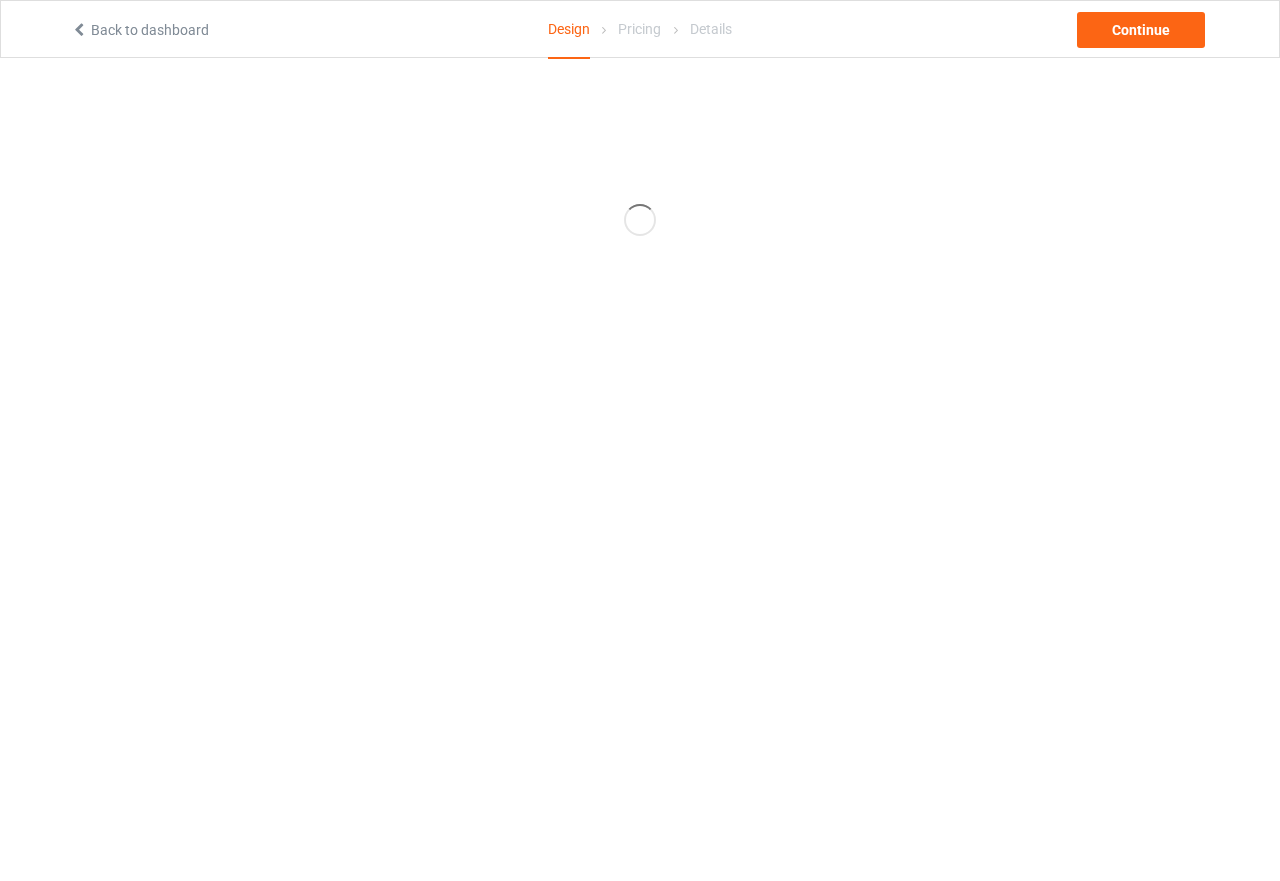 scroll, scrollTop: 0, scrollLeft: 0, axis: both 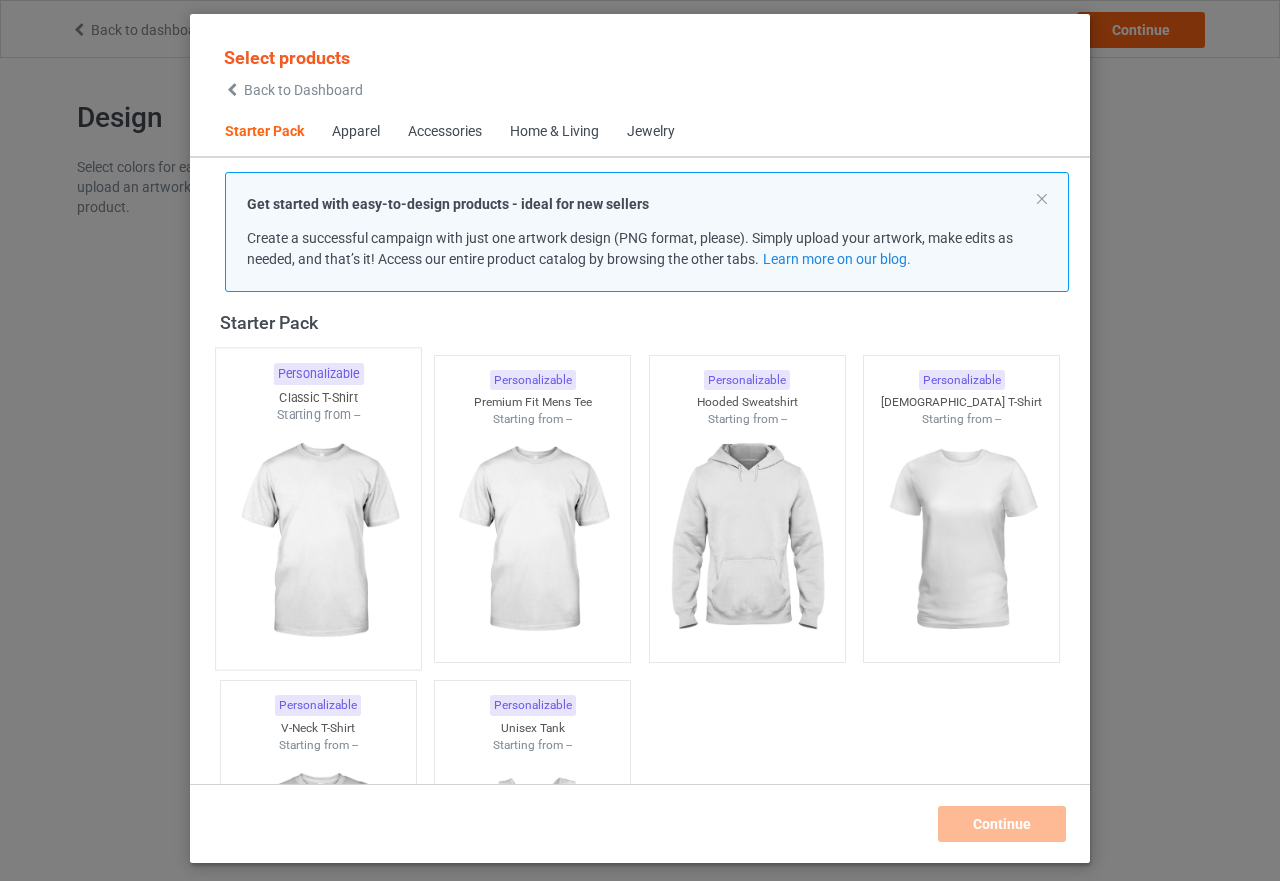 click at bounding box center (318, 541) 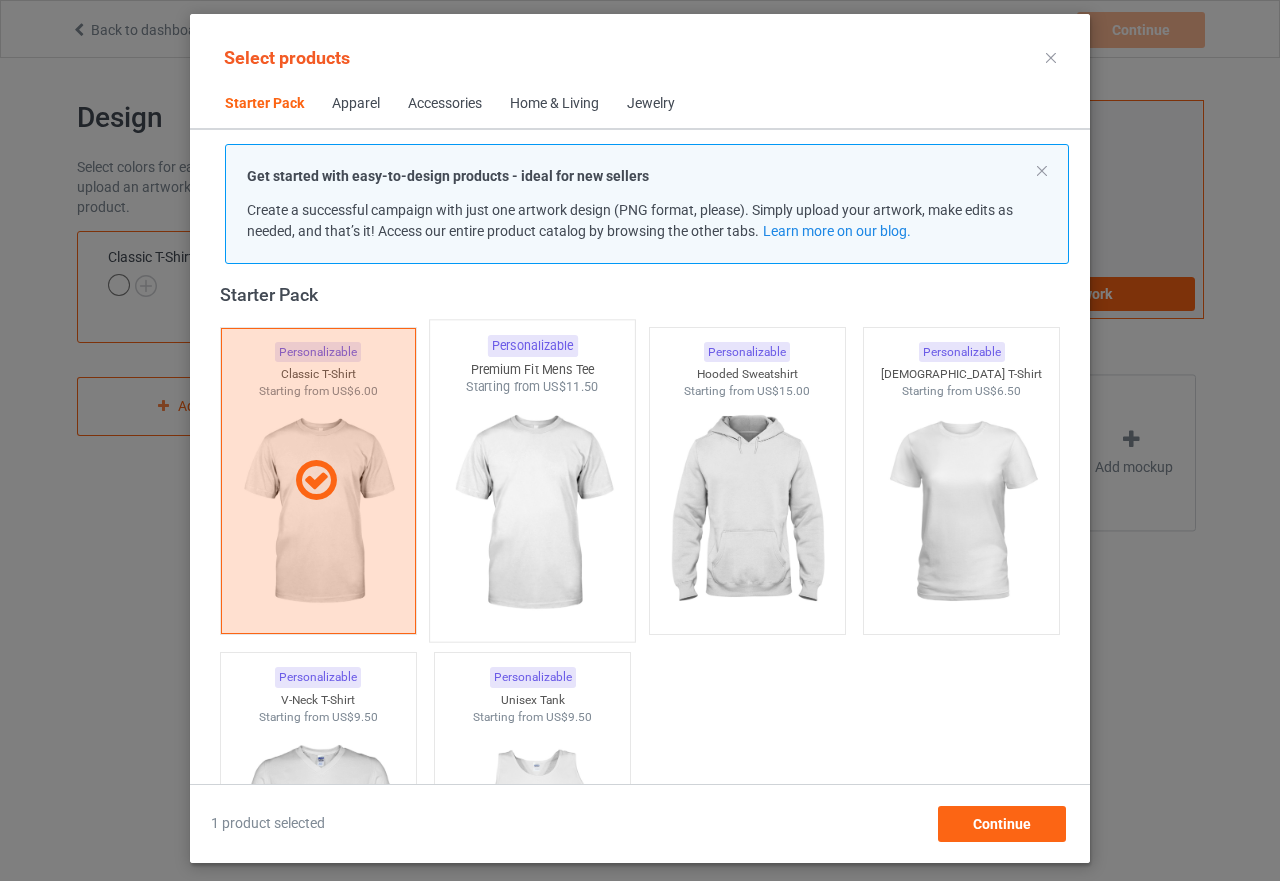 click at bounding box center (533, 513) 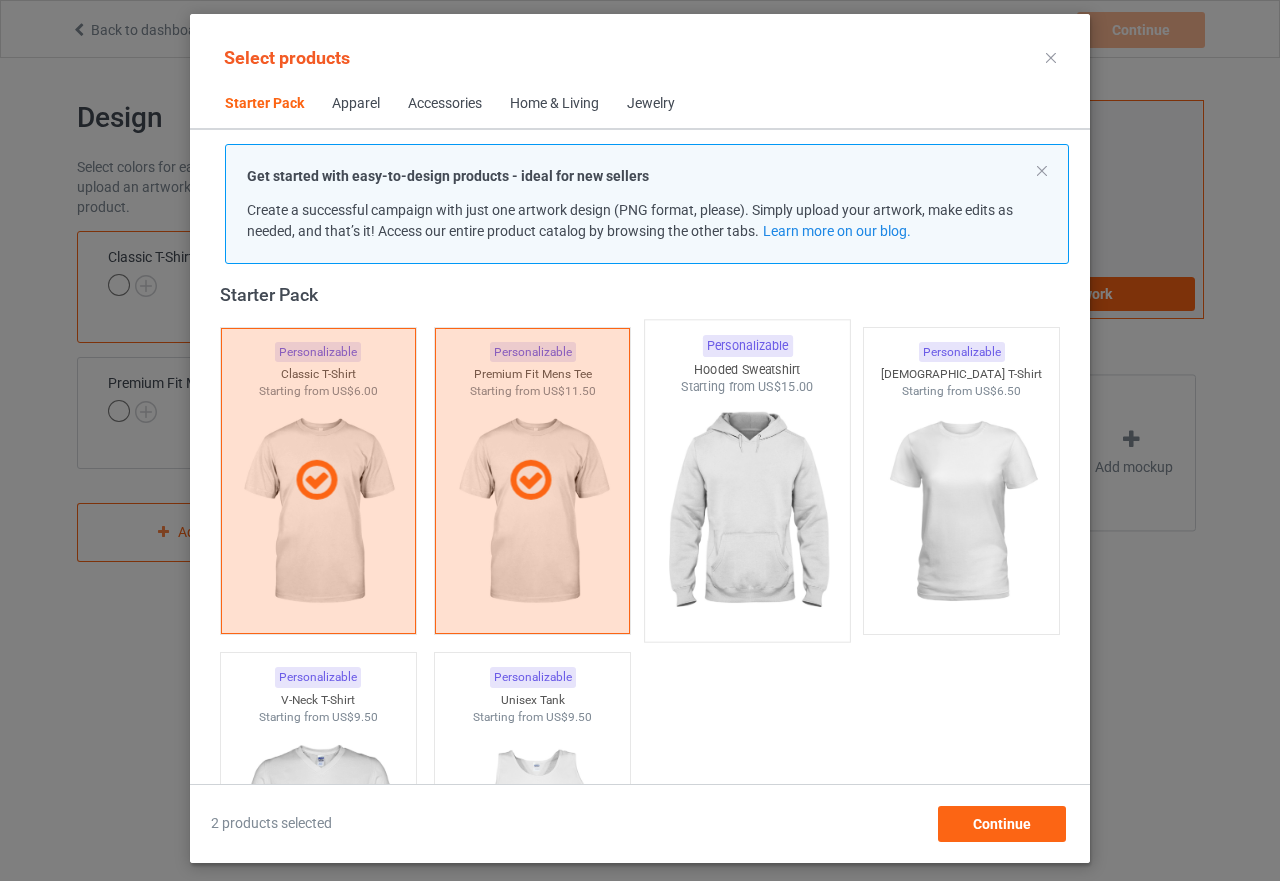 click at bounding box center [747, 513] 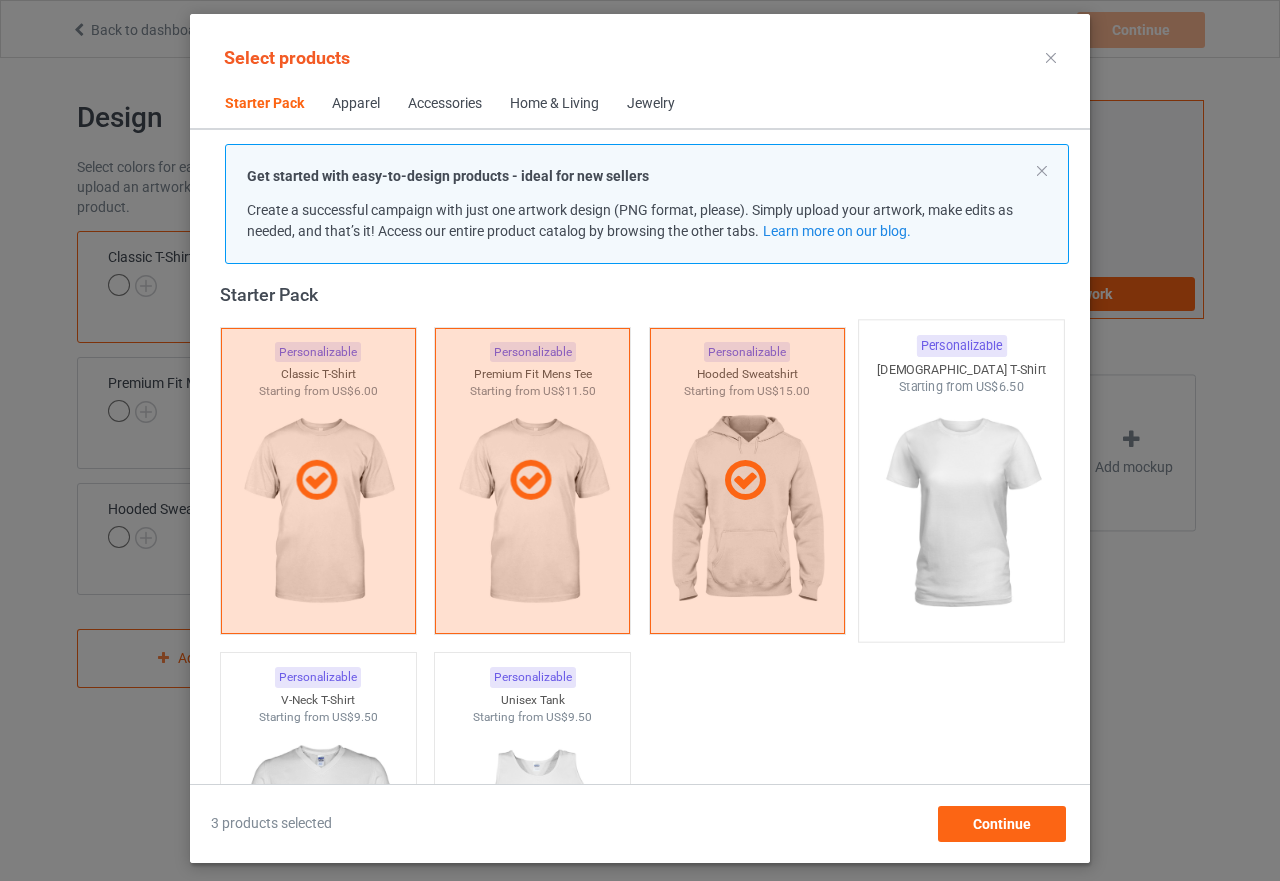 click at bounding box center (962, 513) 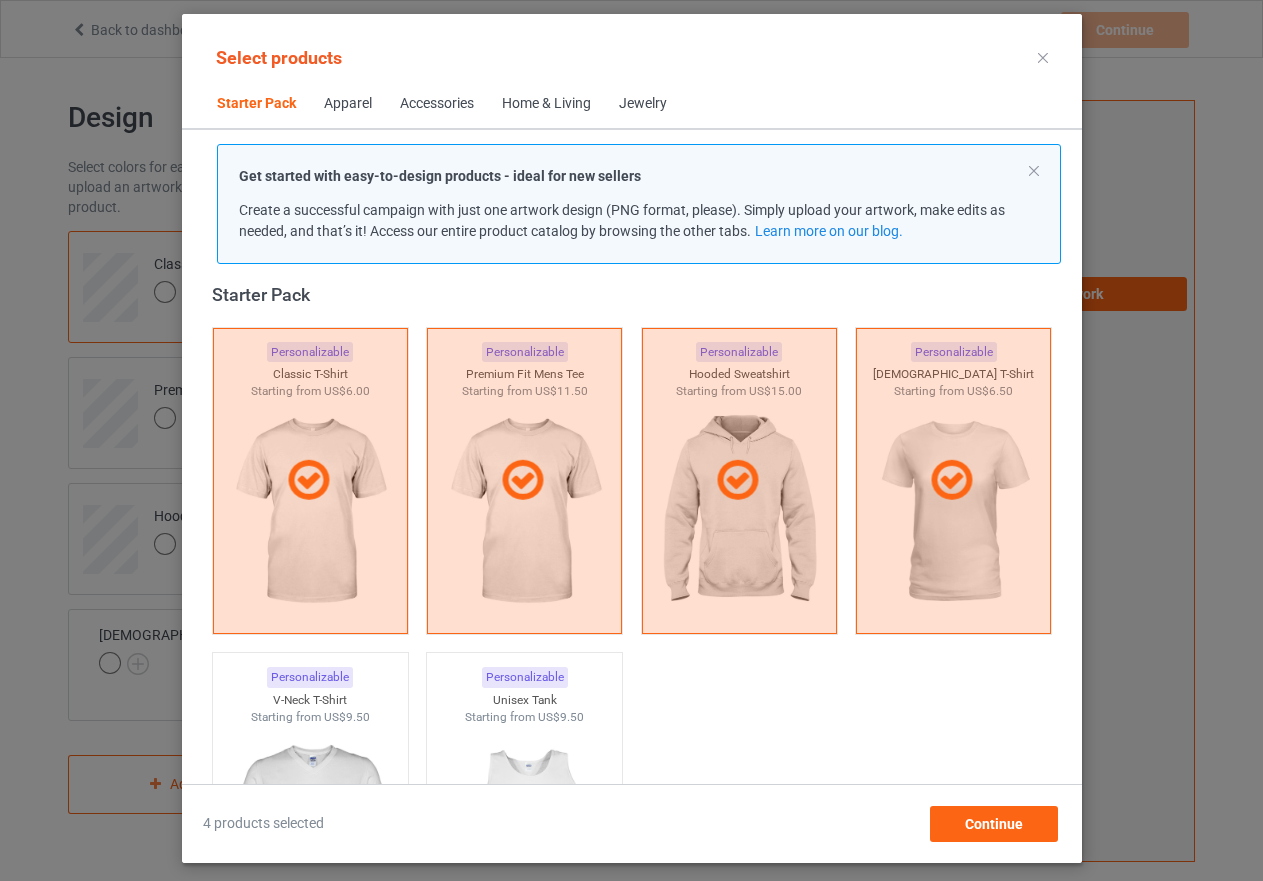 scroll, scrollTop: 326, scrollLeft: 0, axis: vertical 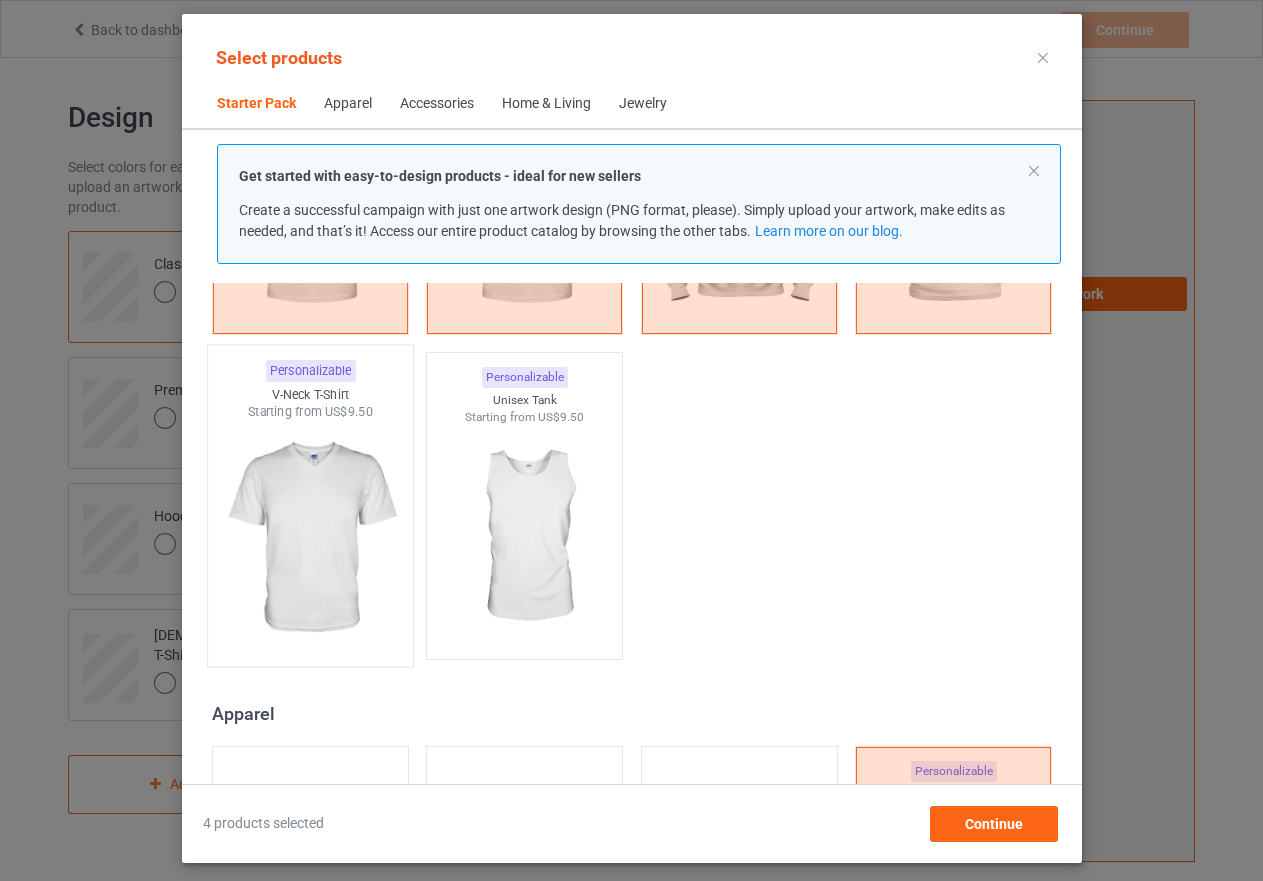 click at bounding box center (310, 538) 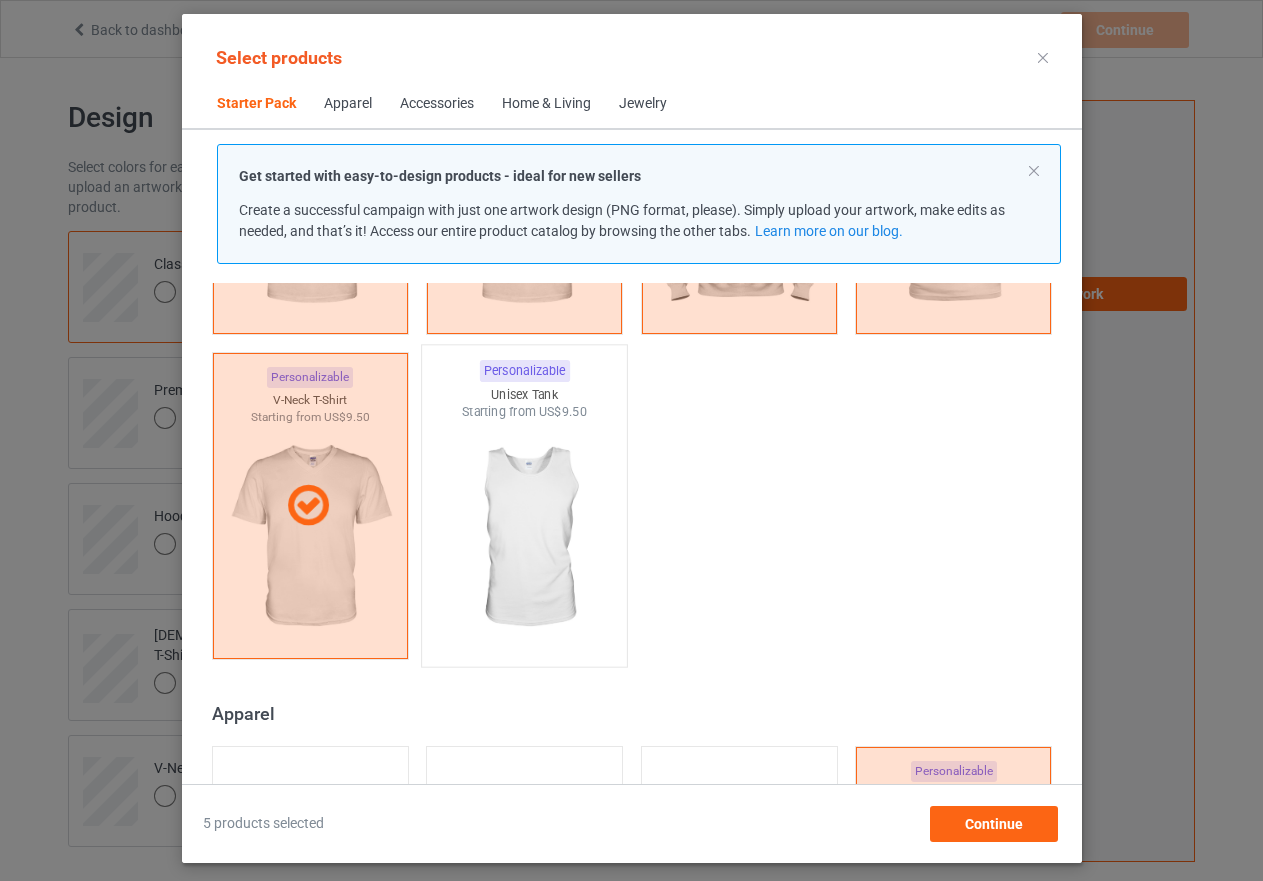 click at bounding box center (524, 538) 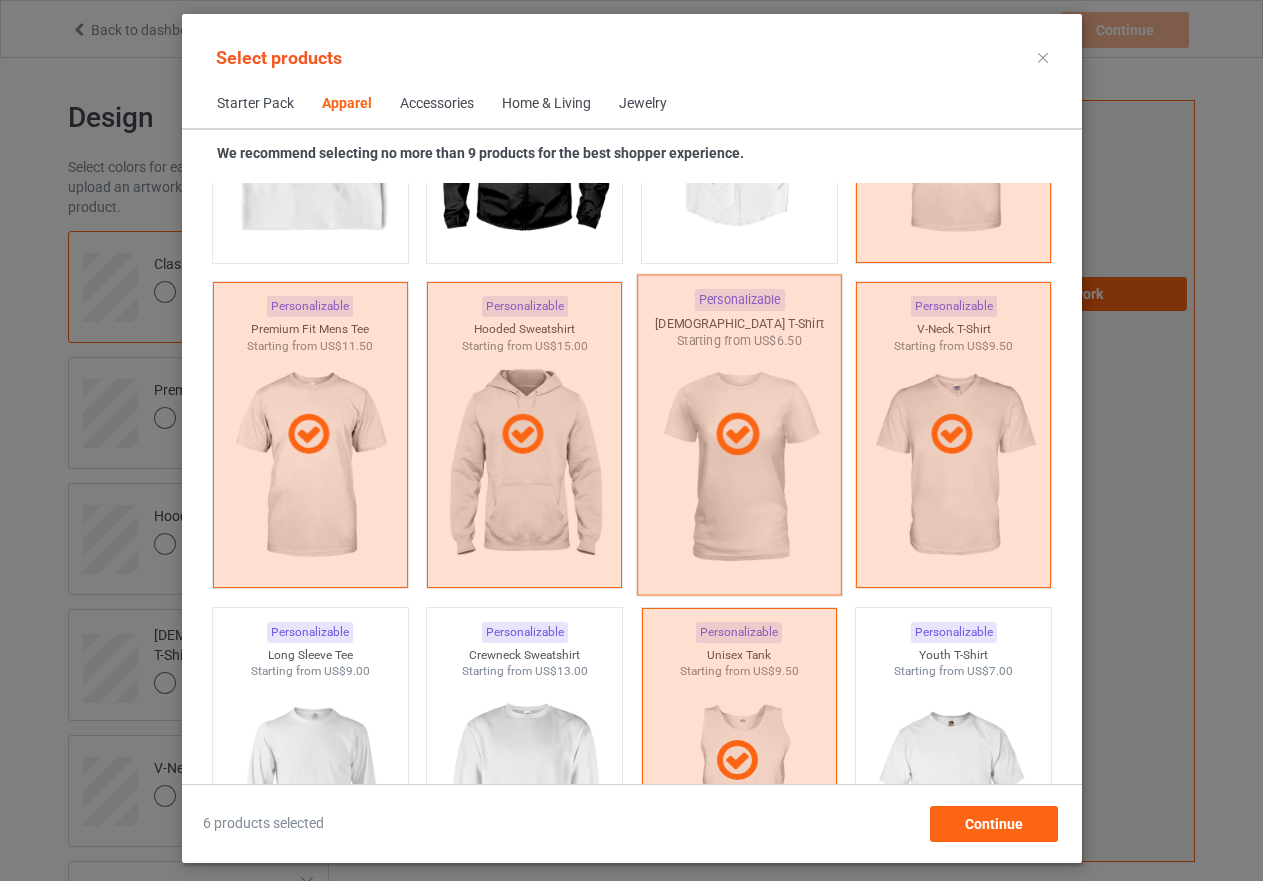 scroll, scrollTop: 1026, scrollLeft: 0, axis: vertical 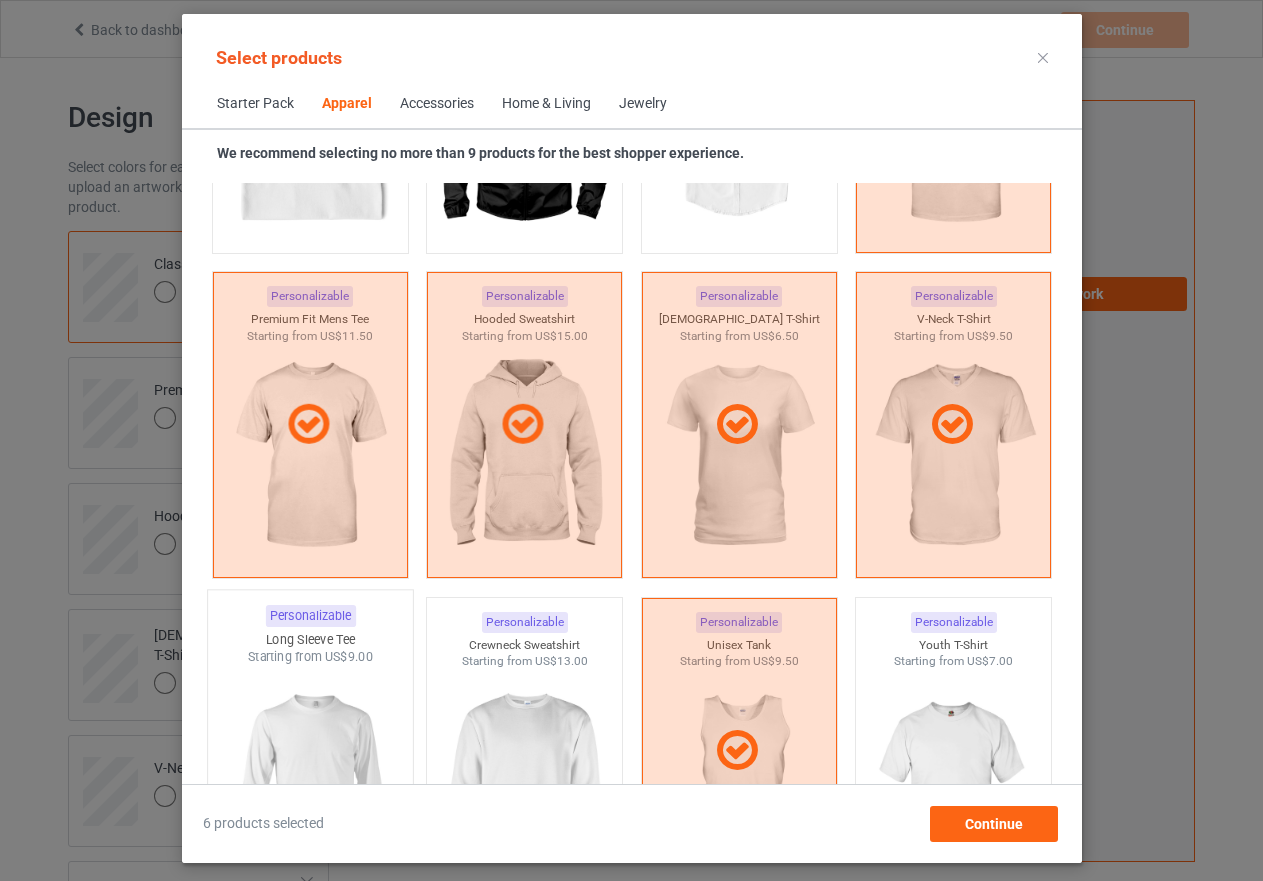 click at bounding box center [310, 783] 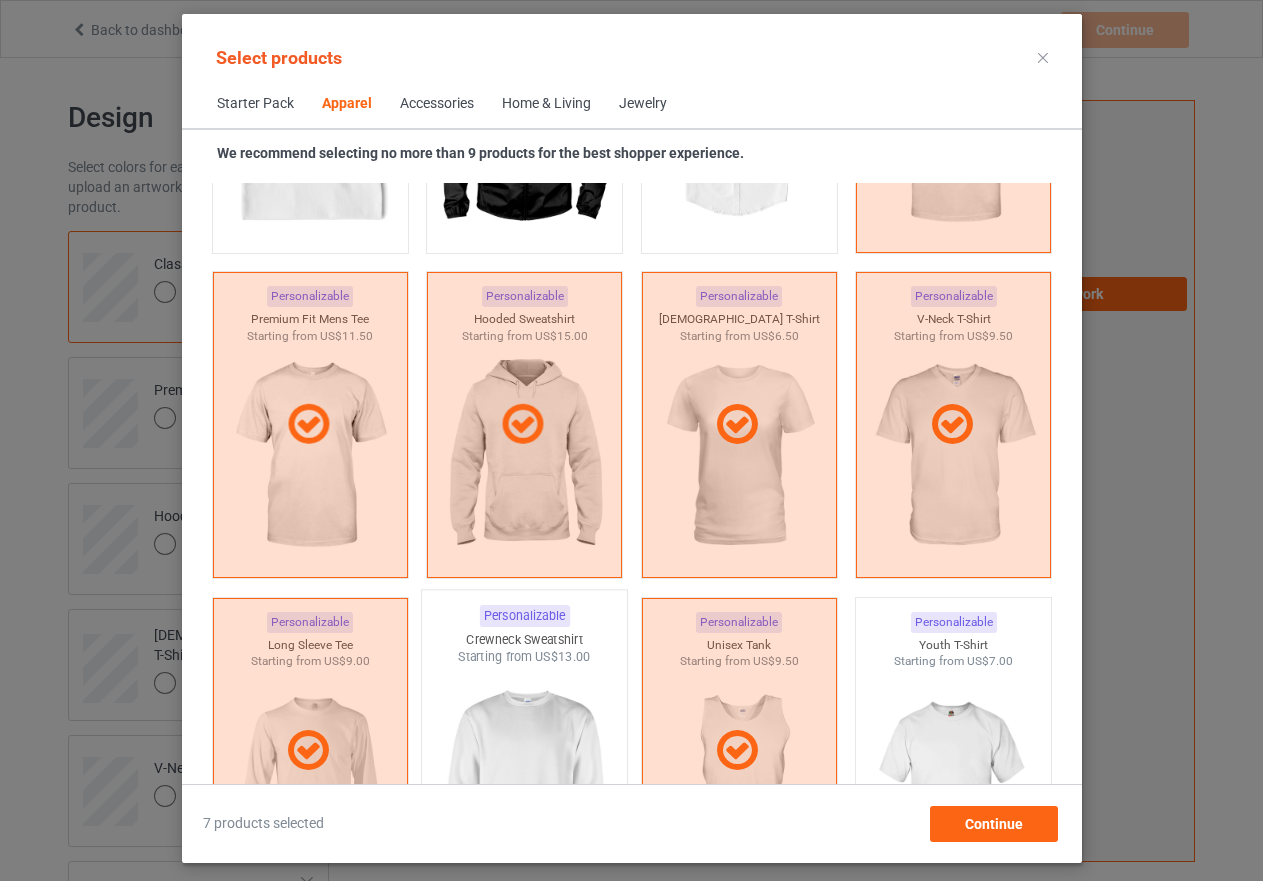 click at bounding box center (524, 783) 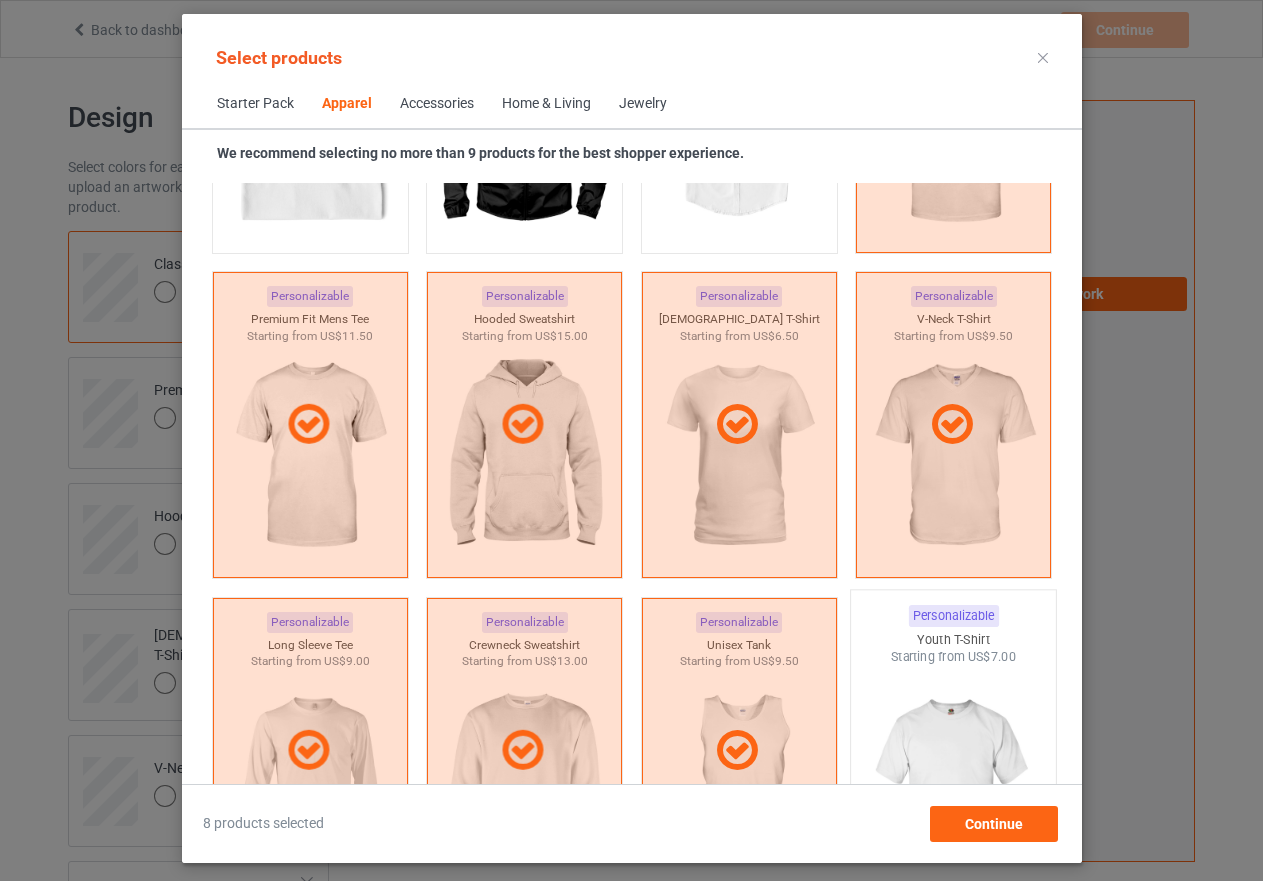 click at bounding box center [953, 783] 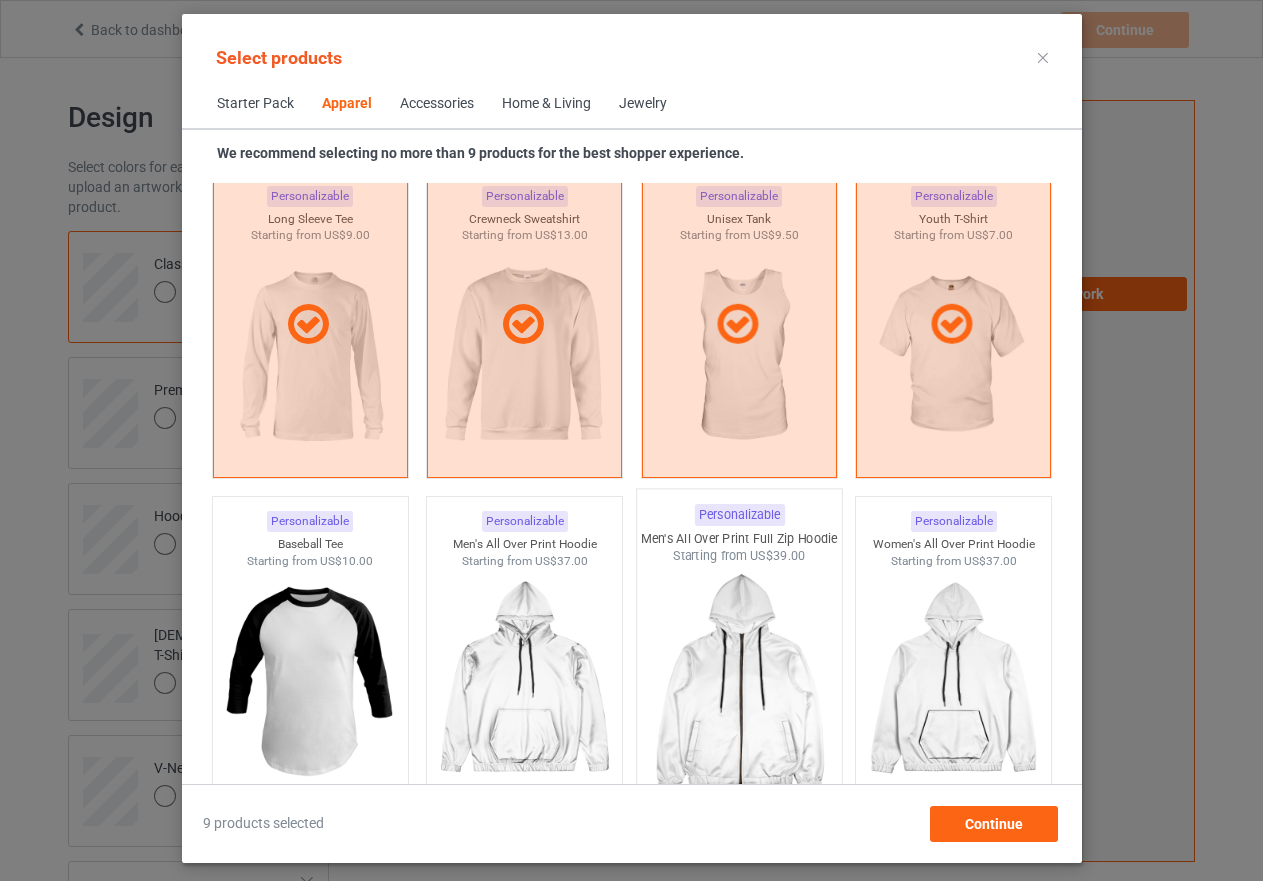 scroll, scrollTop: 1626, scrollLeft: 0, axis: vertical 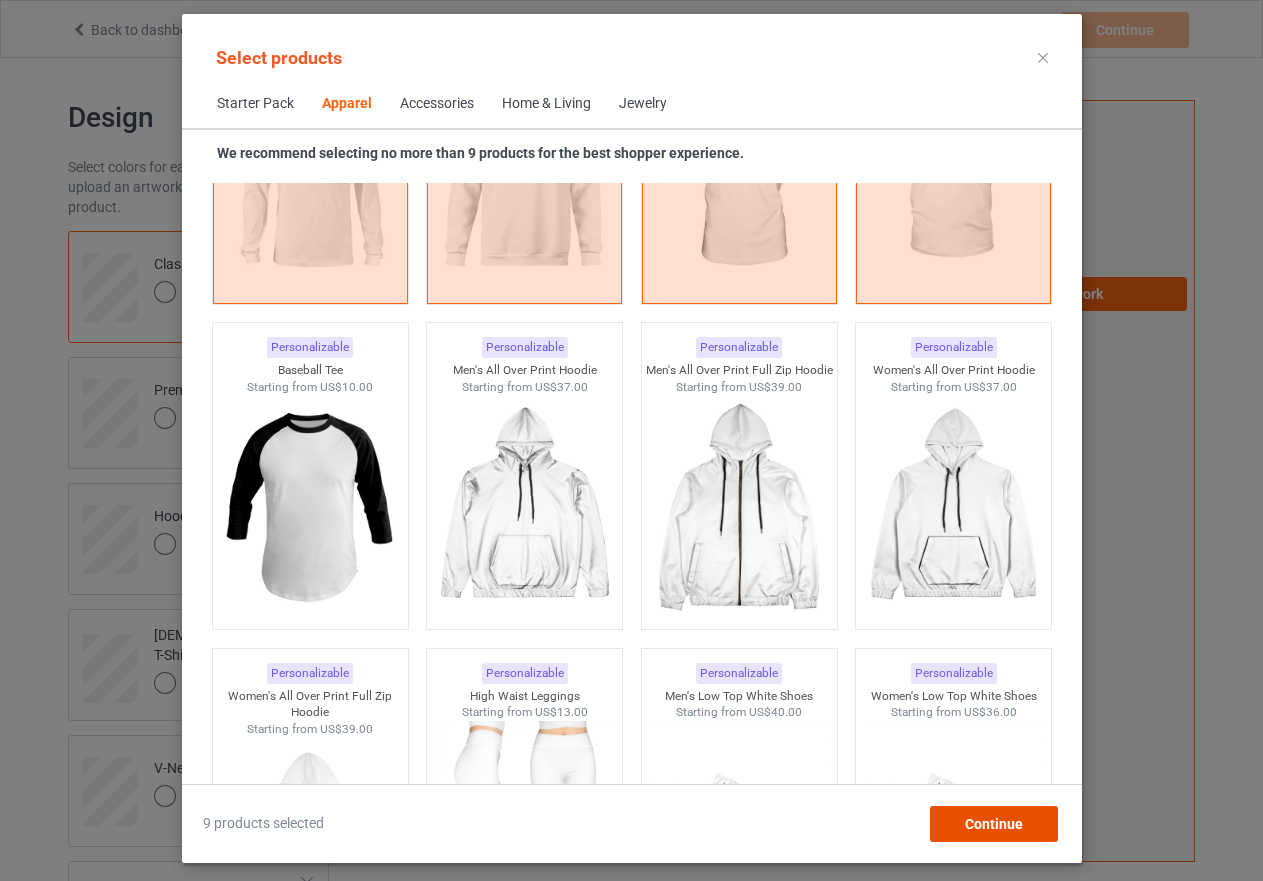 click on "Continue" at bounding box center (993, 824) 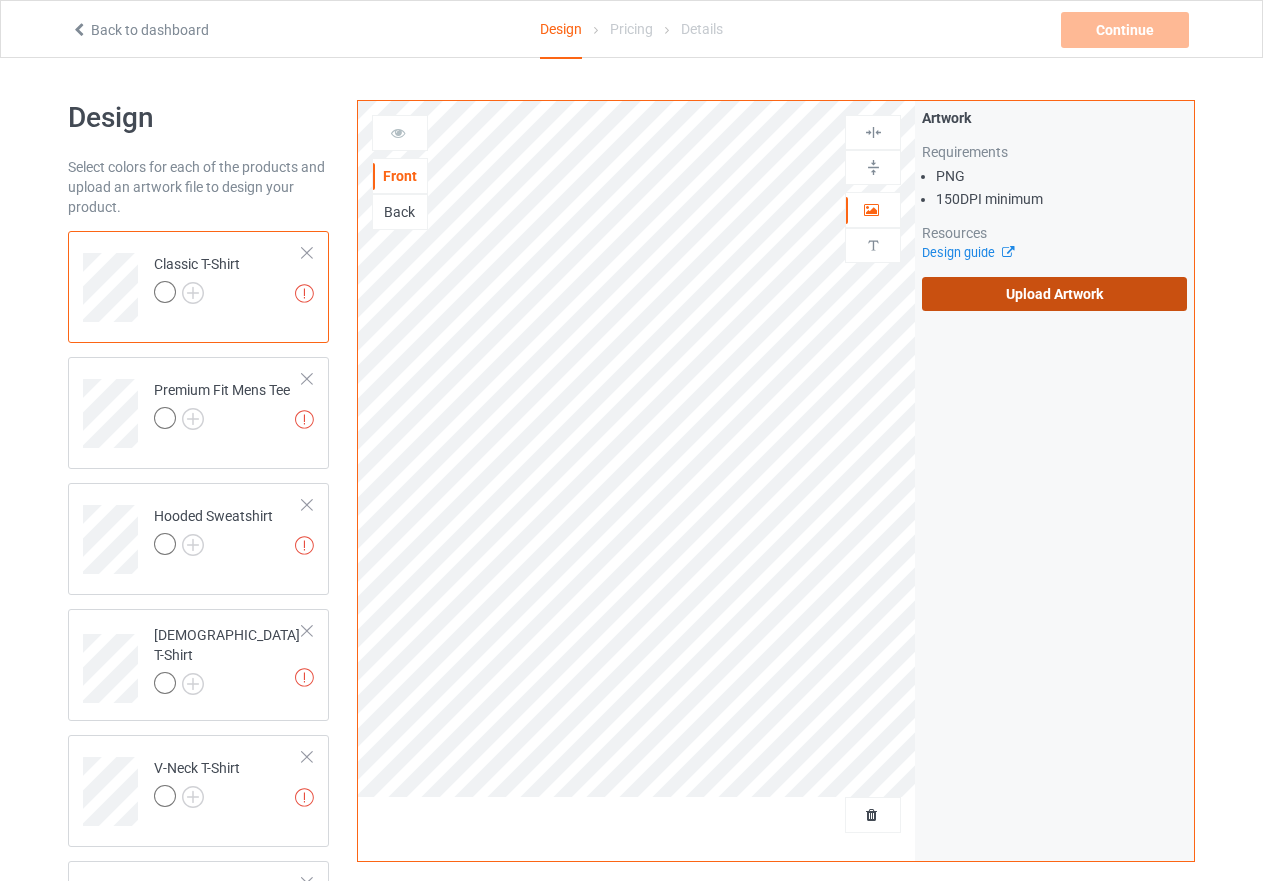 click on "Upload Artwork" at bounding box center (1054, 294) 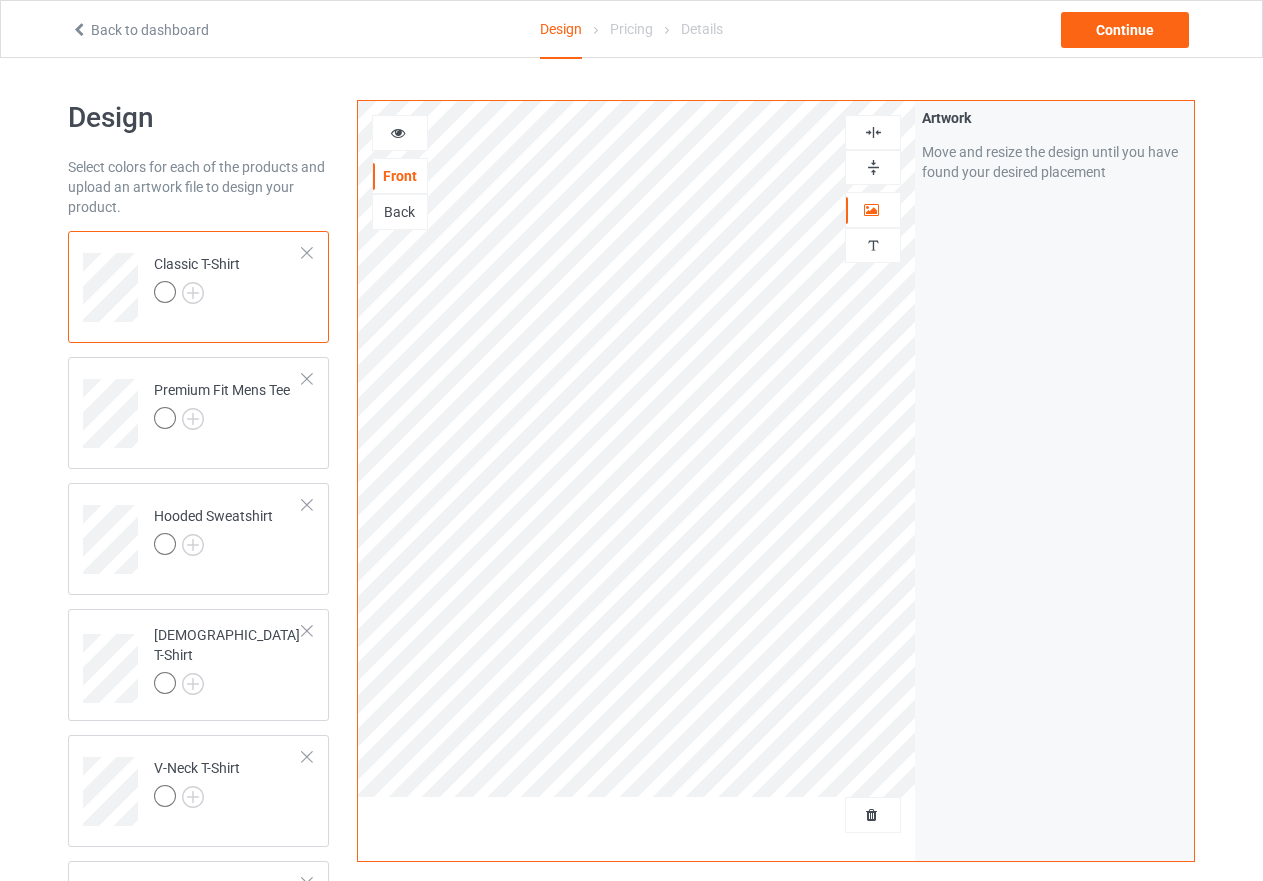 click at bounding box center (873, 167) 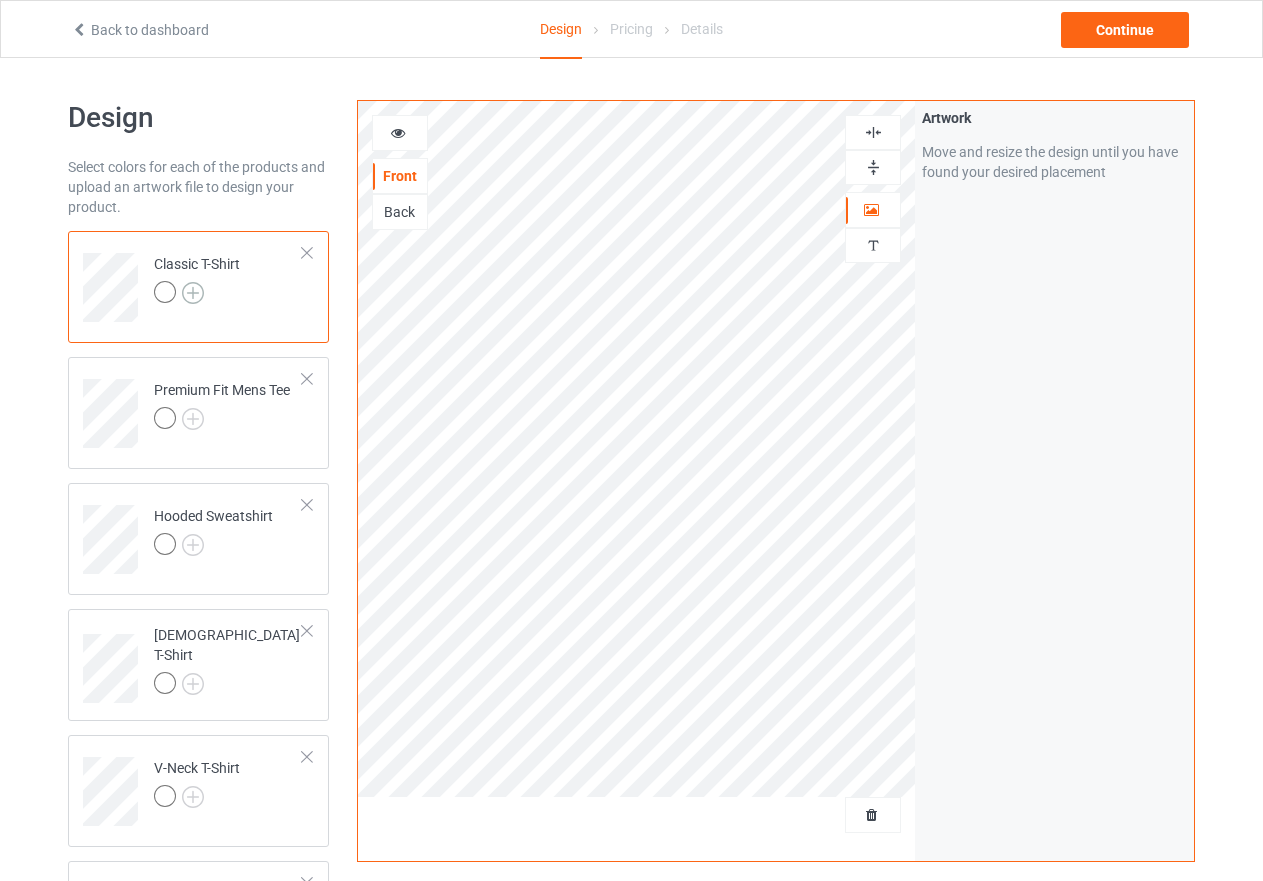 click at bounding box center [193, 293] 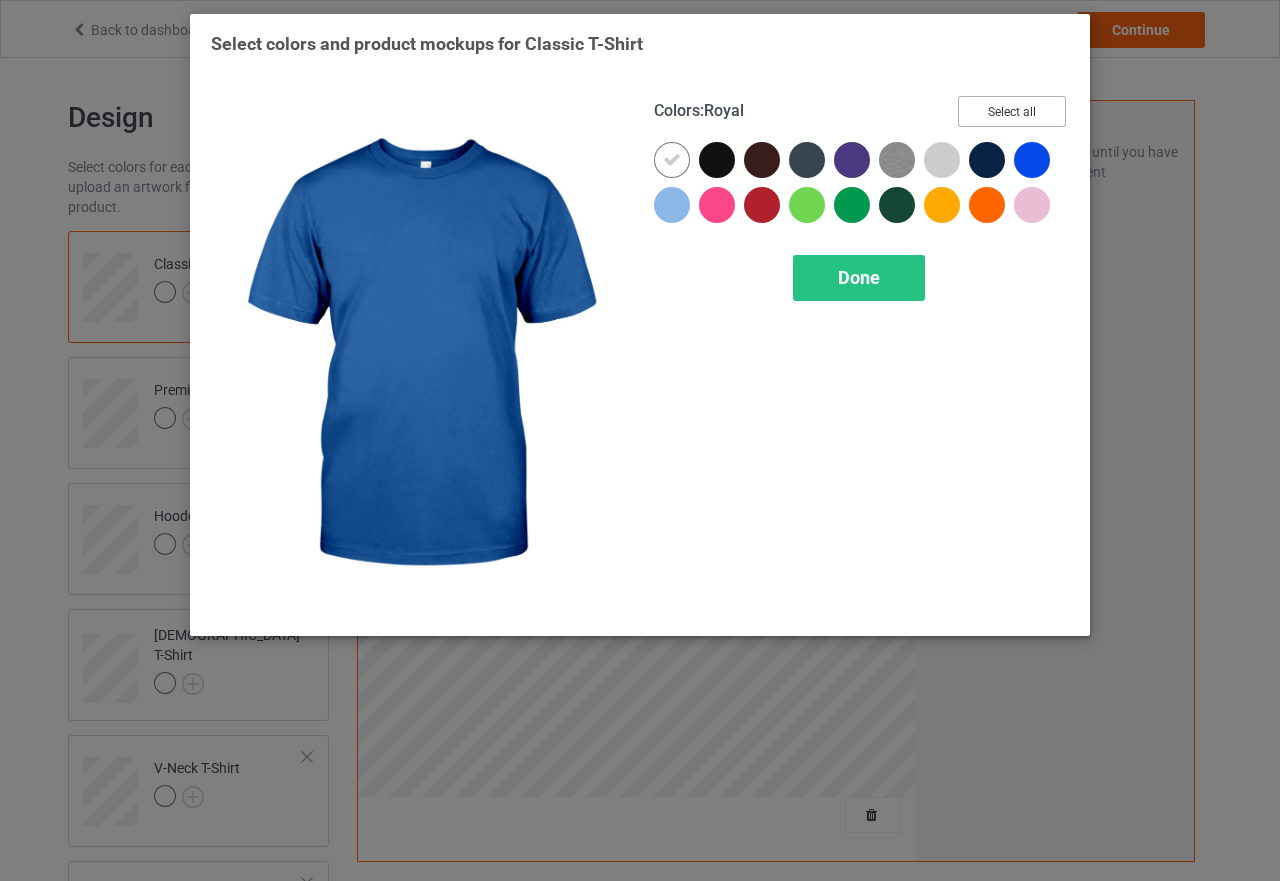 click on "Select all" at bounding box center [1012, 111] 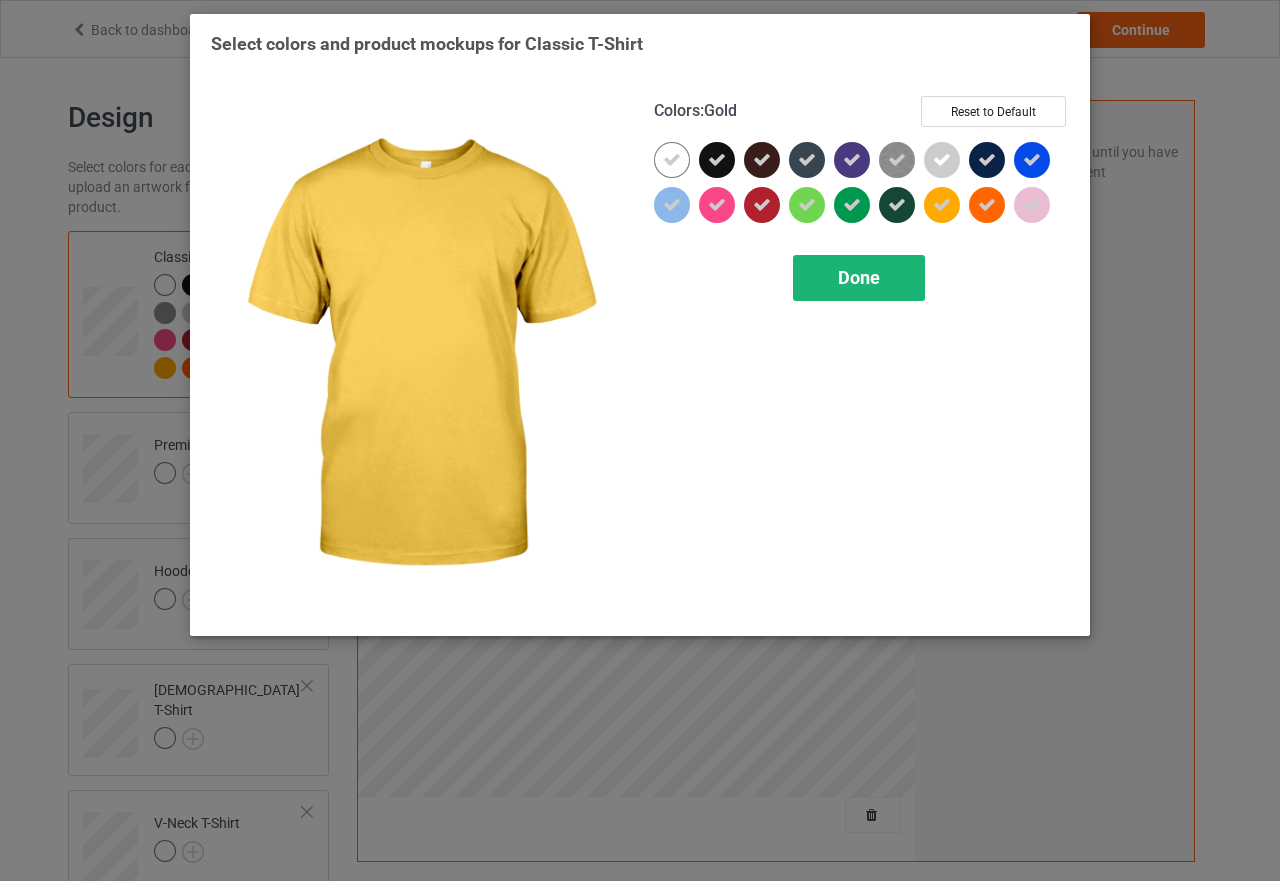 click on "Done" at bounding box center [859, 278] 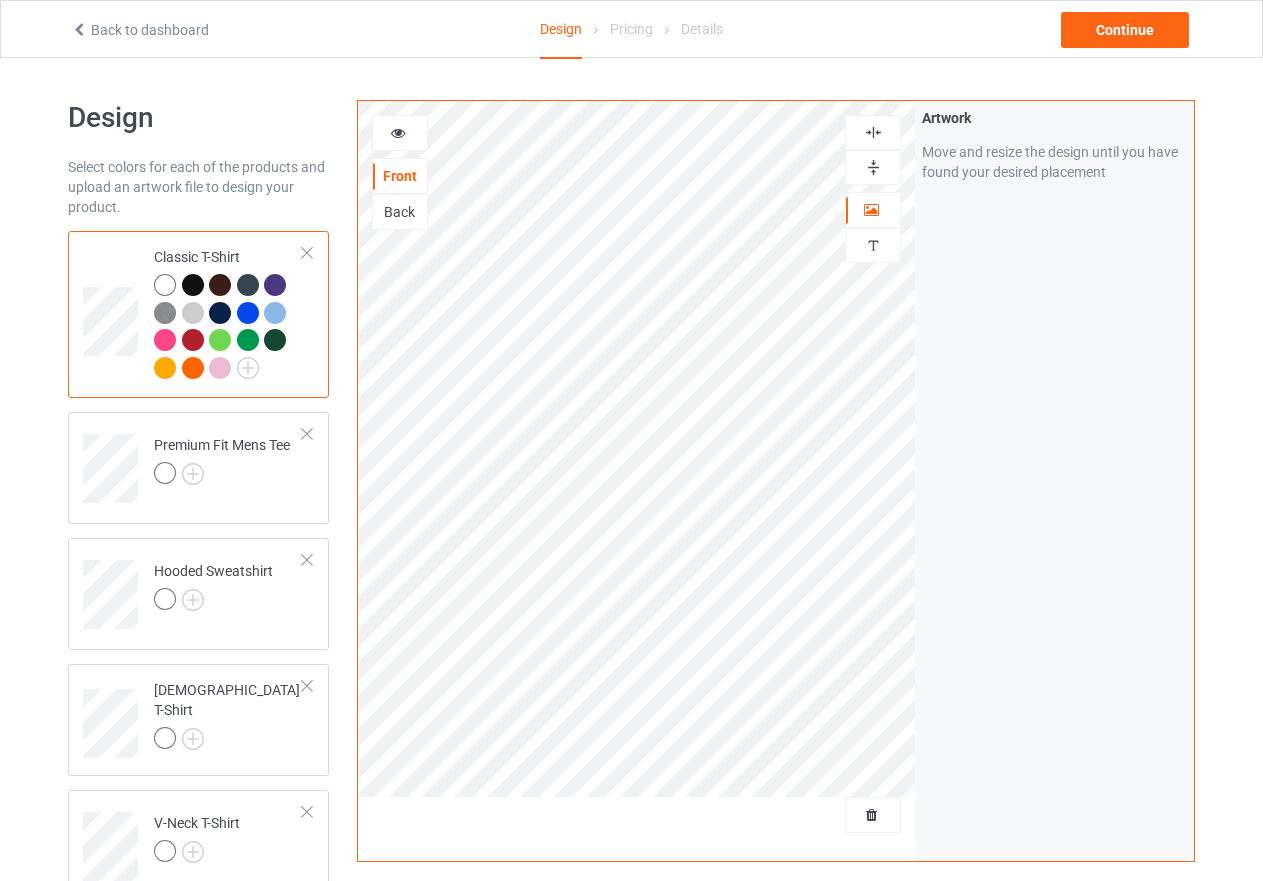 click at bounding box center [193, 285] 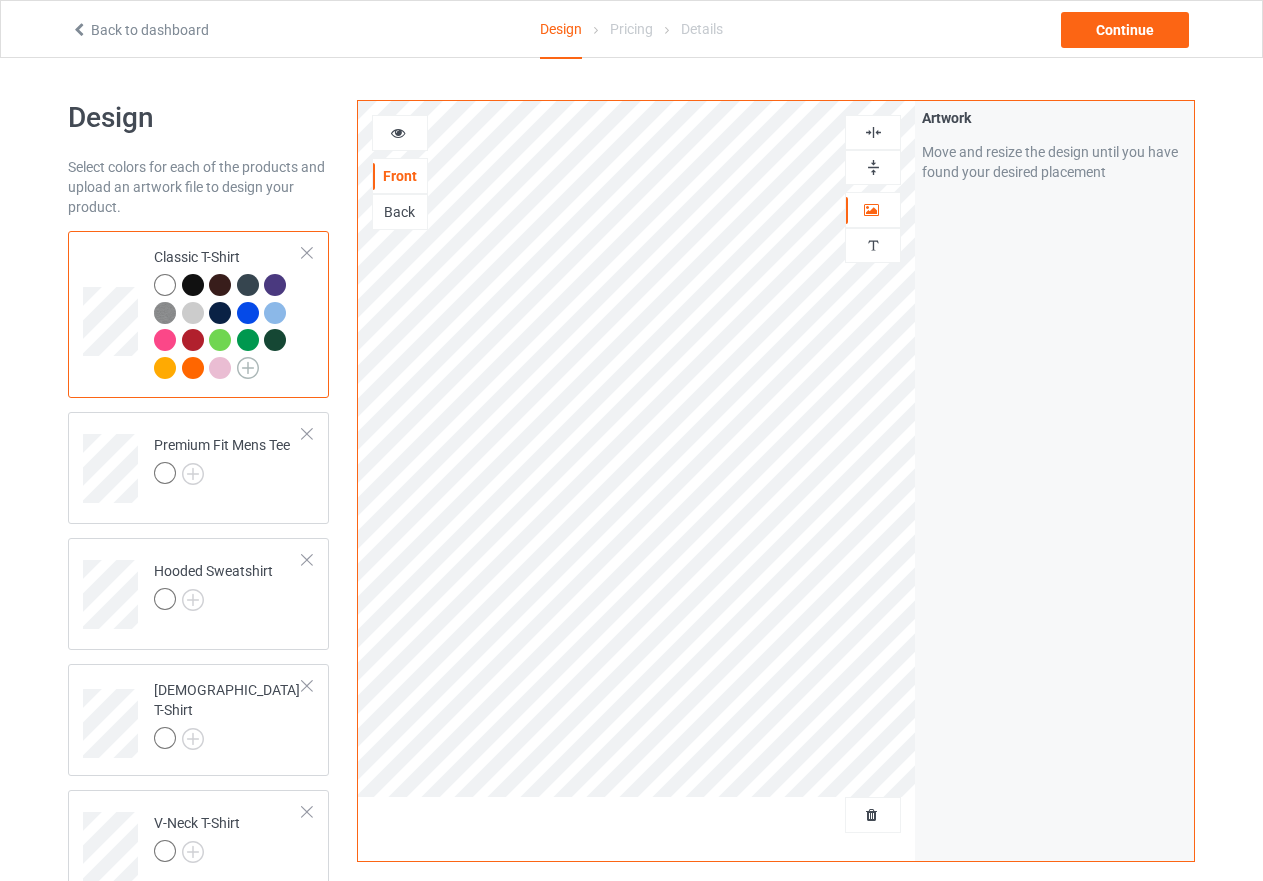 click at bounding box center [248, 368] 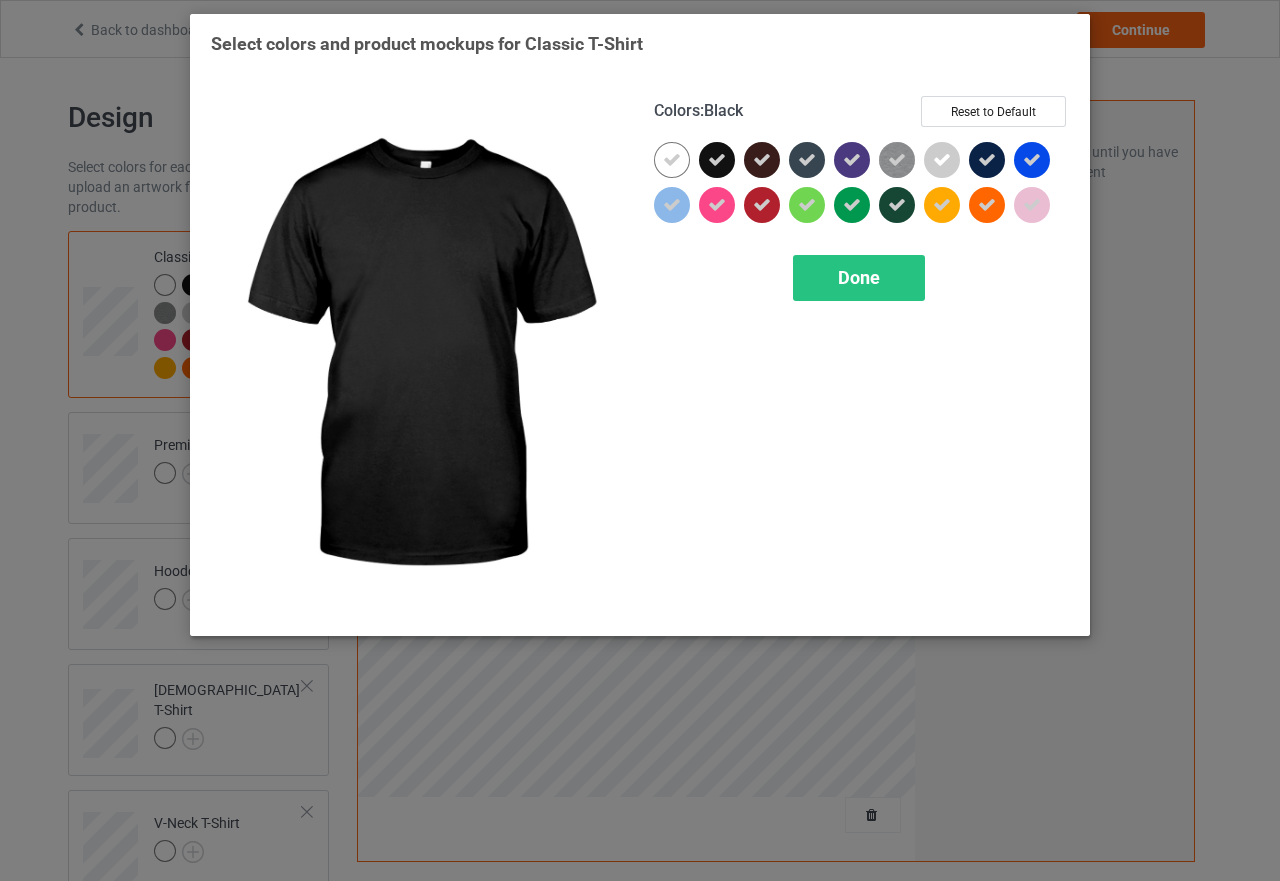 click at bounding box center (717, 160) 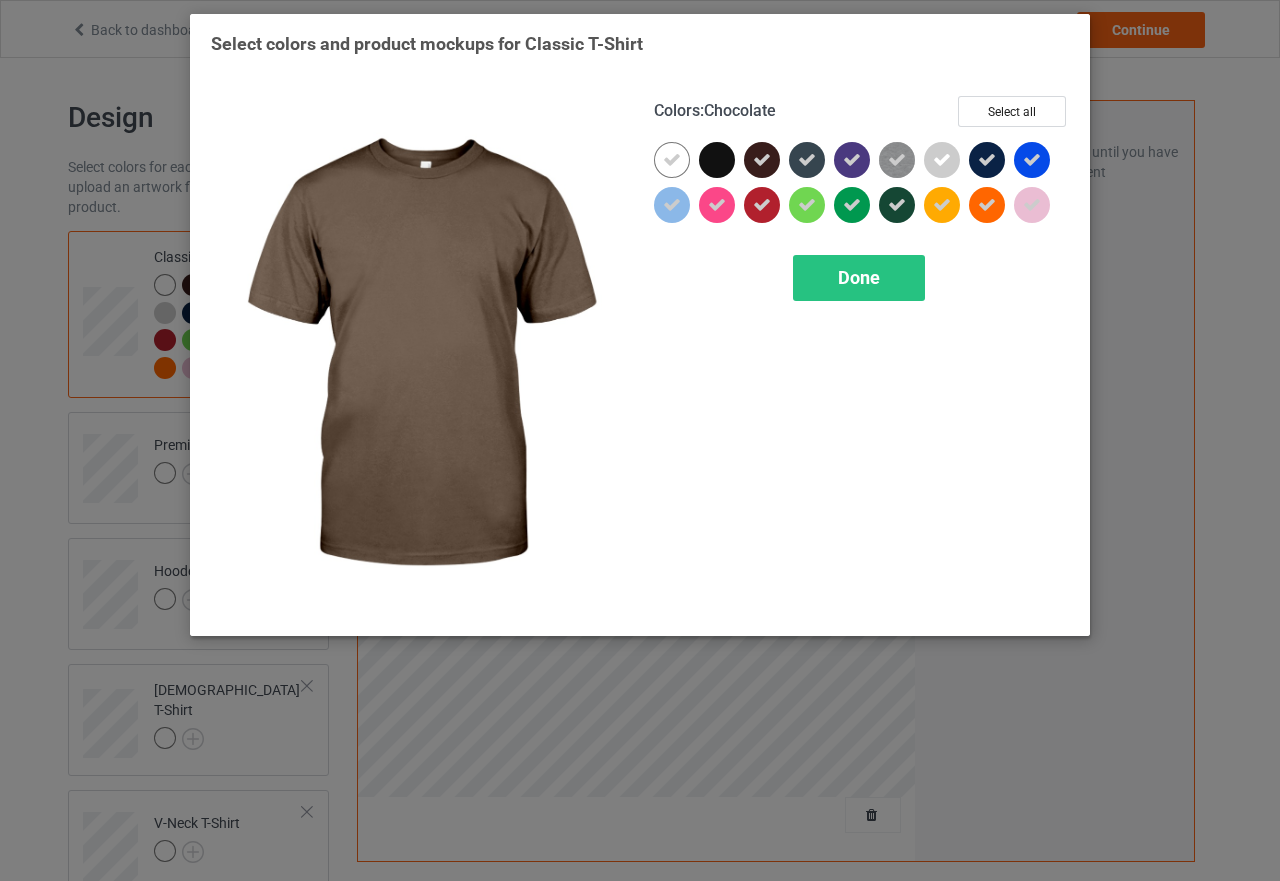 click at bounding box center [762, 160] 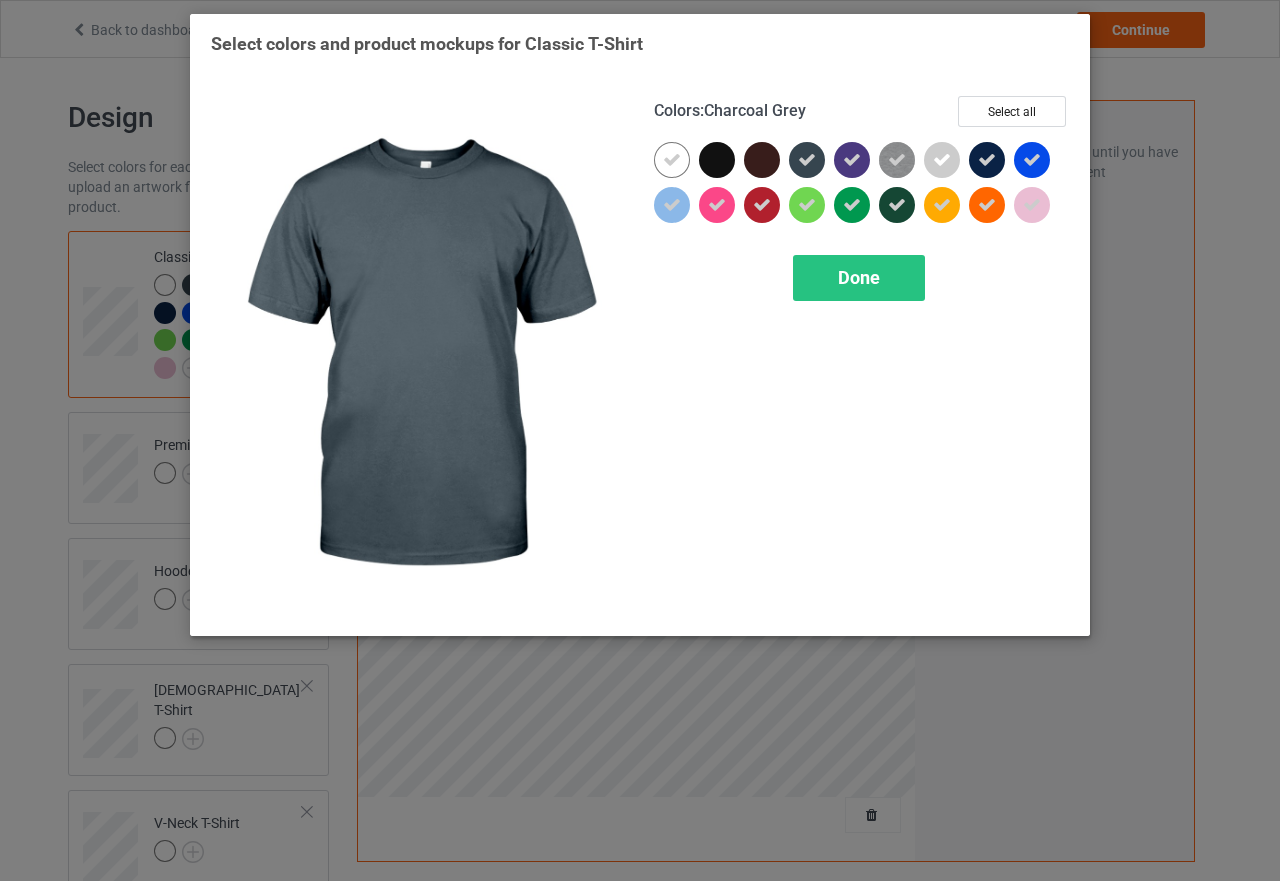 click at bounding box center [807, 160] 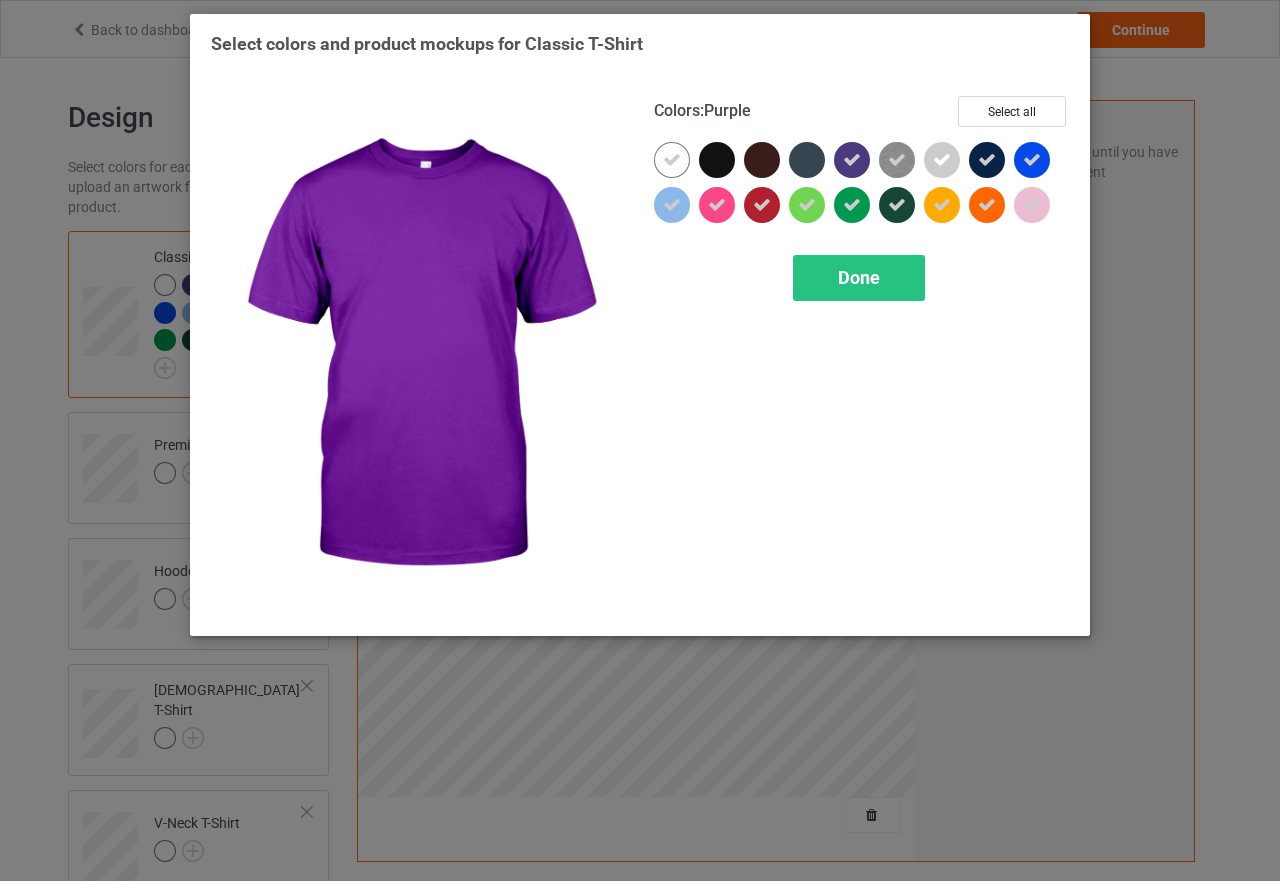 click at bounding box center [852, 160] 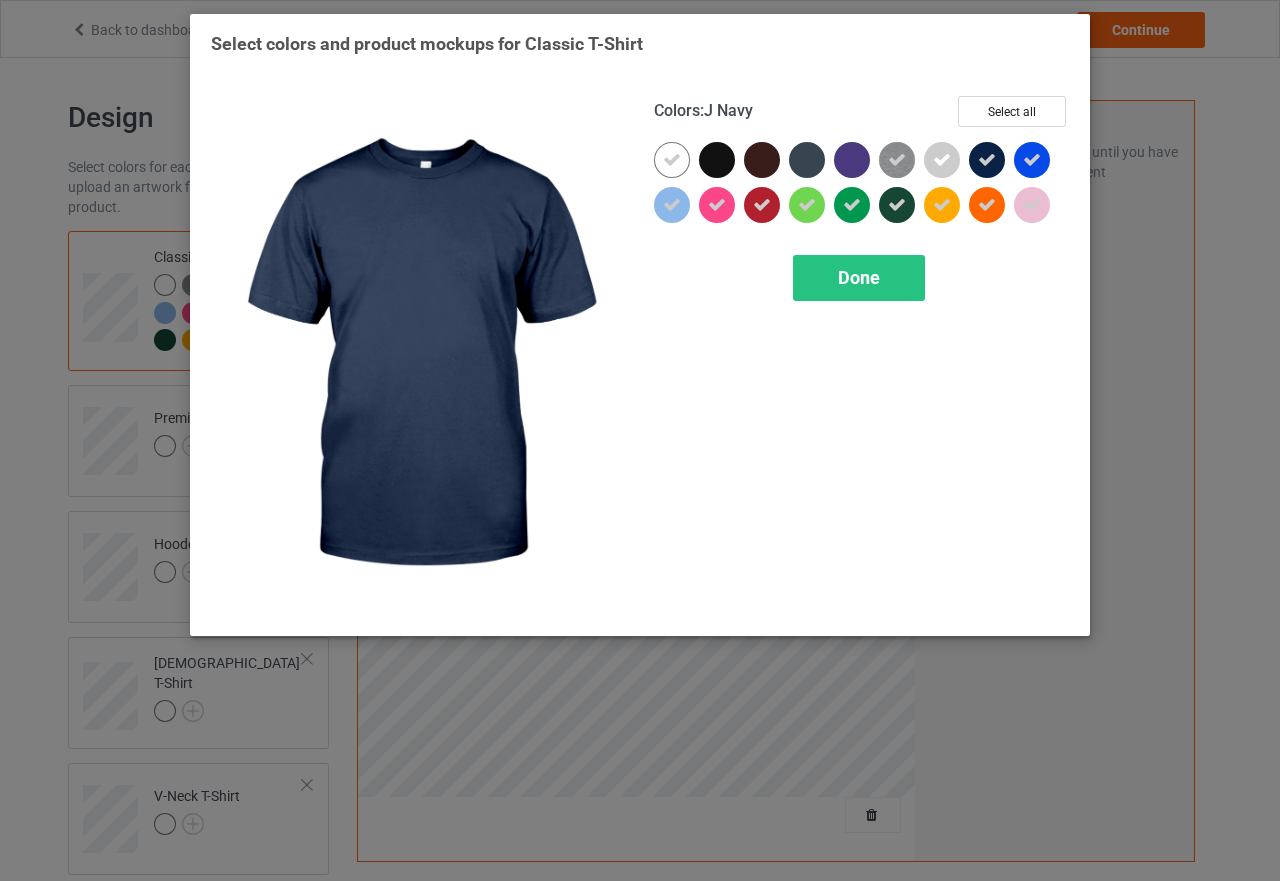 click at bounding box center (987, 160) 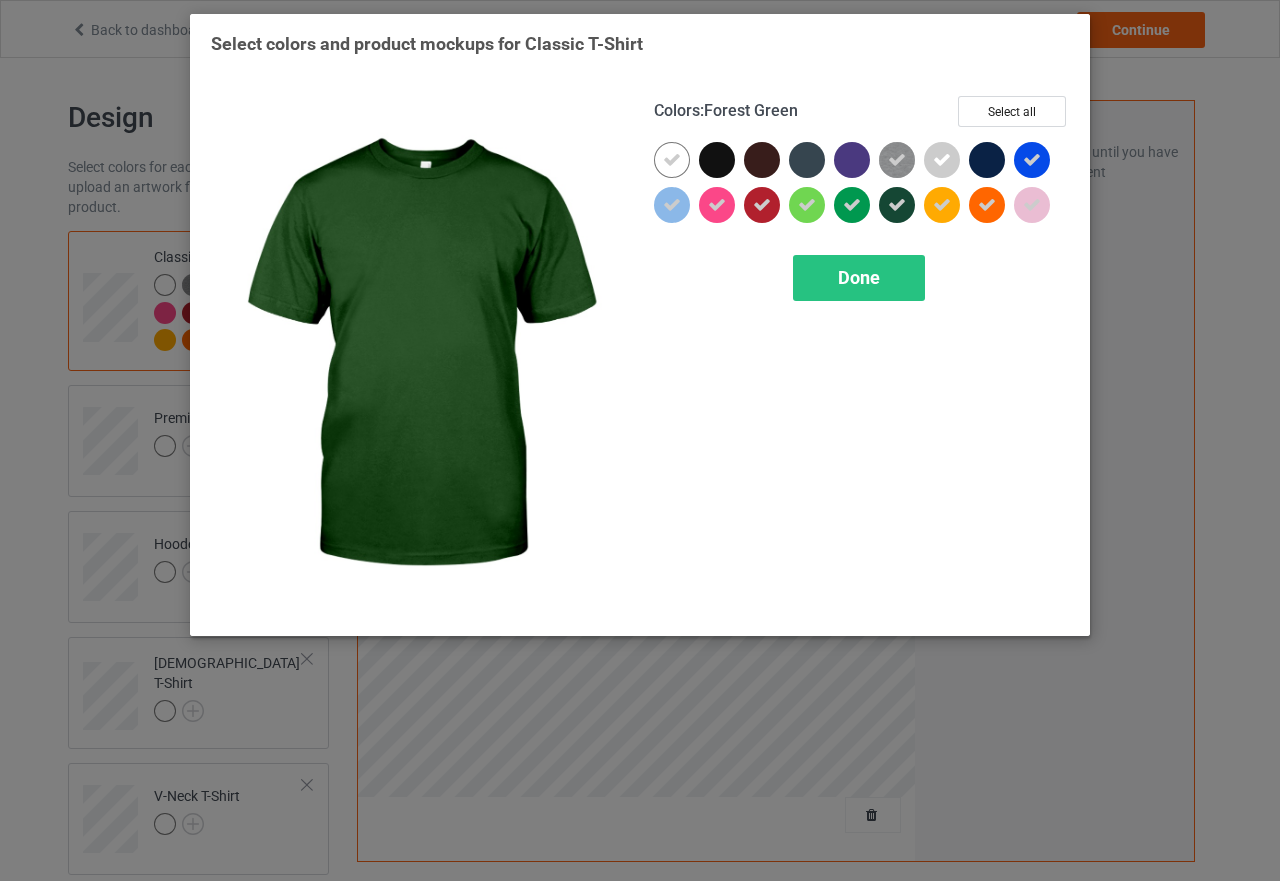 click at bounding box center (897, 205) 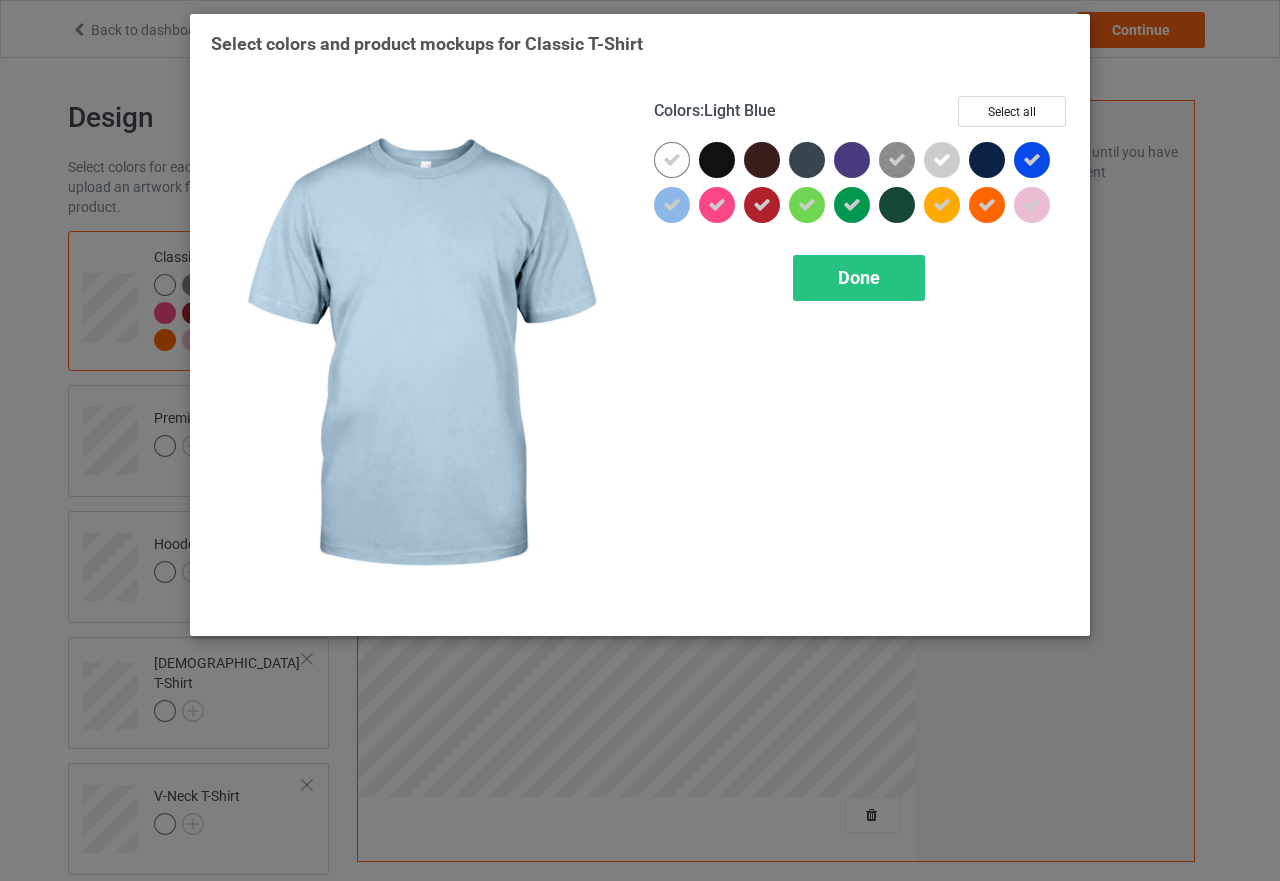 click at bounding box center (672, 205) 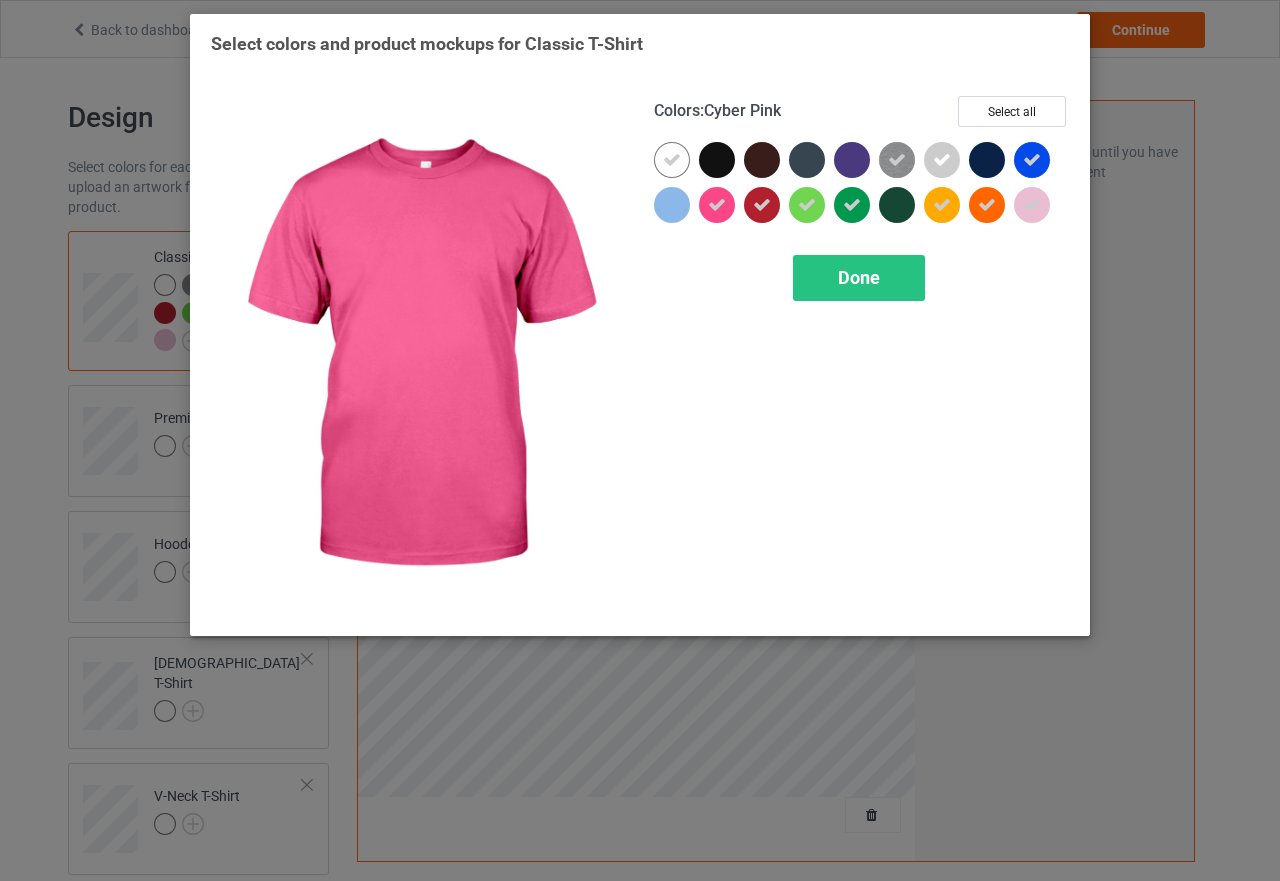 click at bounding box center [721, 209] 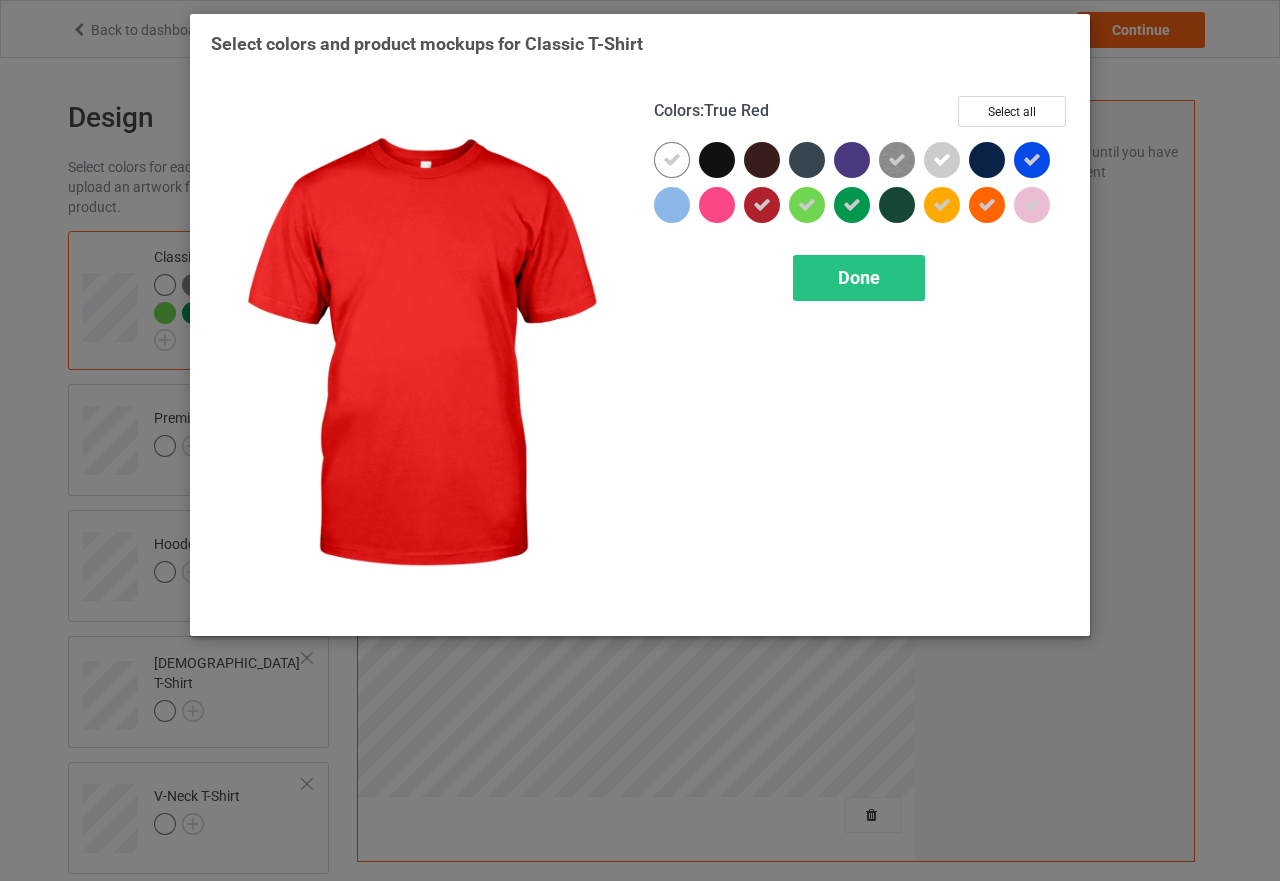 click at bounding box center (762, 205) 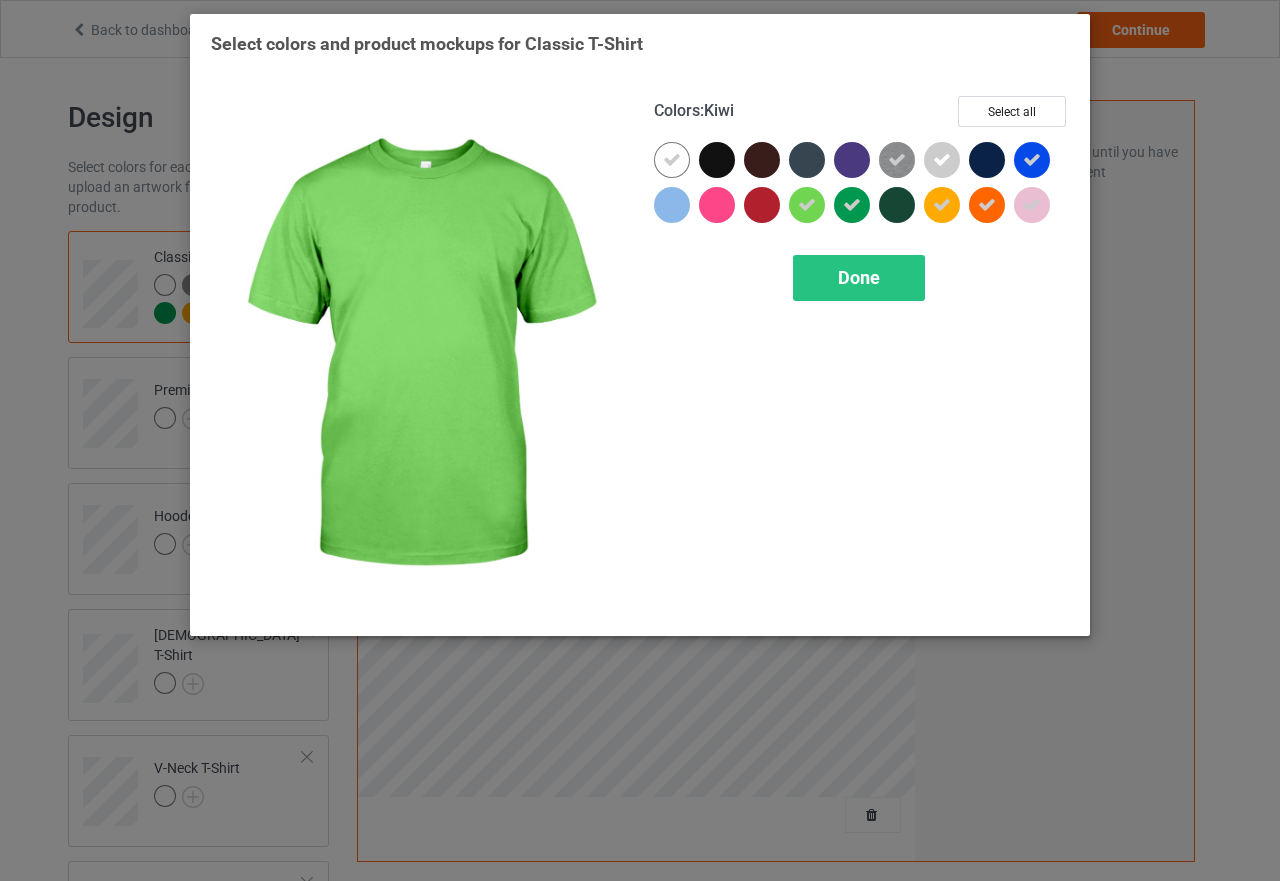 click at bounding box center [807, 205] 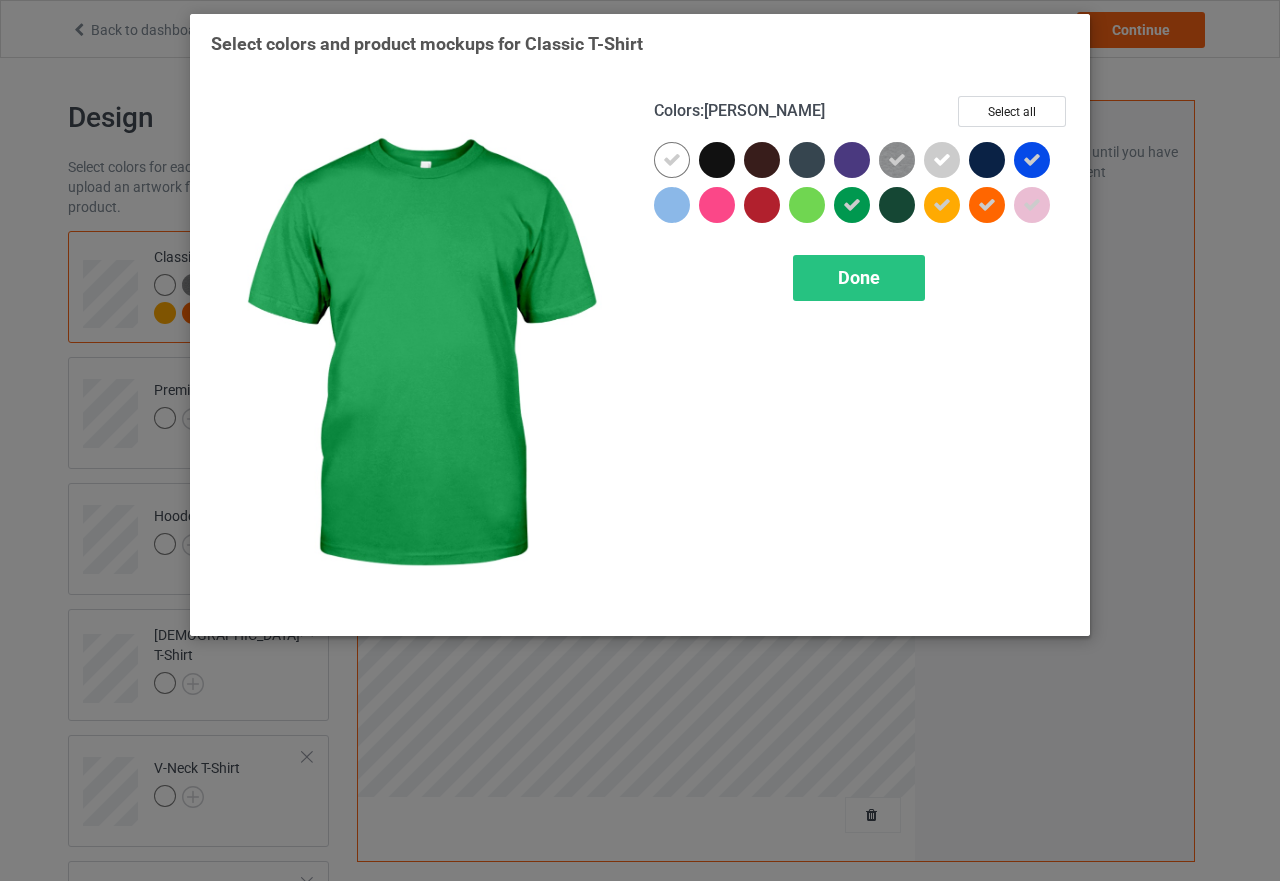 click at bounding box center (852, 205) 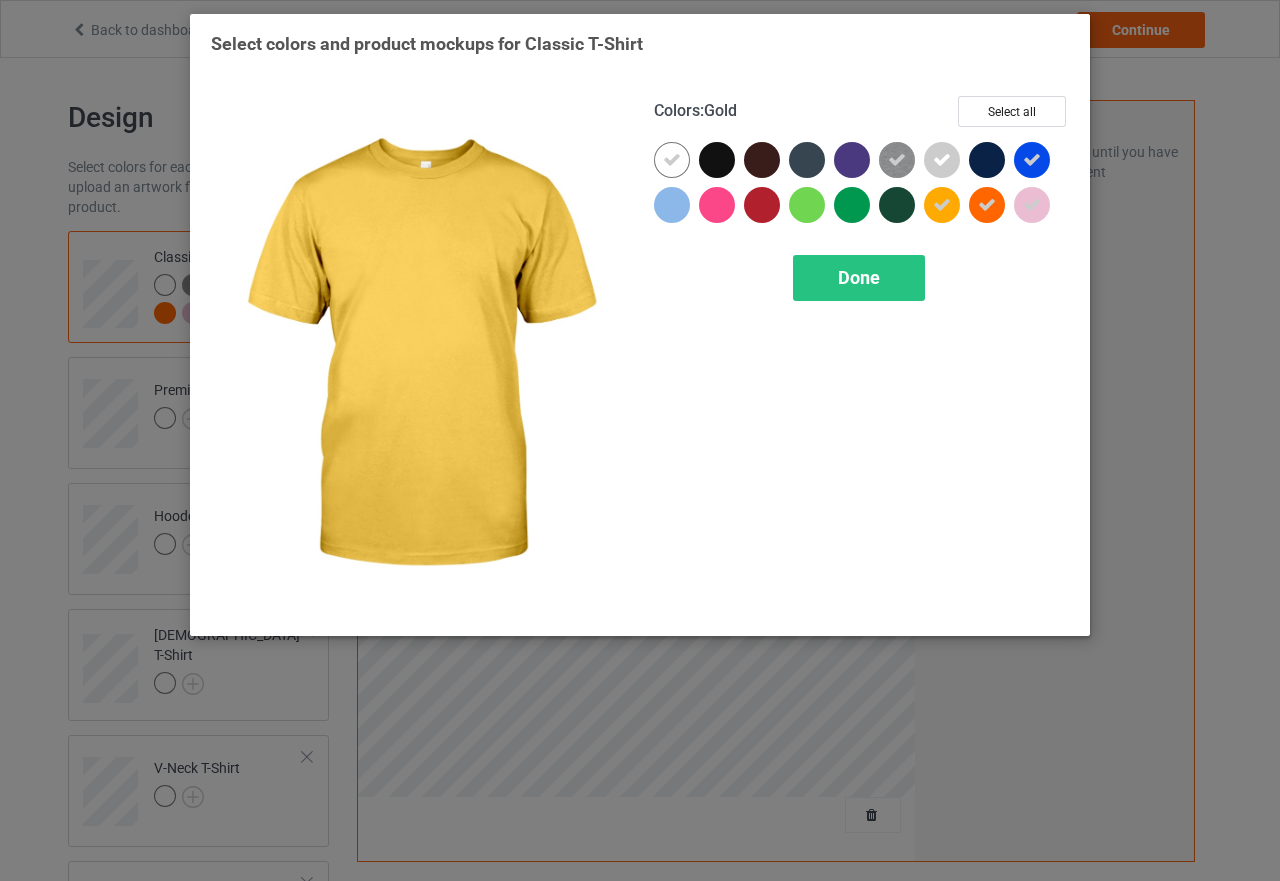 click at bounding box center [942, 205] 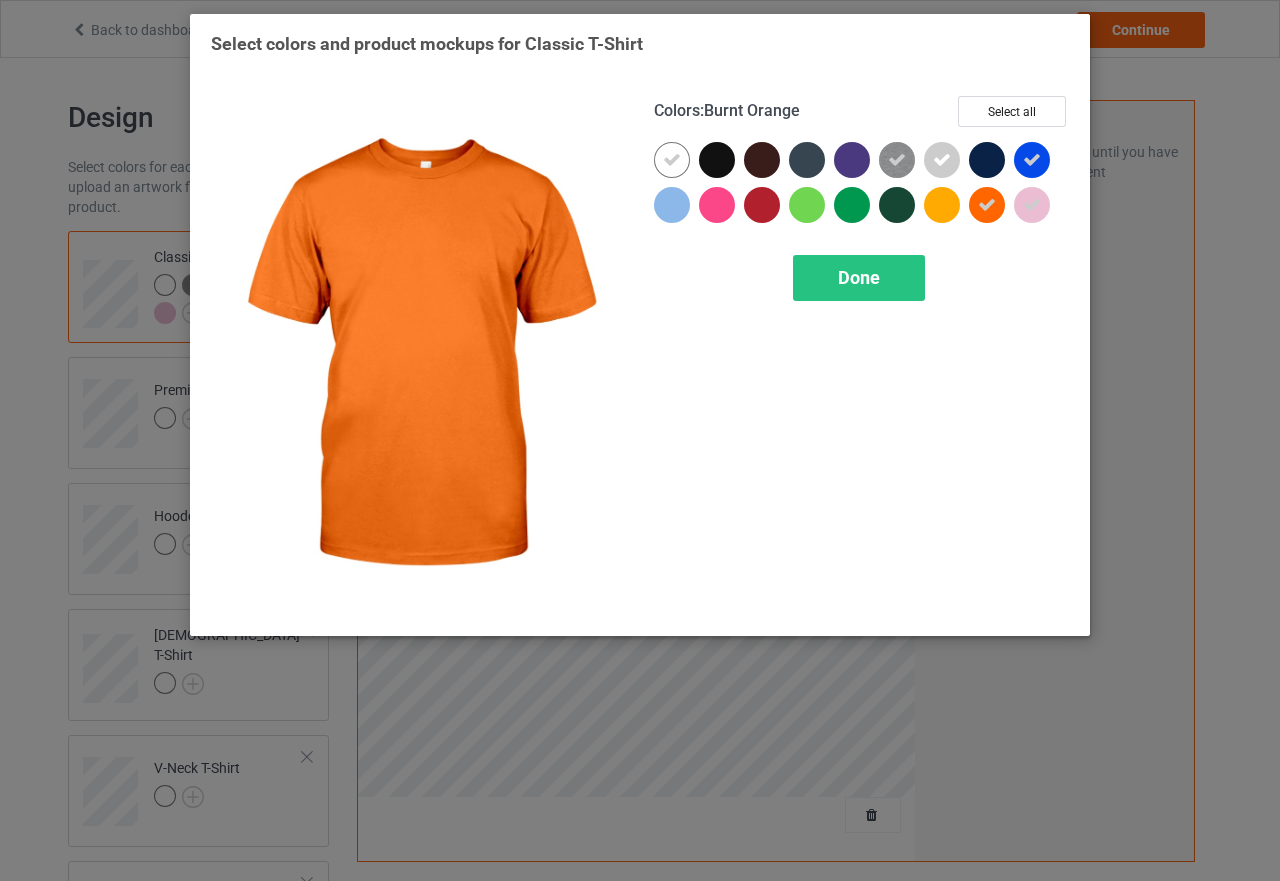 click at bounding box center (987, 205) 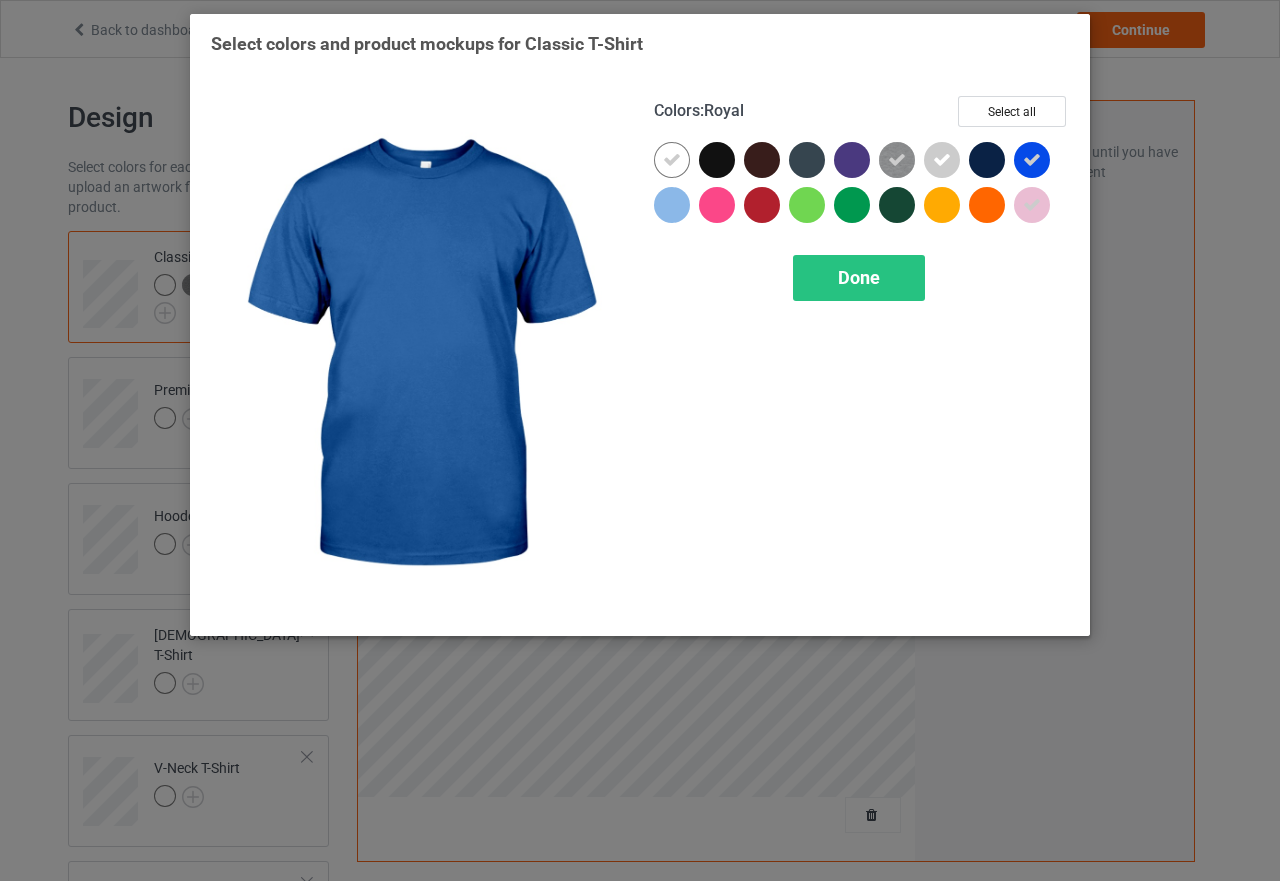 click at bounding box center (1032, 160) 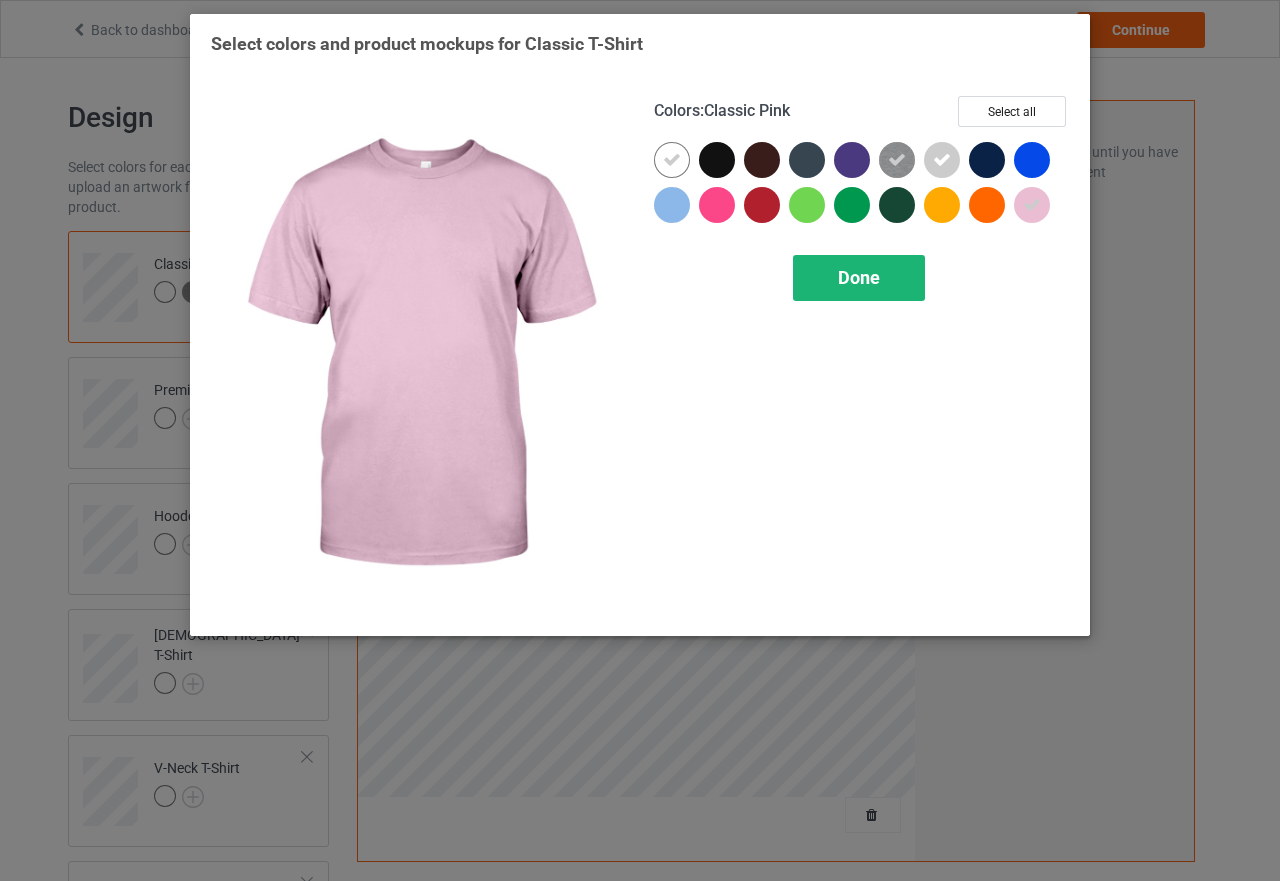 click on "Done" at bounding box center (859, 278) 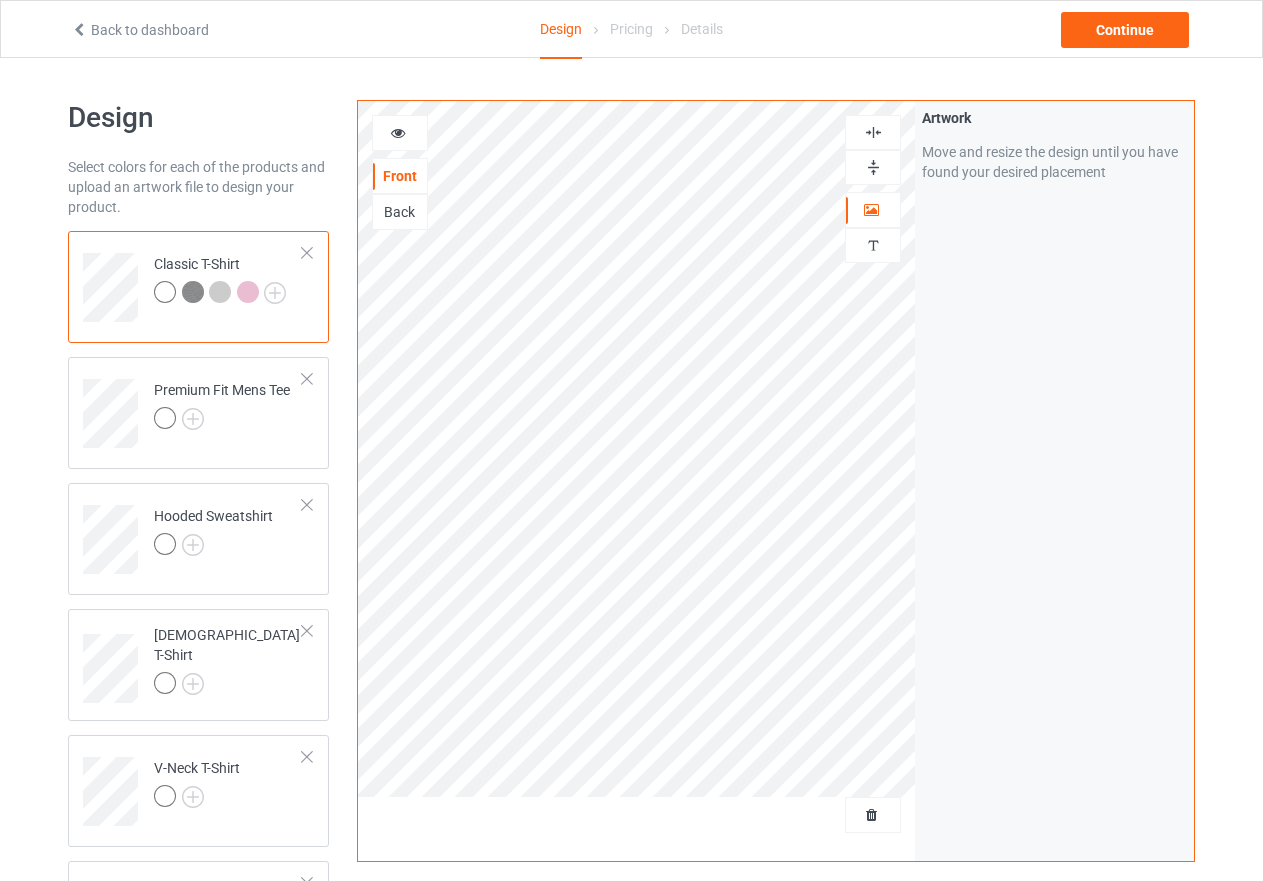click at bounding box center (193, 292) 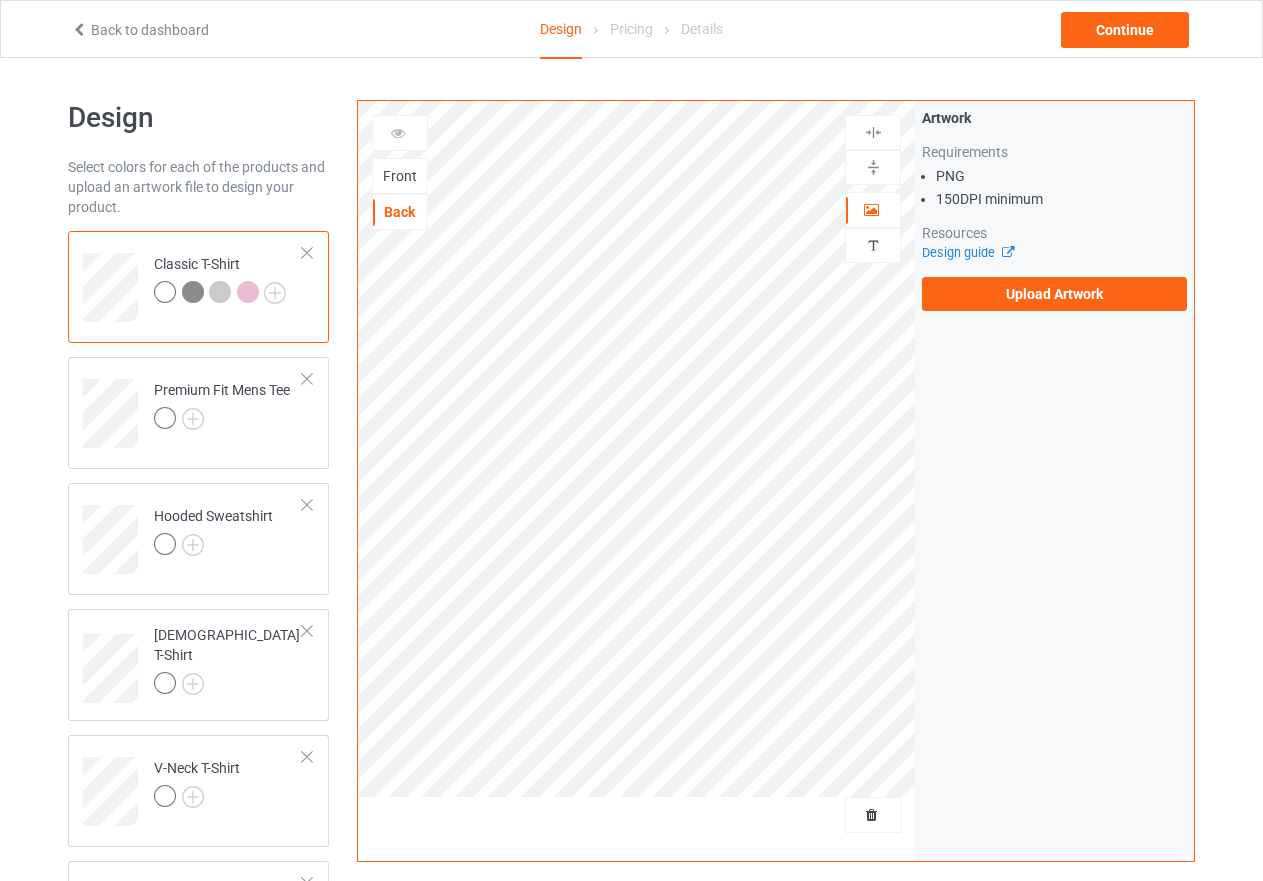 click on "Front" at bounding box center (400, 176) 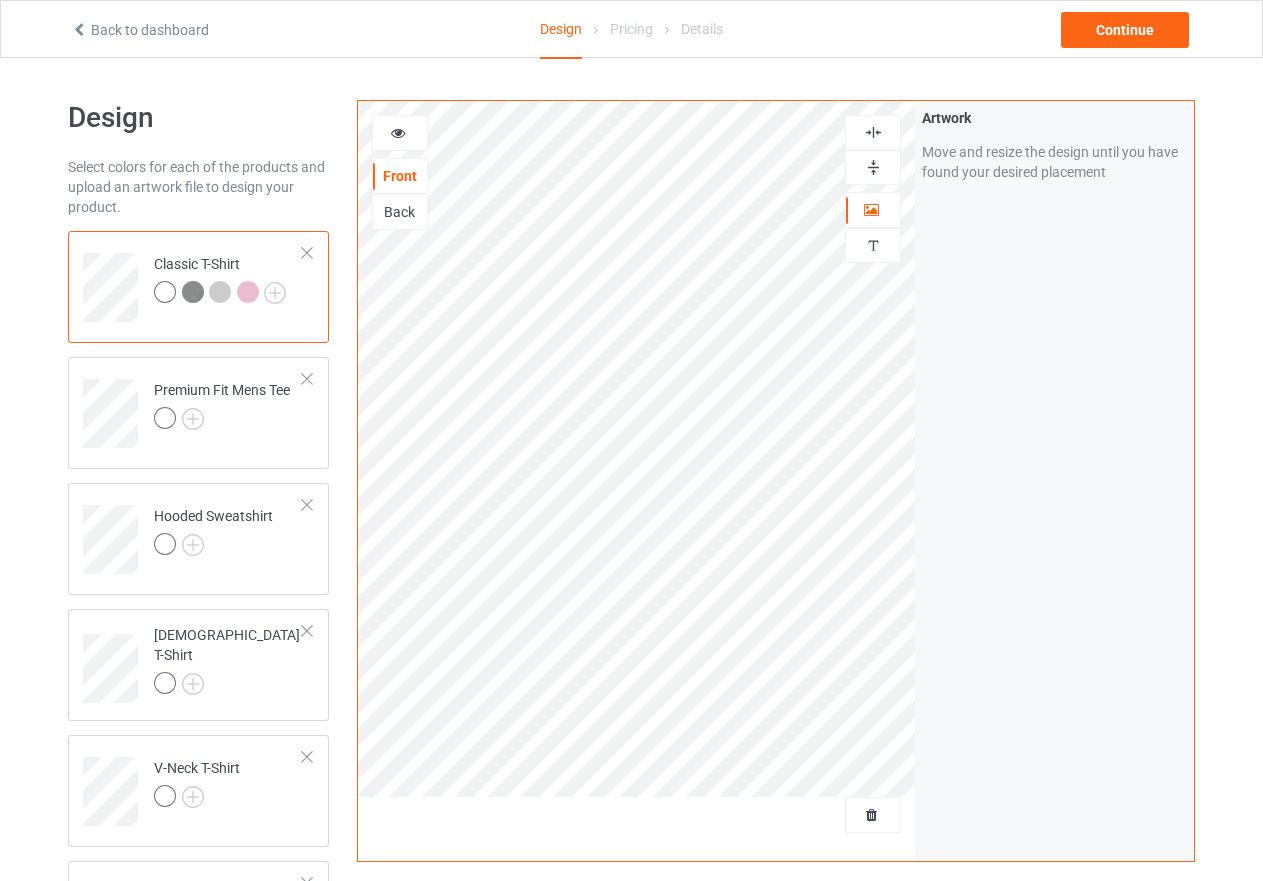 click at bounding box center (398, 130) 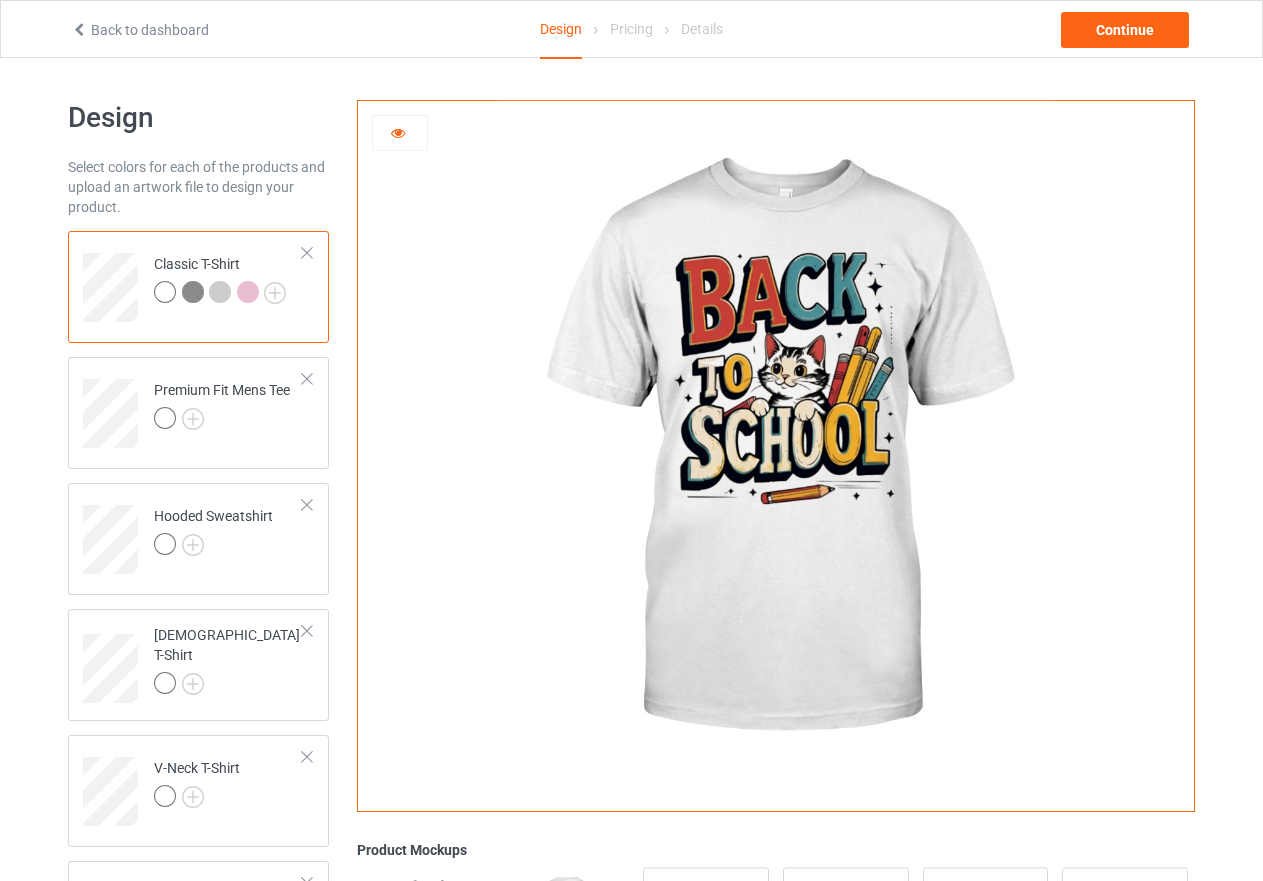 click at bounding box center (193, 292) 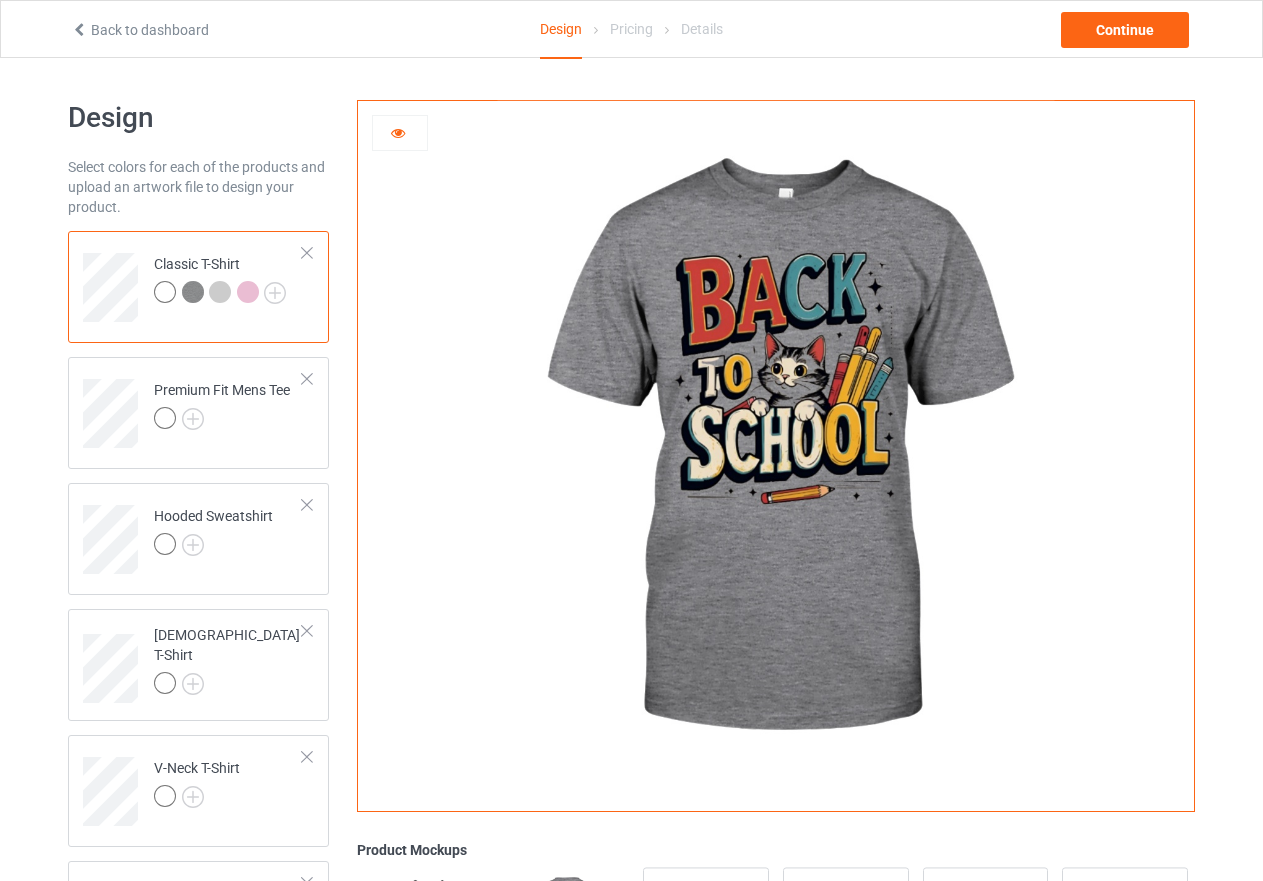 click at bounding box center (220, 292) 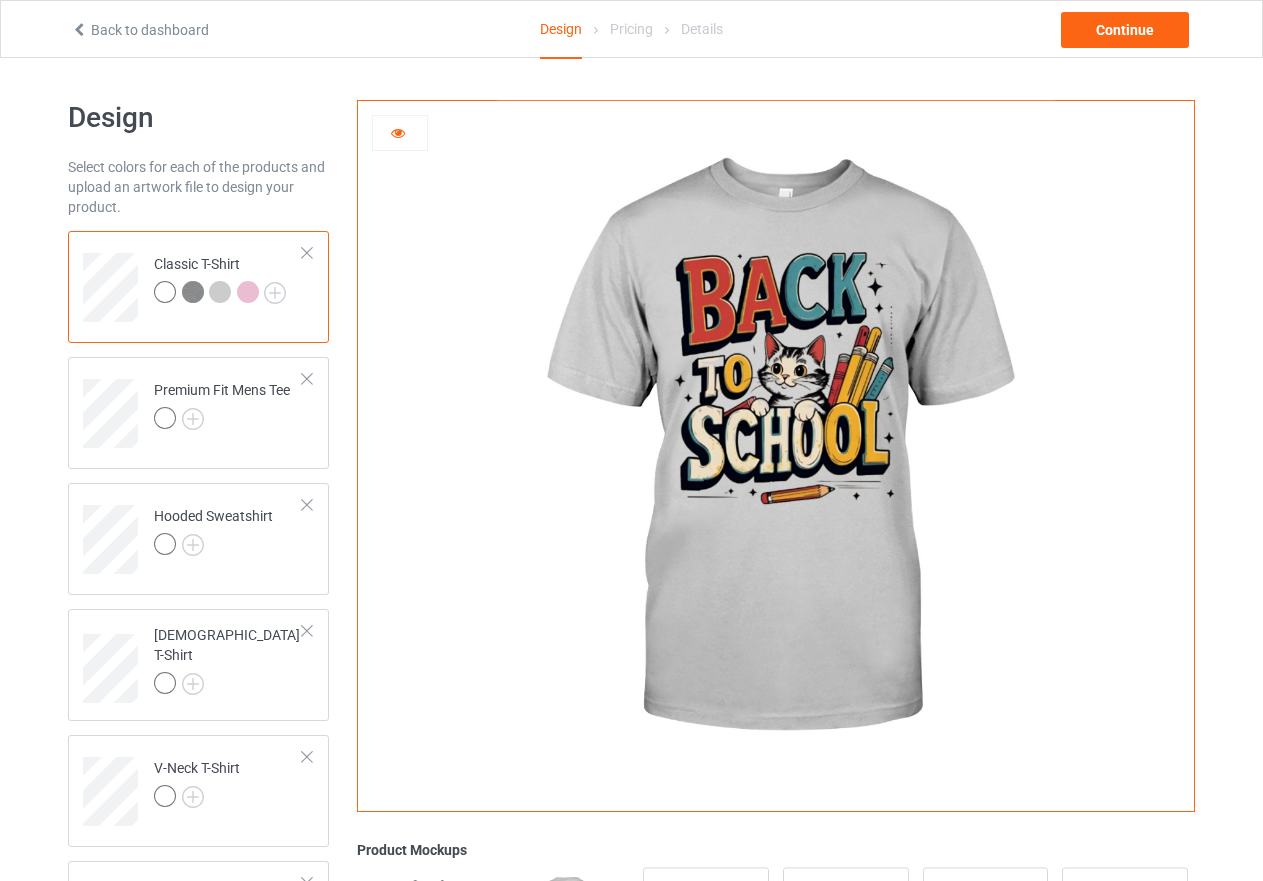 click at bounding box center (248, 292) 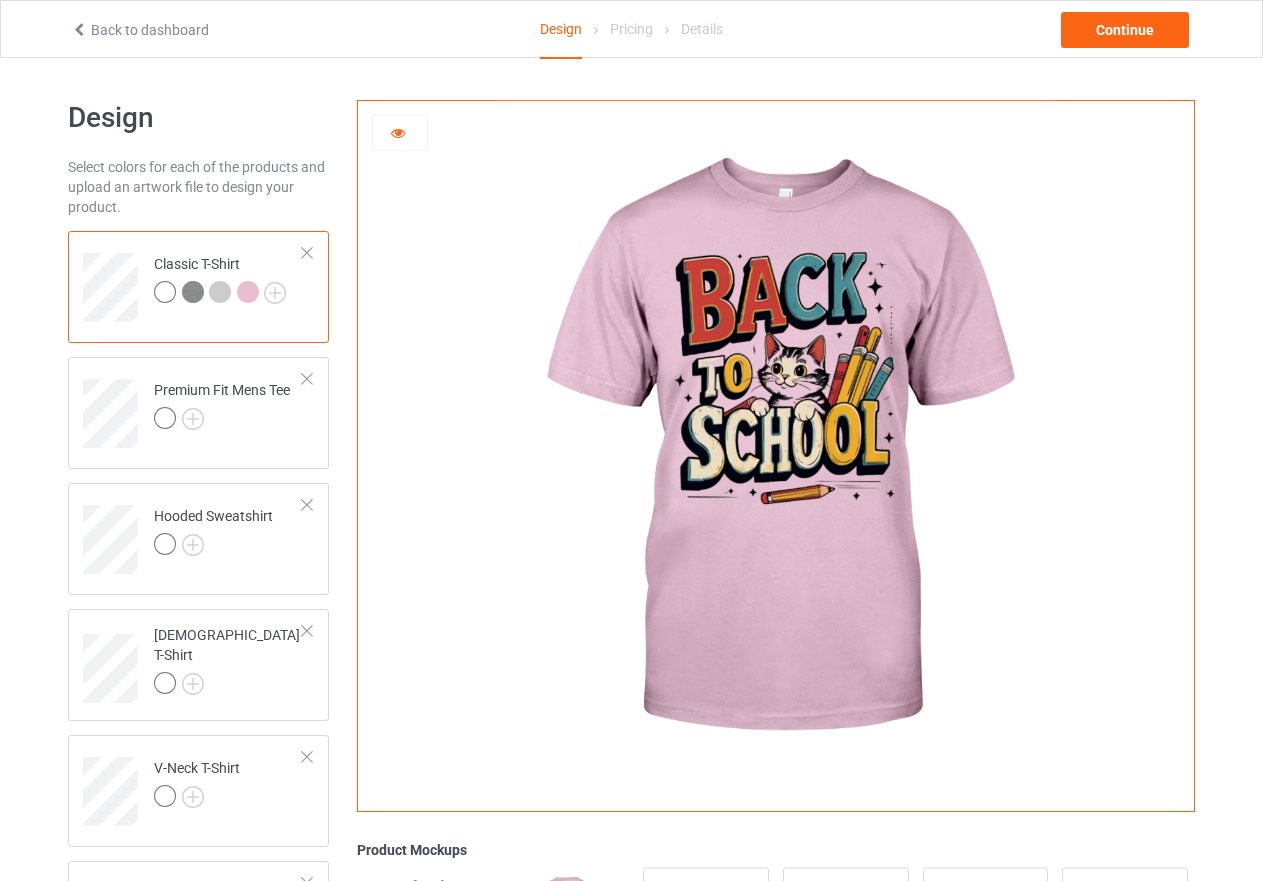 click at bounding box center [165, 292] 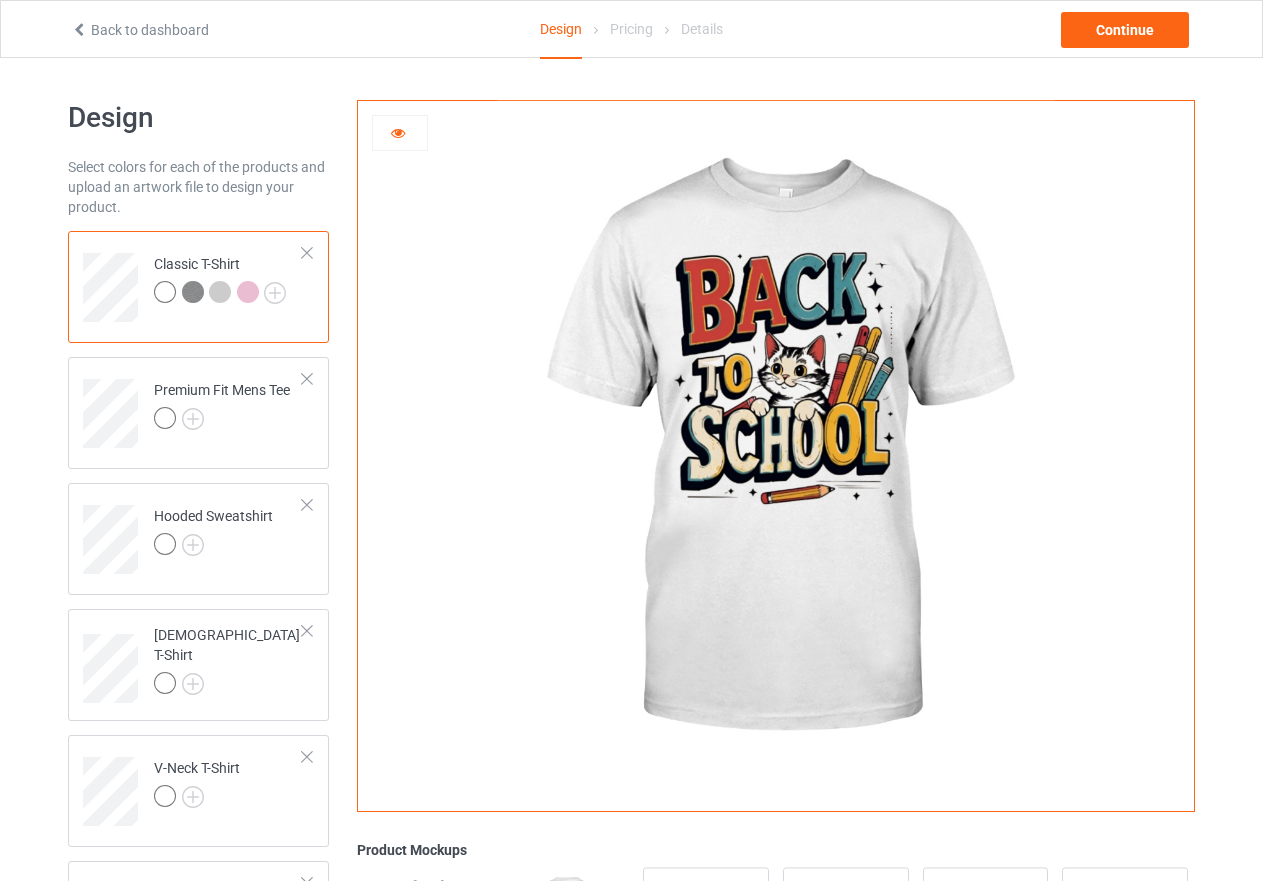 click at bounding box center (193, 292) 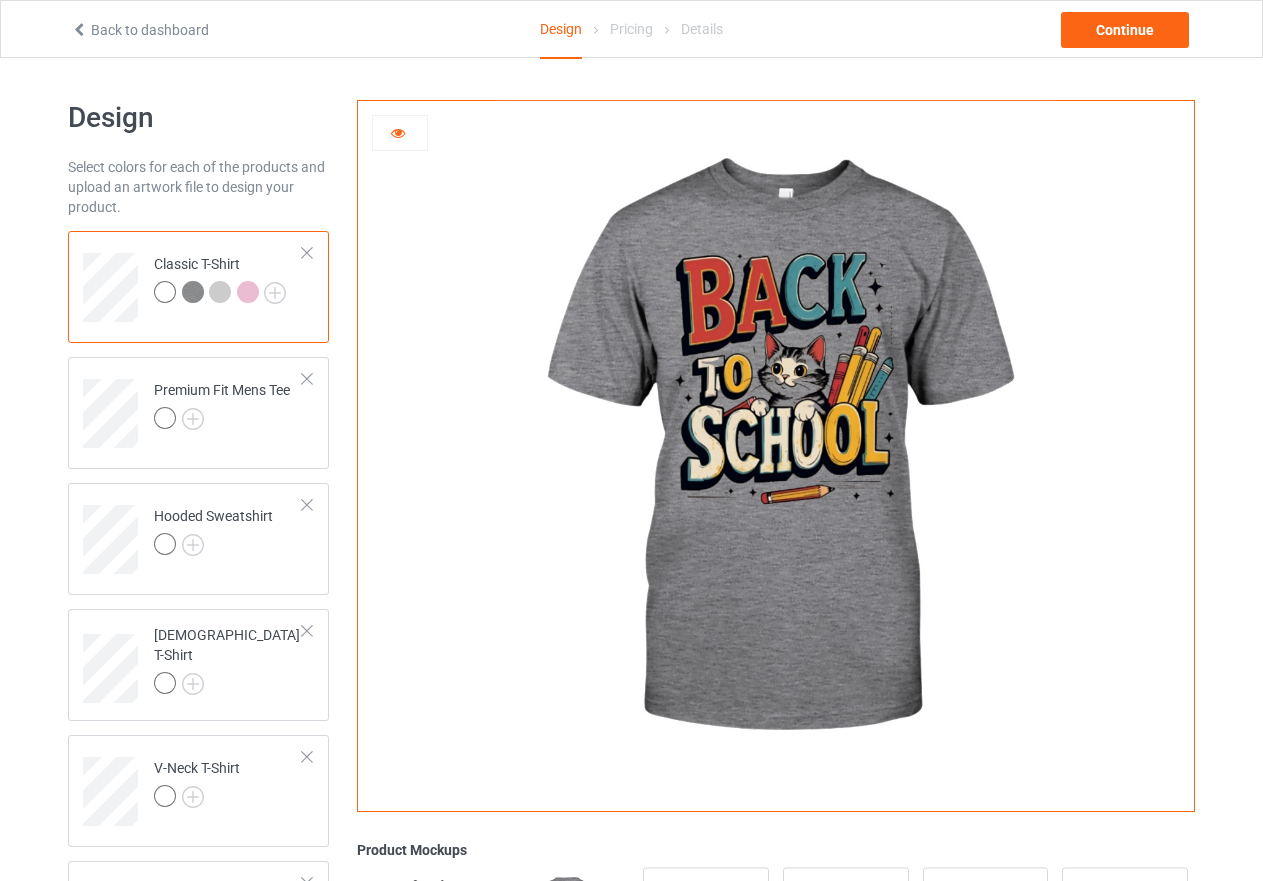 click at bounding box center (220, 292) 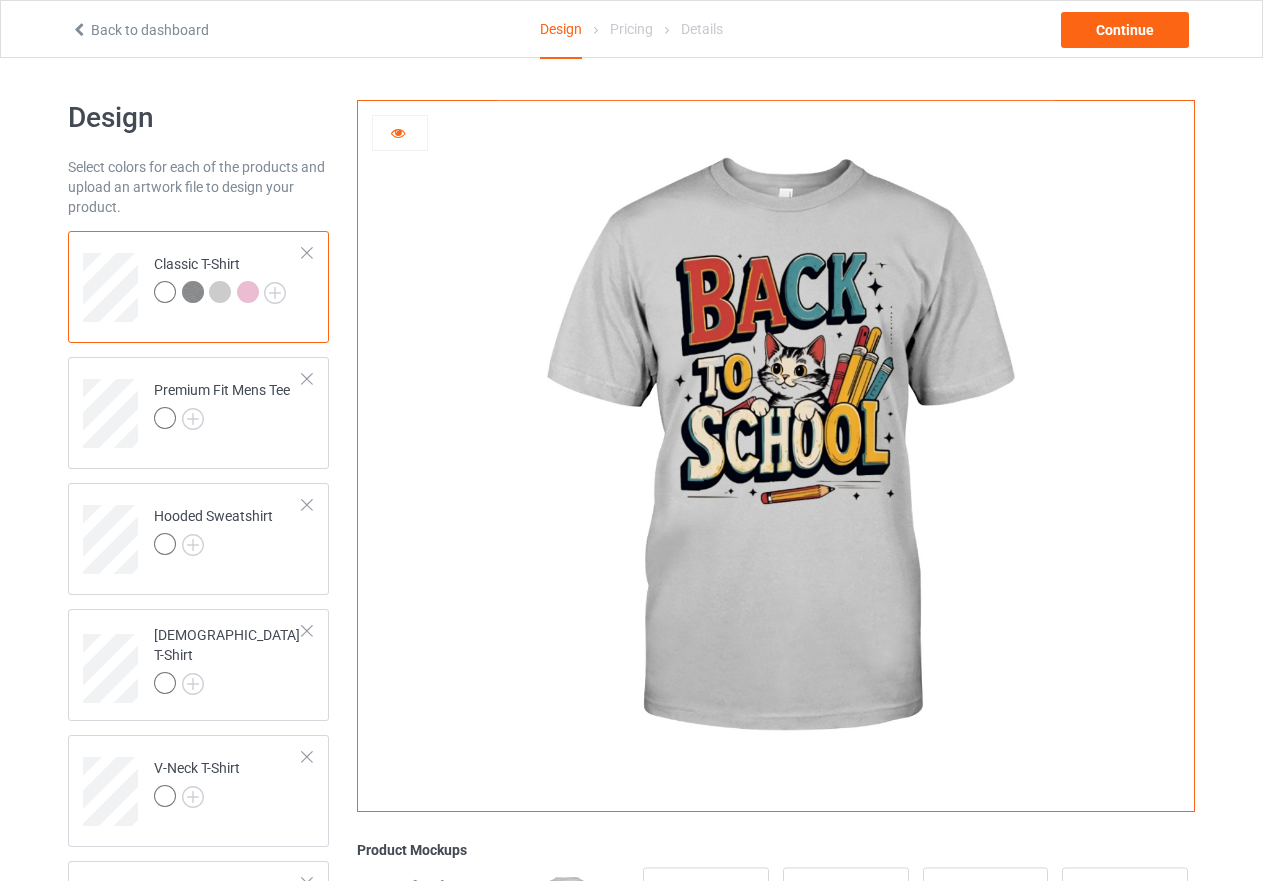 click at bounding box center [248, 292] 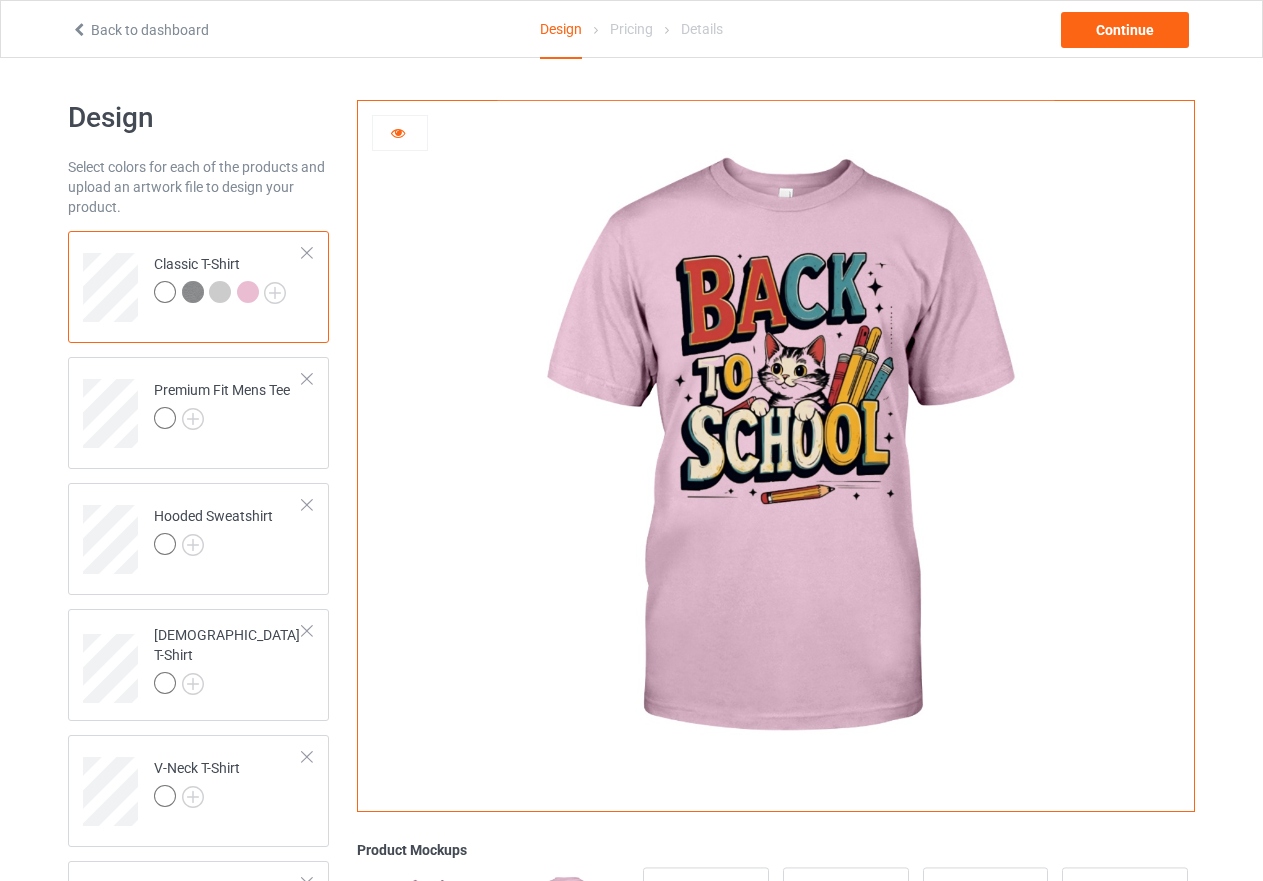 click at bounding box center (220, 292) 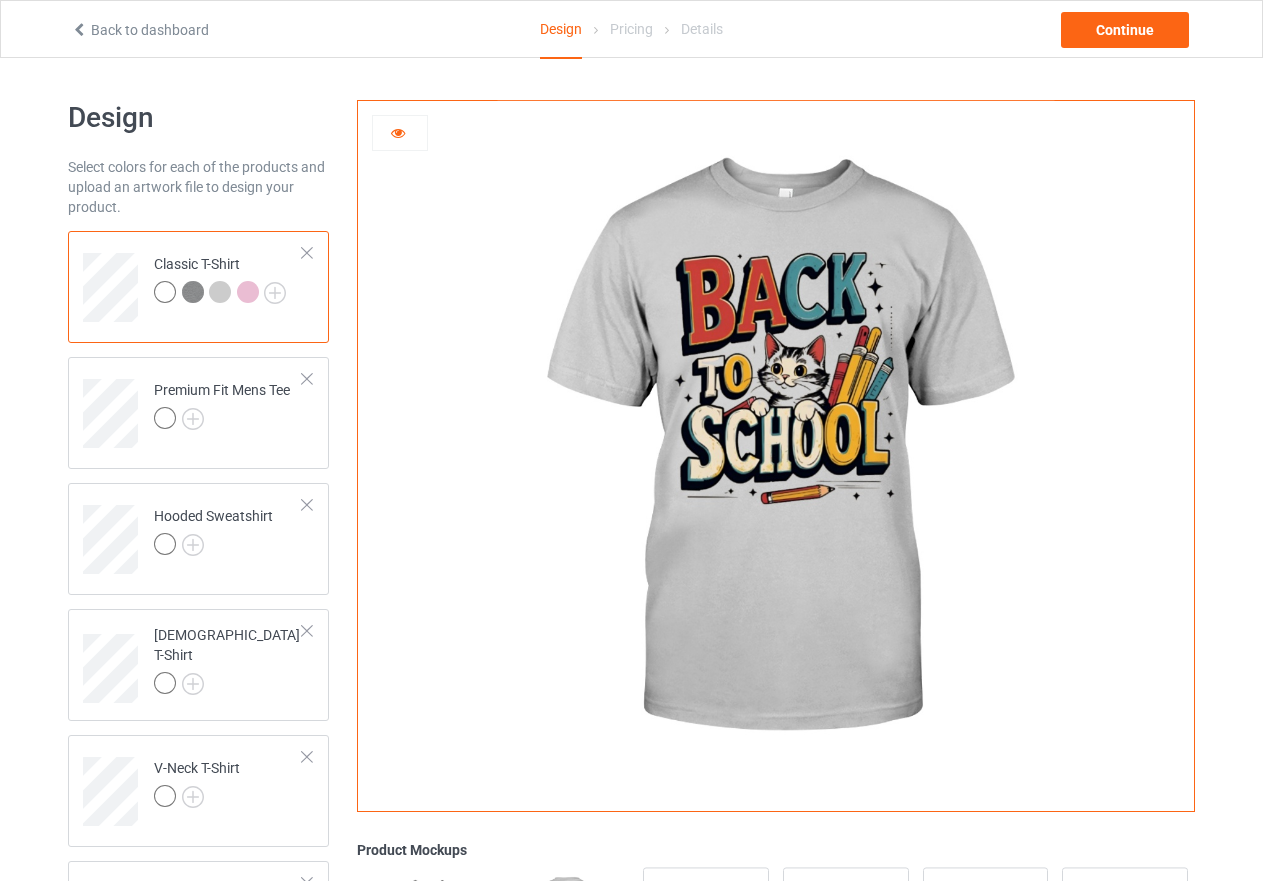 click at bounding box center (193, 292) 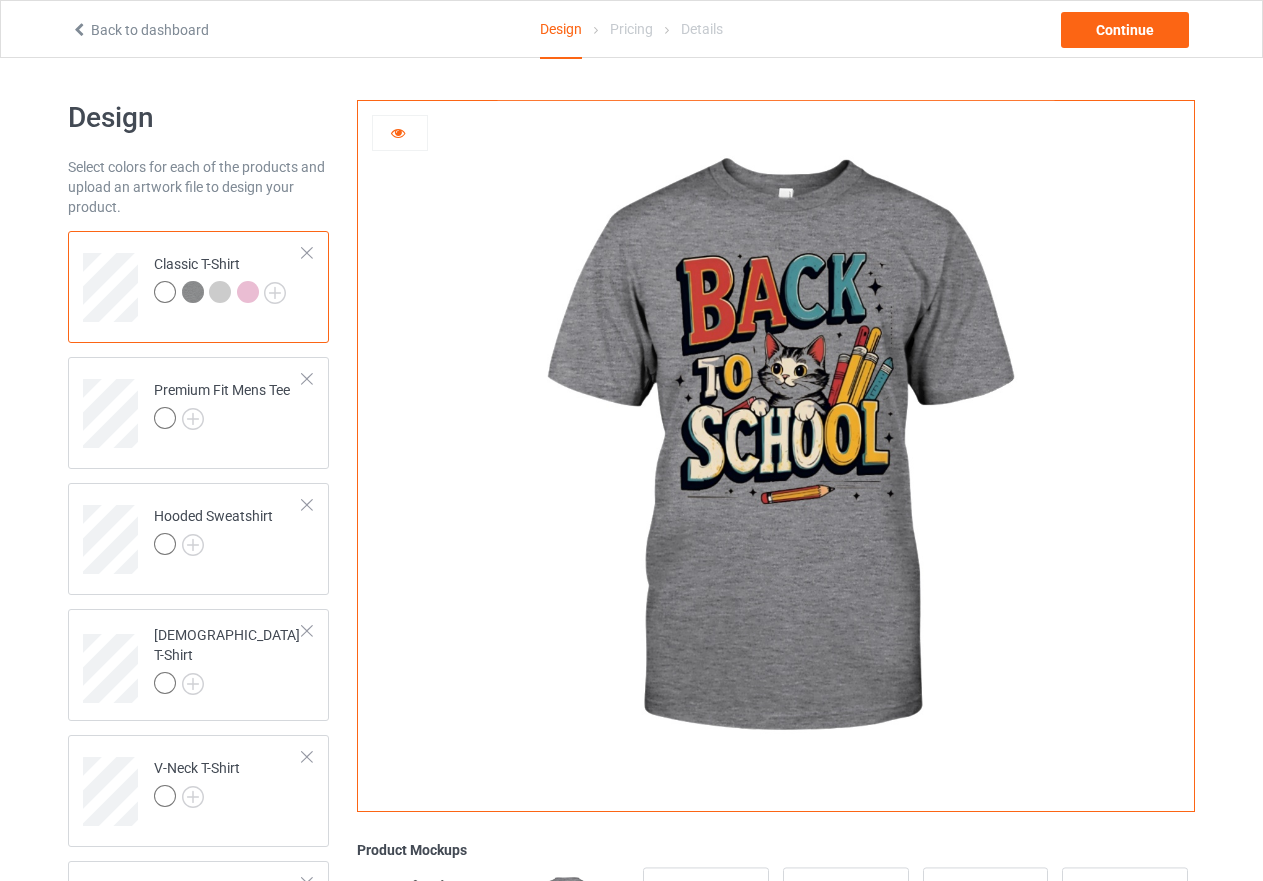 click at bounding box center (165, 292) 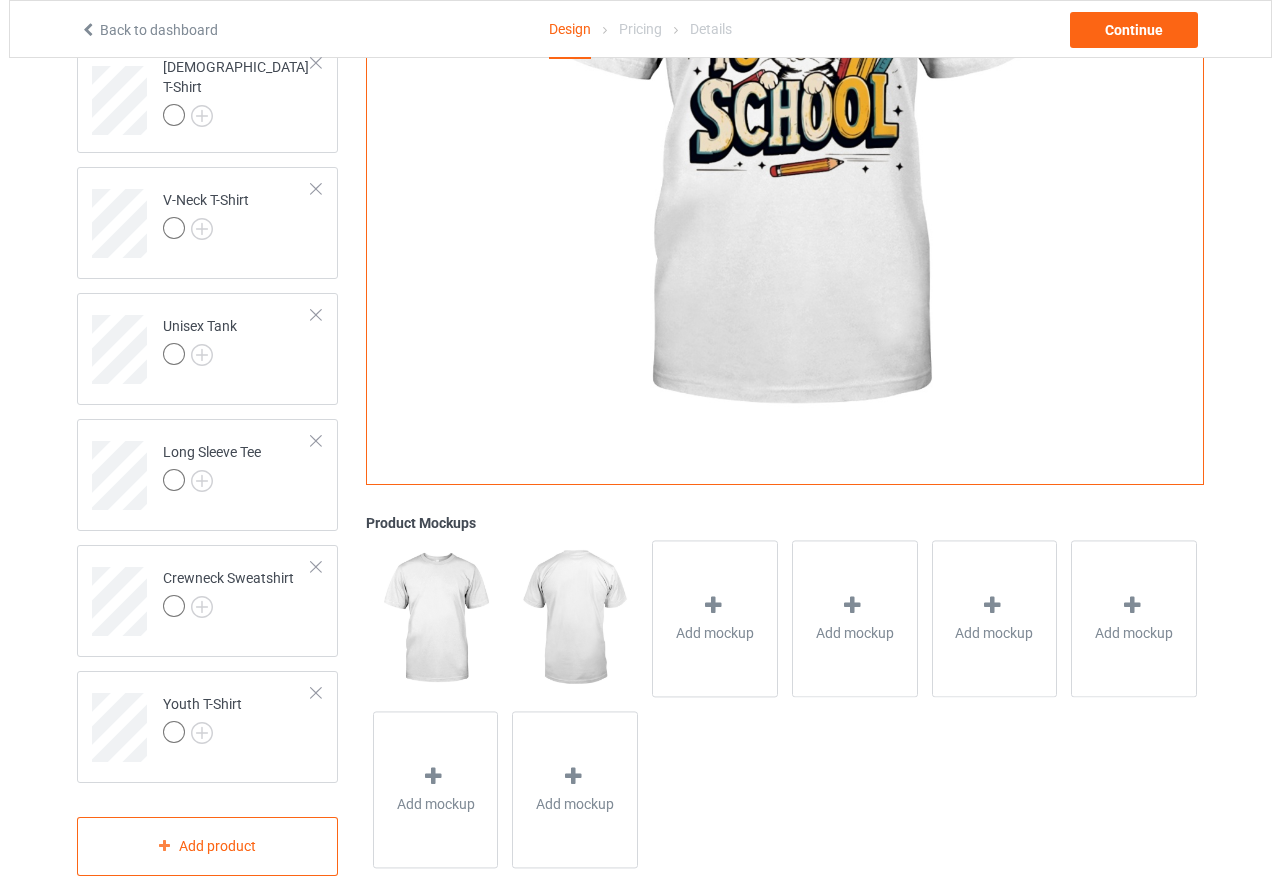 scroll, scrollTop: 600, scrollLeft: 0, axis: vertical 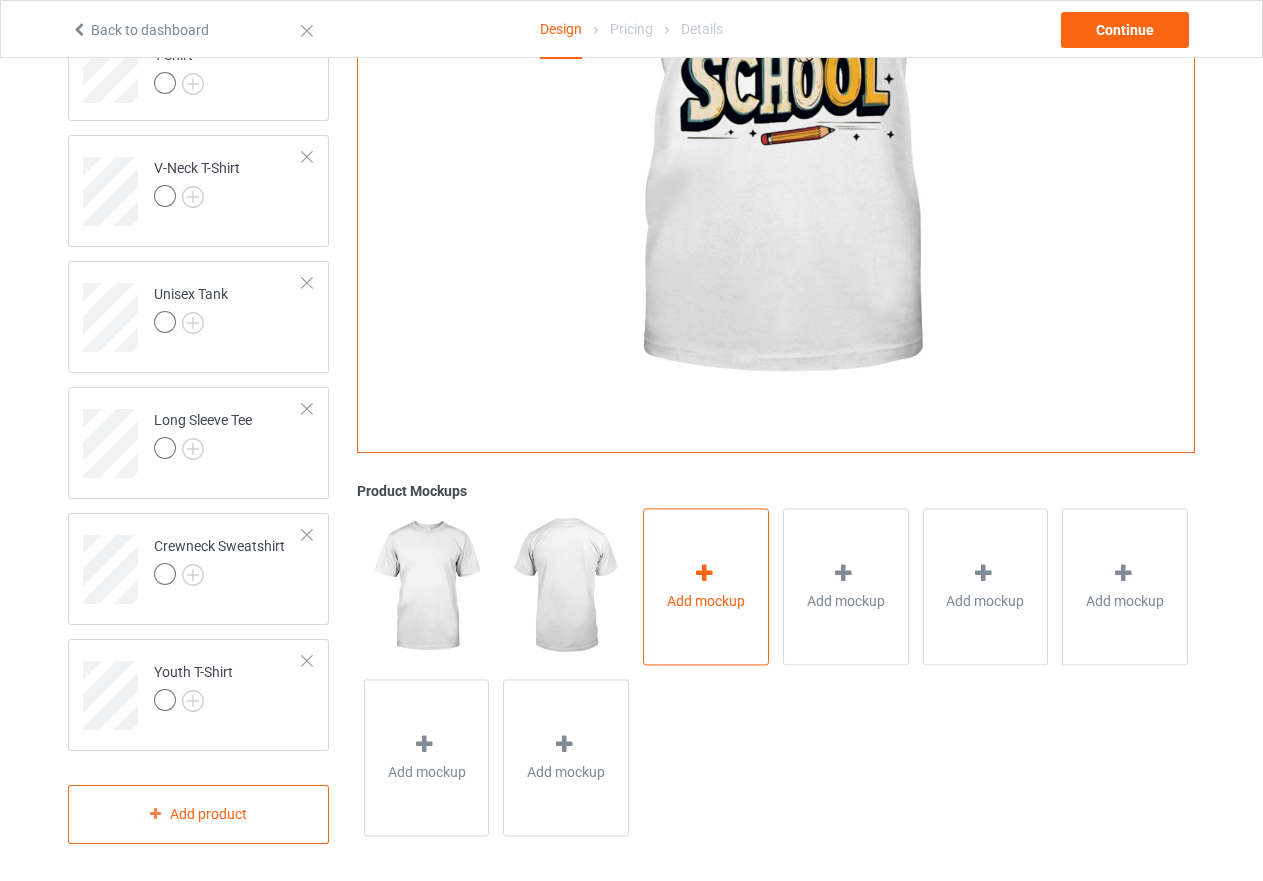 click at bounding box center [704, 573] 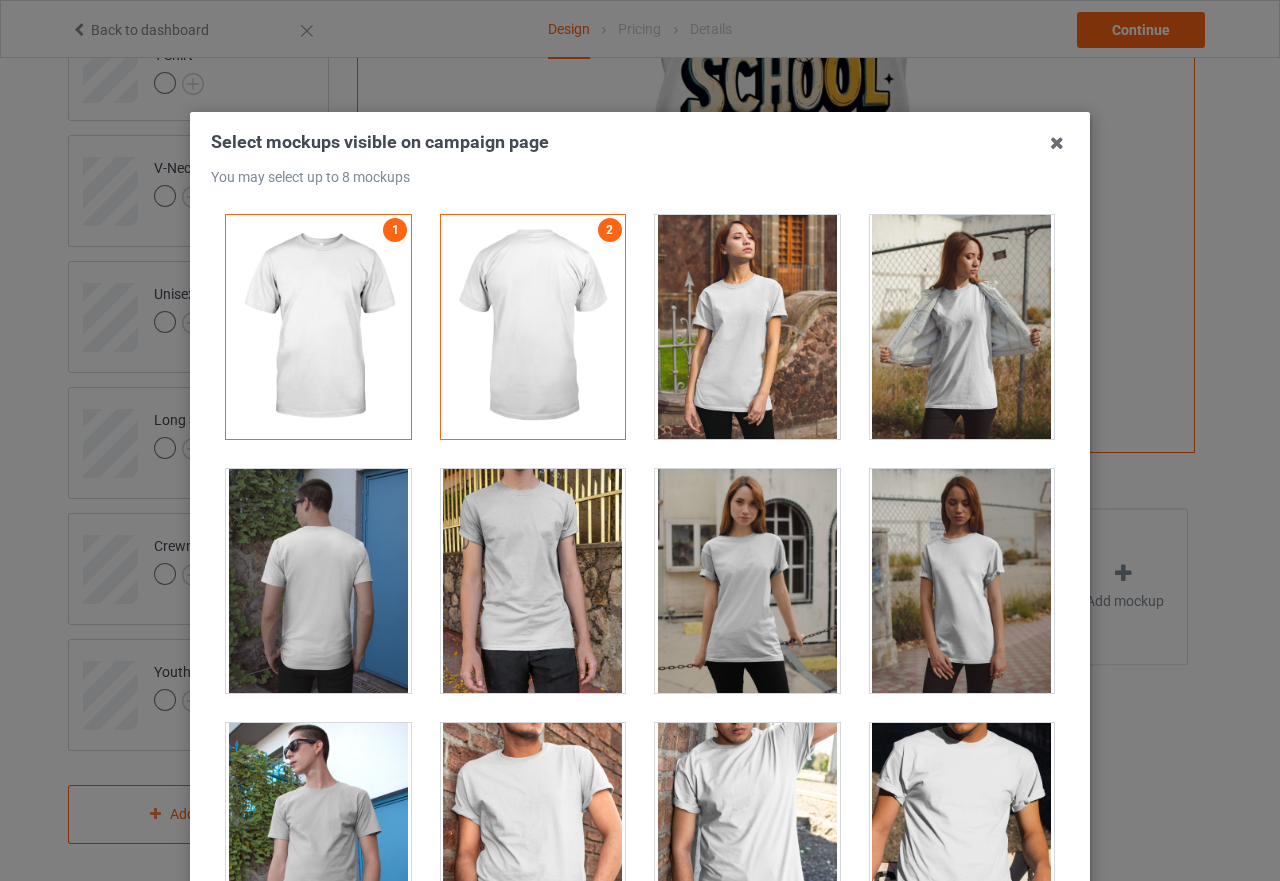 click at bounding box center [747, 581] 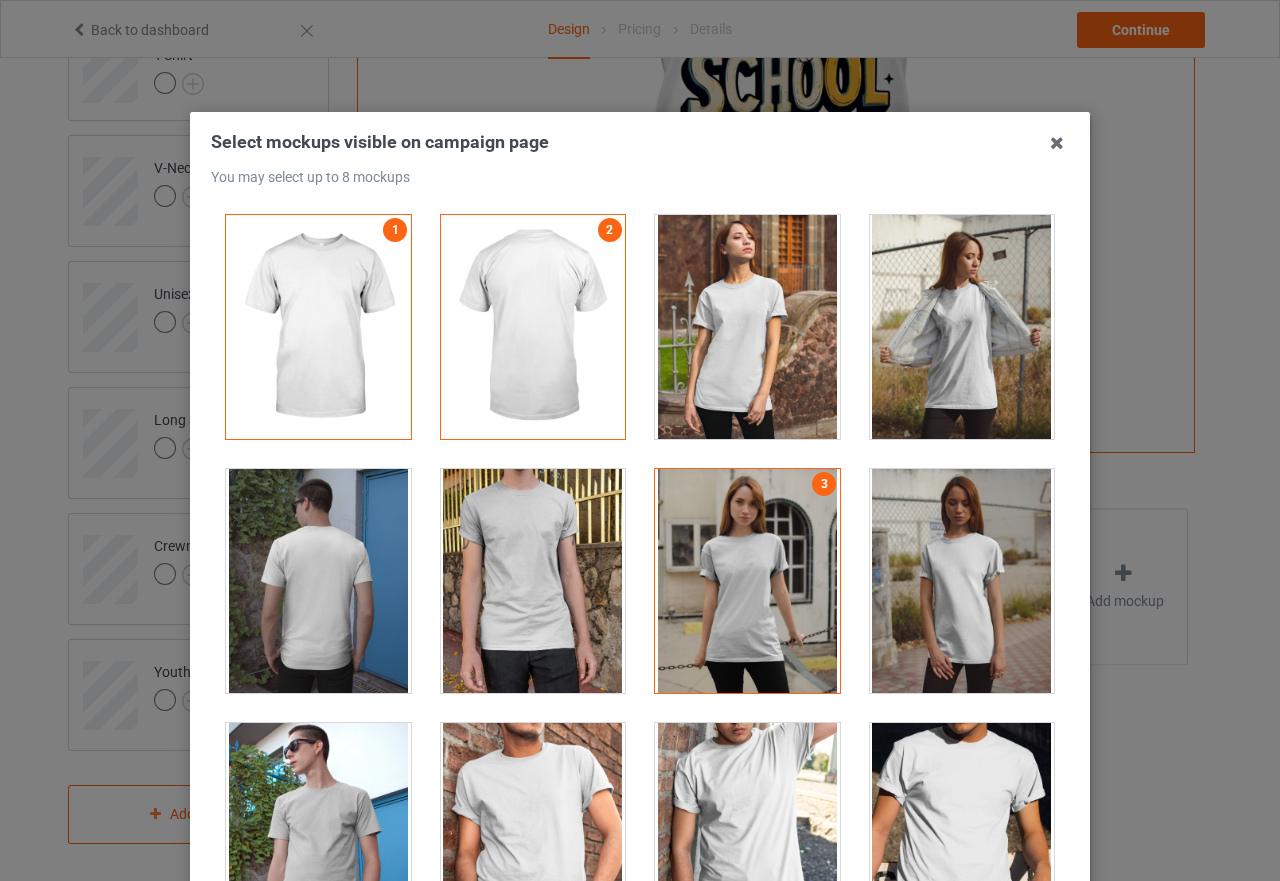 click at bounding box center (962, 581) 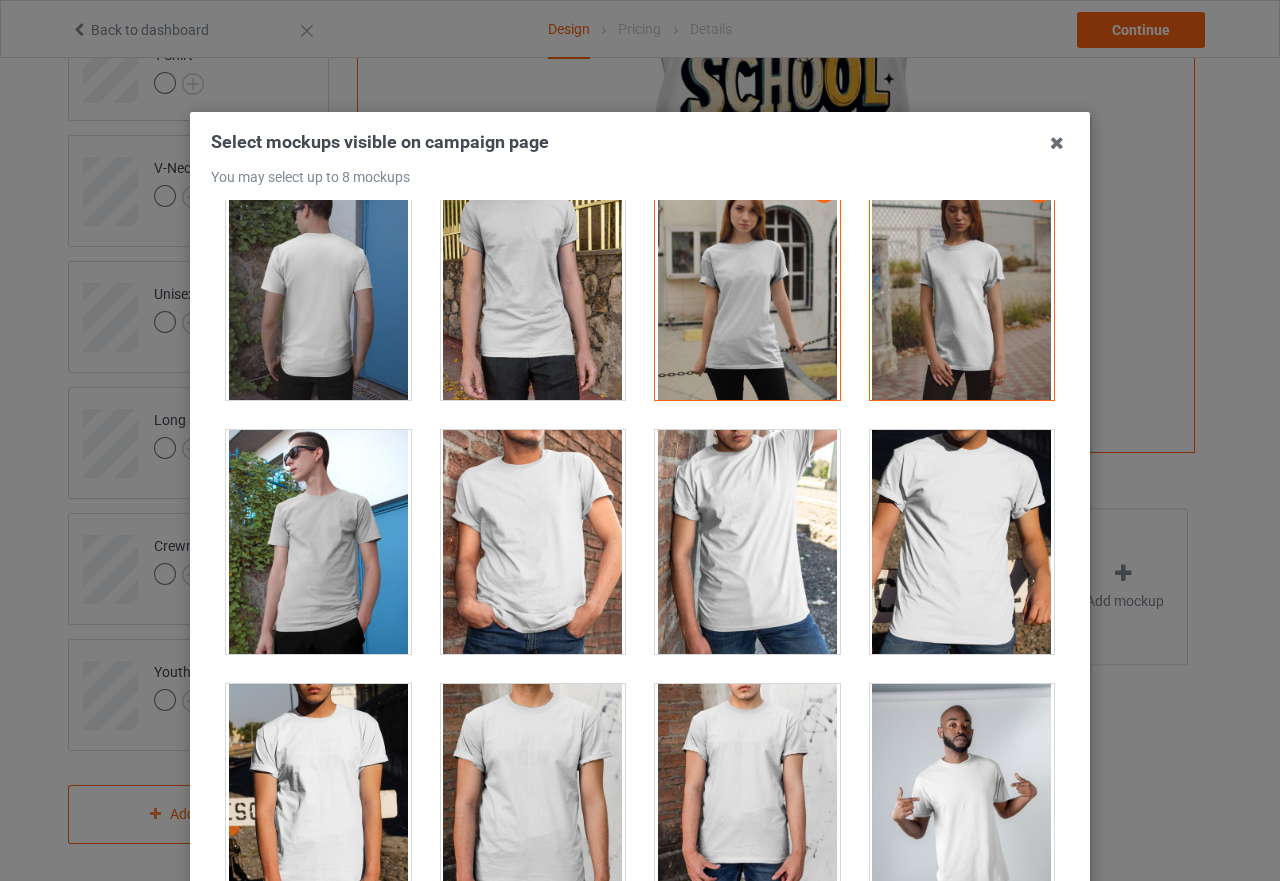 scroll, scrollTop: 400, scrollLeft: 0, axis: vertical 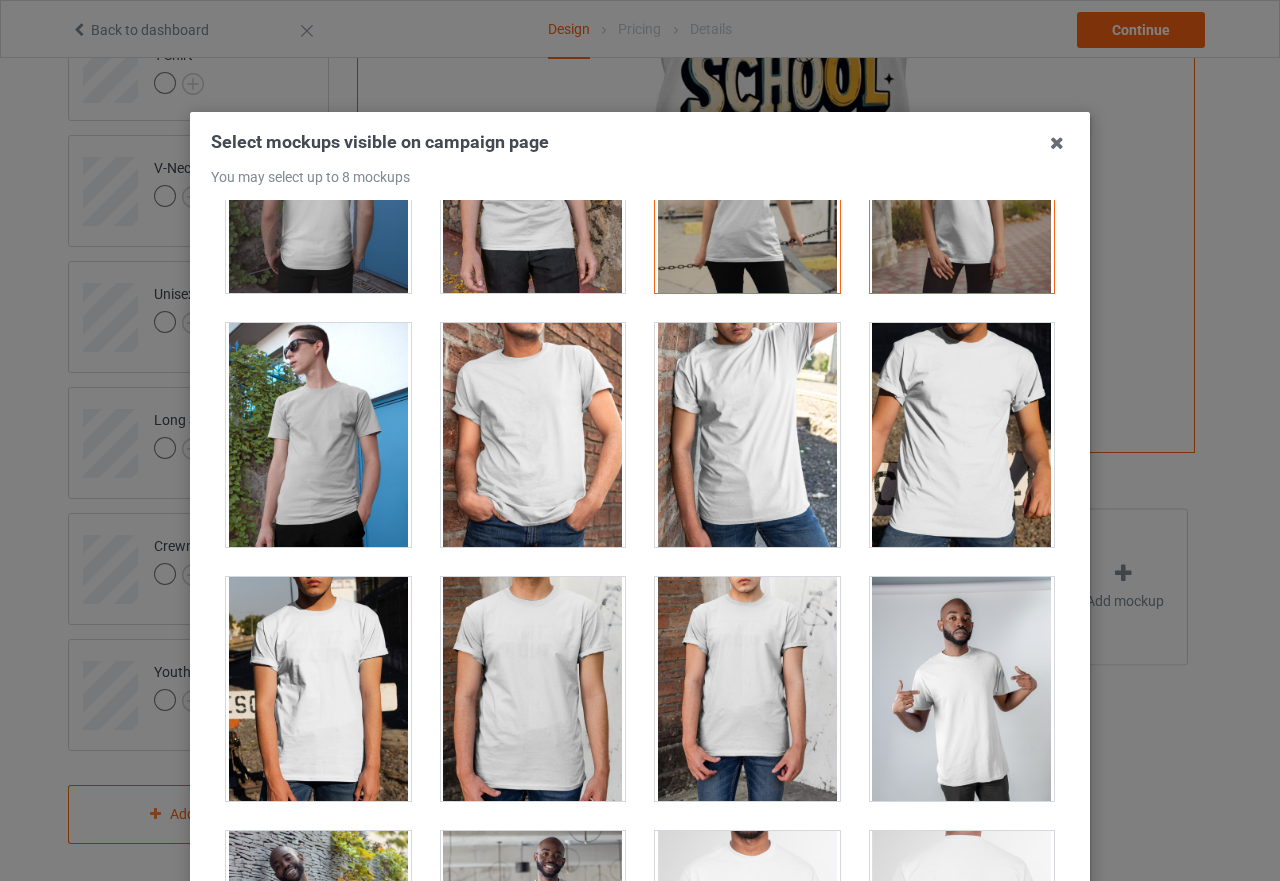 click at bounding box center [318, 435] 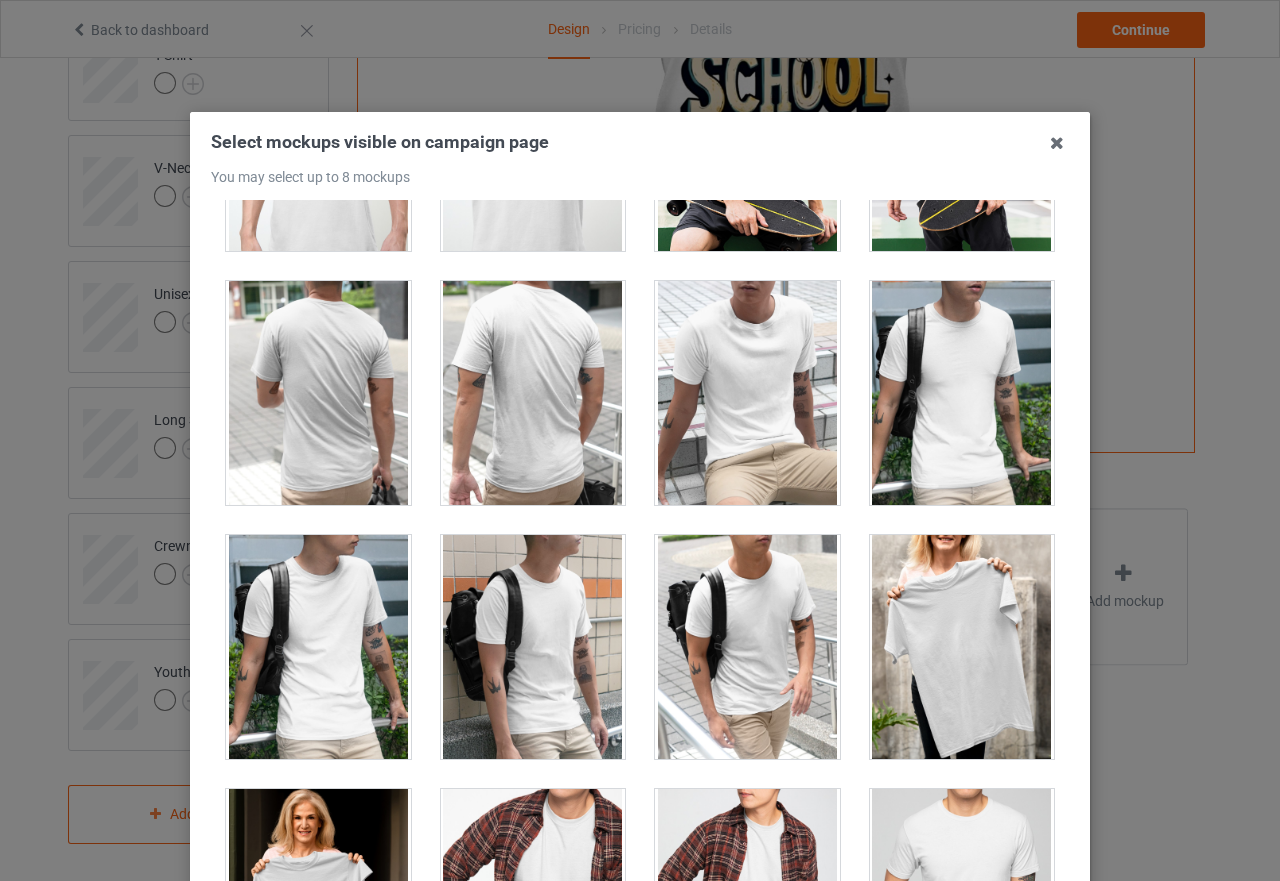 scroll, scrollTop: 5100, scrollLeft: 0, axis: vertical 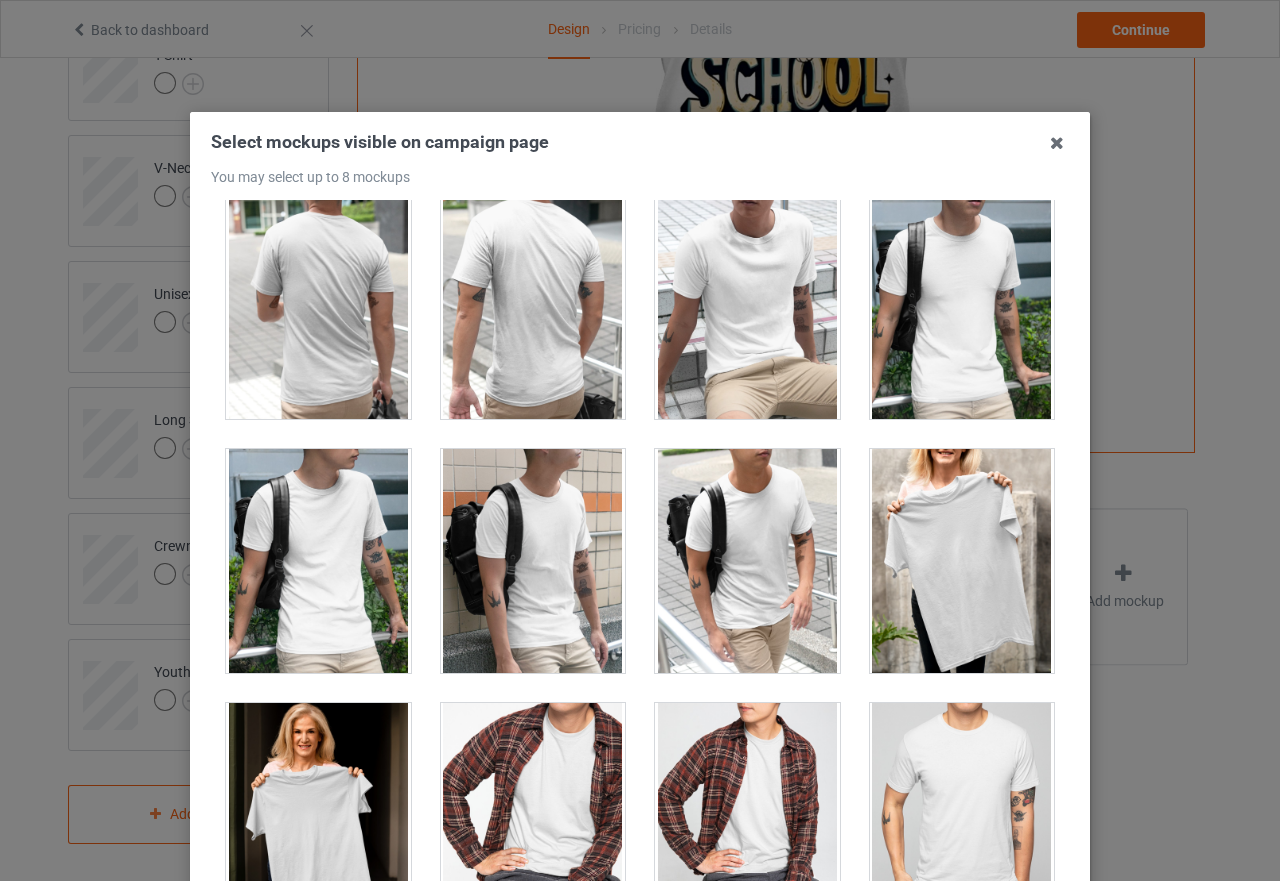 click at bounding box center [318, 561] 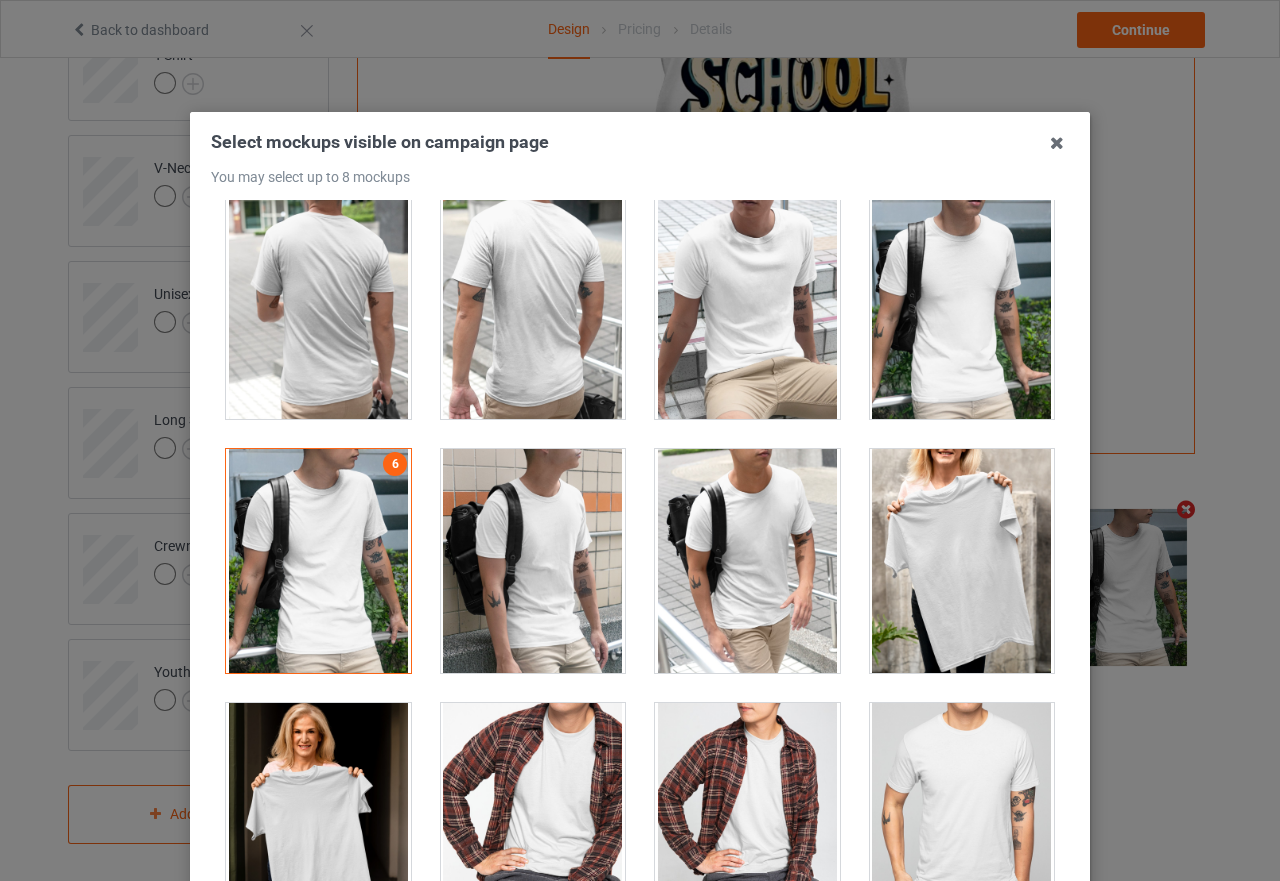 click at bounding box center (747, 561) 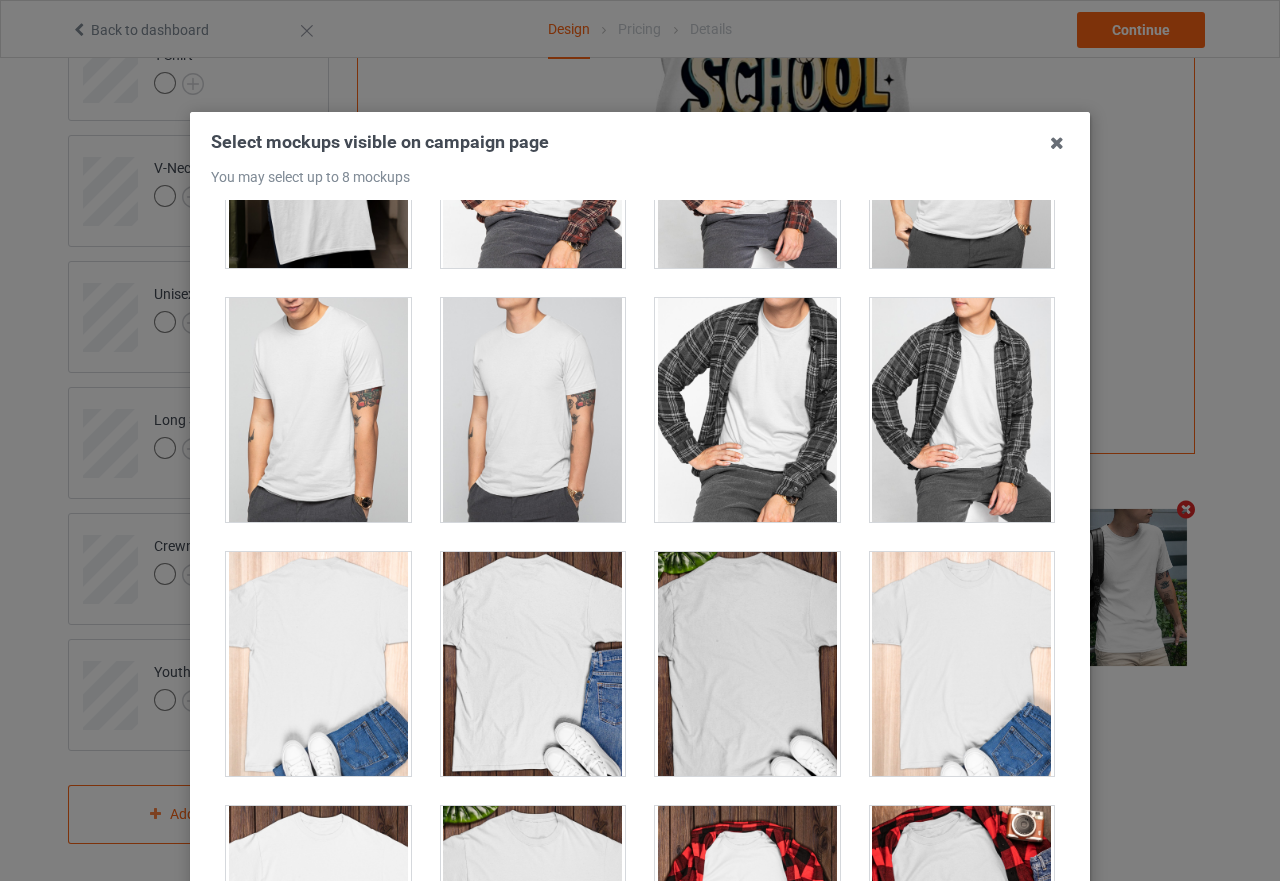 scroll, scrollTop: 6300, scrollLeft: 0, axis: vertical 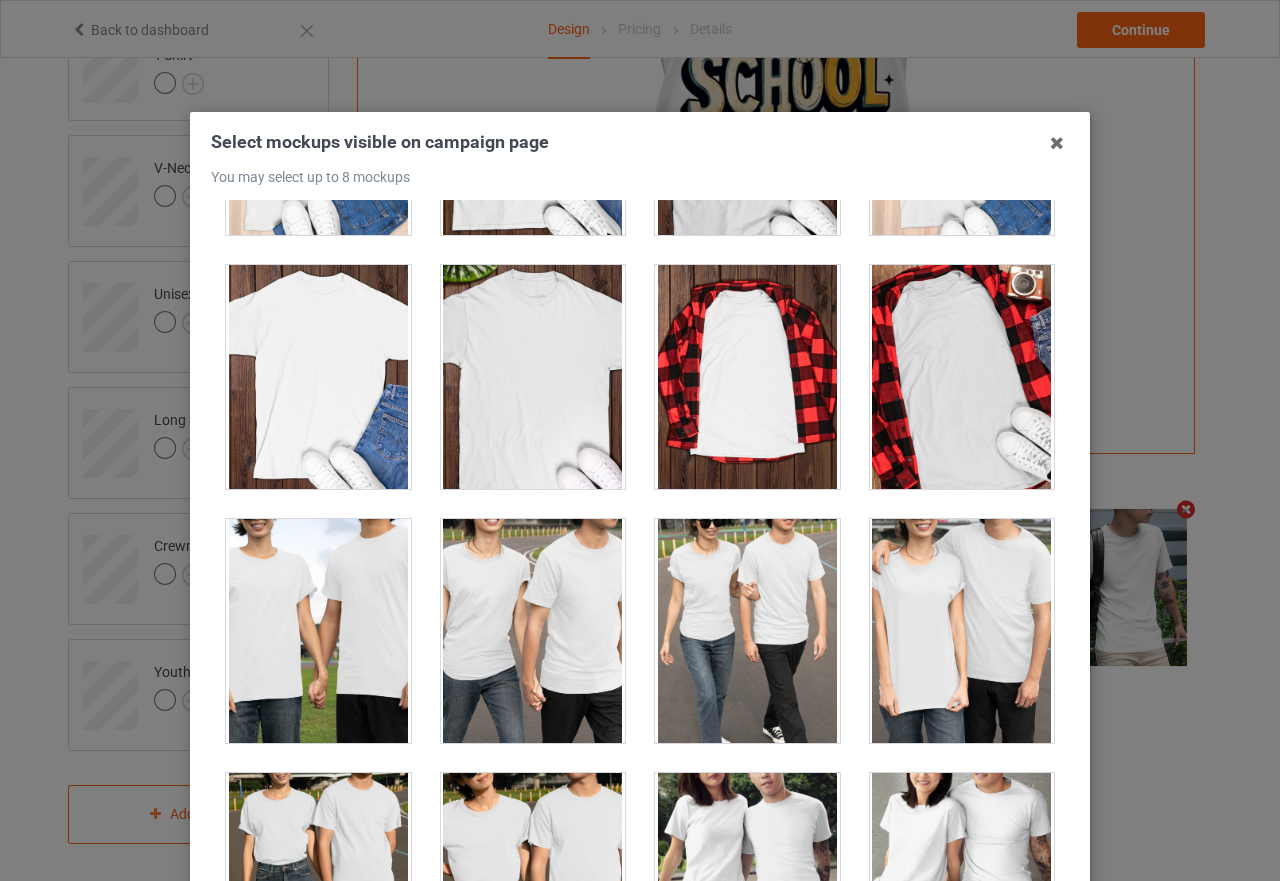click at bounding box center (533, 377) 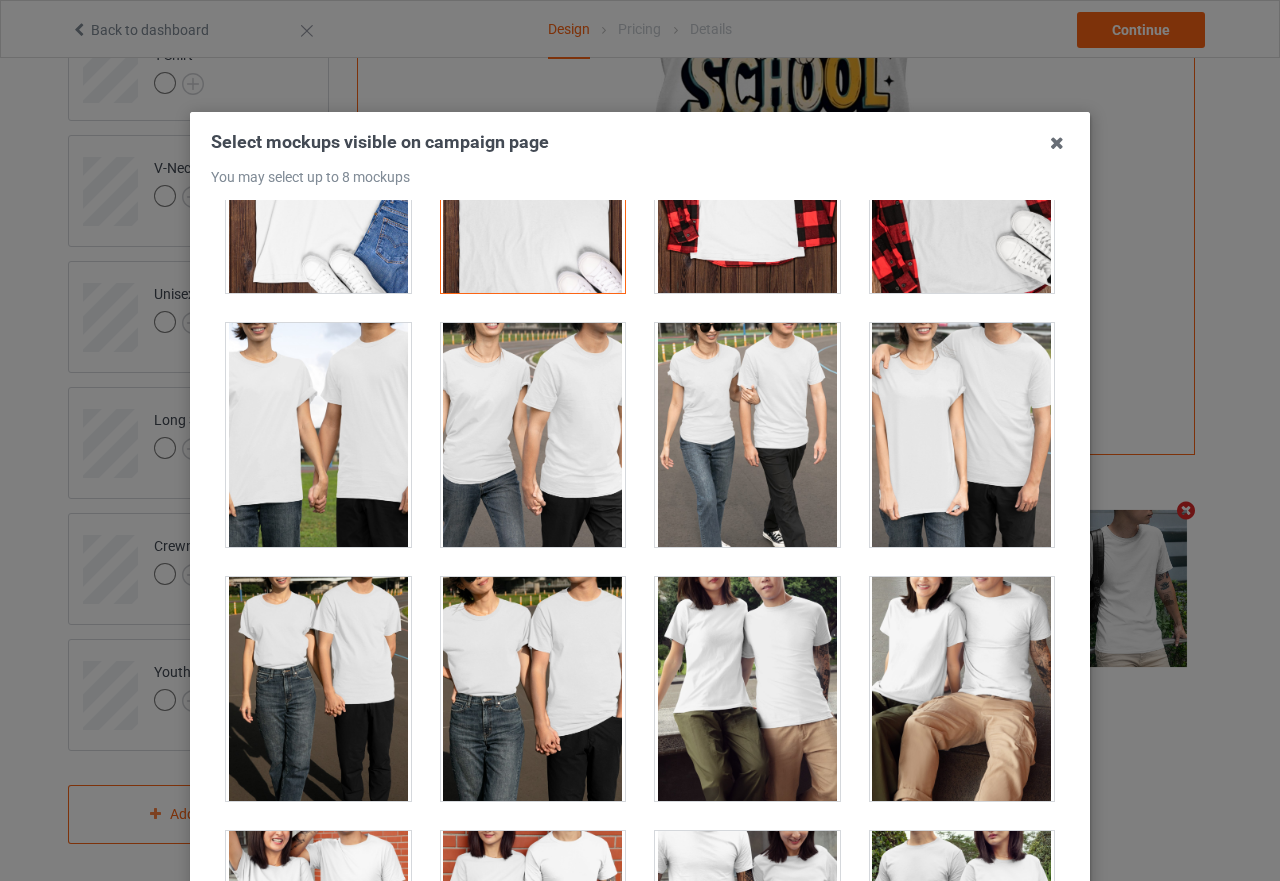 scroll, scrollTop: 6700, scrollLeft: 0, axis: vertical 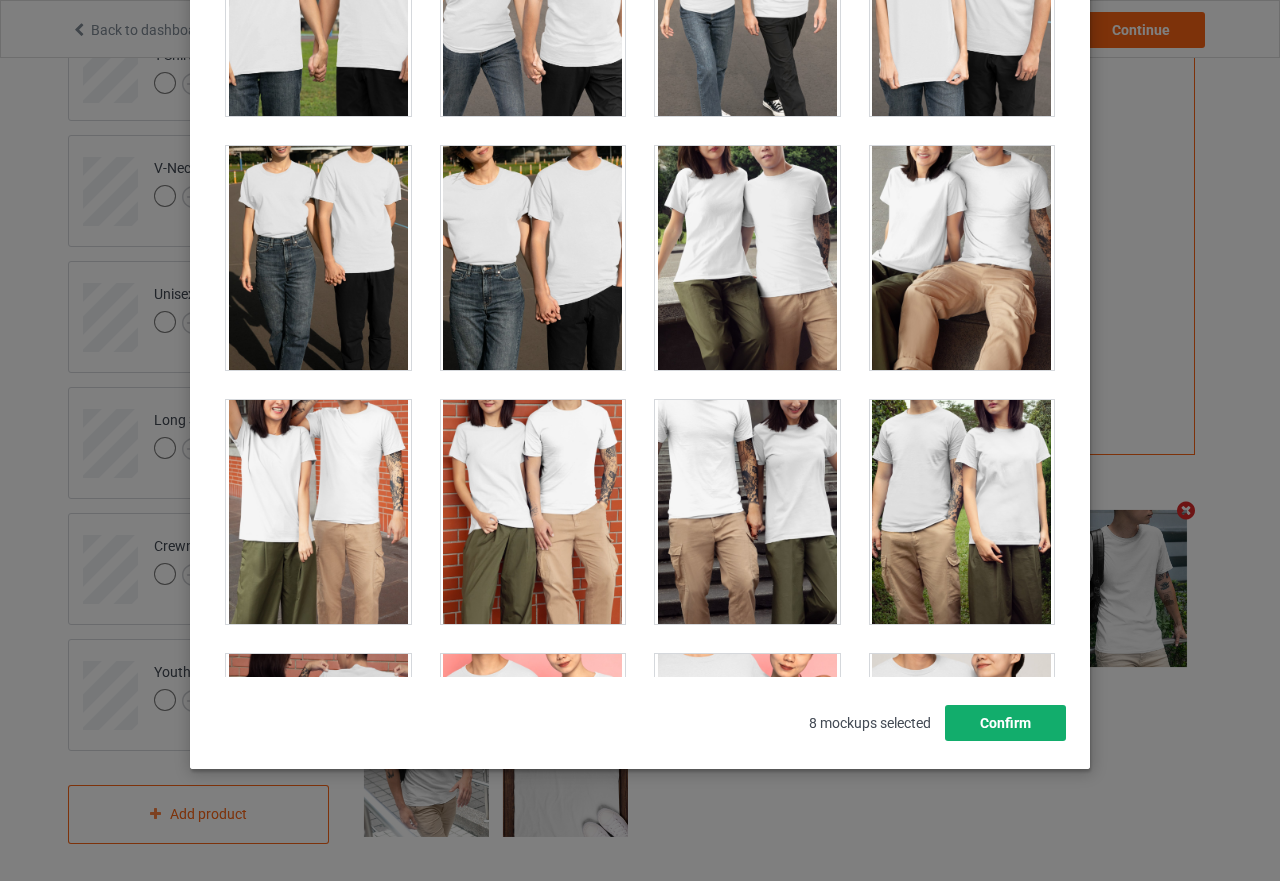 click on "Confirm" at bounding box center (1005, 723) 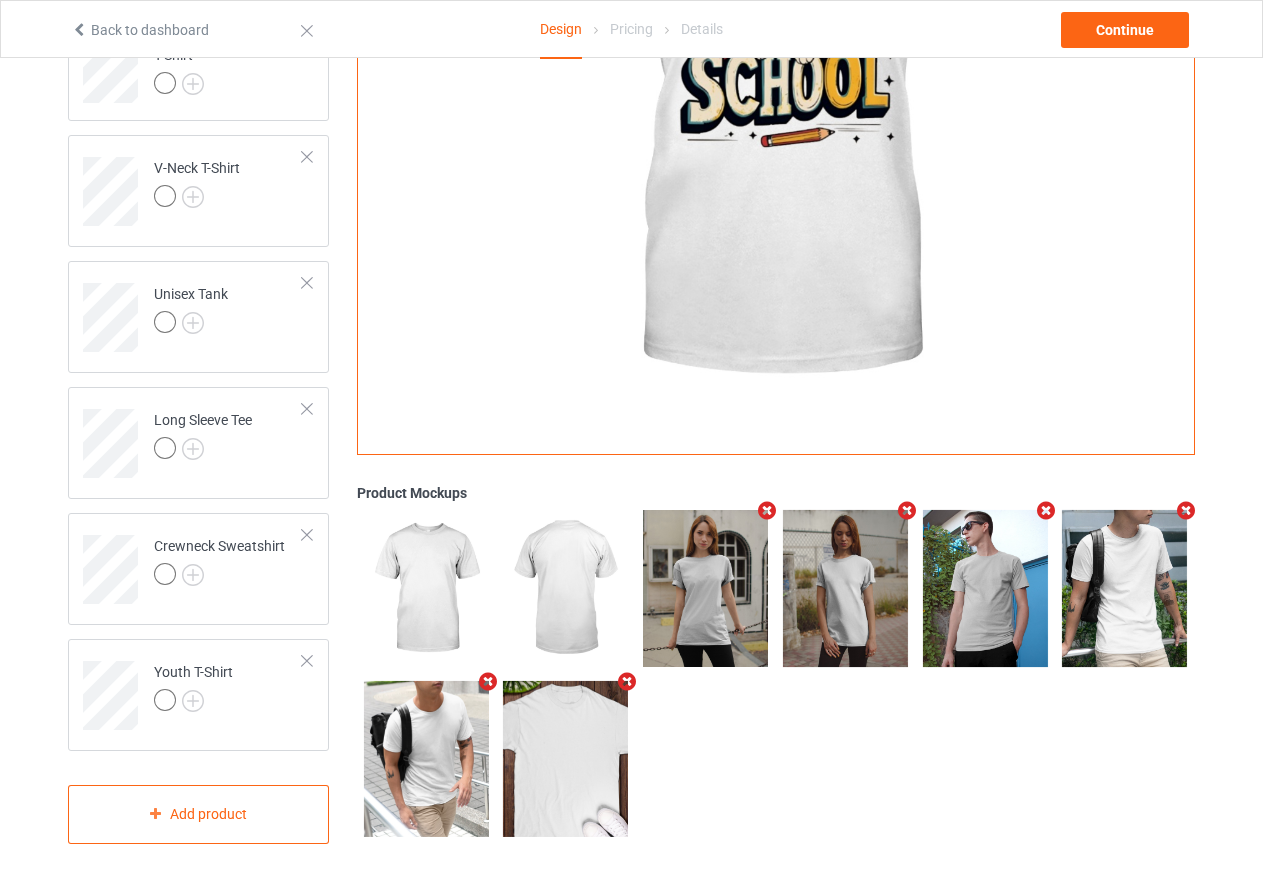 click at bounding box center [705, 588] 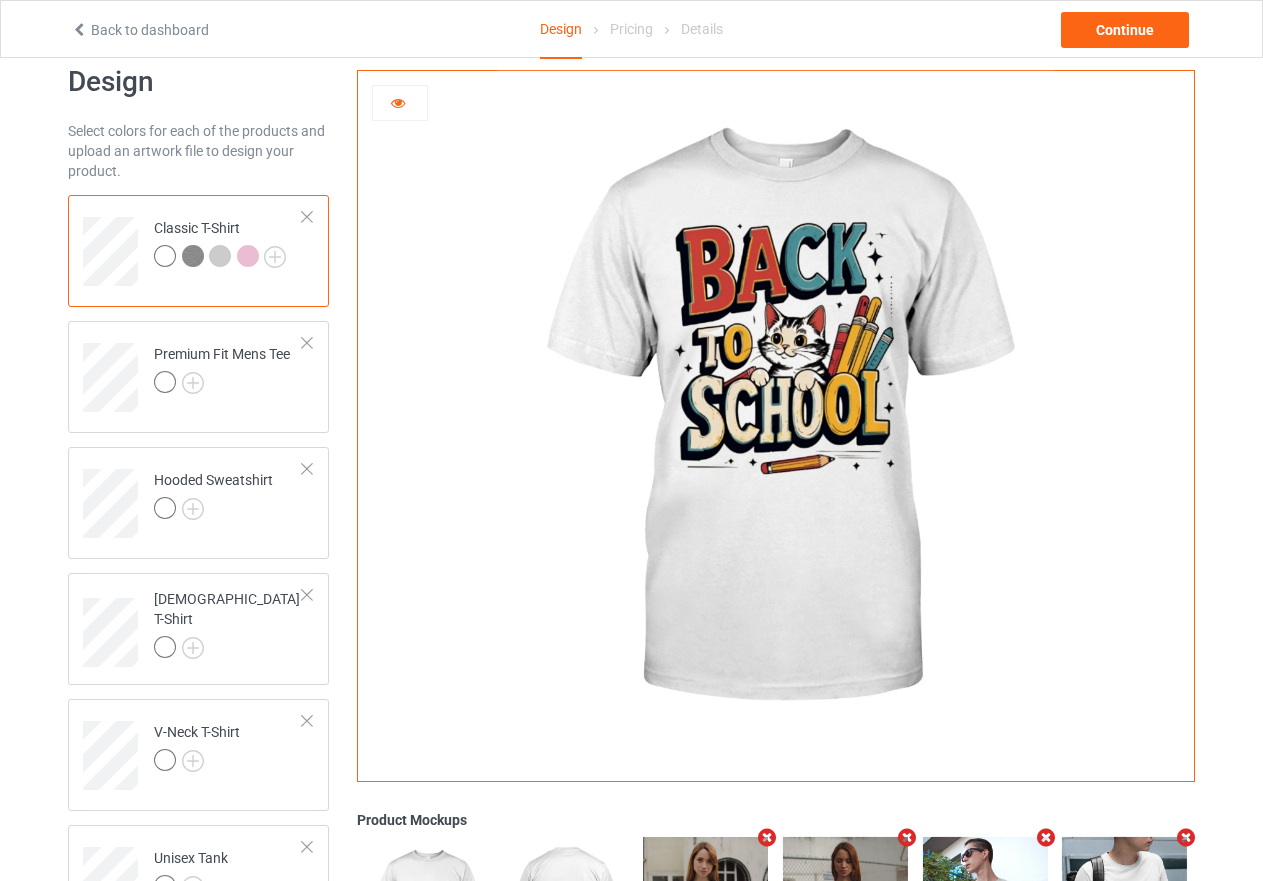 scroll, scrollTop: 0, scrollLeft: 0, axis: both 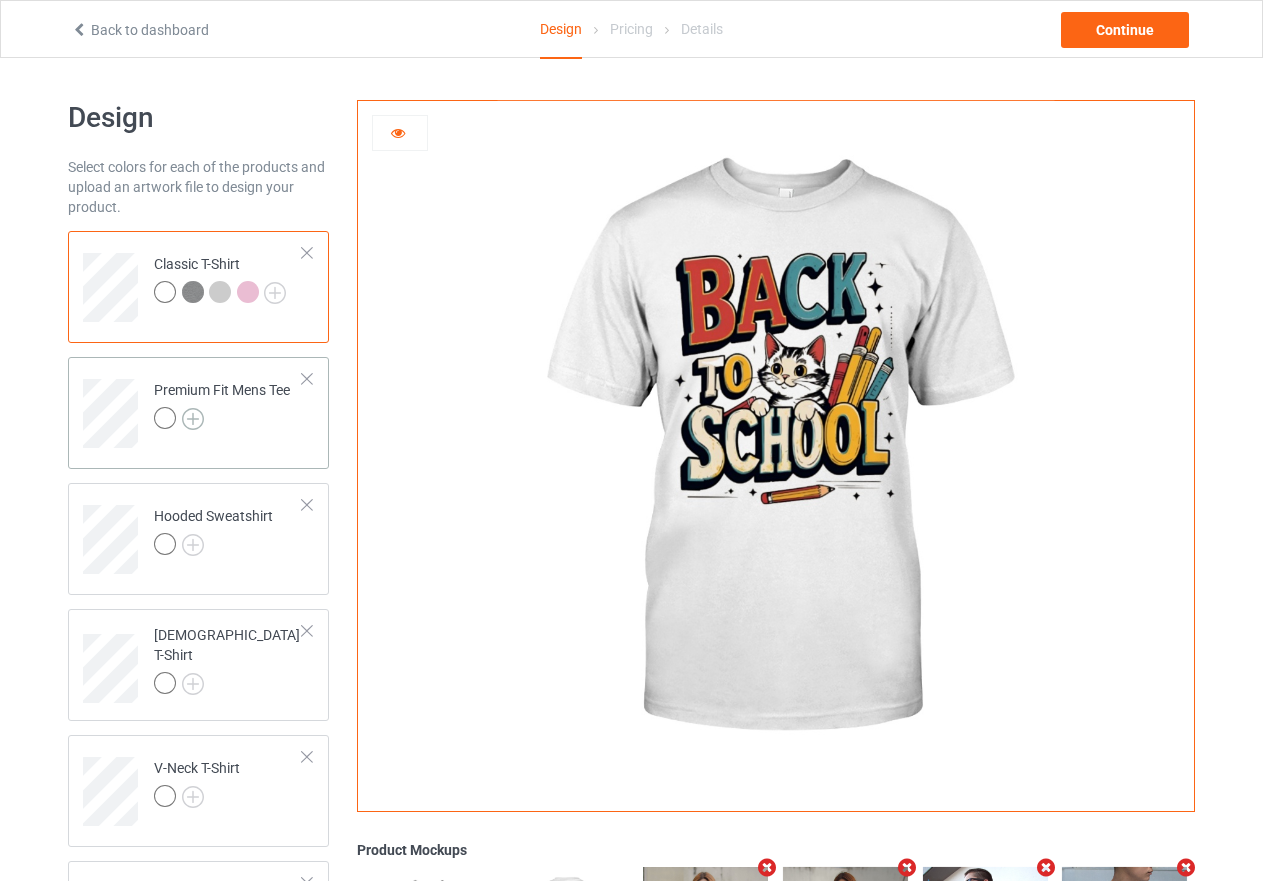 click at bounding box center (193, 419) 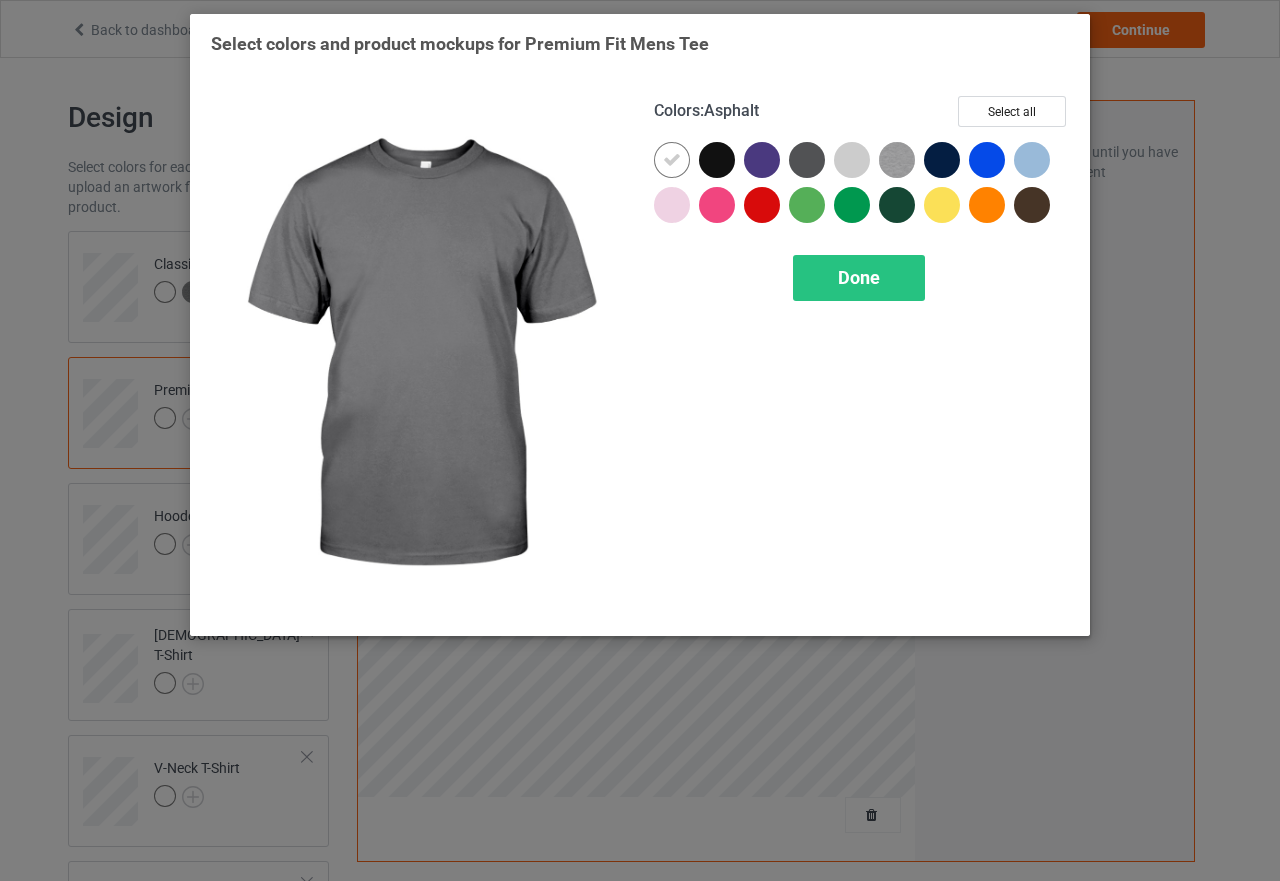 click at bounding box center [807, 160] 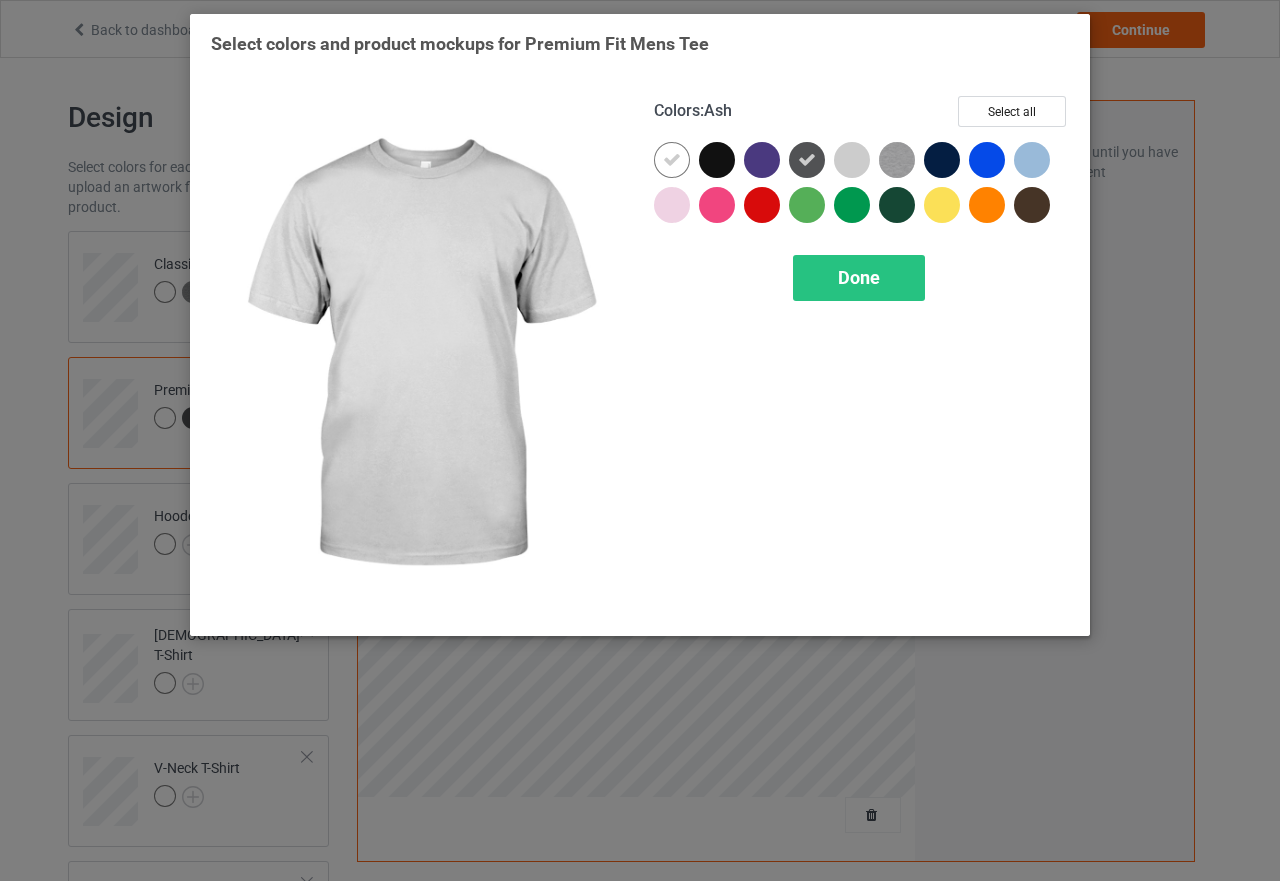 click at bounding box center (852, 160) 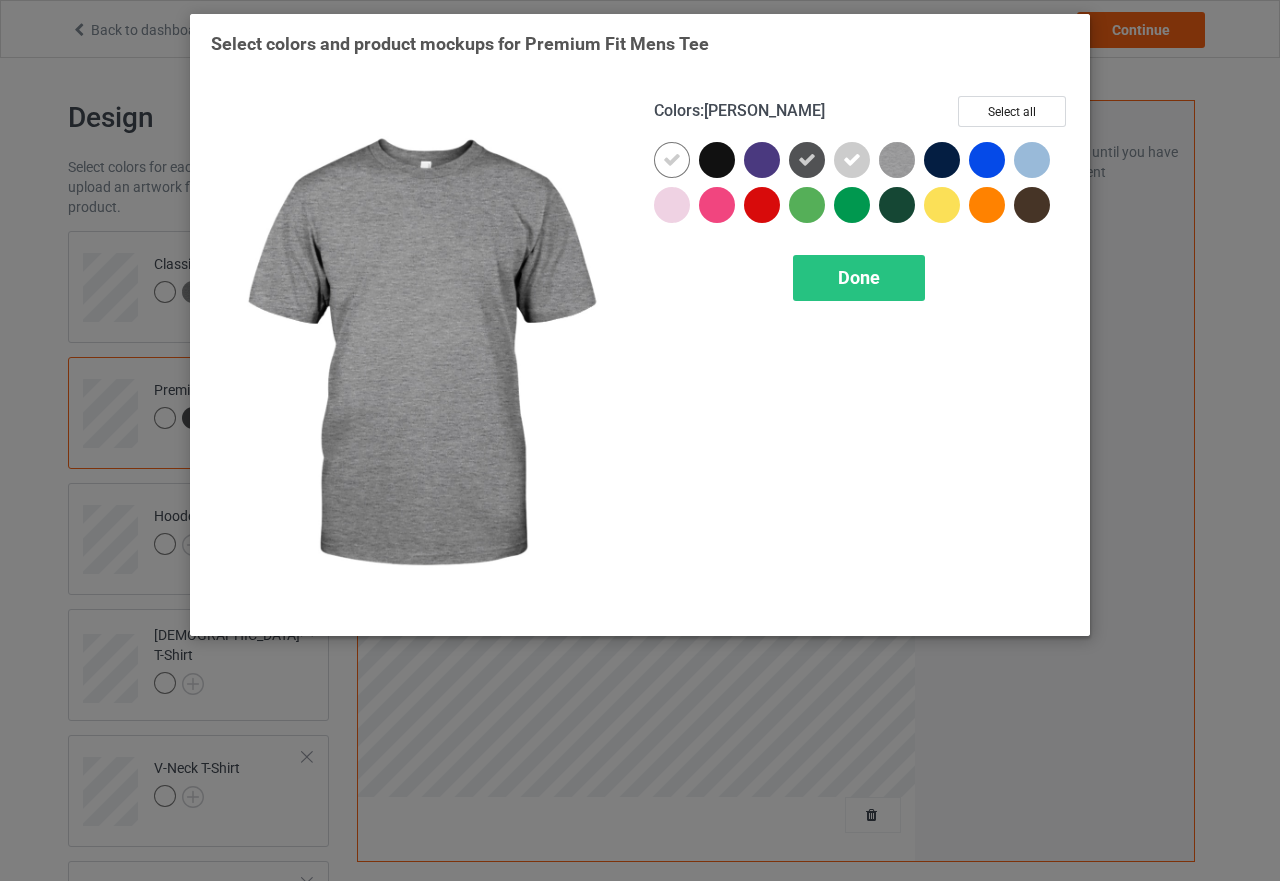 click at bounding box center [897, 160] 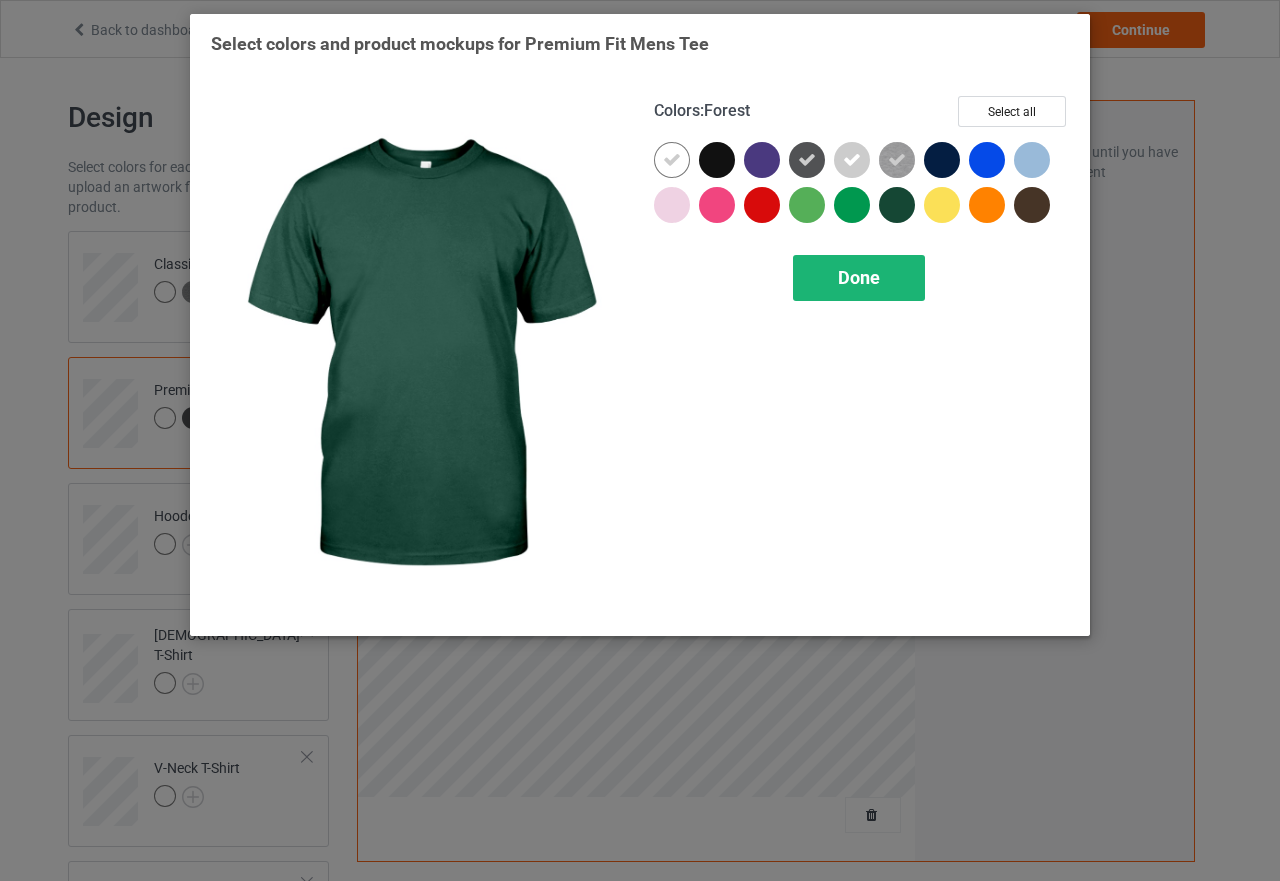 click on "Done" at bounding box center (859, 278) 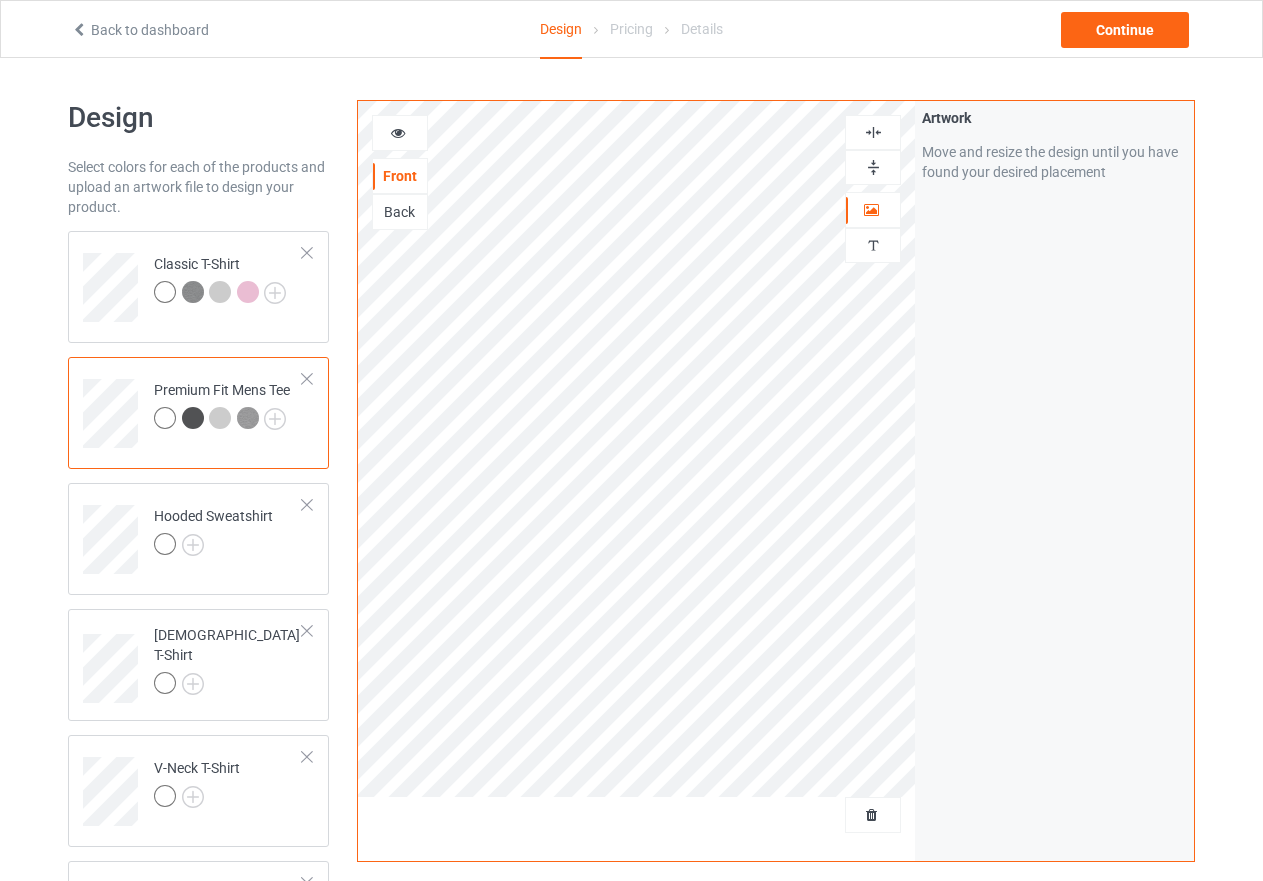 click on "Premium Fit Mens Tee" at bounding box center (198, 413) 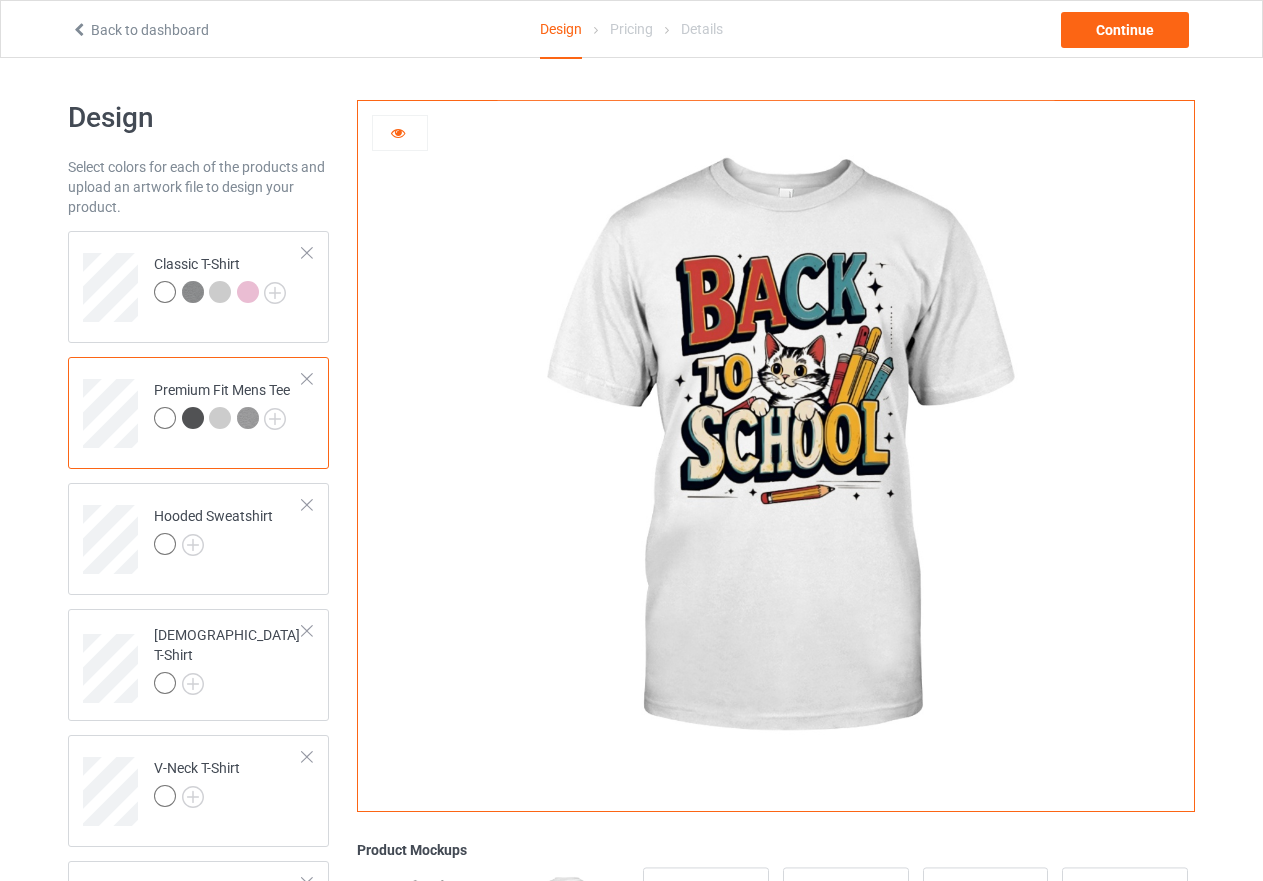 click at bounding box center (193, 418) 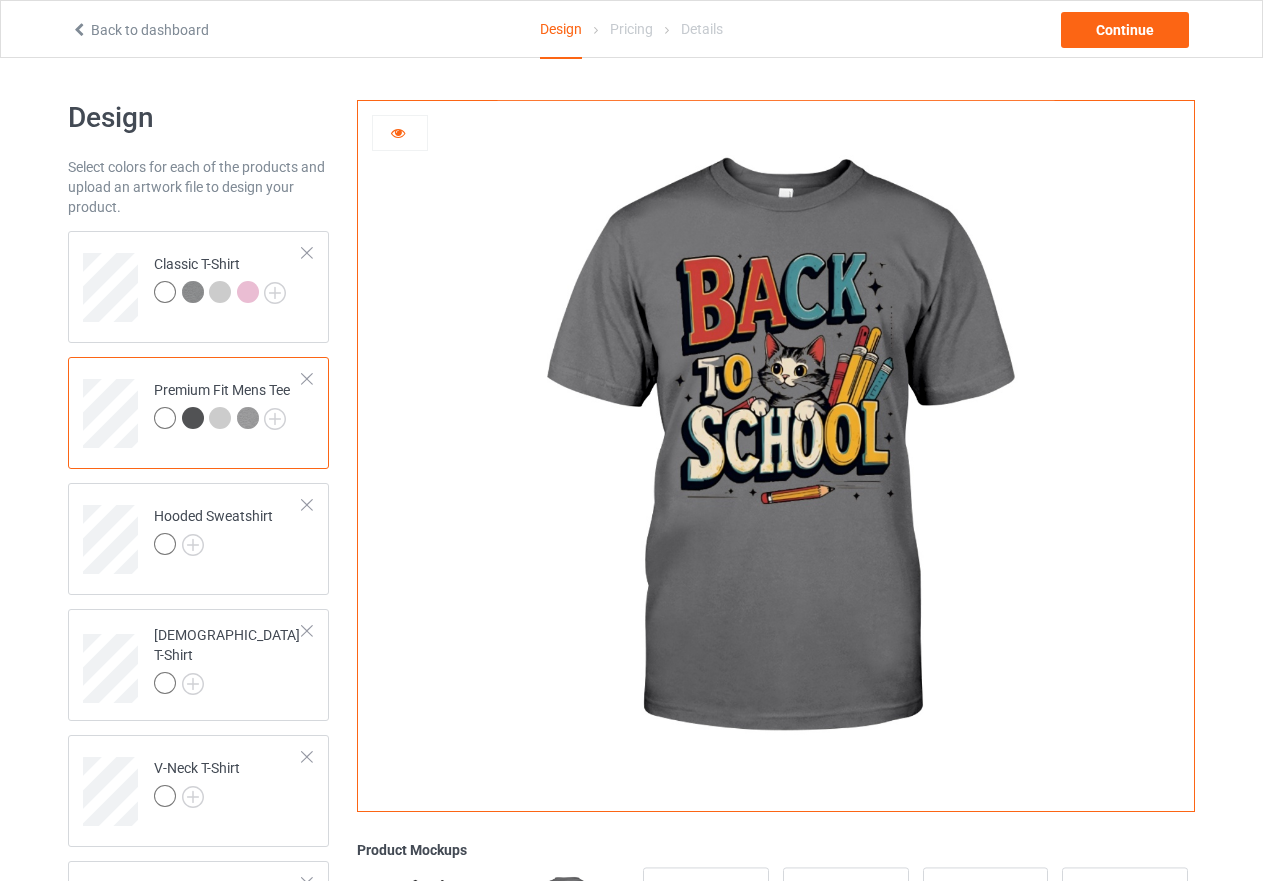 click at bounding box center [220, 418] 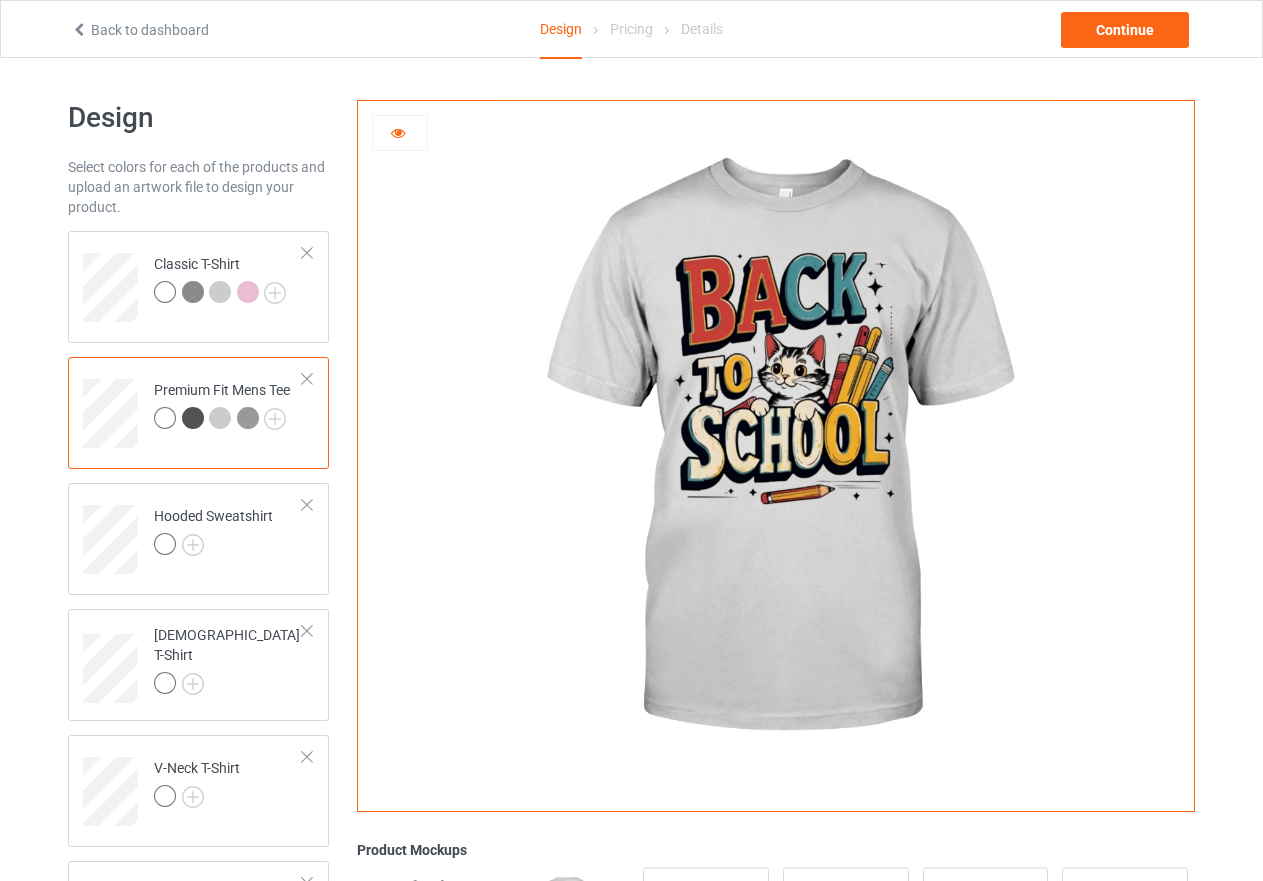 click at bounding box center [248, 418] 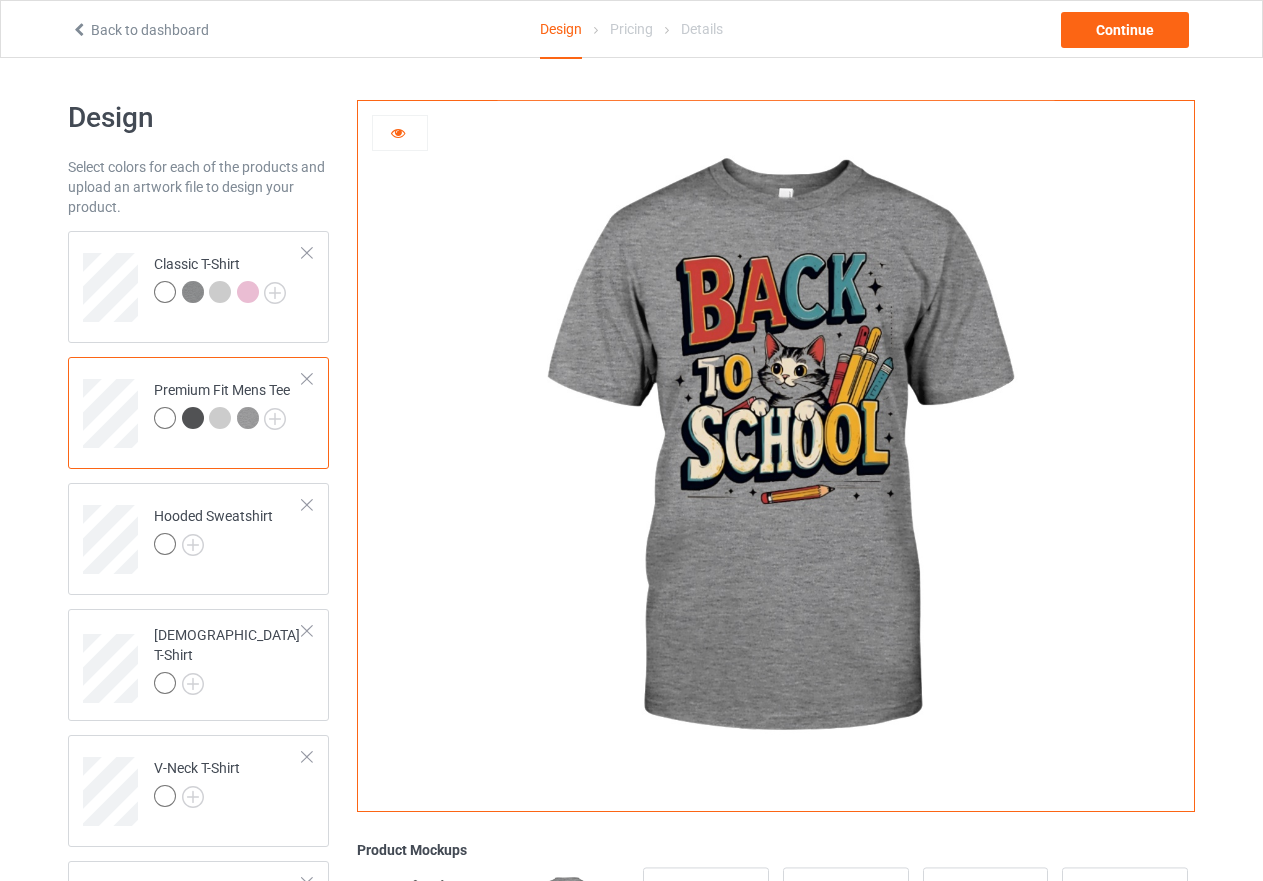 click at bounding box center [193, 418] 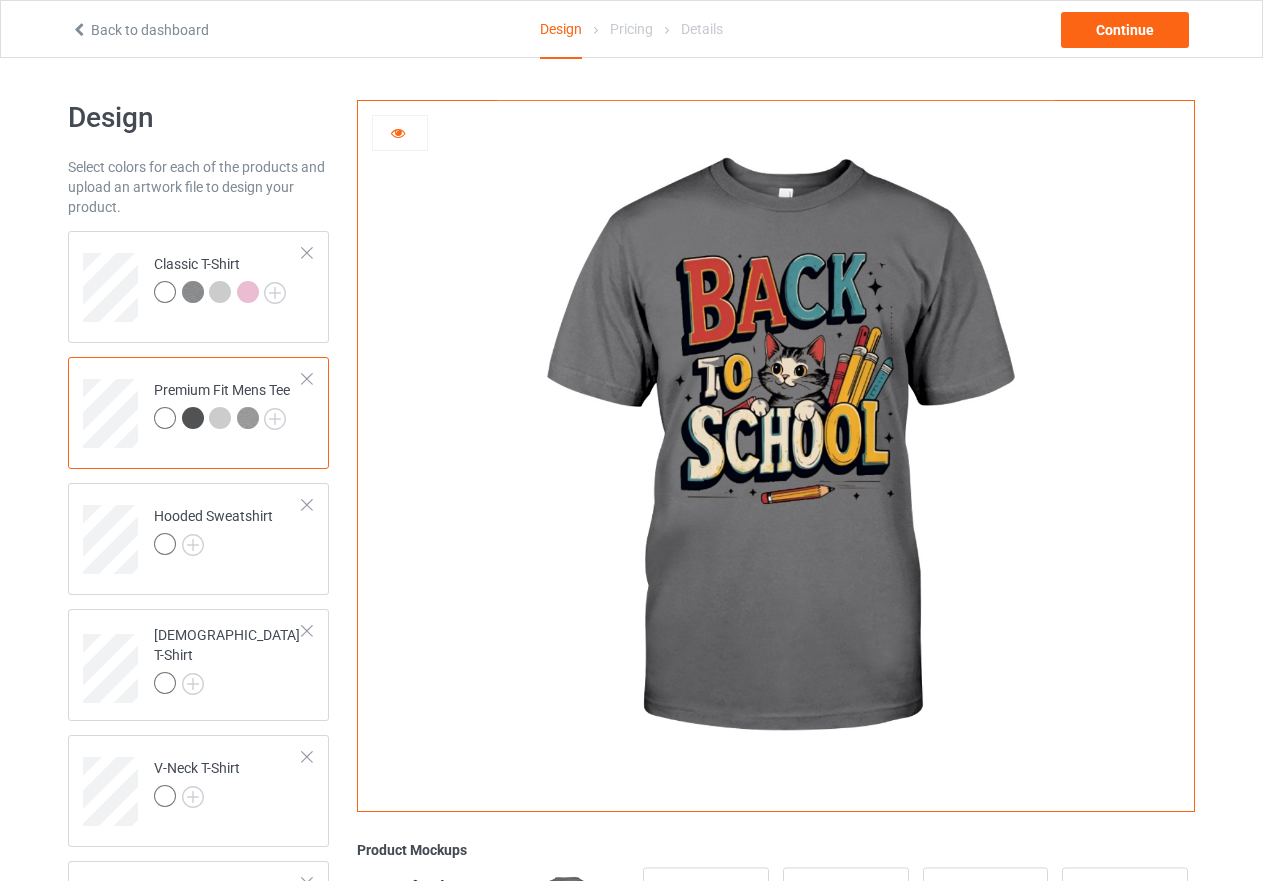 click at bounding box center [220, 418] 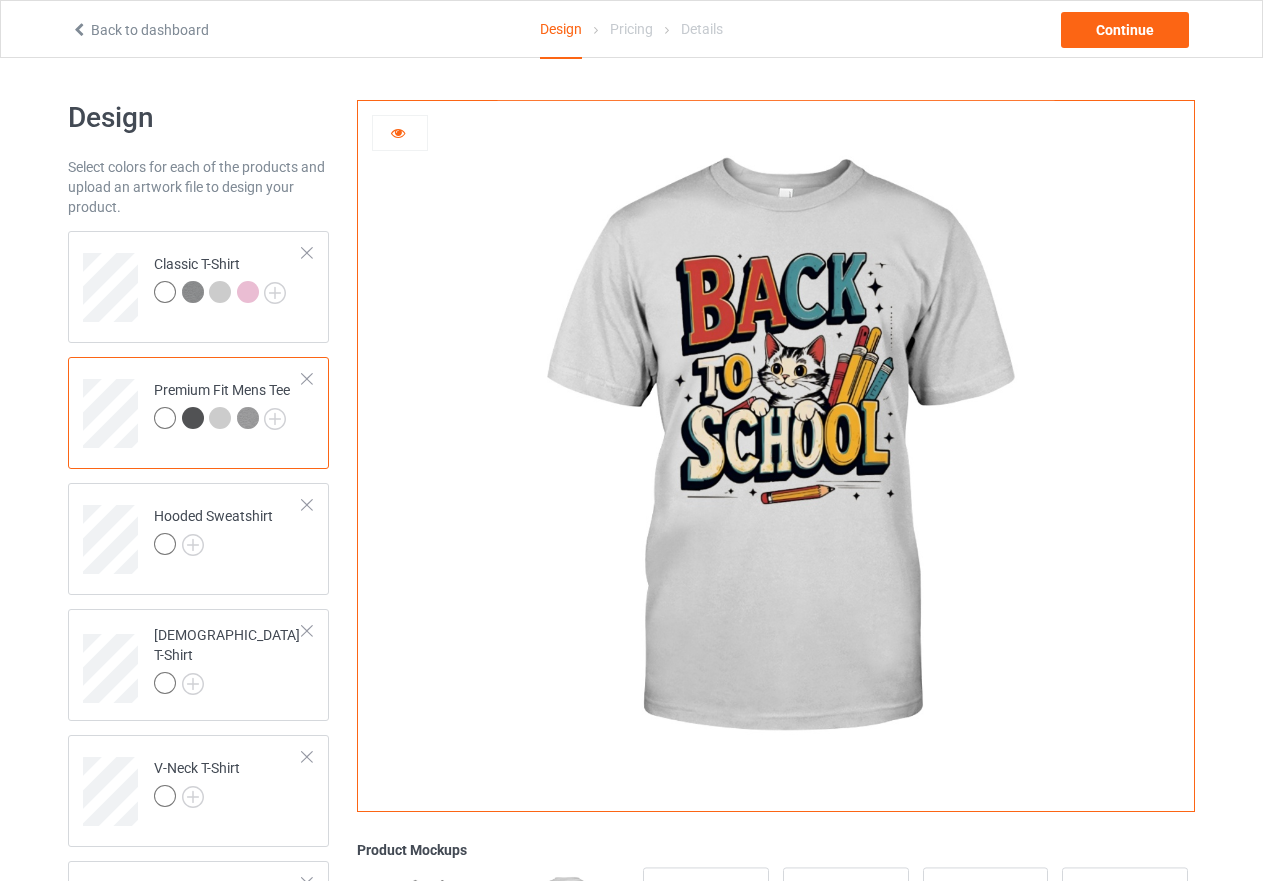 click at bounding box center [165, 418] 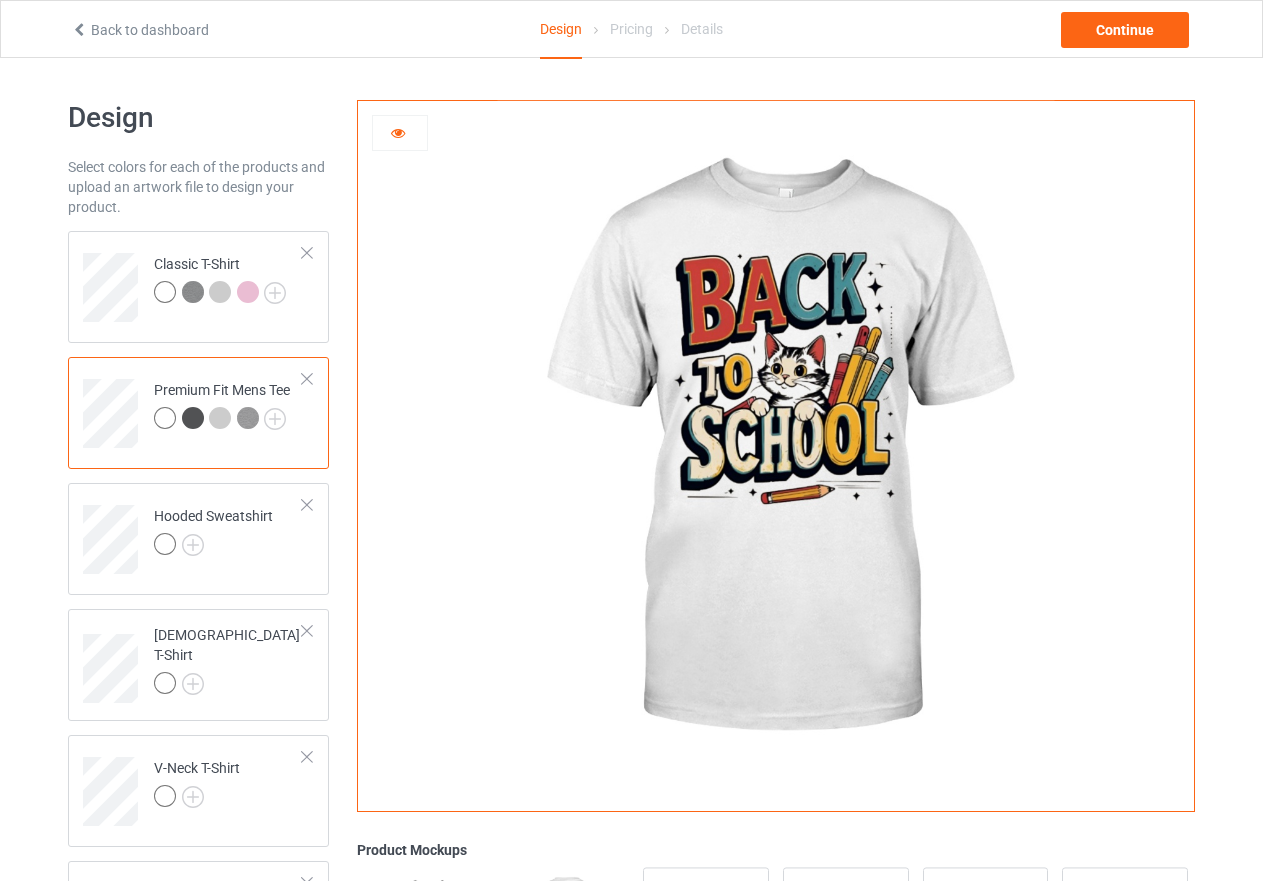 click on "Premium Fit Mens Tee" at bounding box center [198, 413] 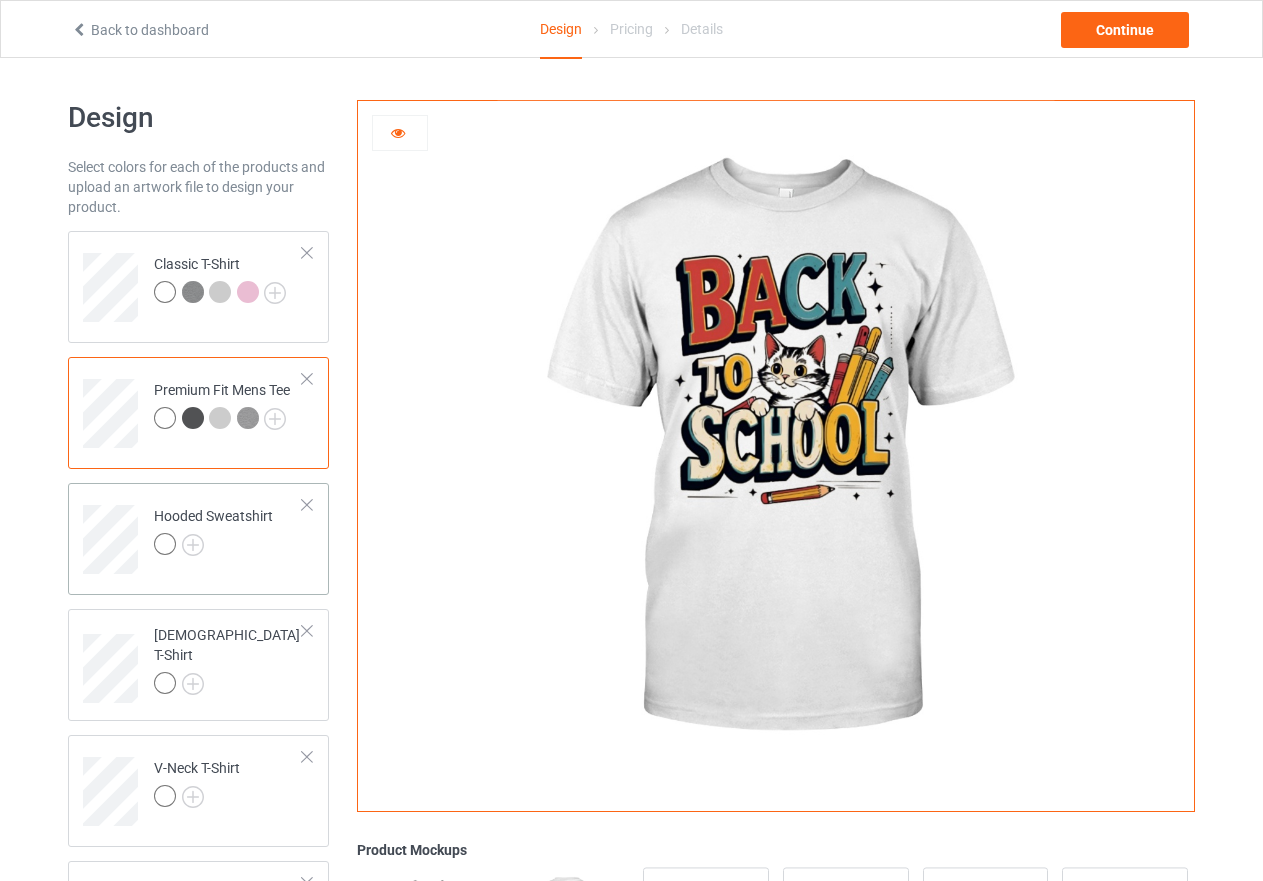 click at bounding box center [213, 547] 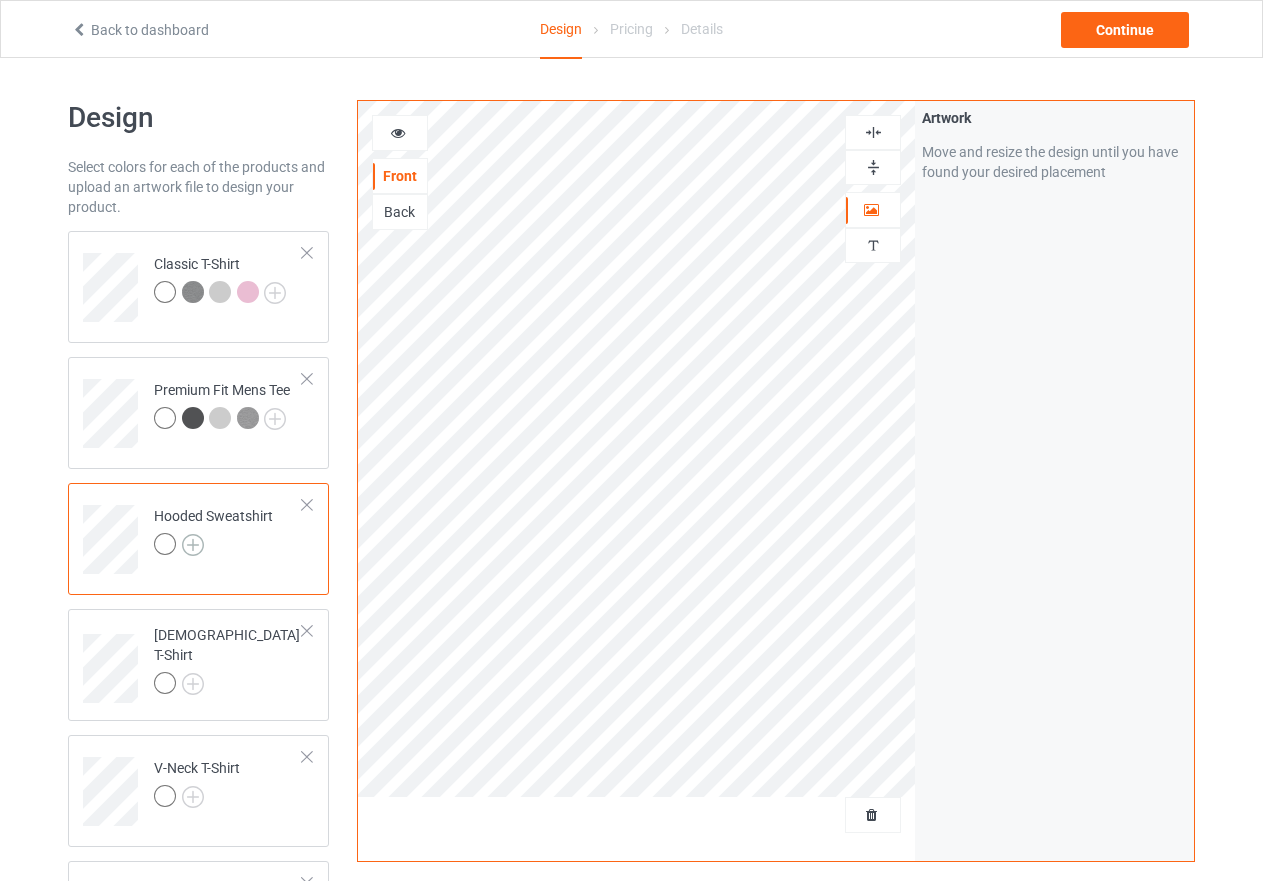 click at bounding box center [193, 545] 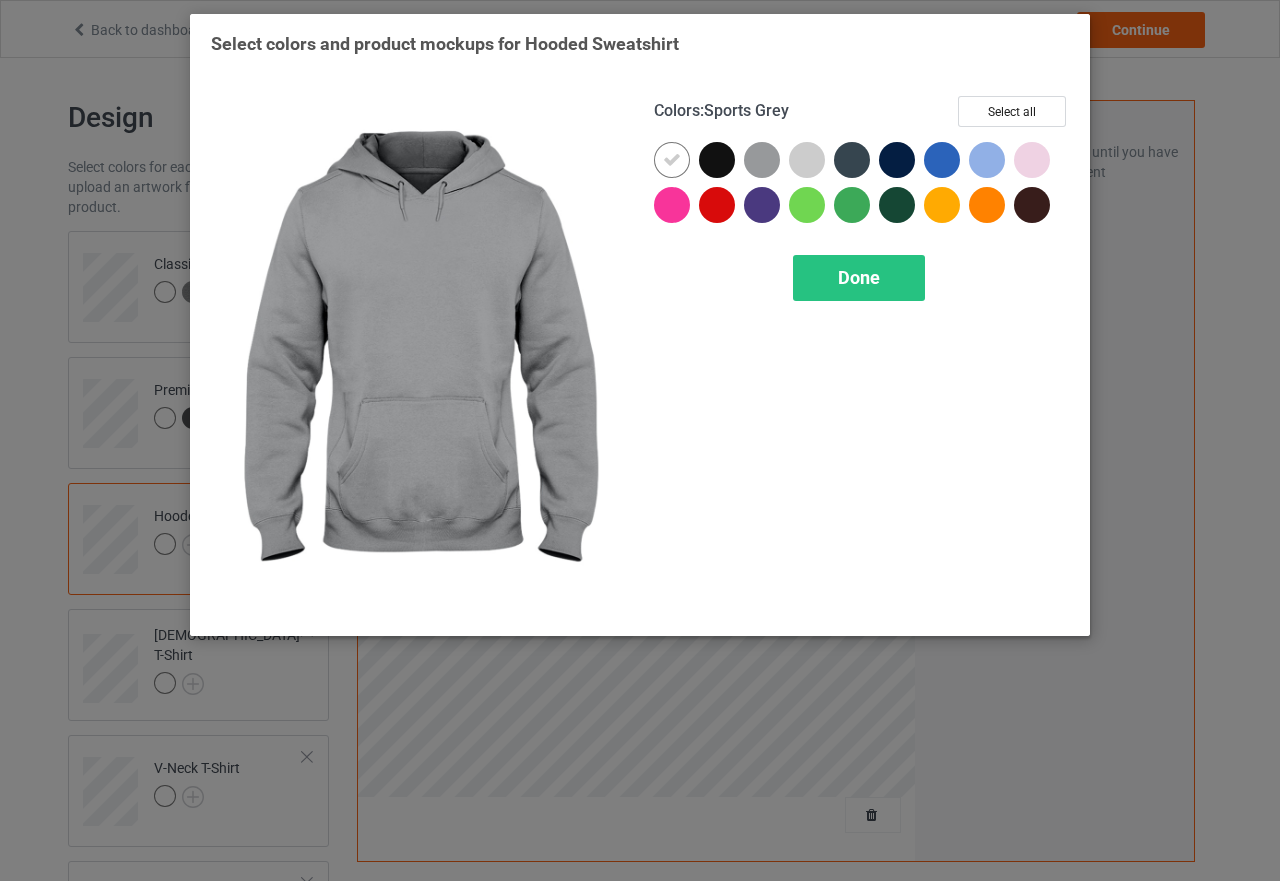 click at bounding box center (762, 160) 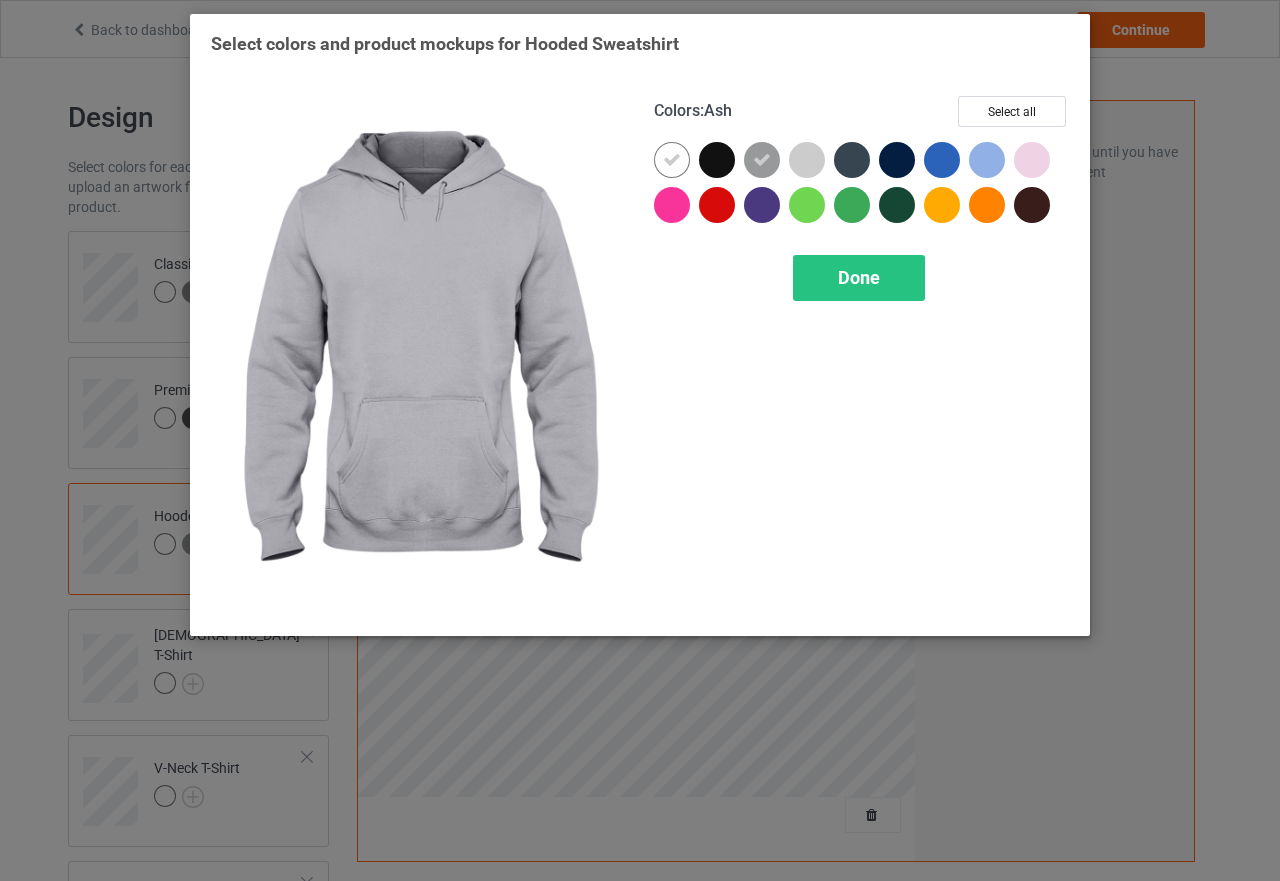 click at bounding box center [807, 160] 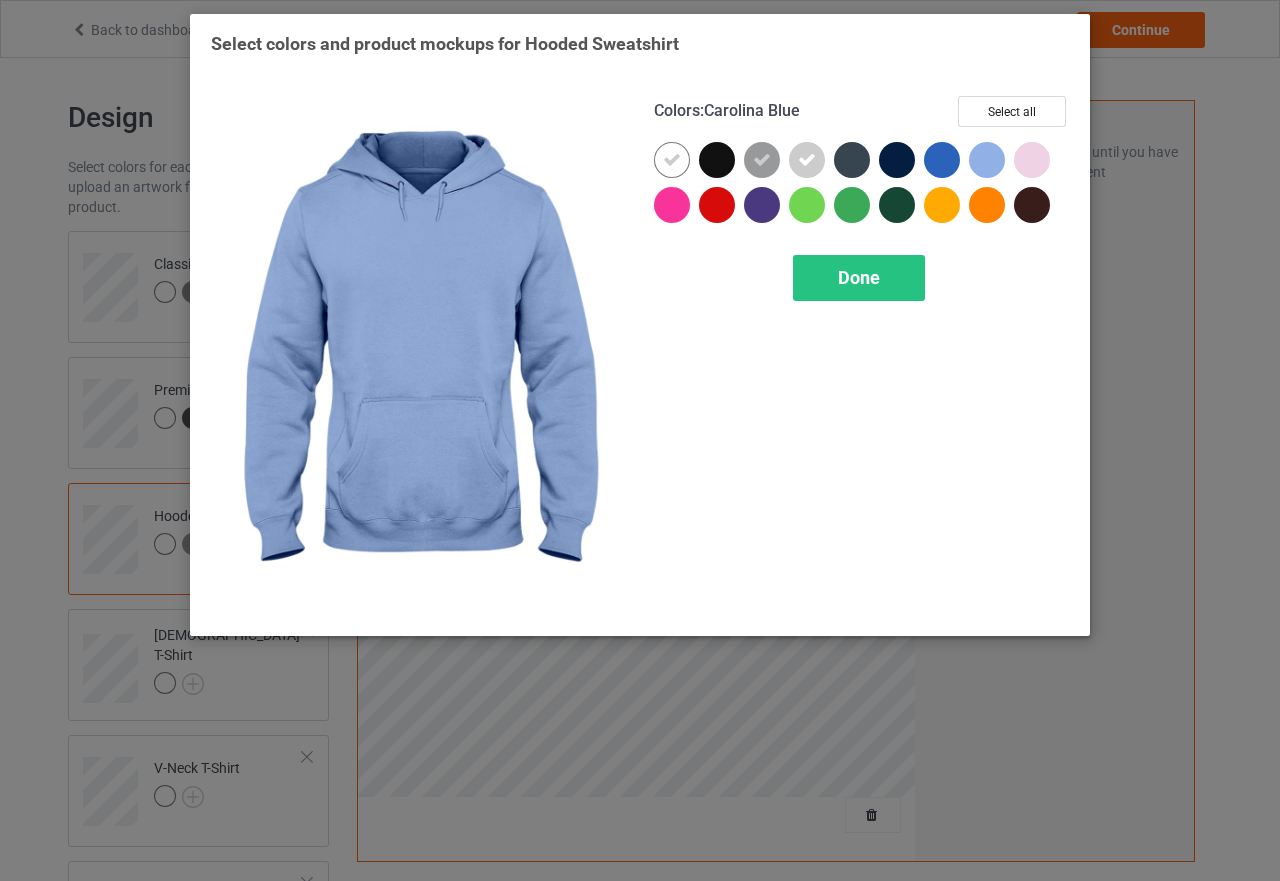 click at bounding box center (987, 160) 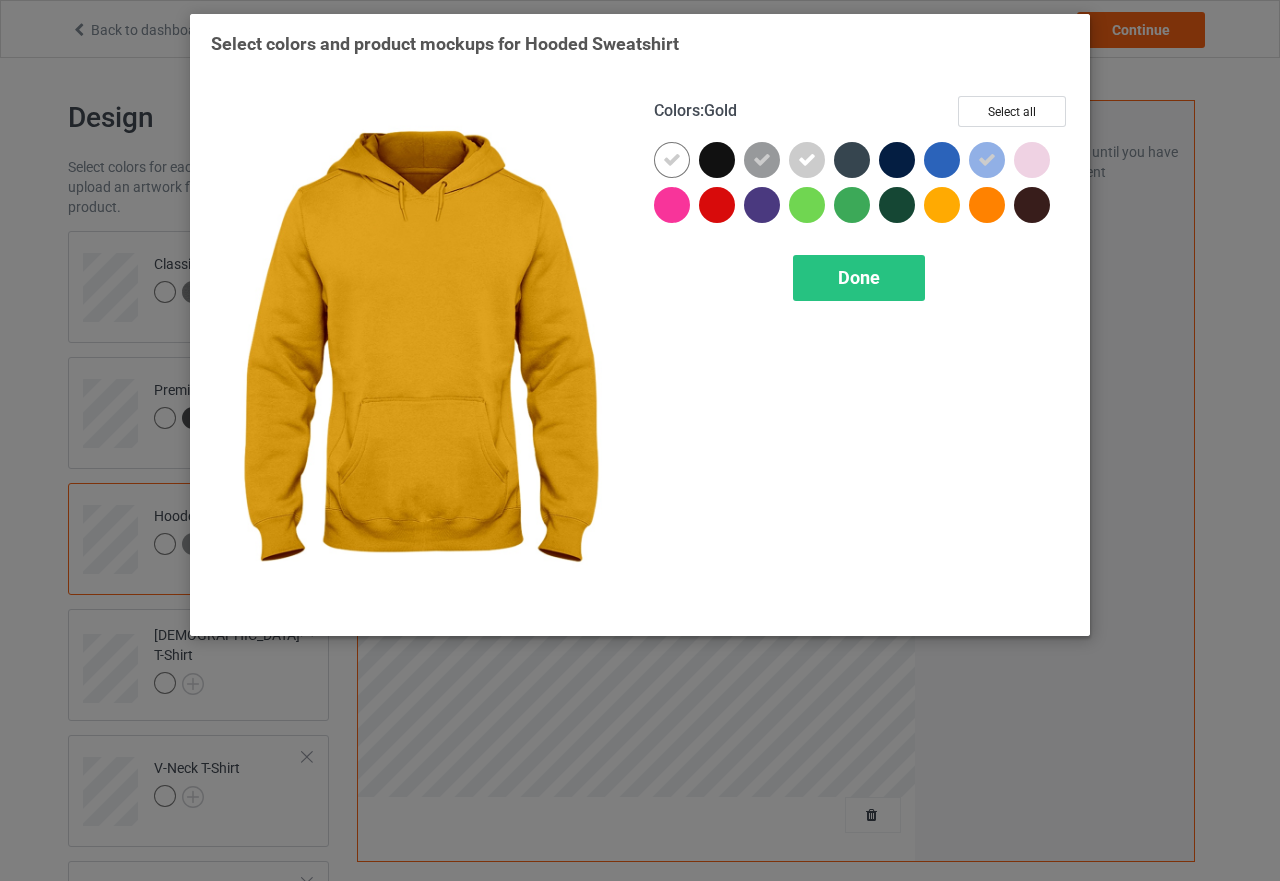 click at bounding box center (942, 205) 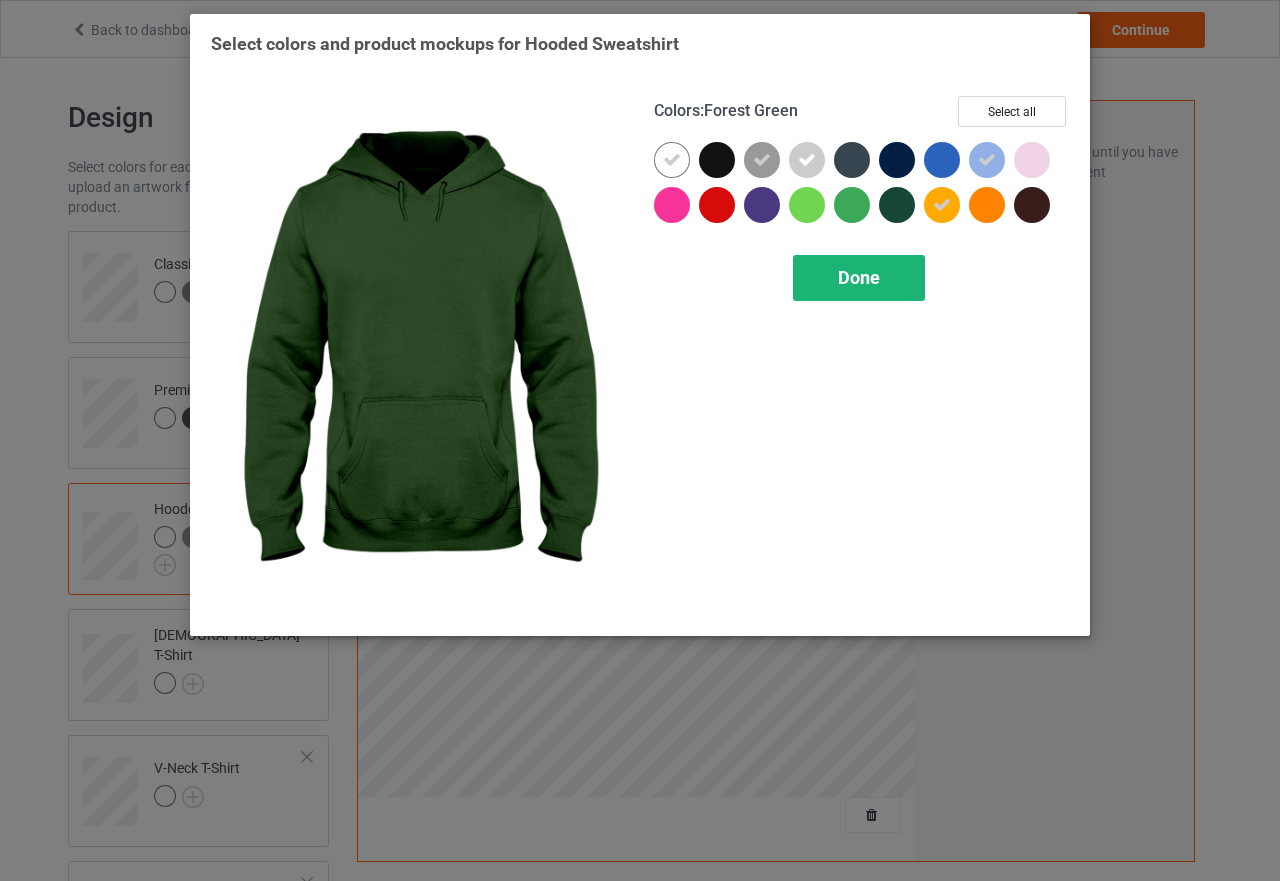 click on "Done" at bounding box center (859, 277) 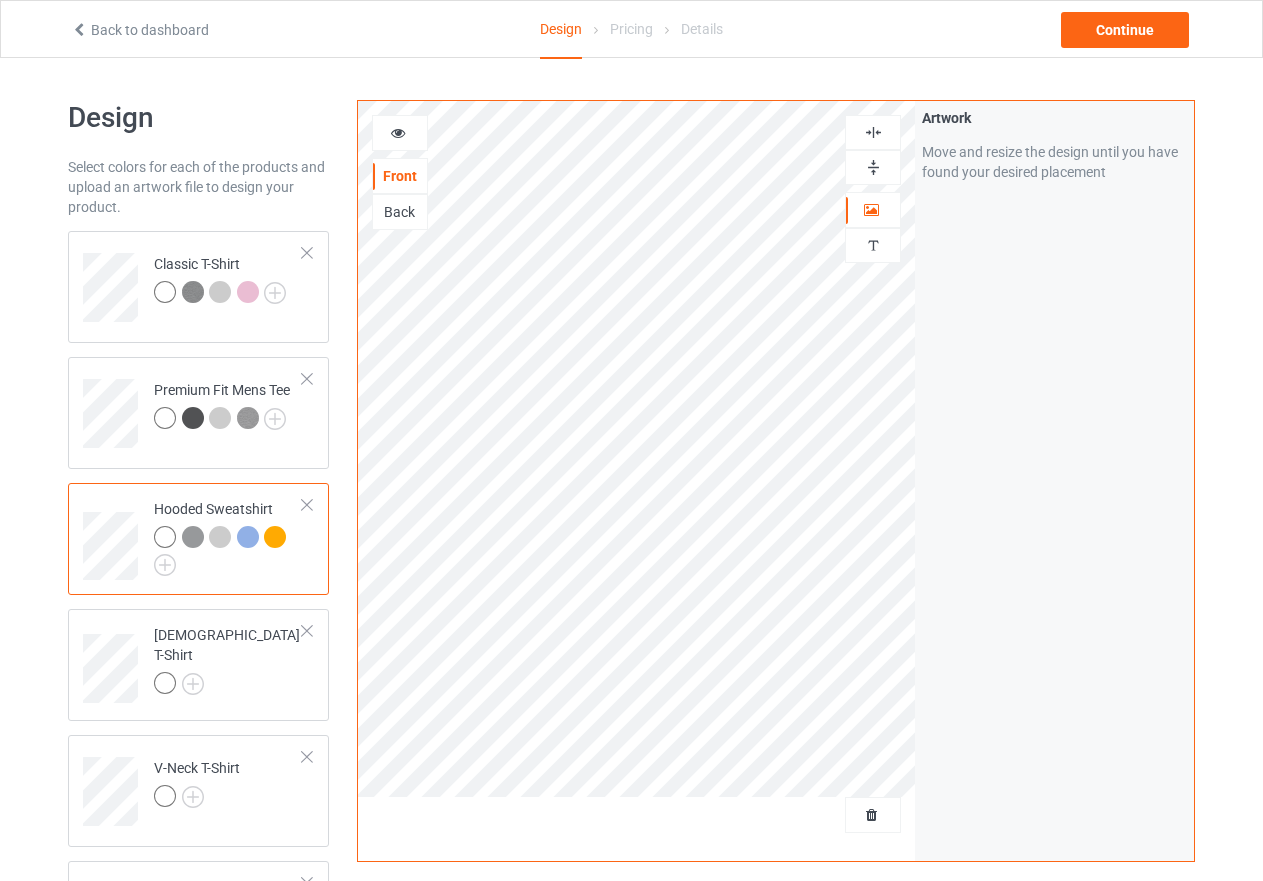 click at bounding box center [398, 130] 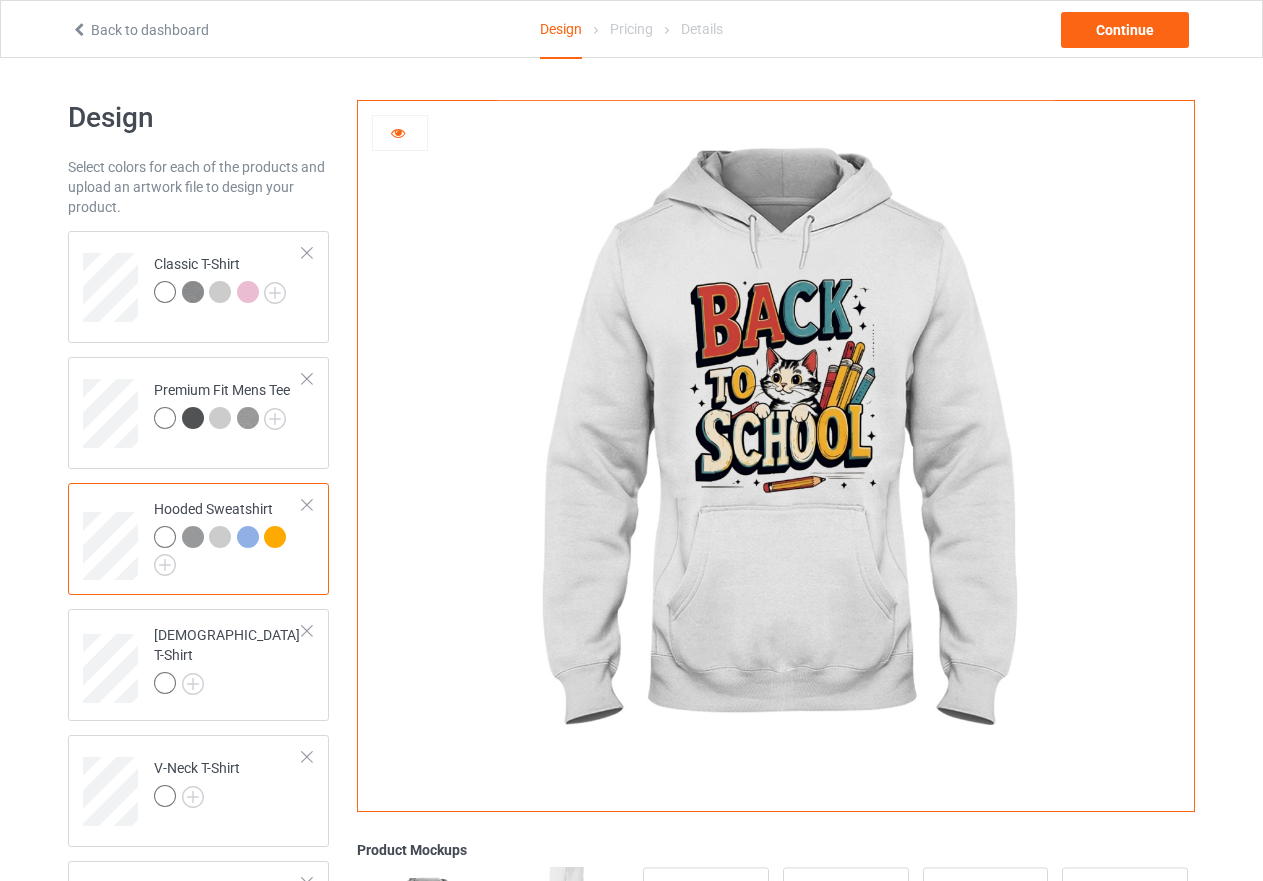 click at bounding box center (193, 537) 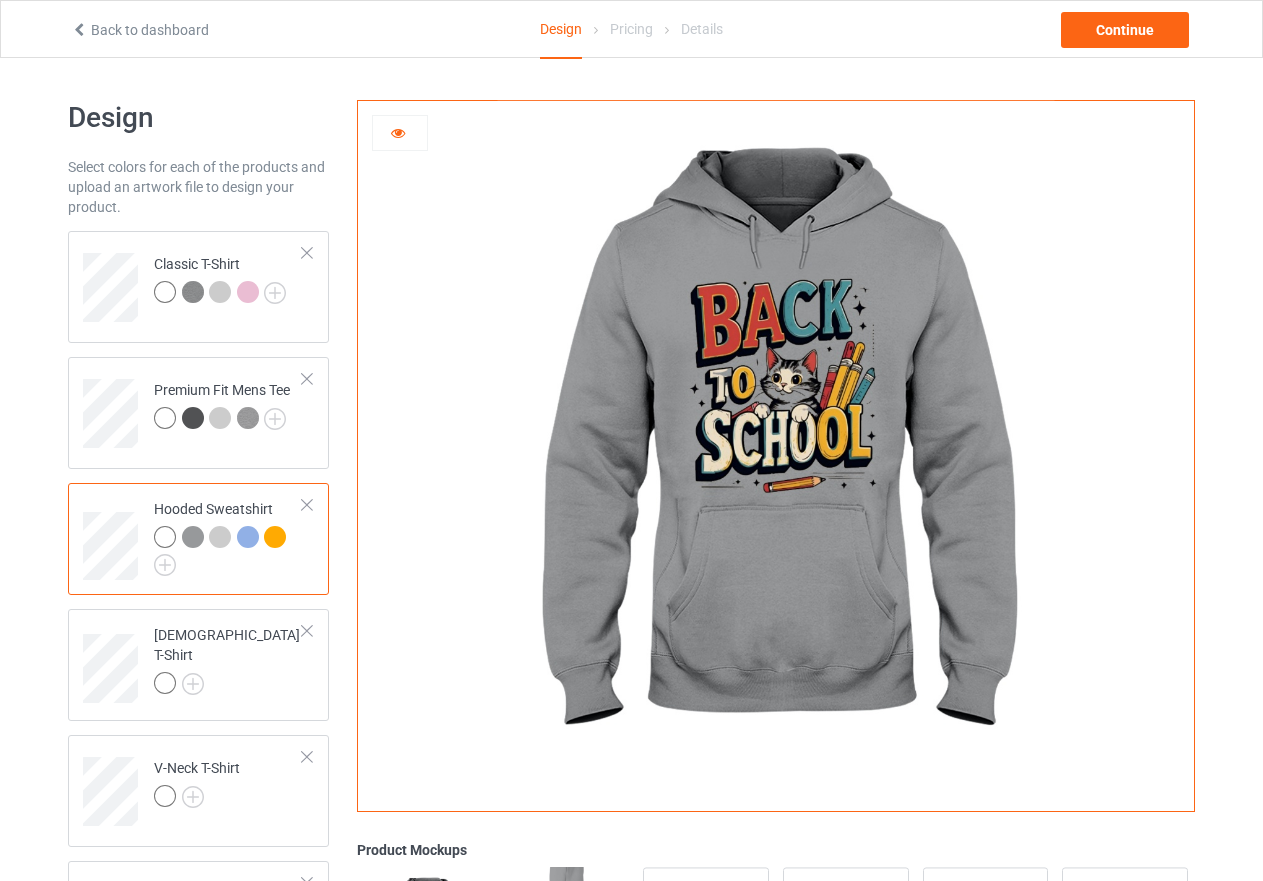 click at bounding box center [220, 537] 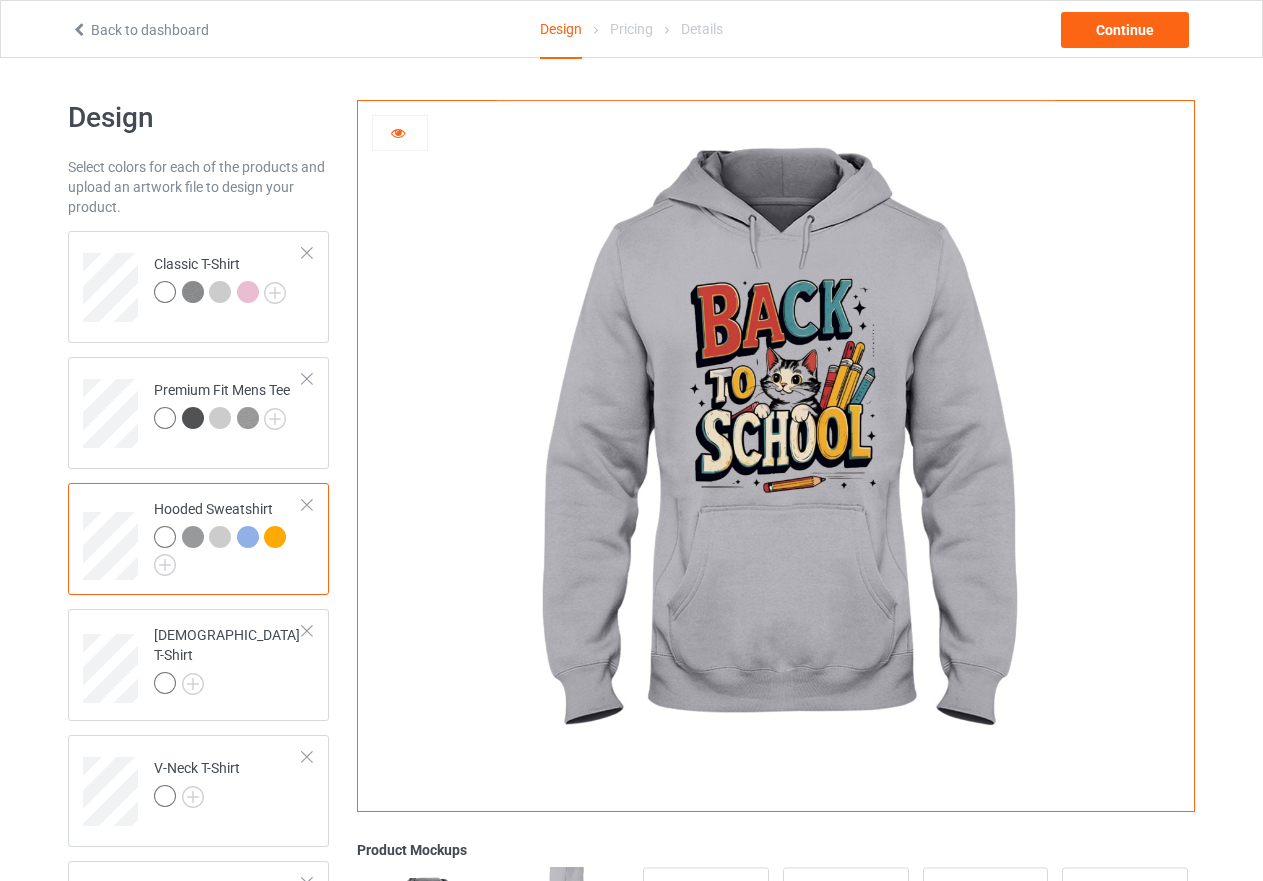 click at bounding box center (248, 537) 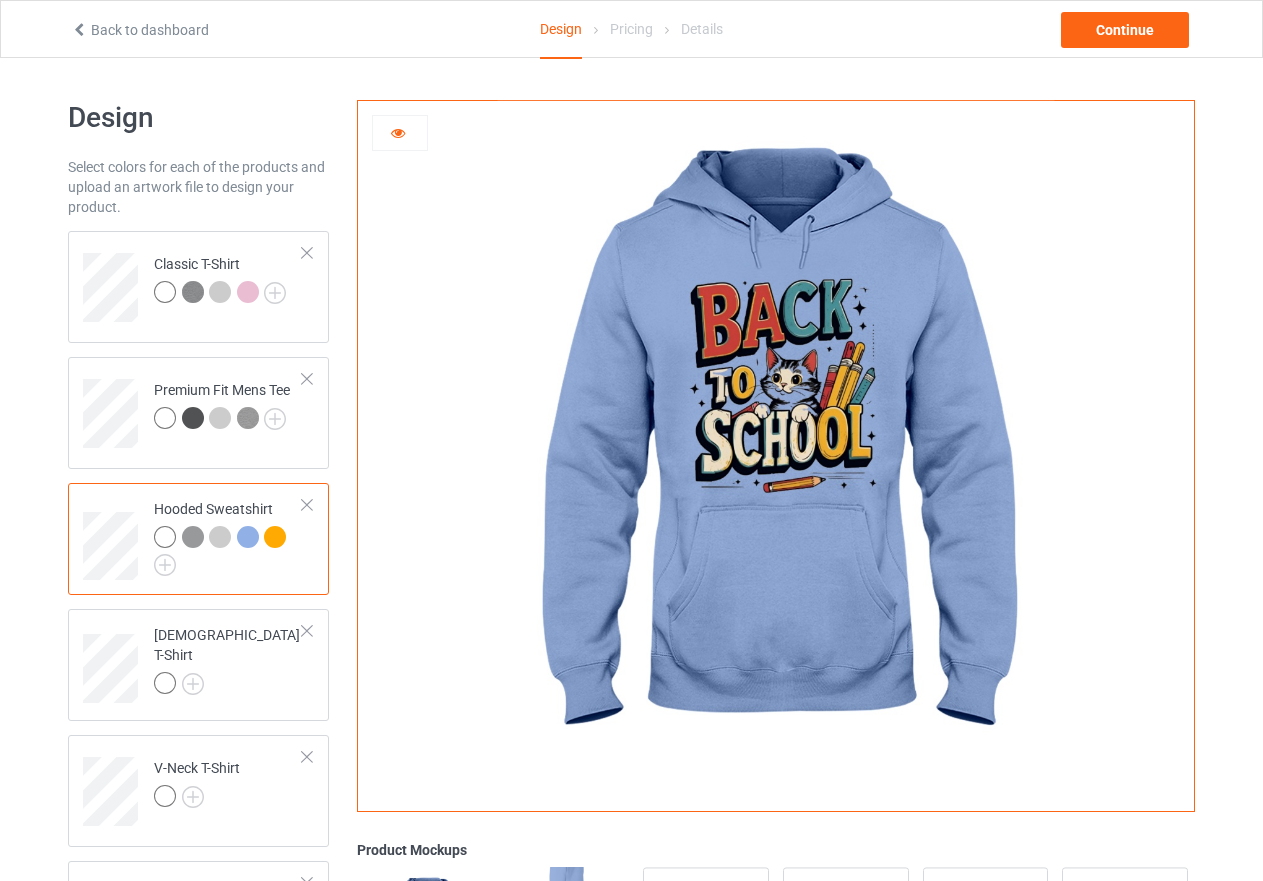 click at bounding box center [275, 537] 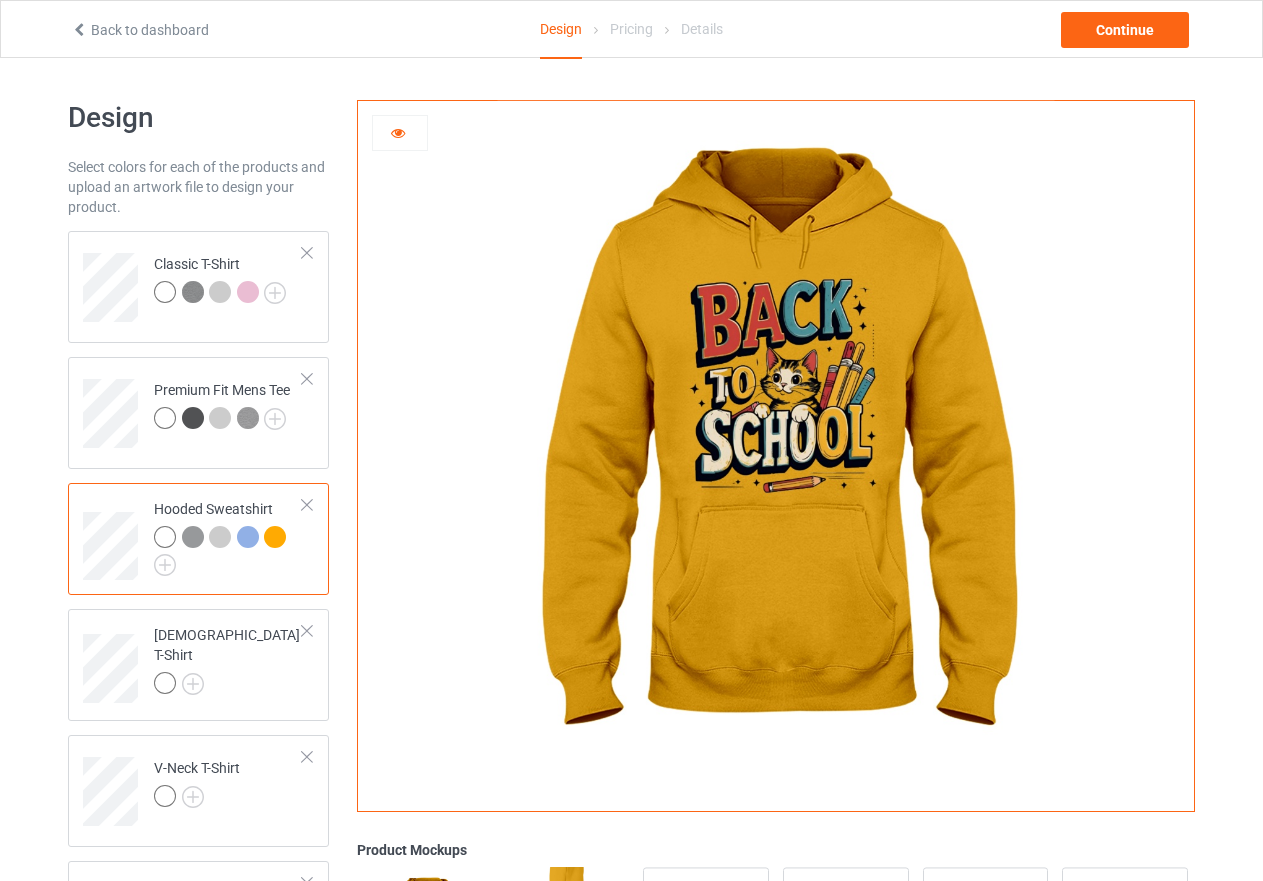 click at bounding box center (165, 537) 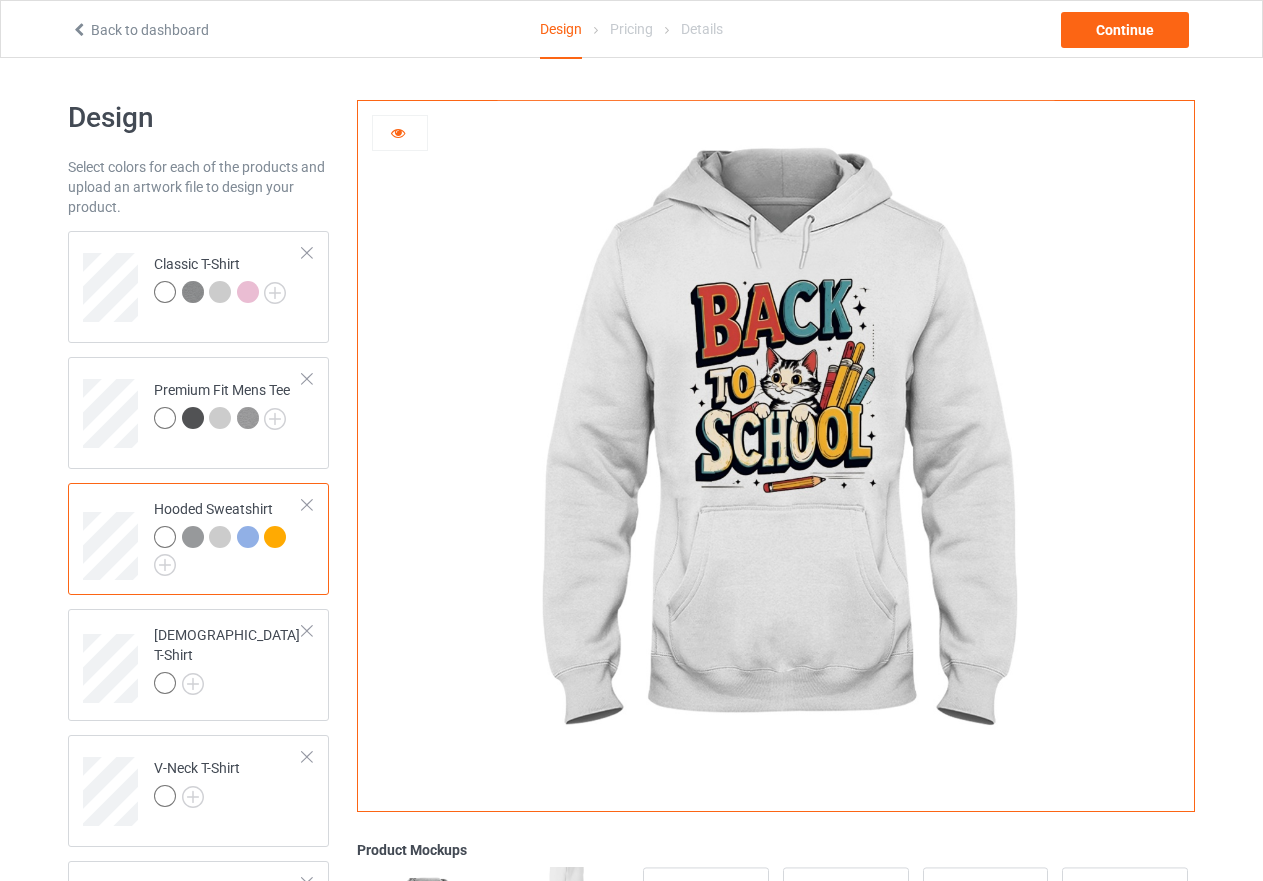 click at bounding box center (193, 537) 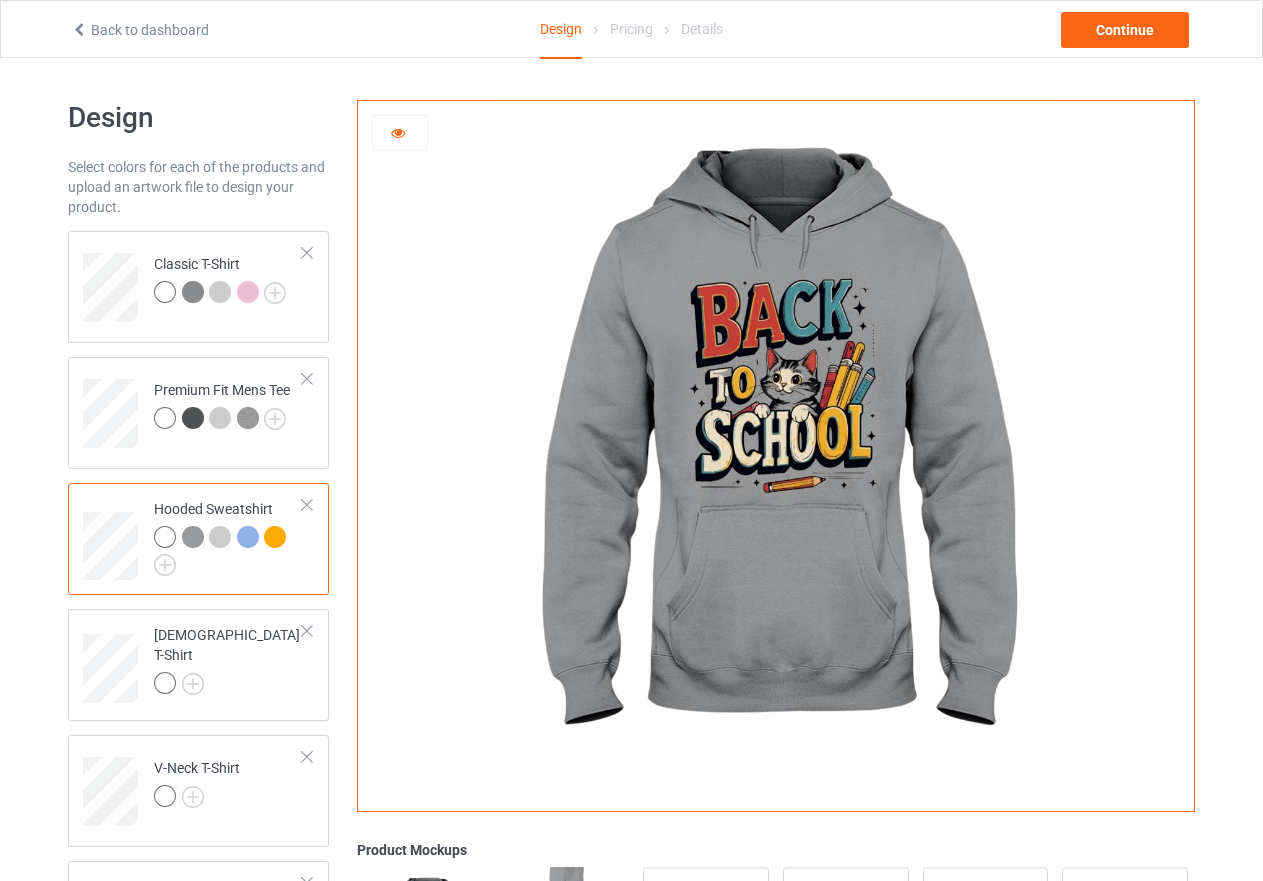 click at bounding box center [220, 537] 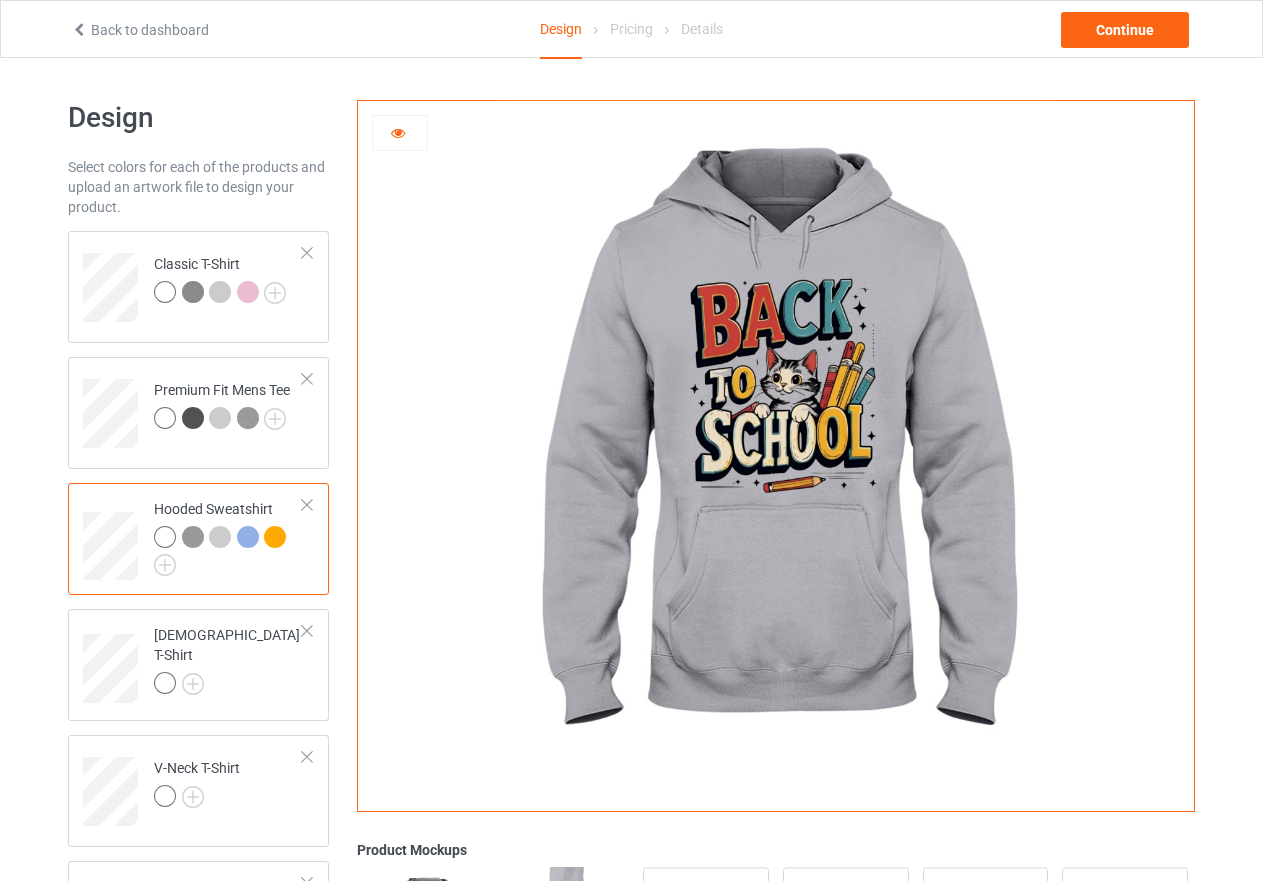 click at bounding box center [248, 537] 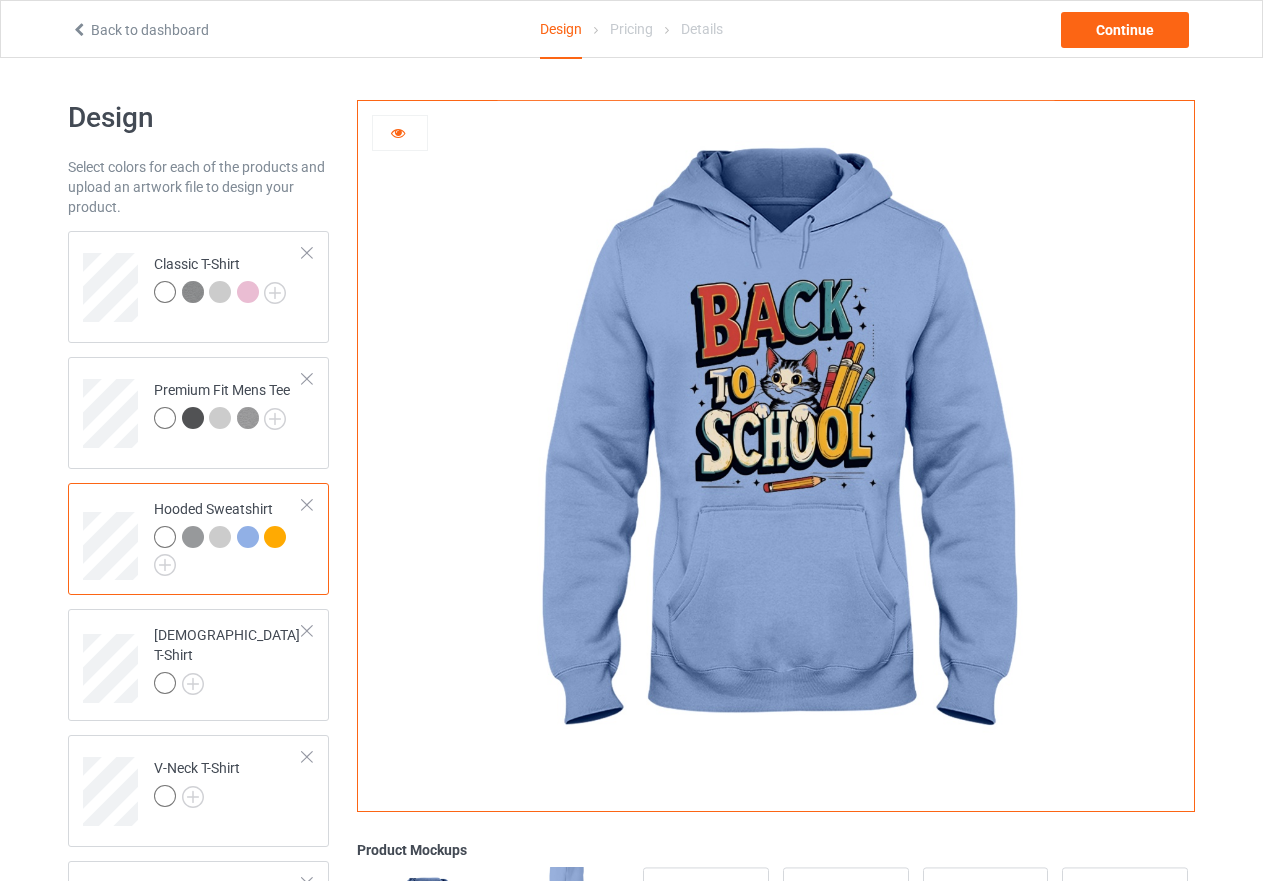click at bounding box center (275, 537) 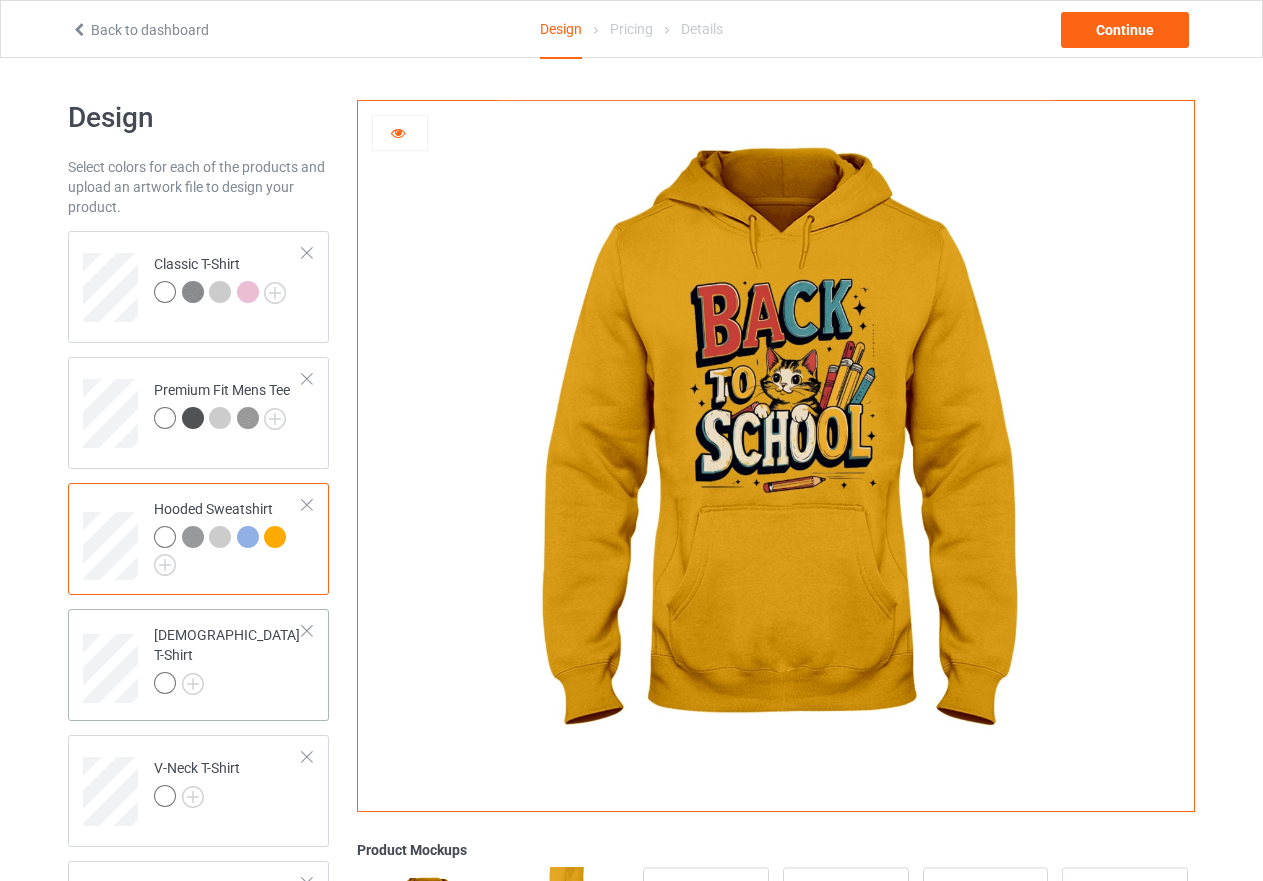 click on "[DEMOGRAPHIC_DATA] T-Shirt" at bounding box center (228, 661) 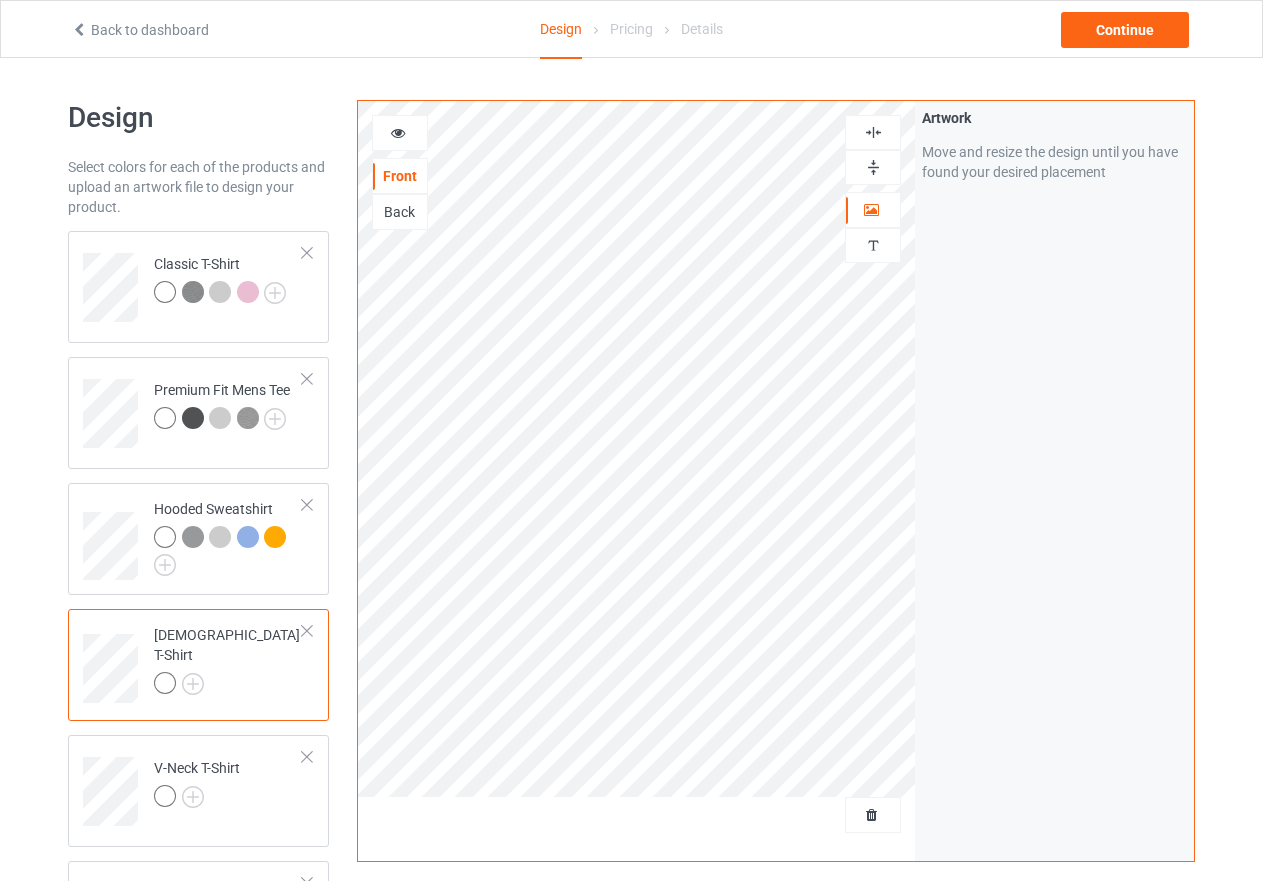 click at bounding box center (398, 130) 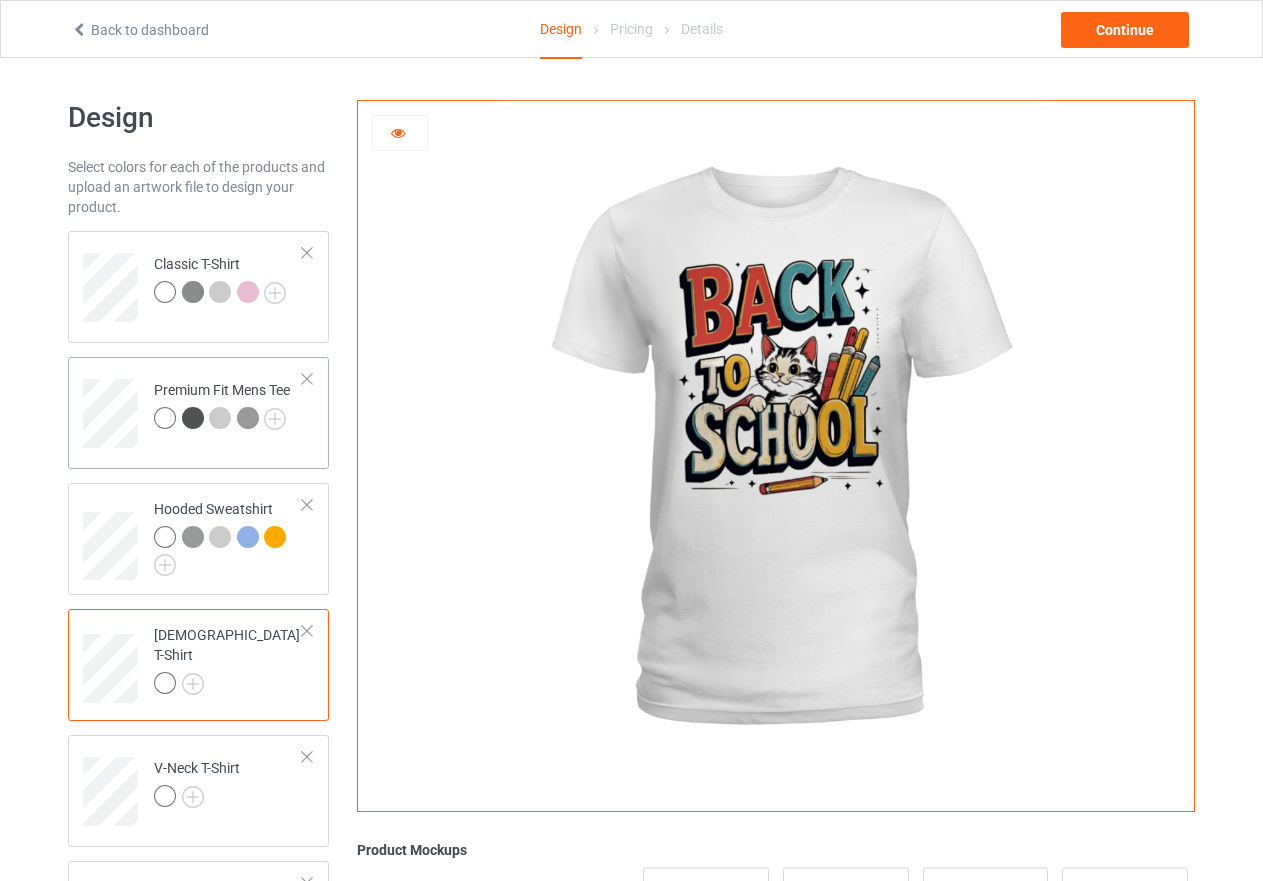scroll, scrollTop: 100, scrollLeft: 0, axis: vertical 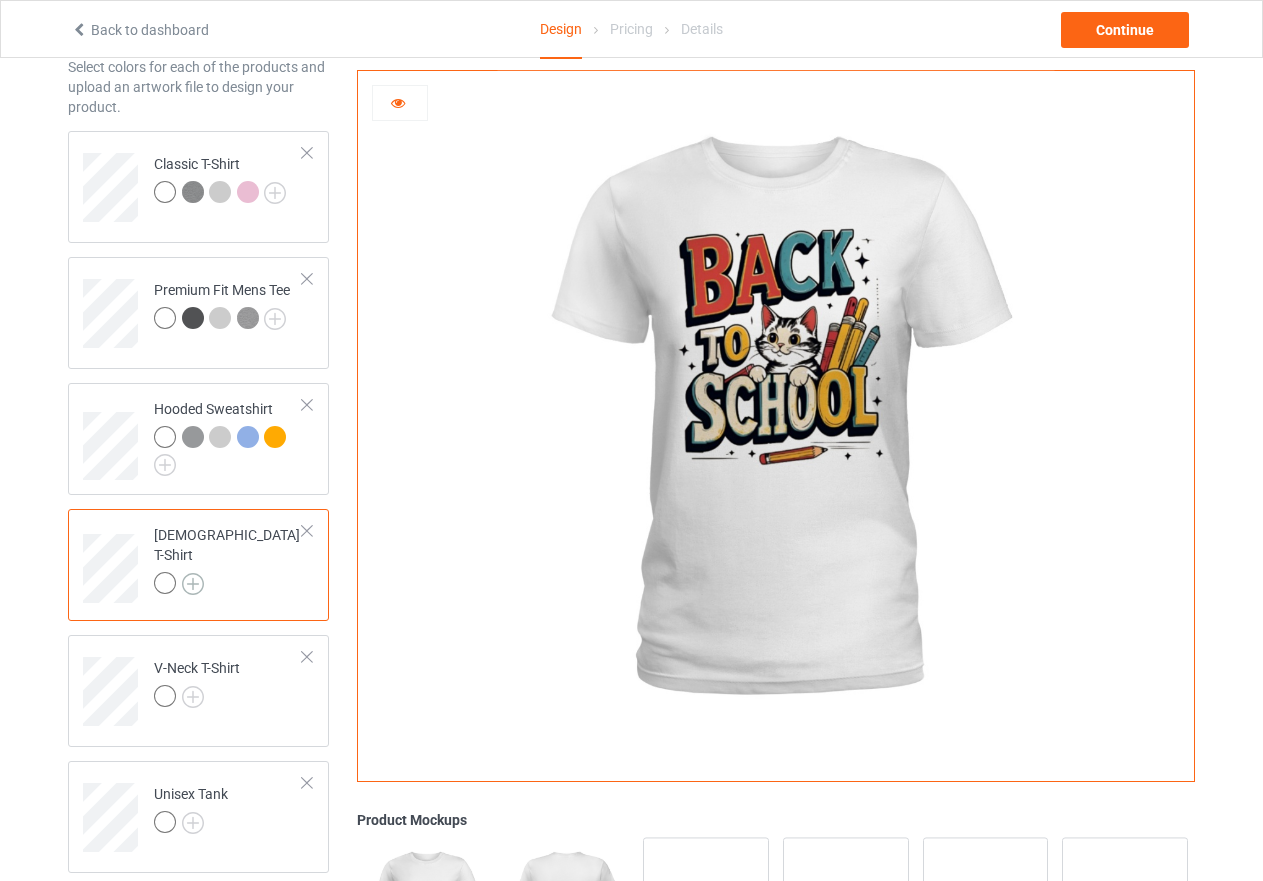 click at bounding box center (193, 584) 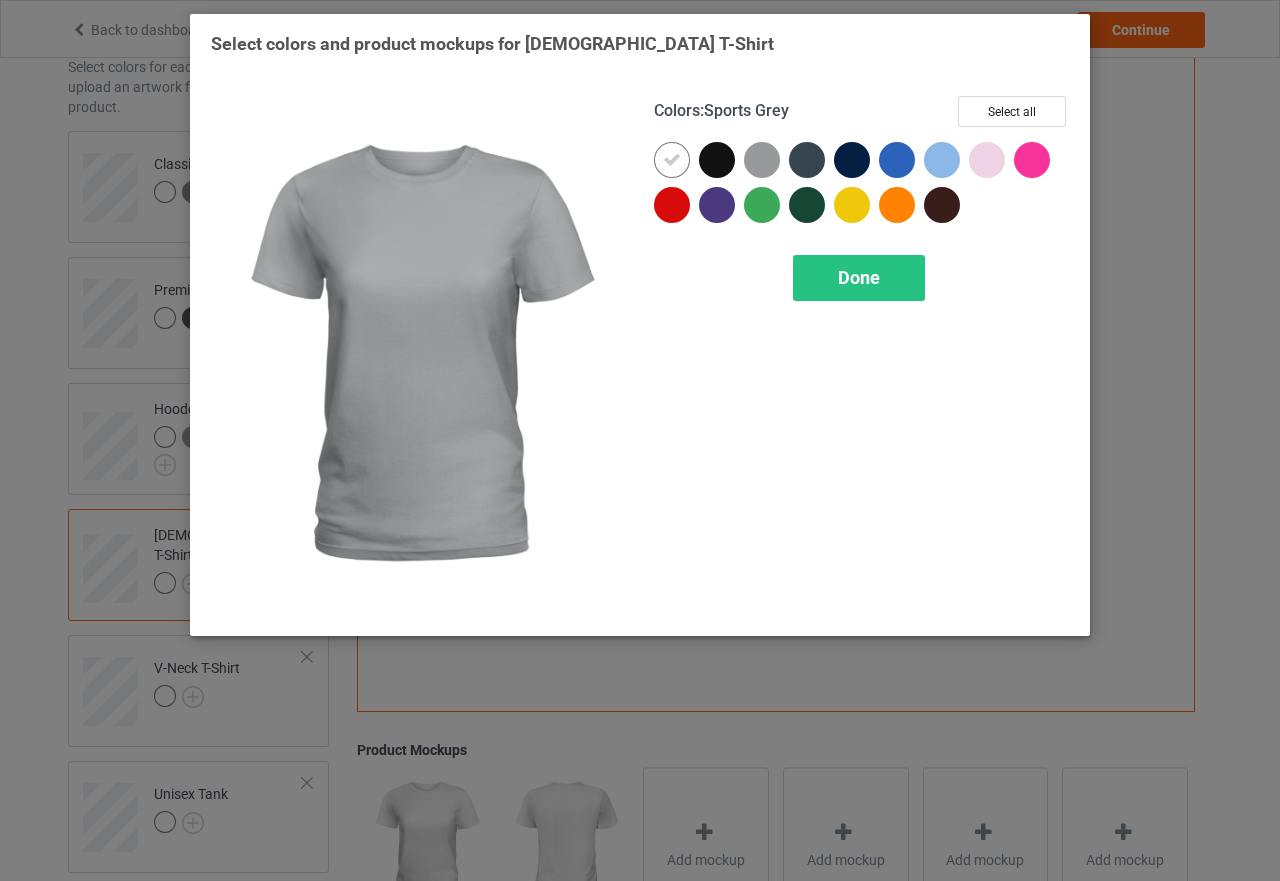 click at bounding box center [762, 160] 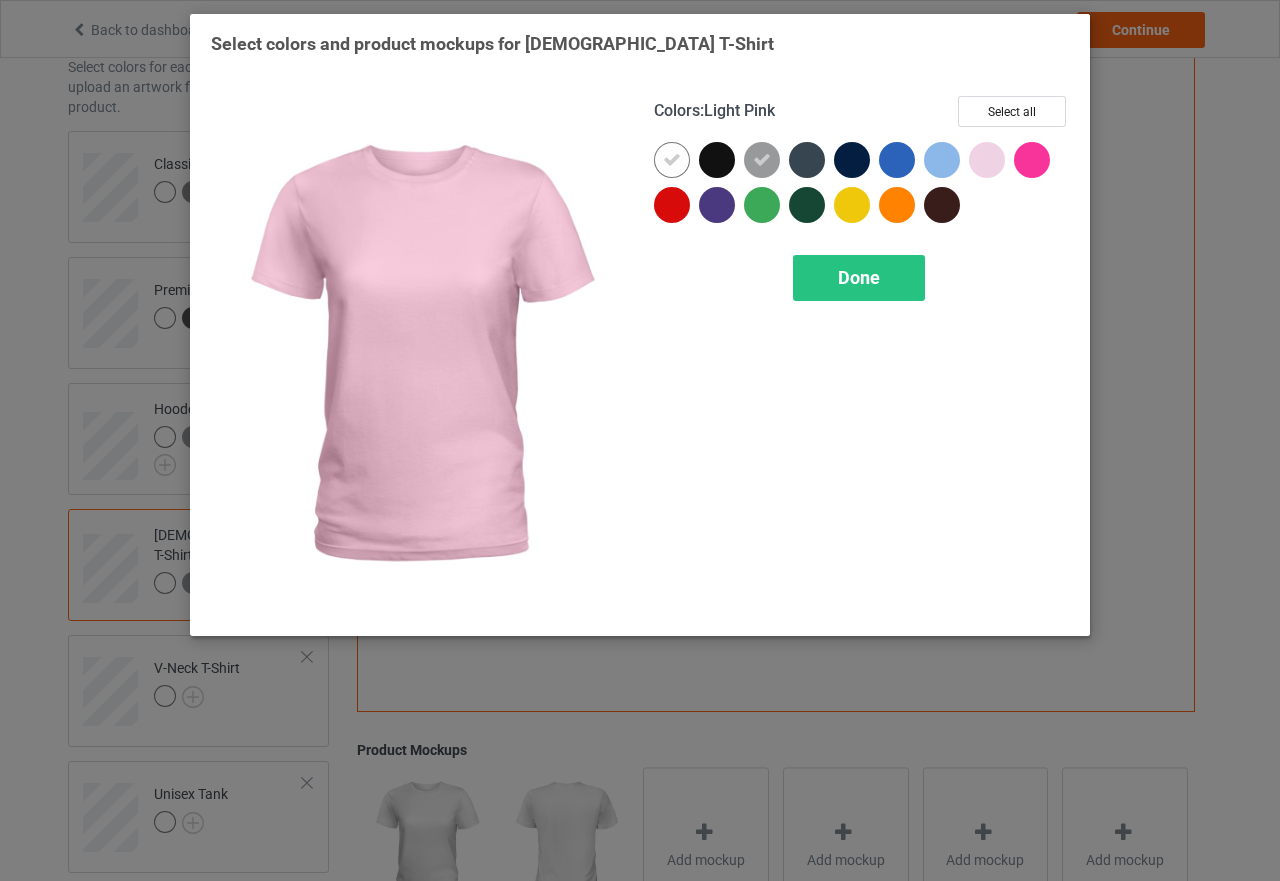click at bounding box center [987, 160] 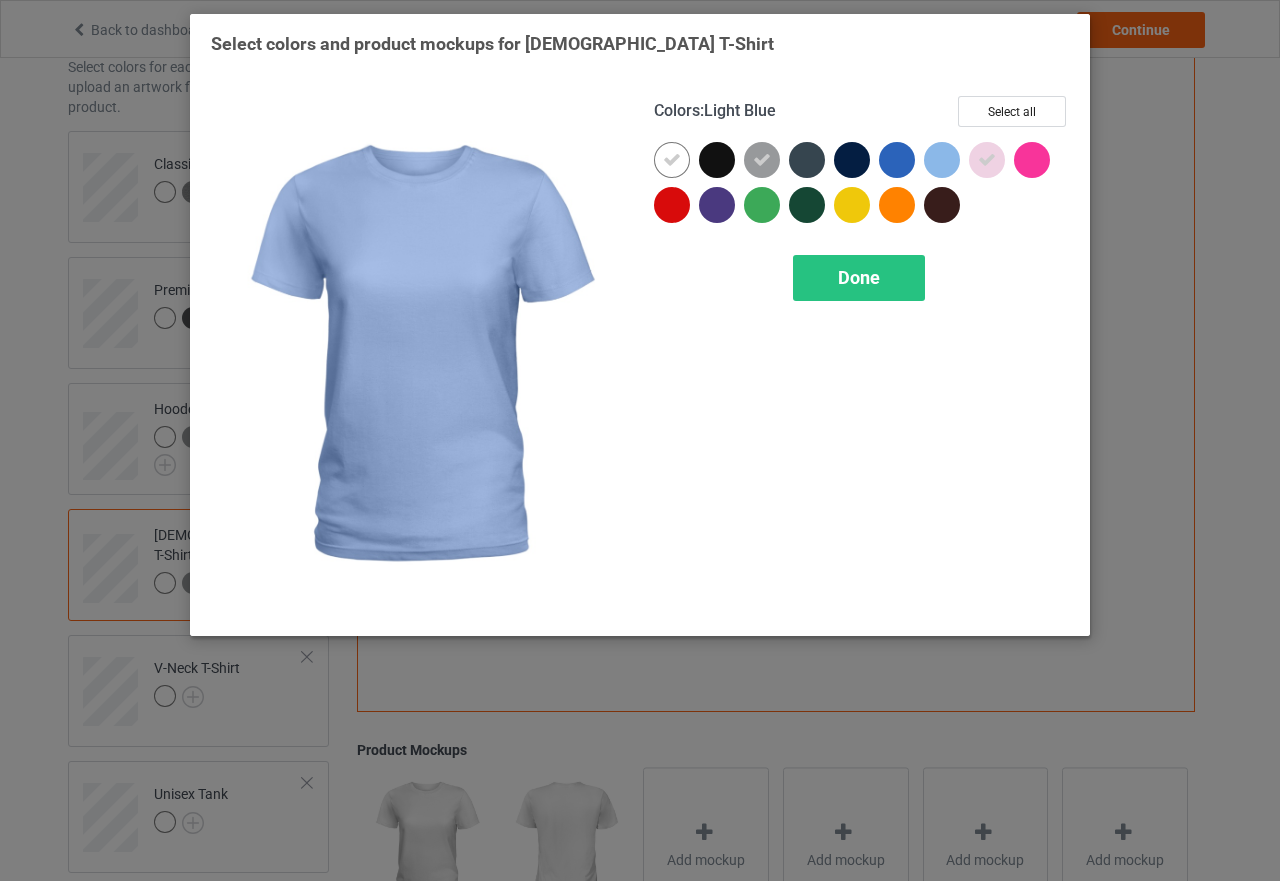 click at bounding box center [942, 160] 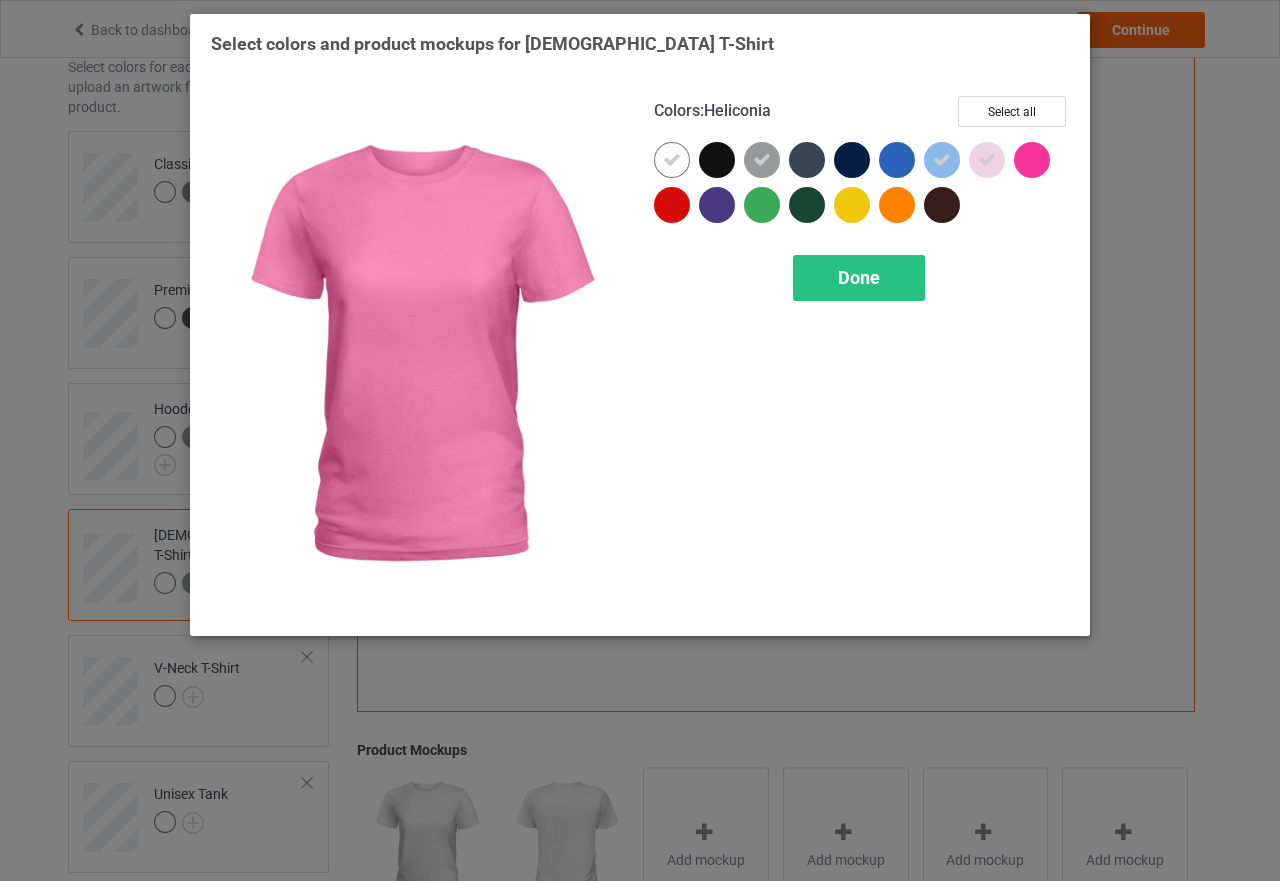 click at bounding box center (1032, 160) 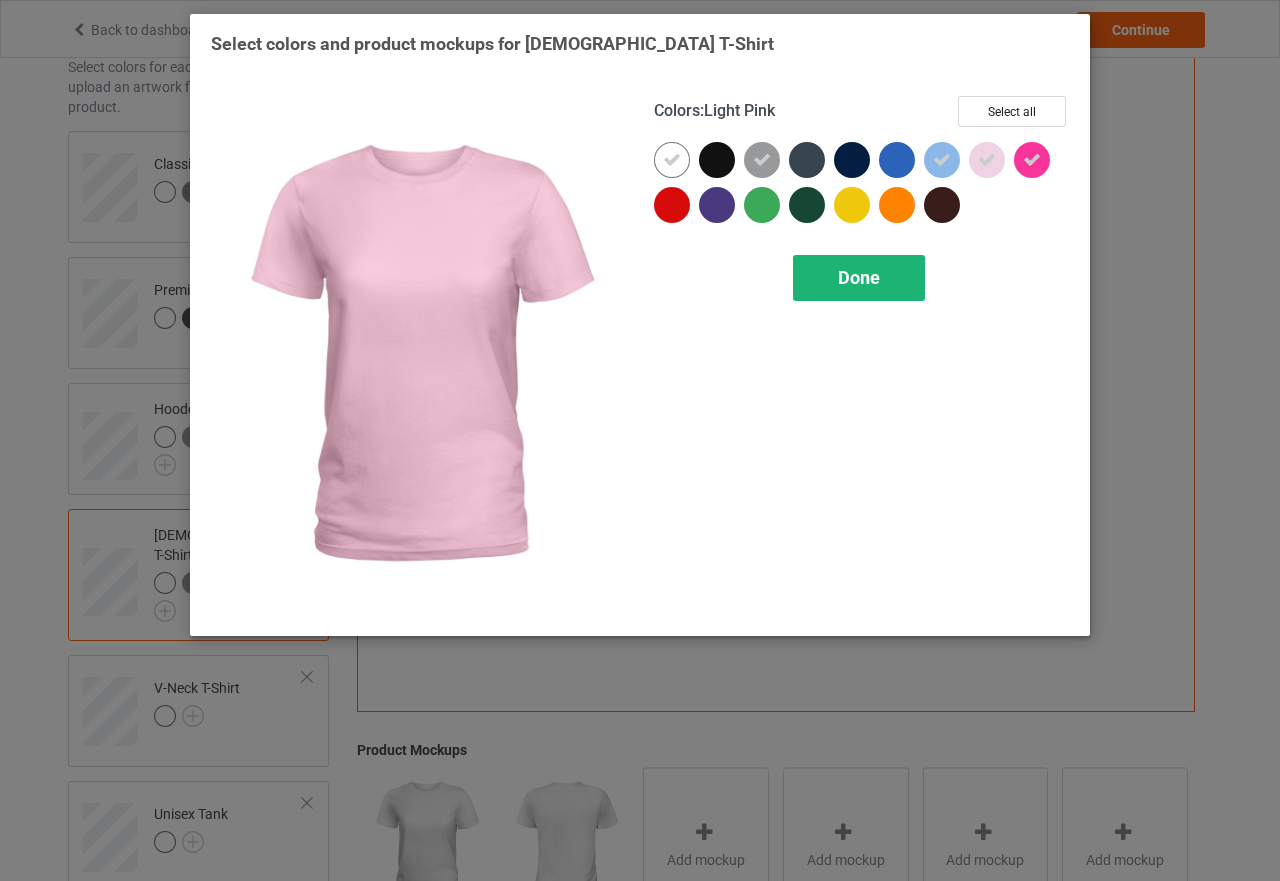 click on "Done" at bounding box center (859, 278) 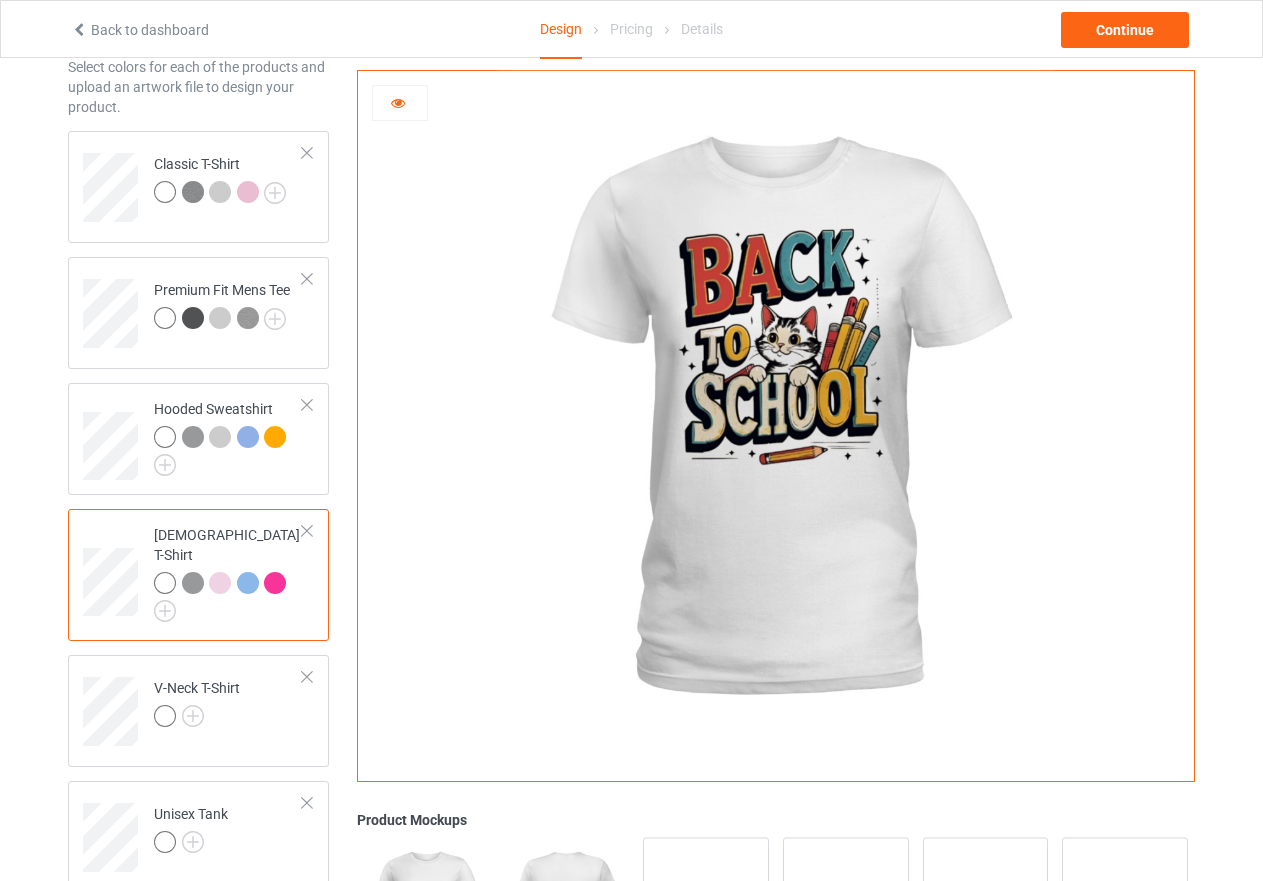 click at bounding box center (193, 583) 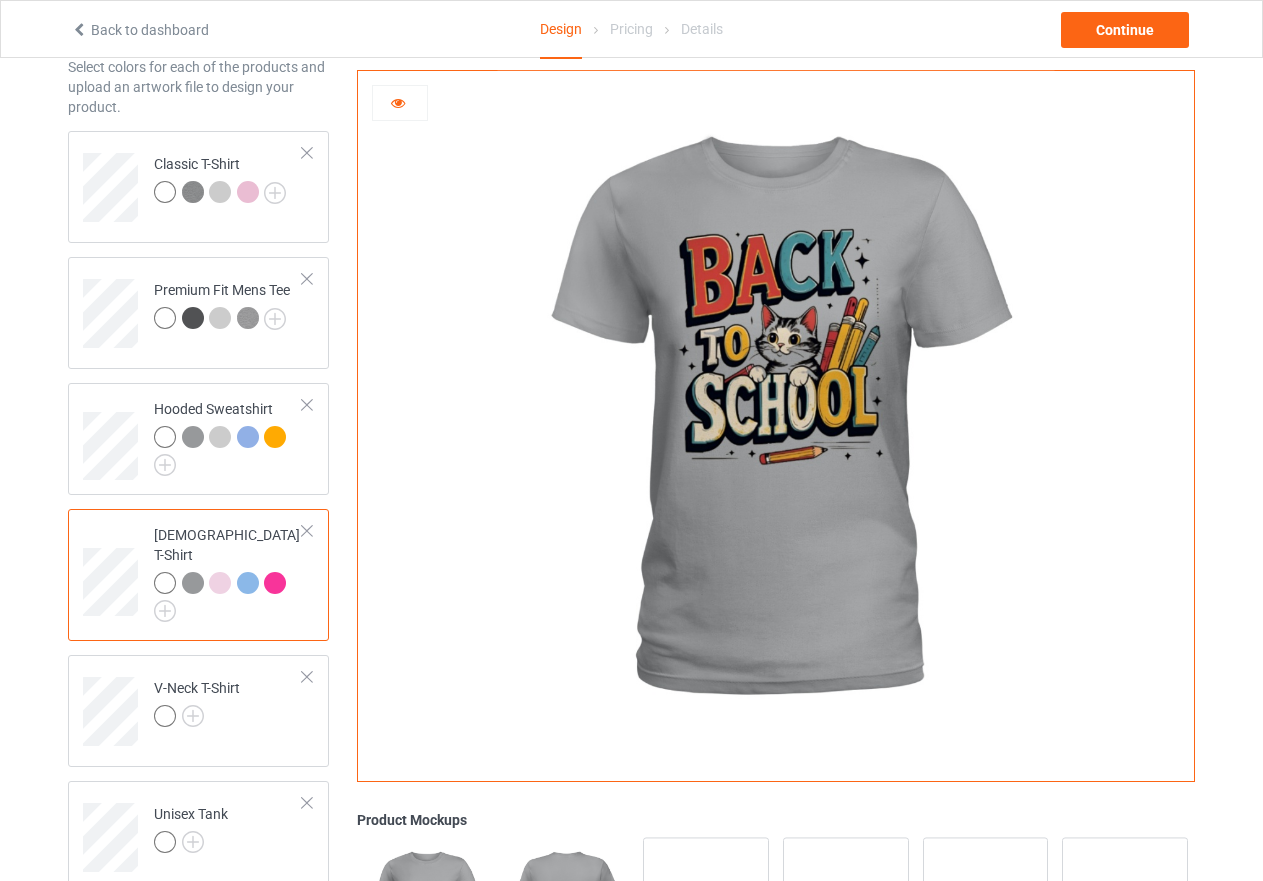 click at bounding box center (220, 583) 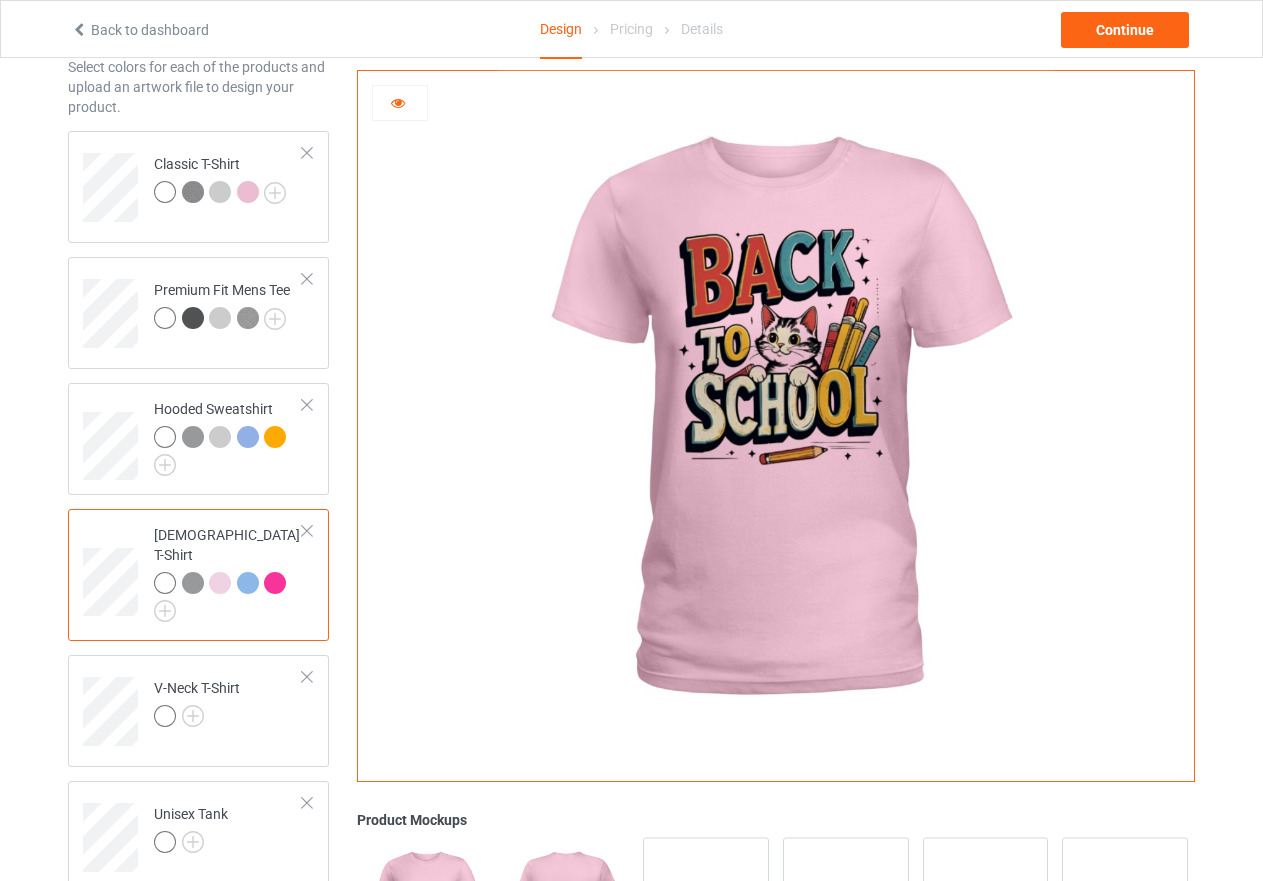 click at bounding box center [248, 583] 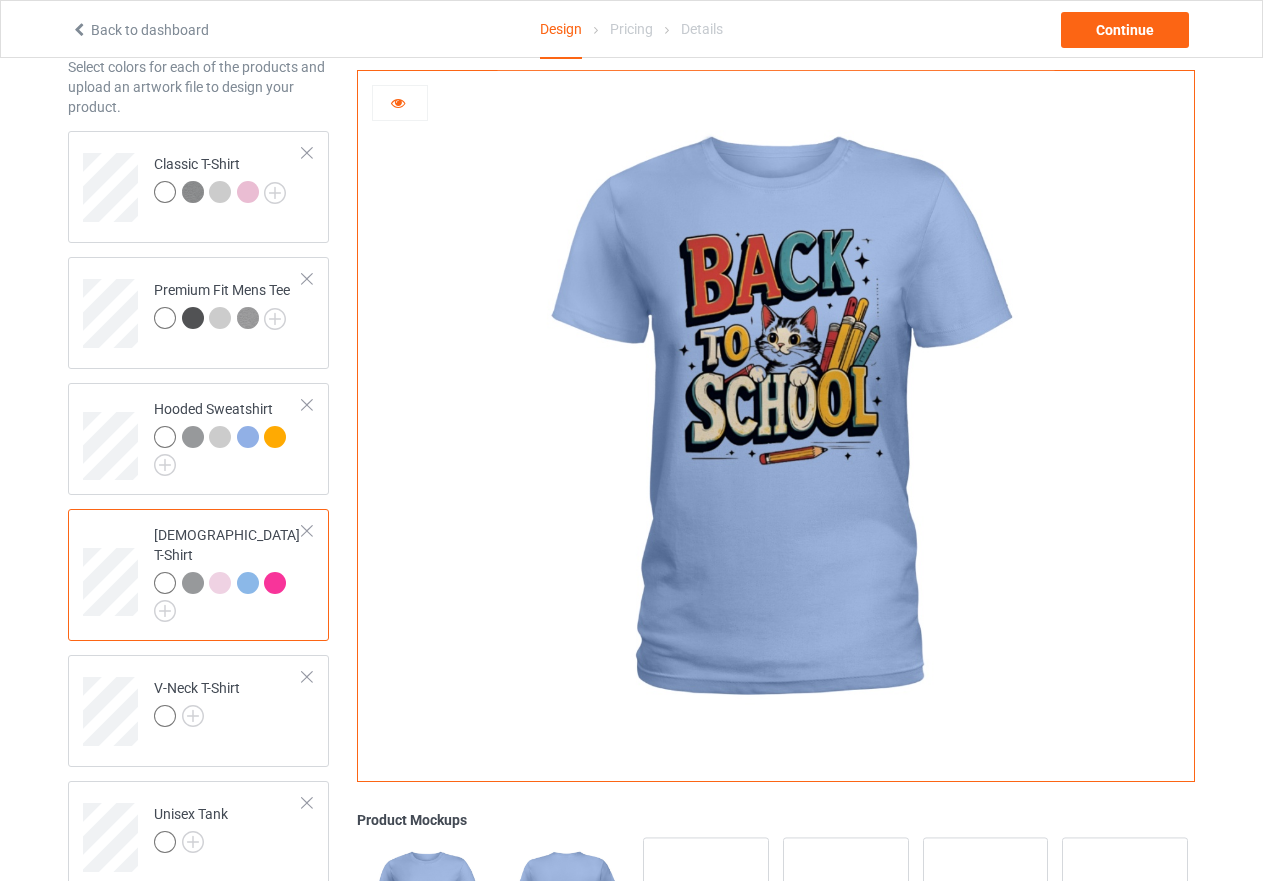 click at bounding box center (275, 583) 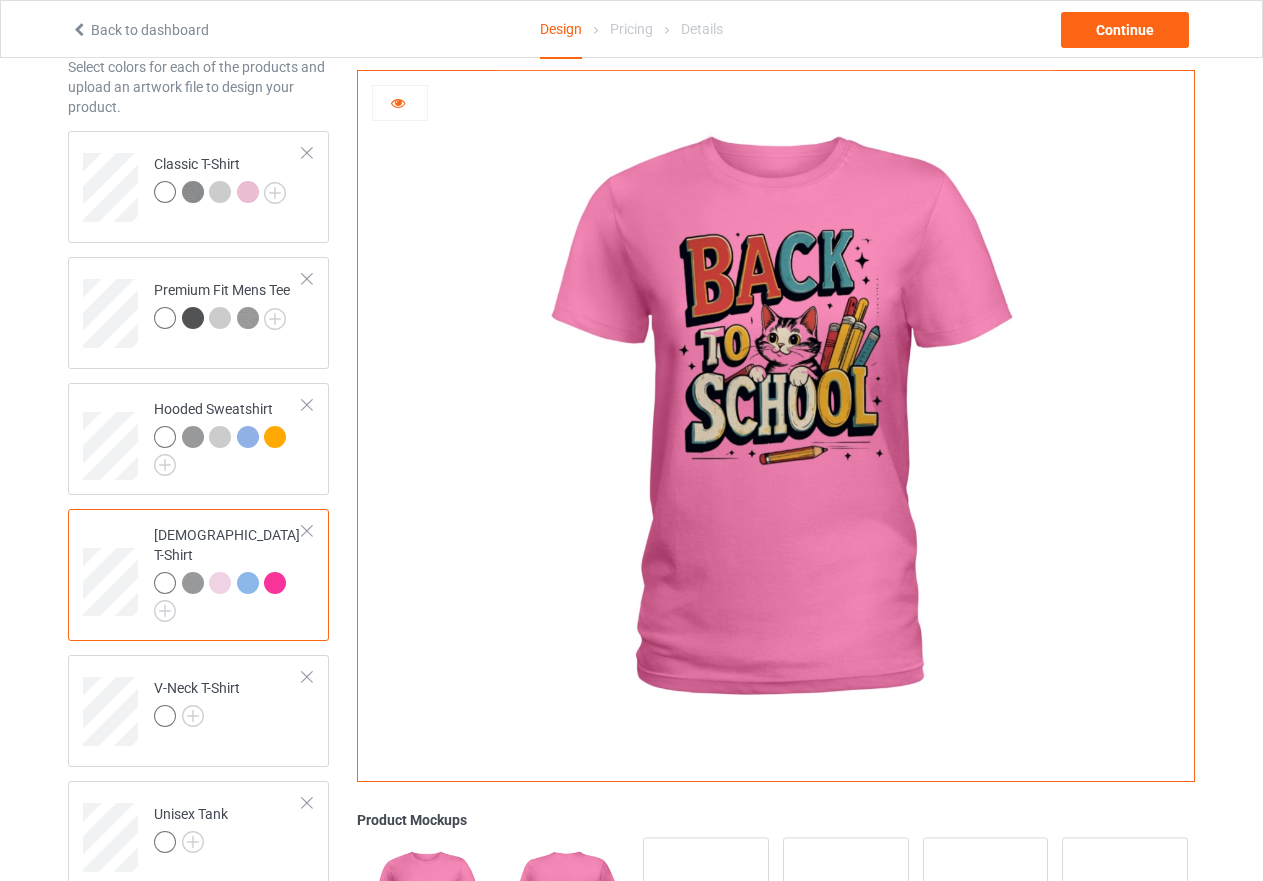 click at bounding box center [165, 583] 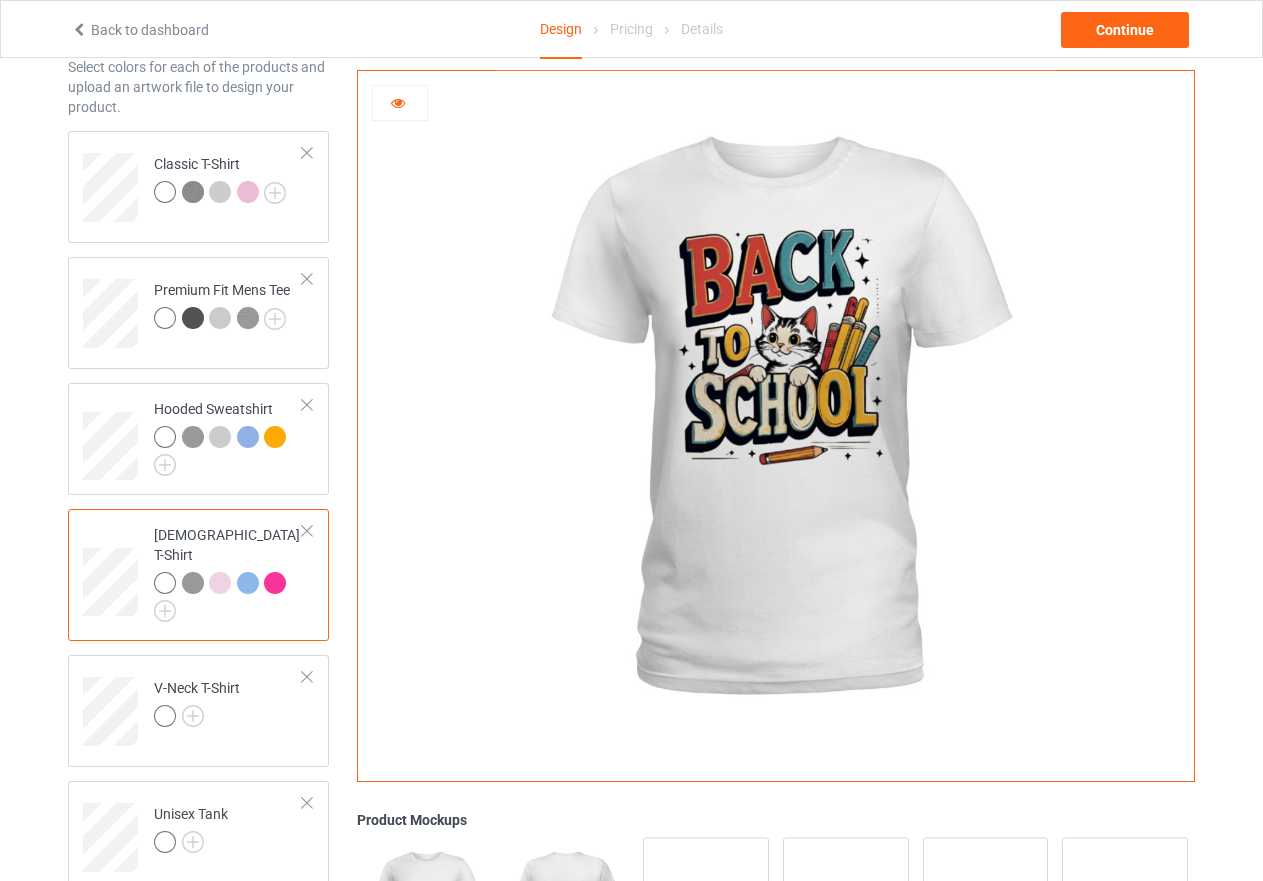 click at bounding box center (228, 597) 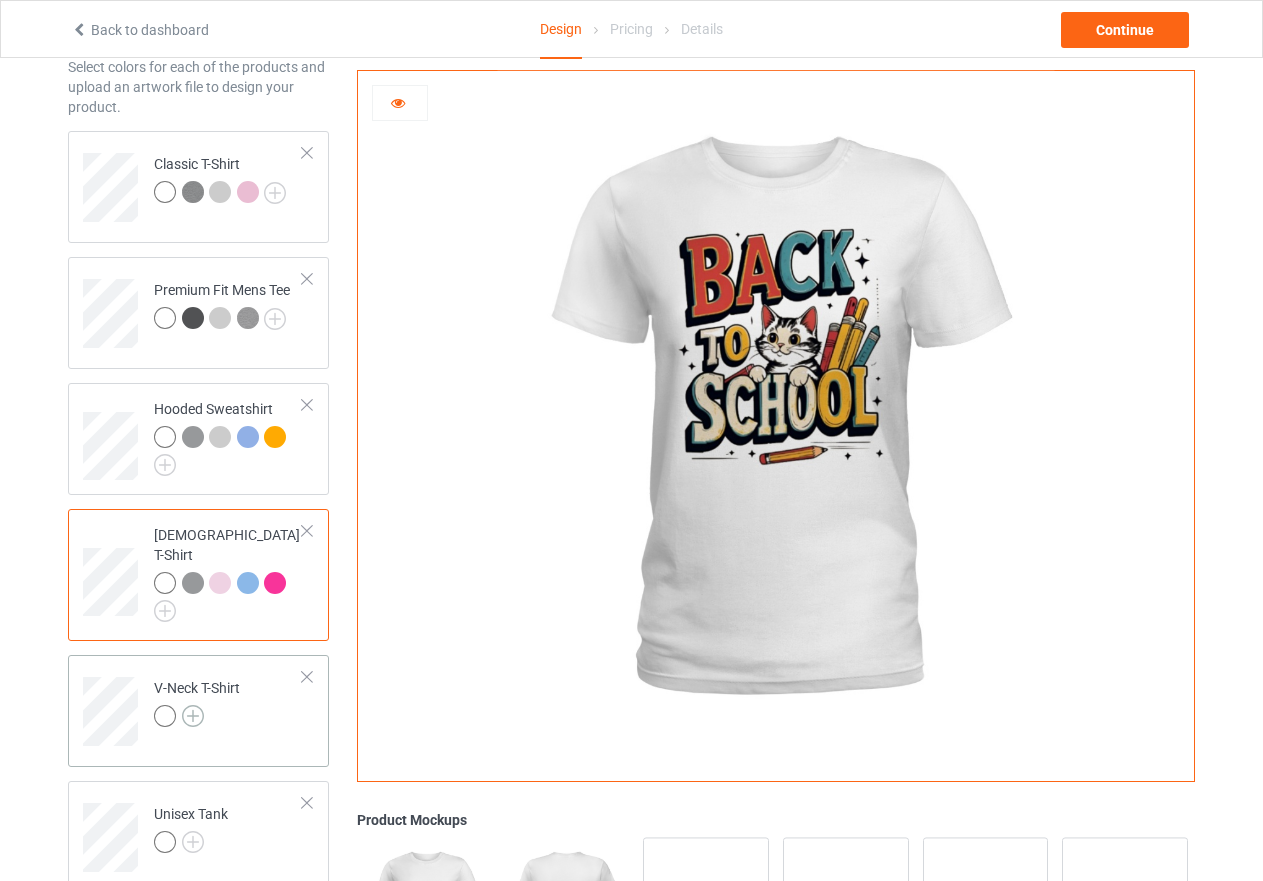 click at bounding box center (193, 716) 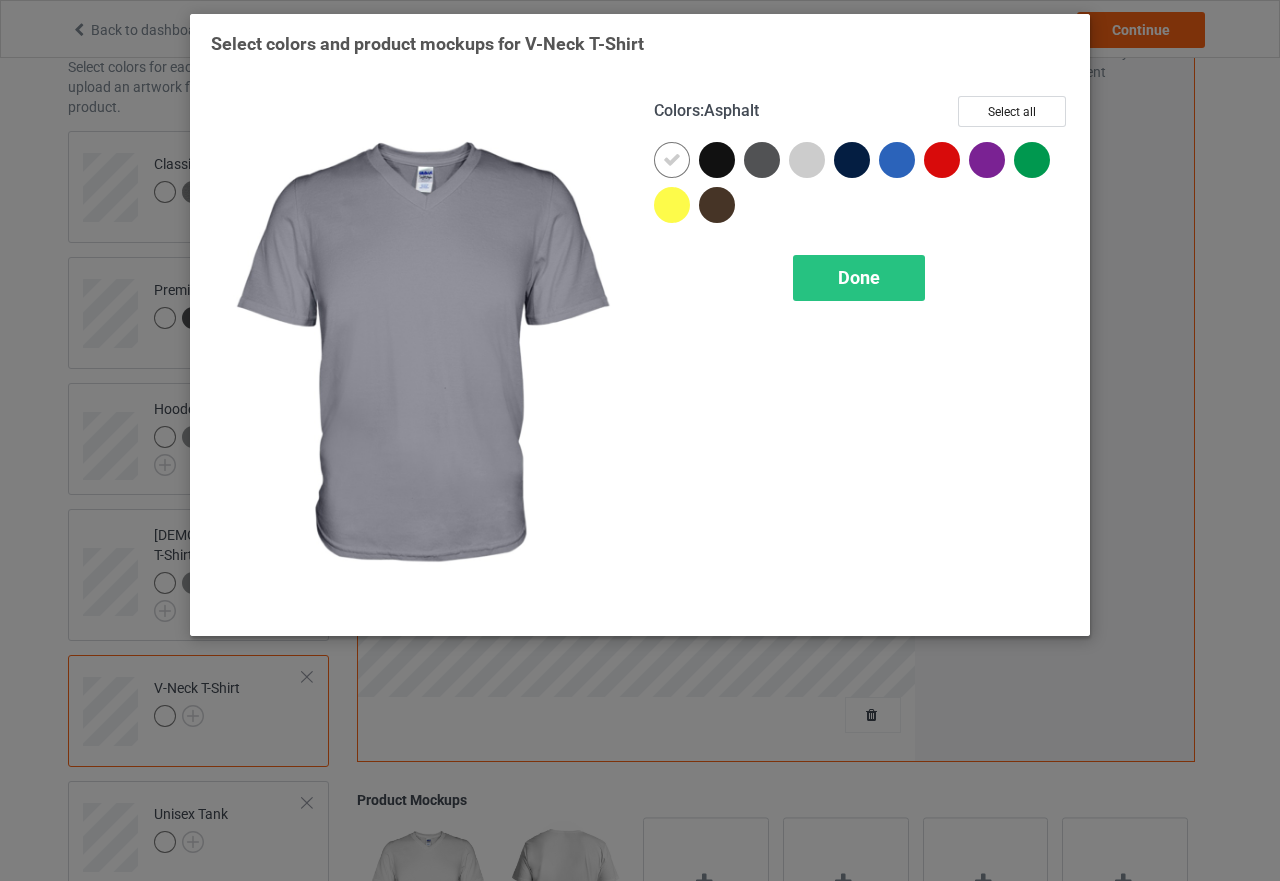 click at bounding box center [762, 160] 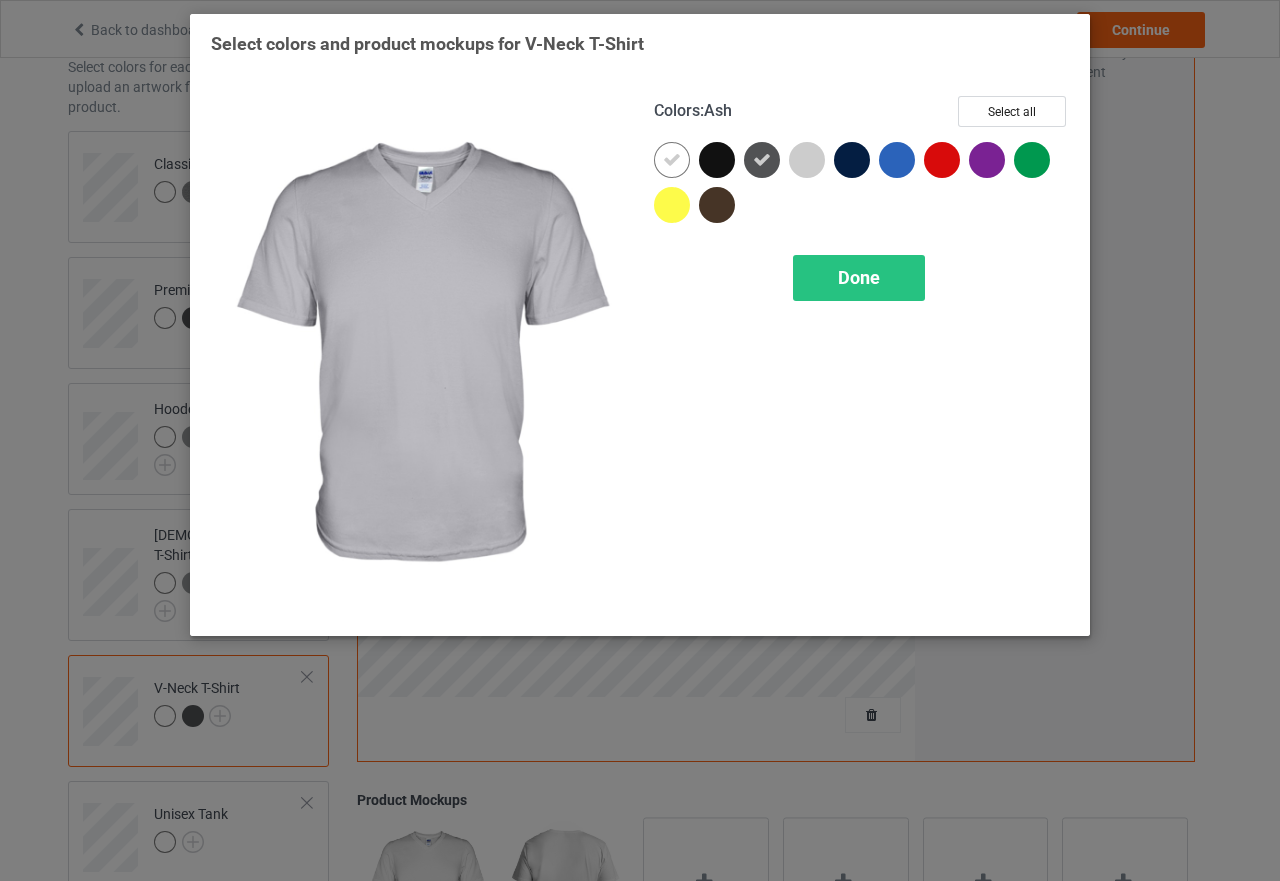 click at bounding box center [807, 160] 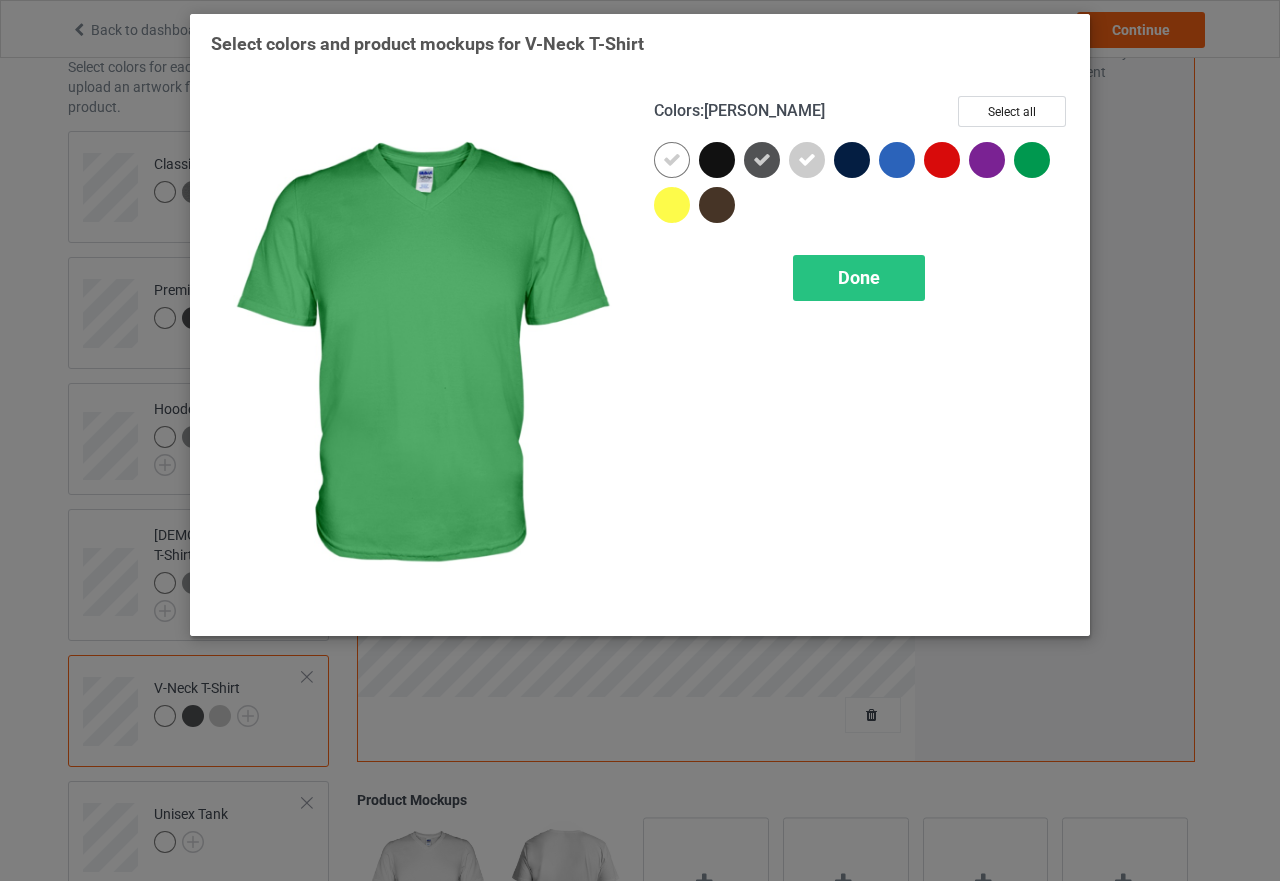 click at bounding box center (1032, 160) 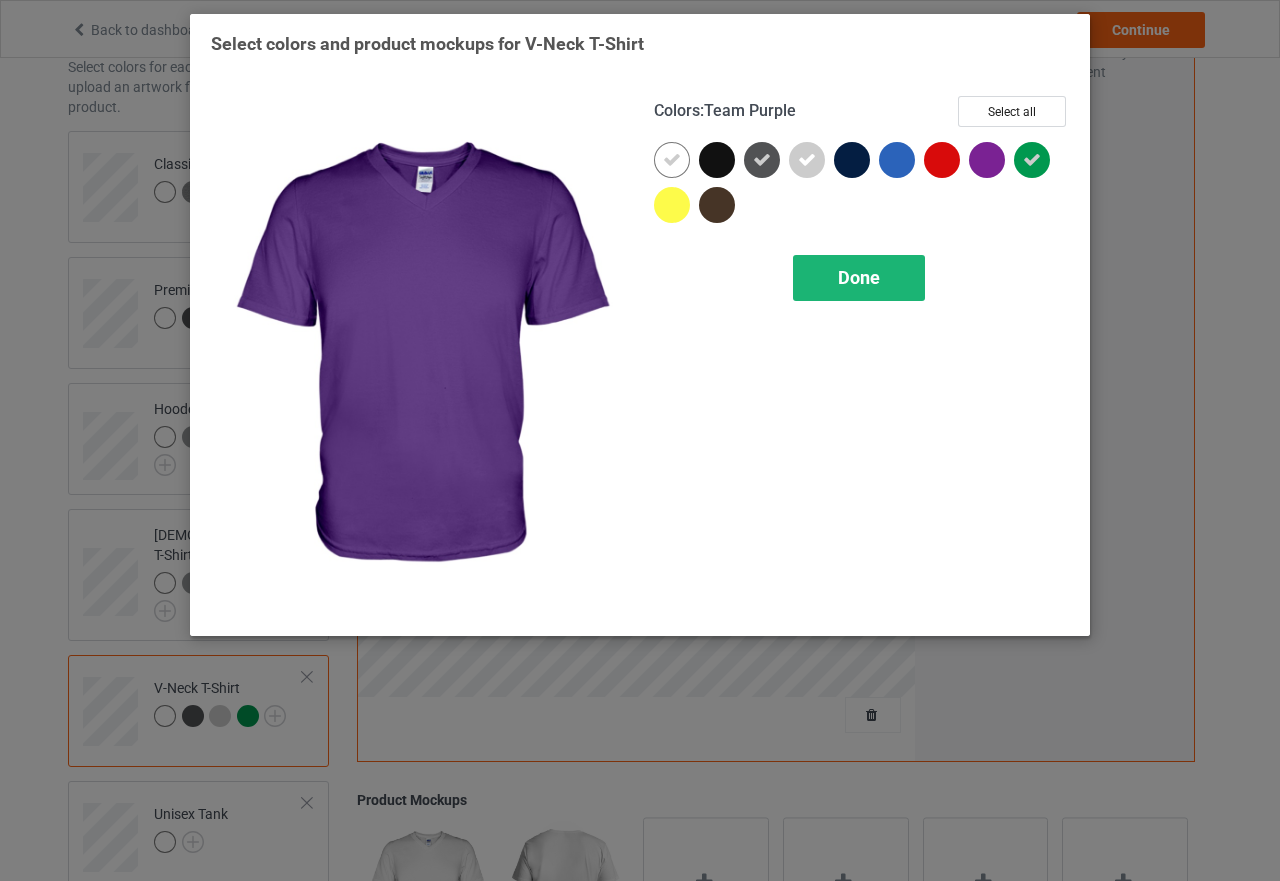 click on "Done" at bounding box center [859, 278] 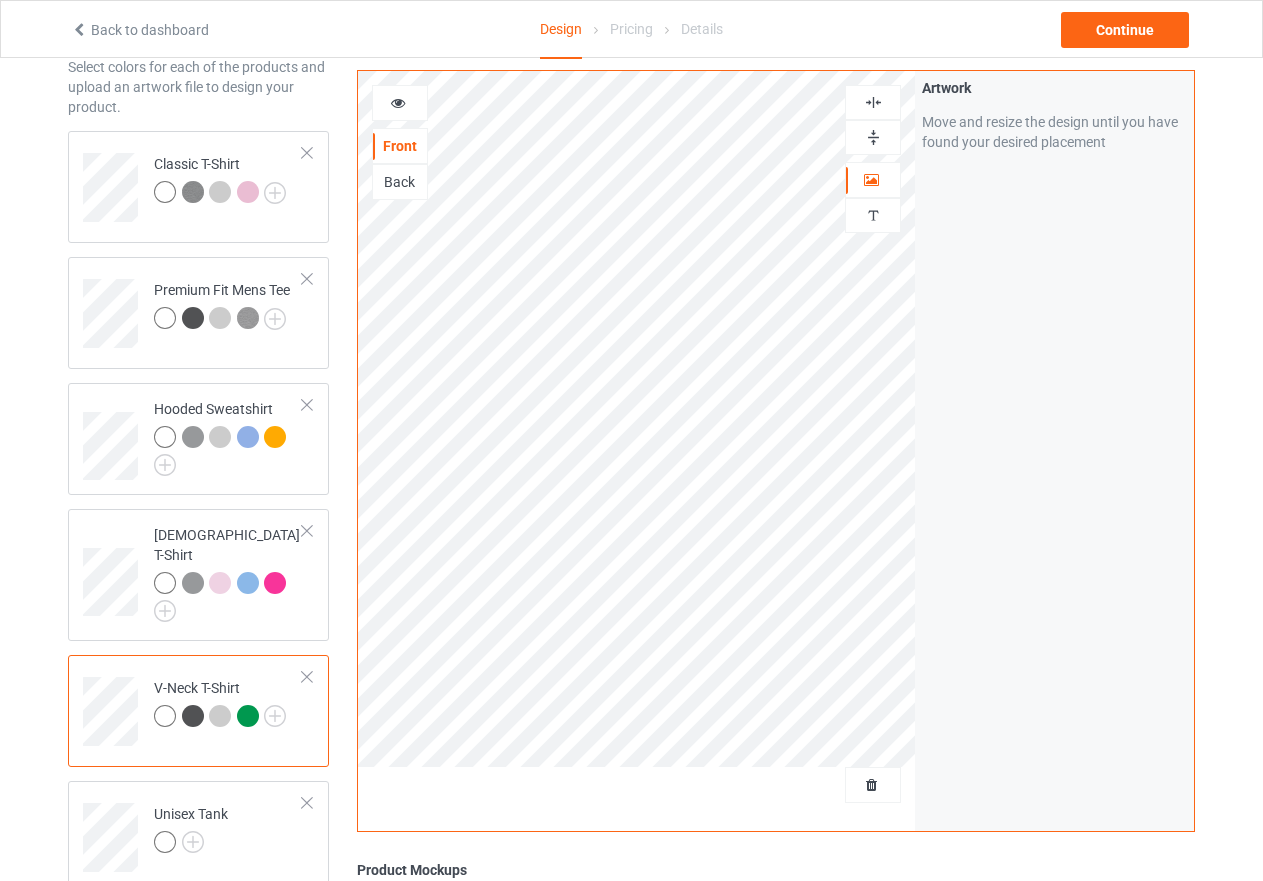 click at bounding box center [398, 100] 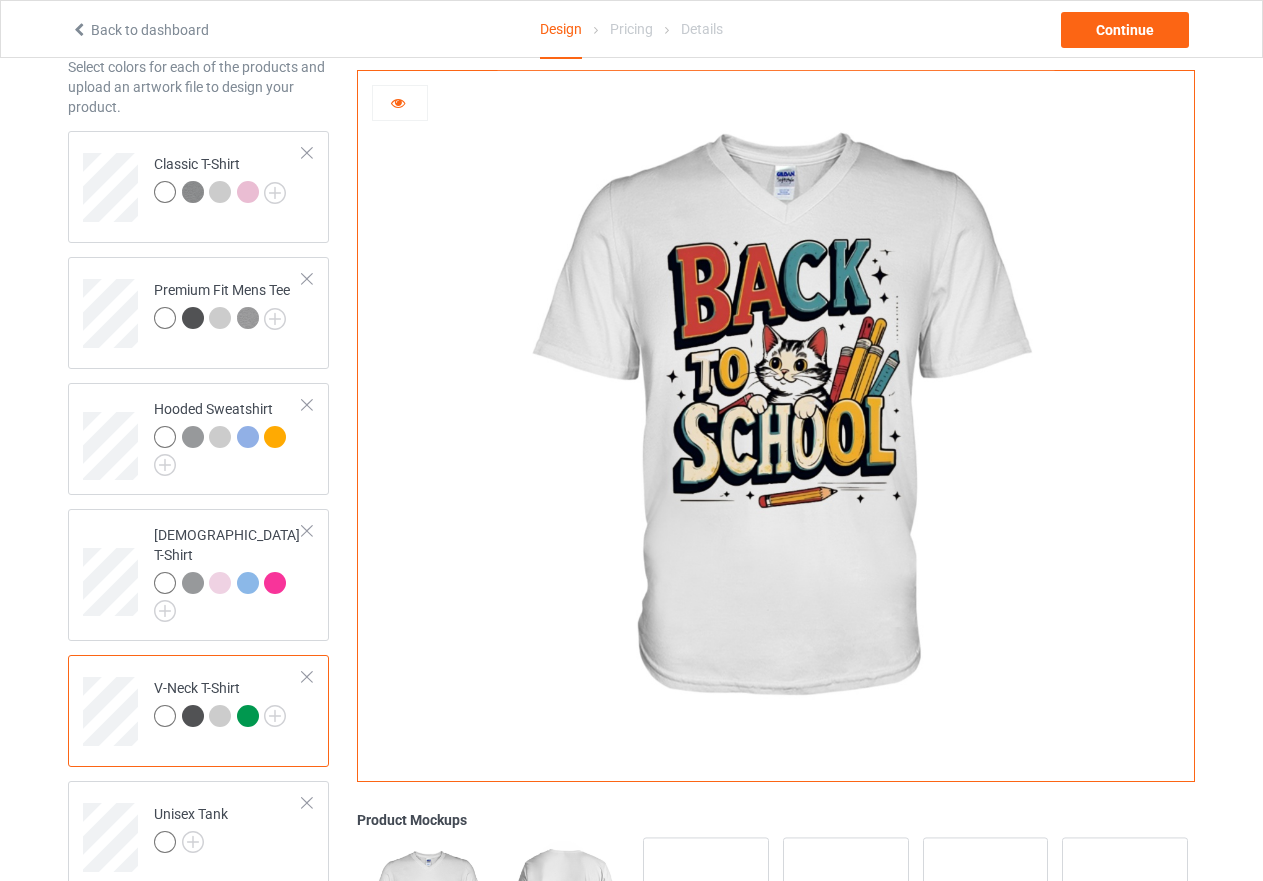 click at bounding box center [193, 716] 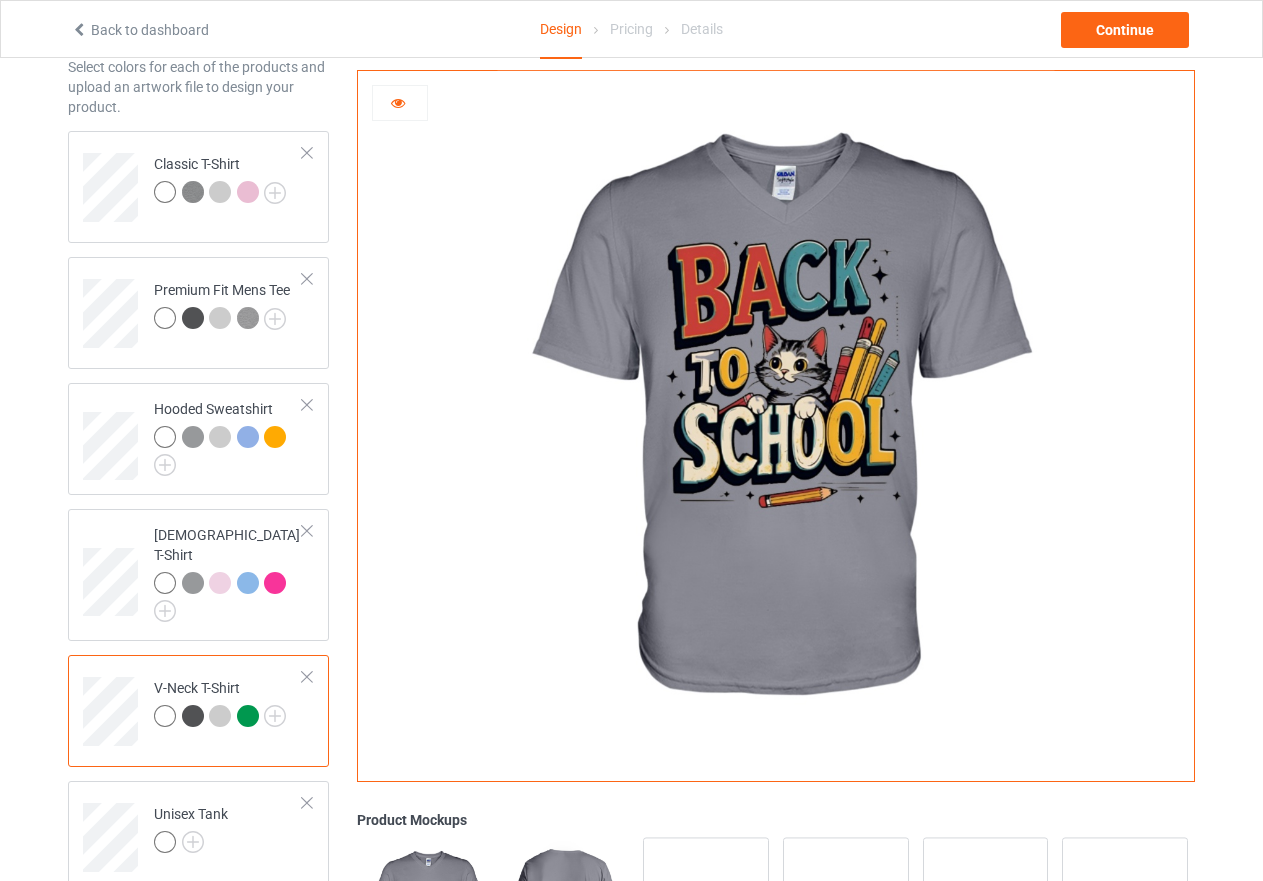 click at bounding box center (220, 716) 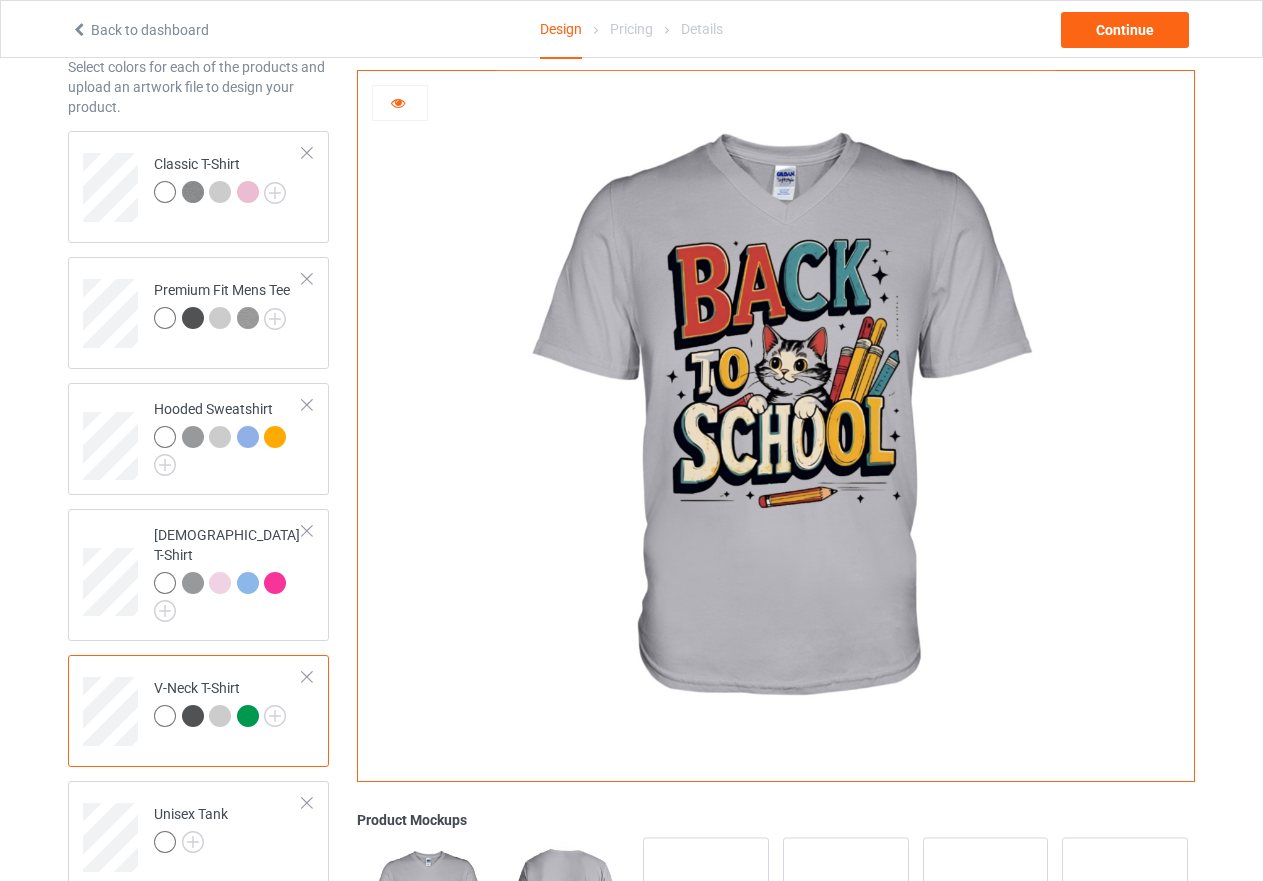 click at bounding box center (248, 716) 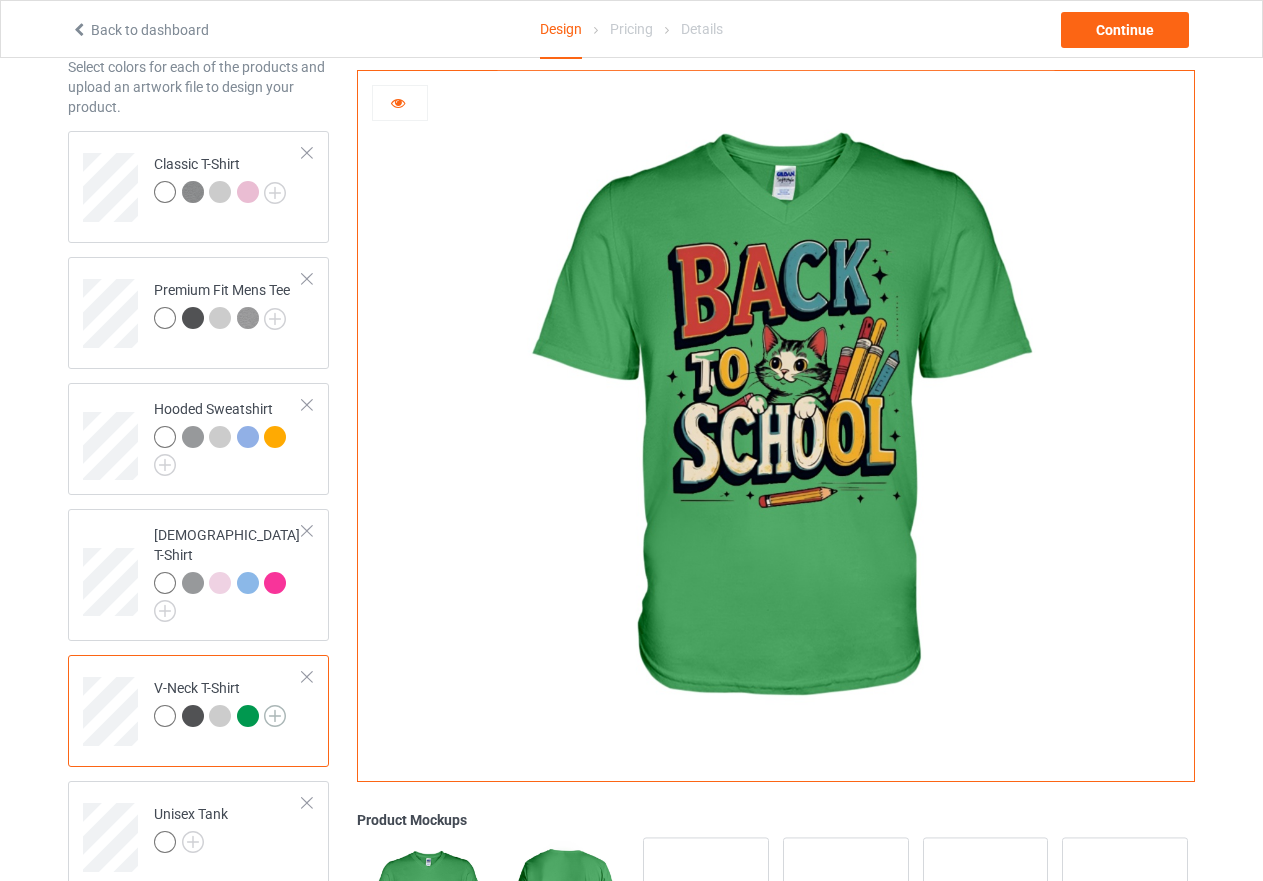 click at bounding box center [275, 716] 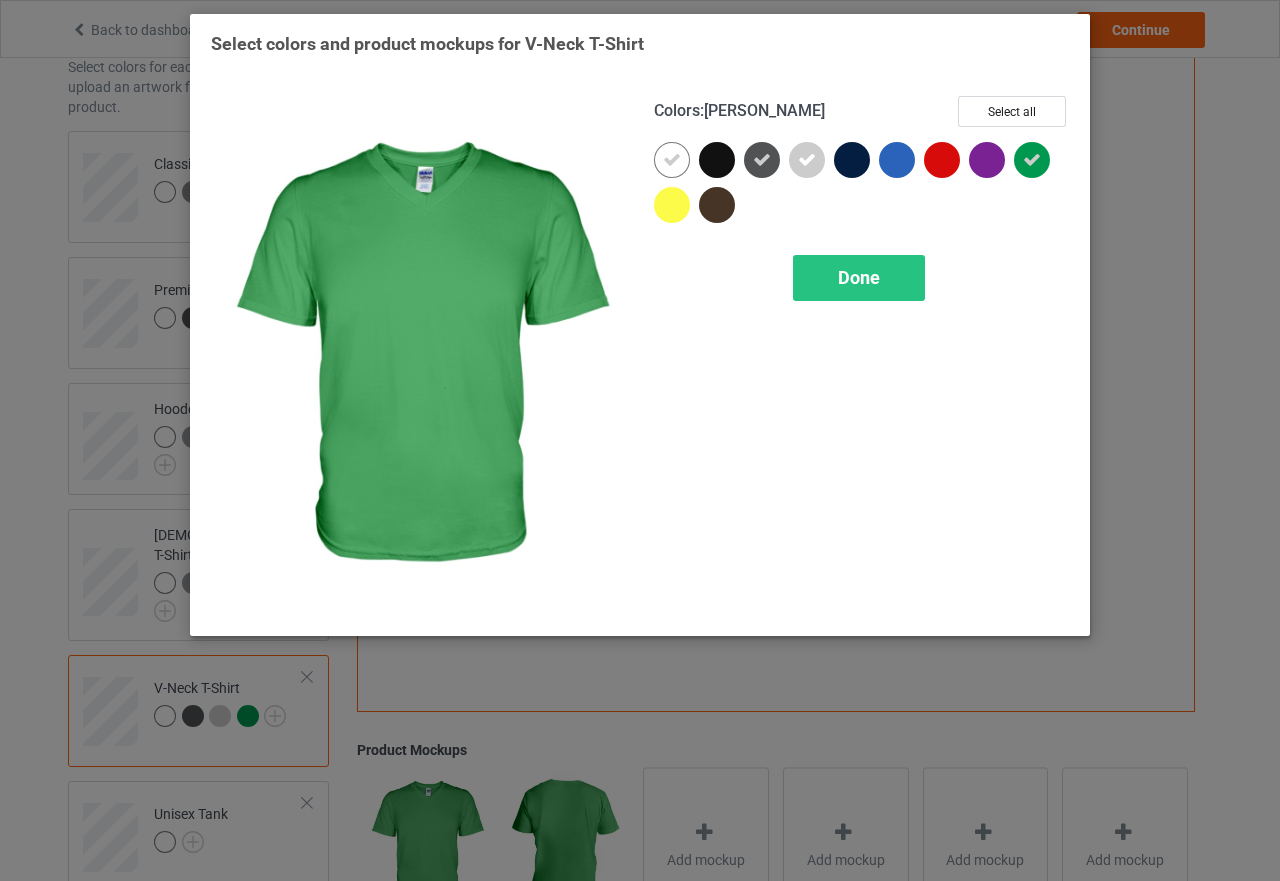 click on "Select colors and product mockups for V-Neck T-Shirt Colors :  [PERSON_NAME] Select all Done" at bounding box center [640, 440] 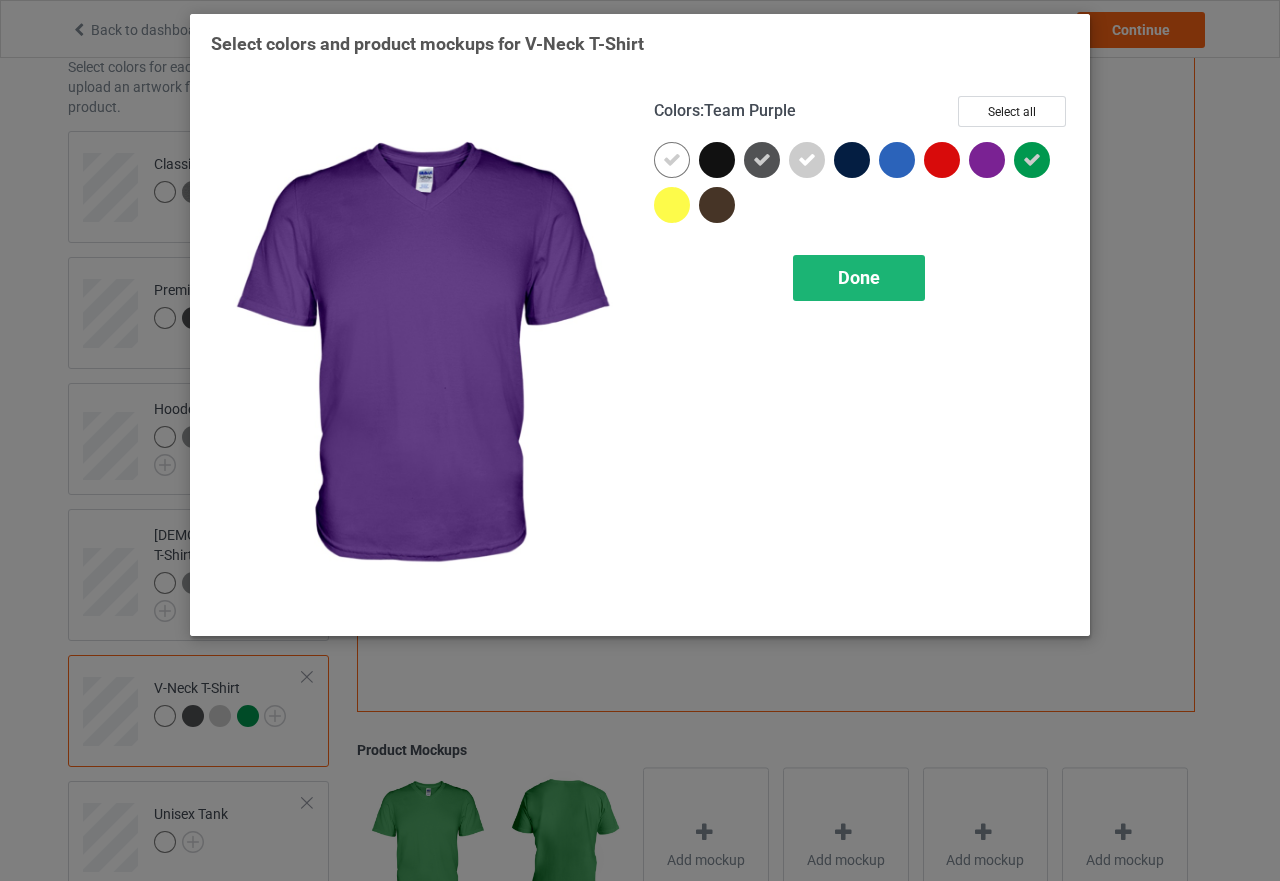 click on "Done" at bounding box center [859, 278] 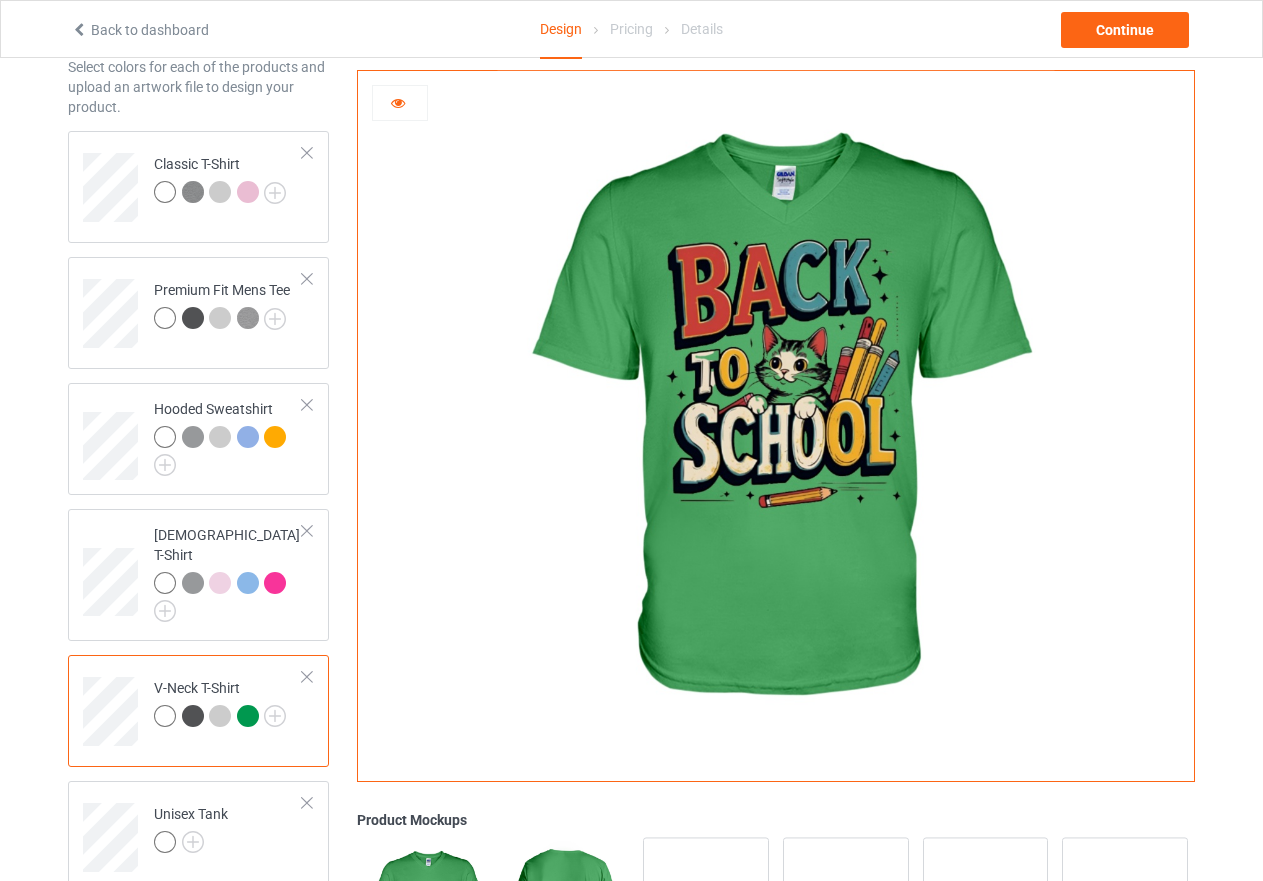 click at bounding box center [165, 716] 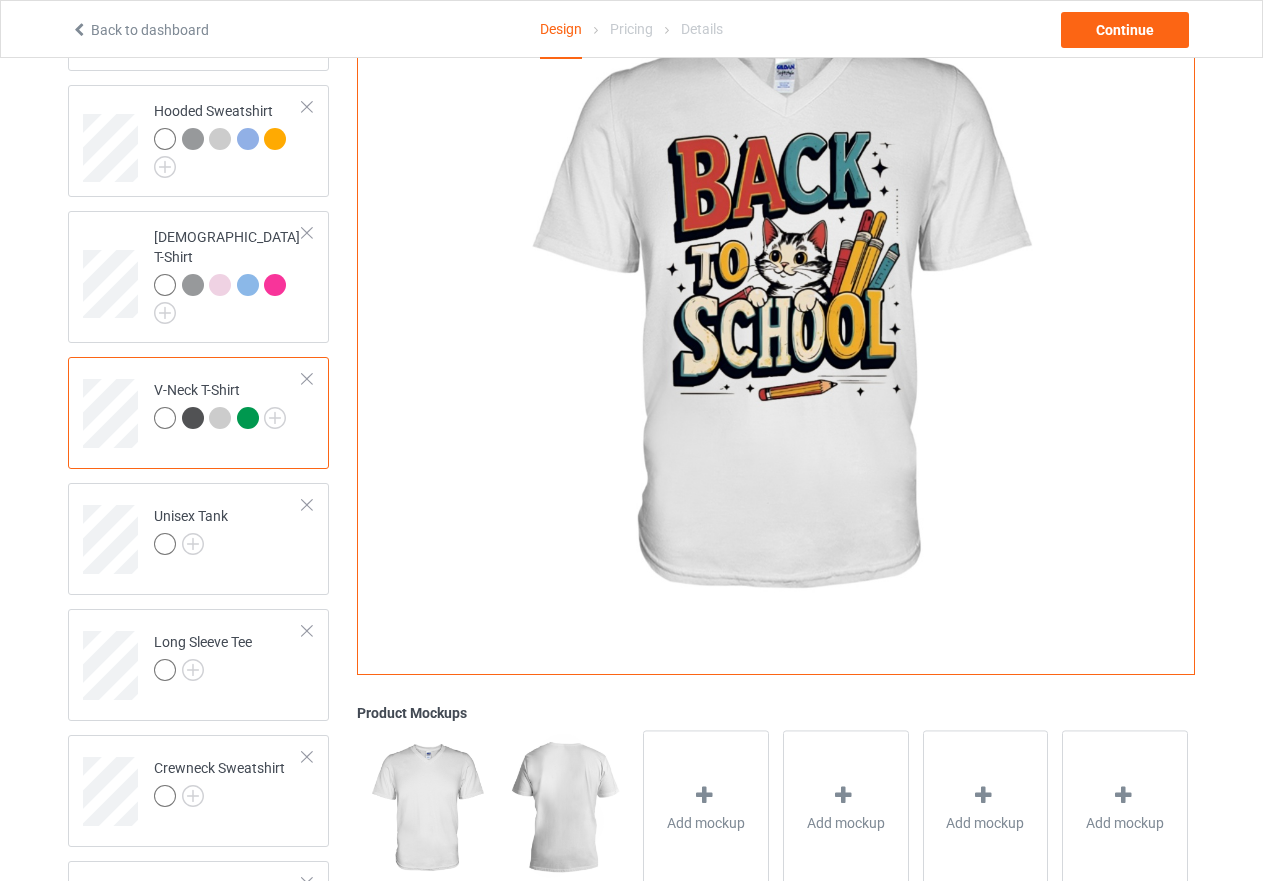scroll, scrollTop: 400, scrollLeft: 0, axis: vertical 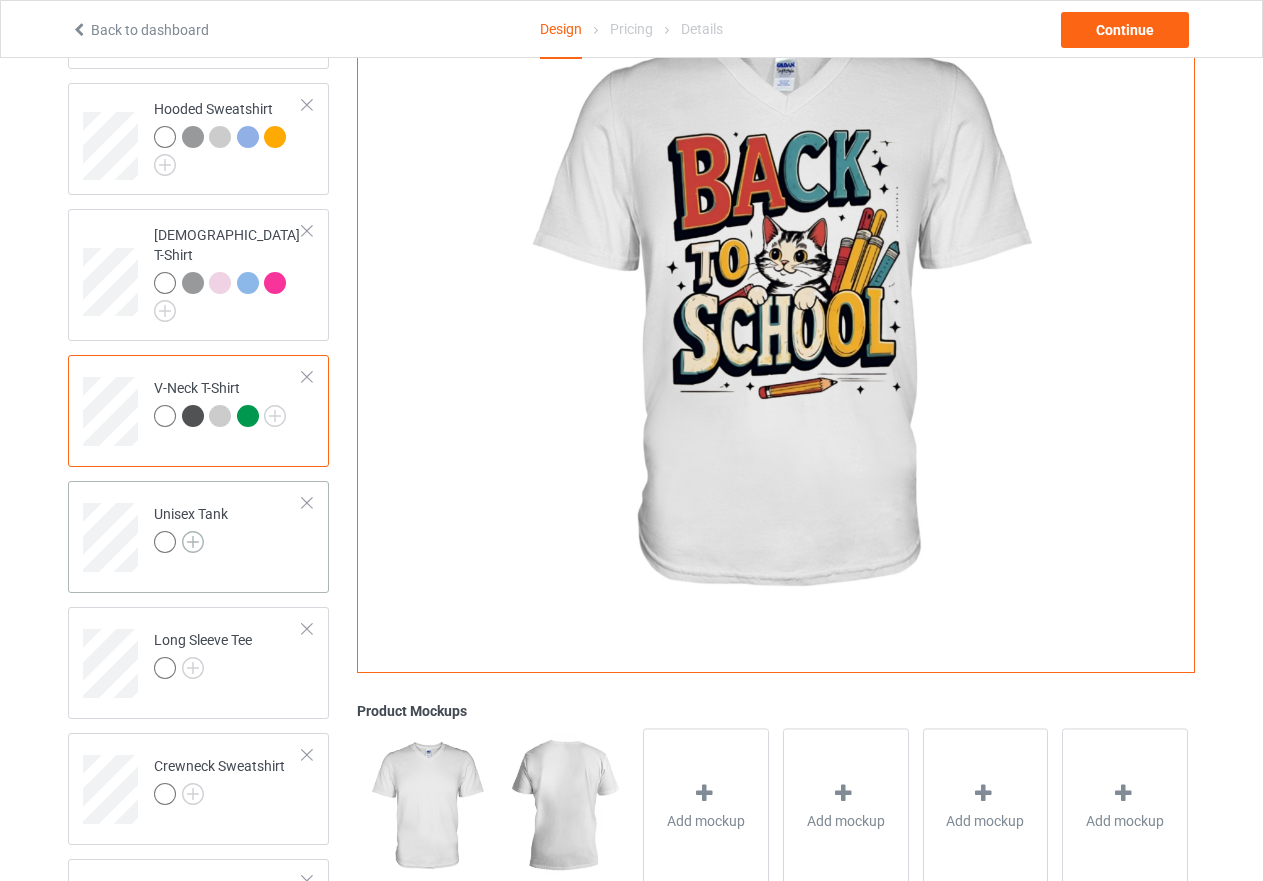 click at bounding box center [193, 542] 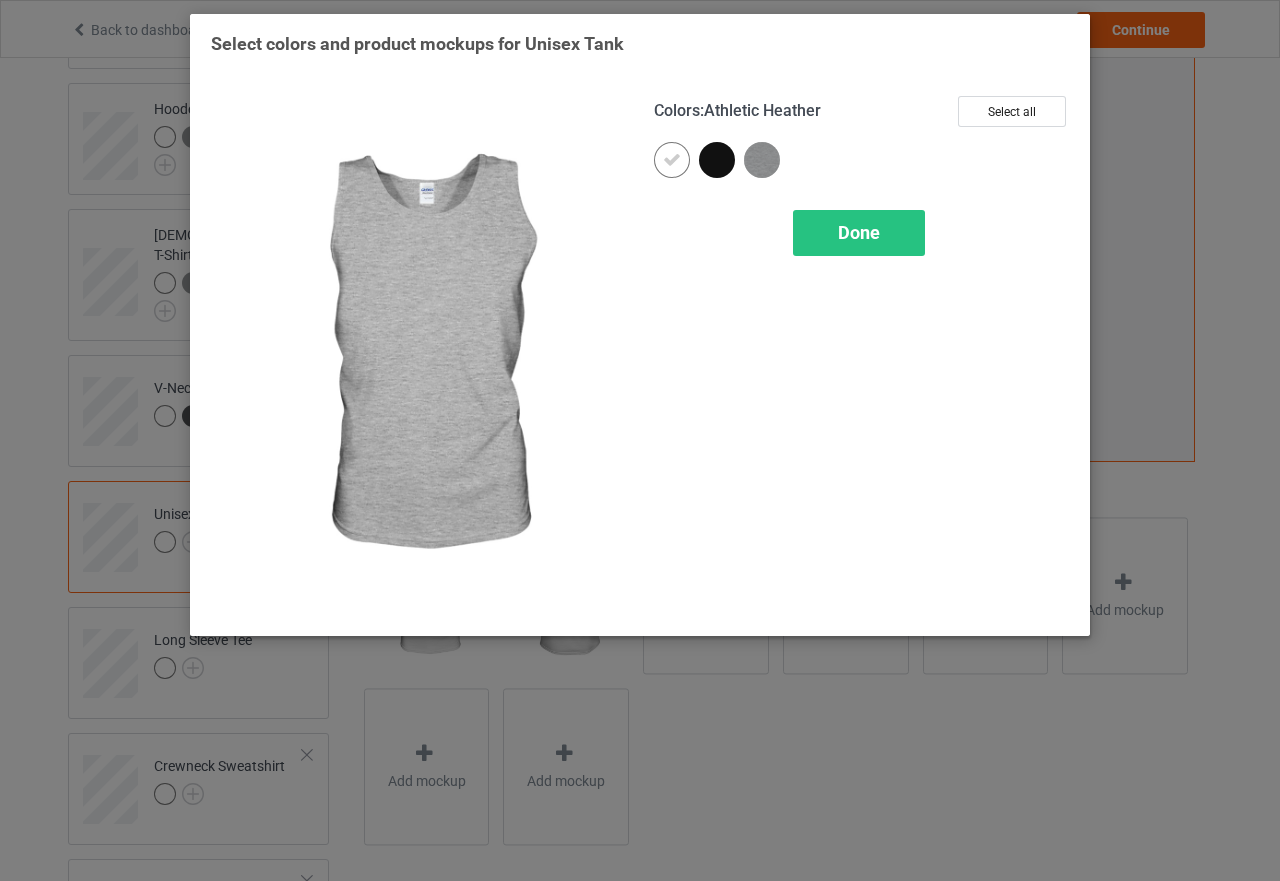 click at bounding box center [762, 160] 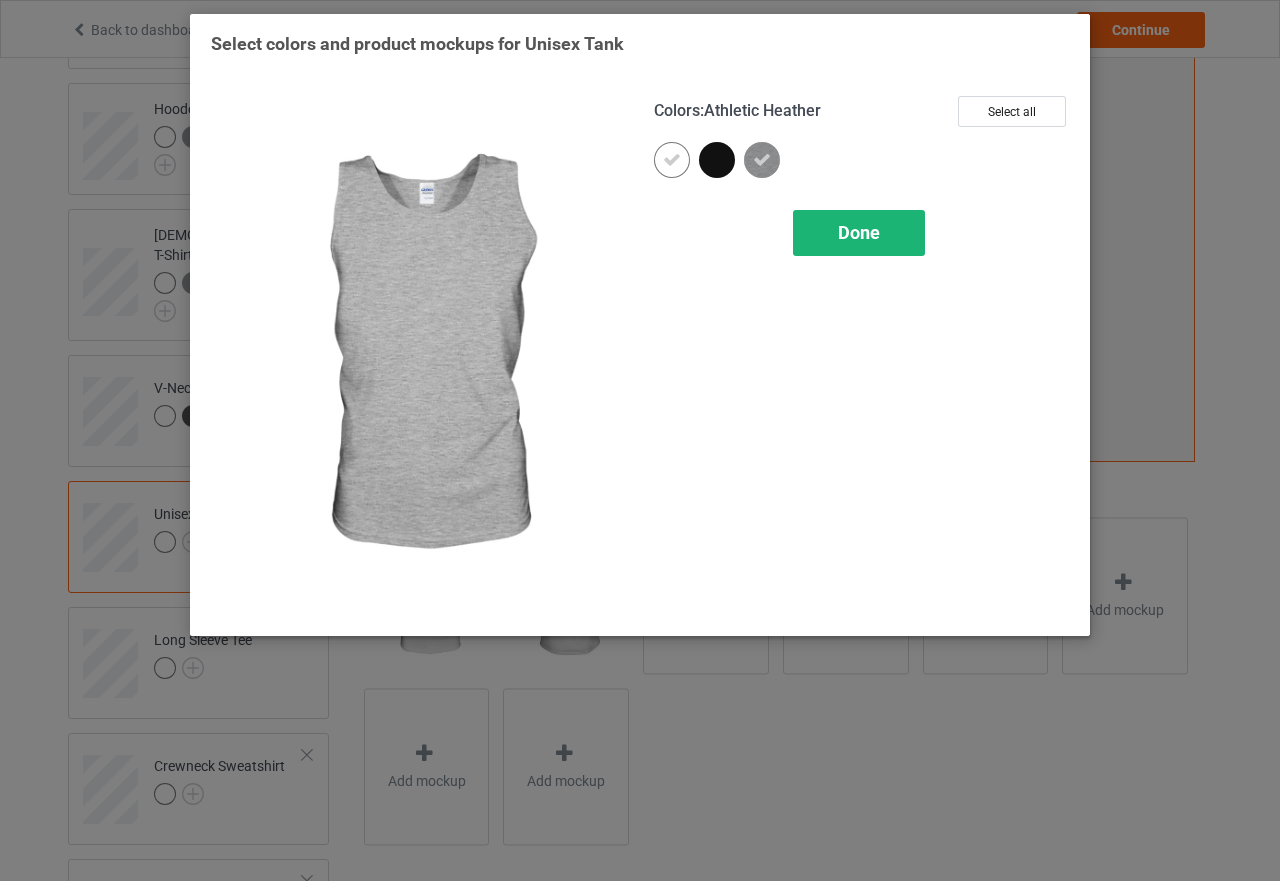 click on "Done" at bounding box center [859, 232] 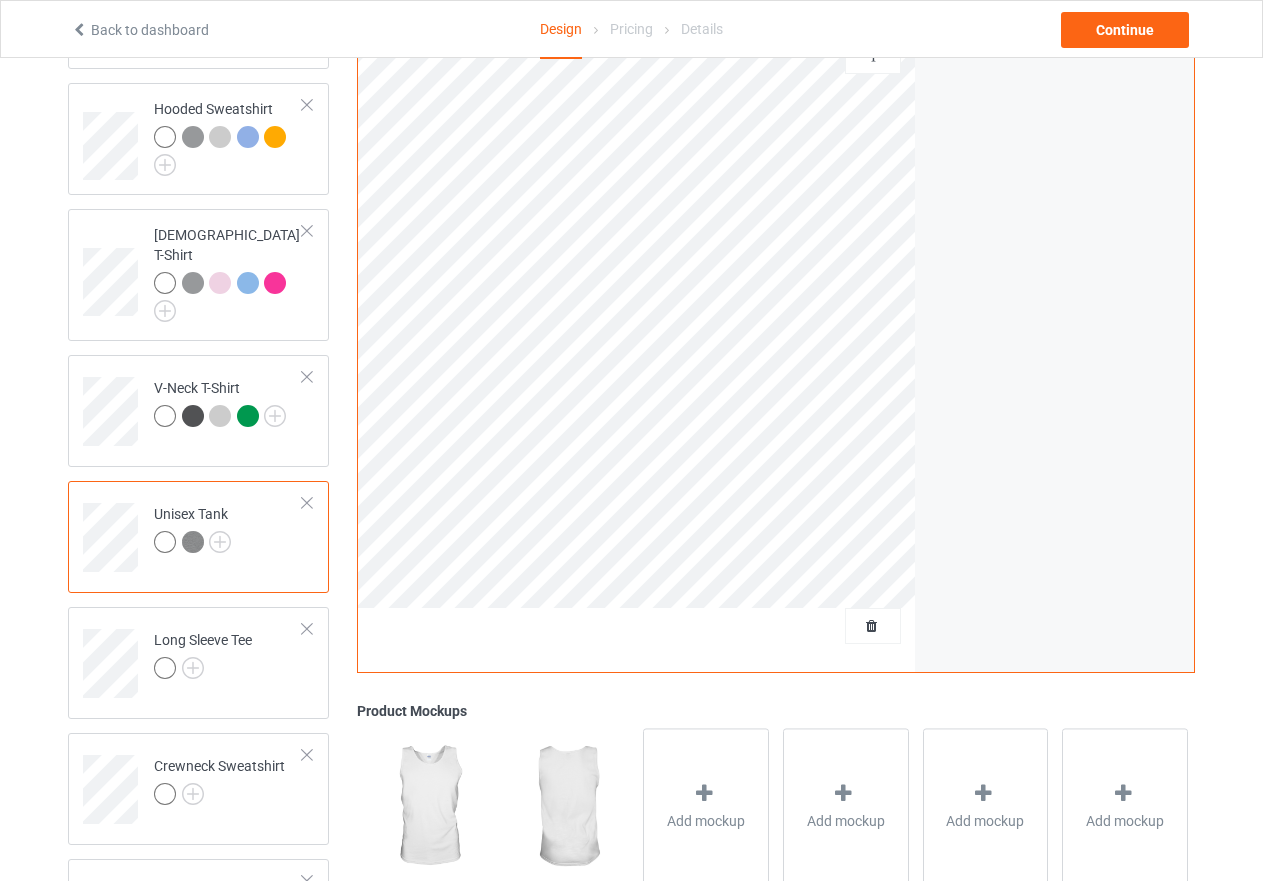 click at bounding box center (193, 542) 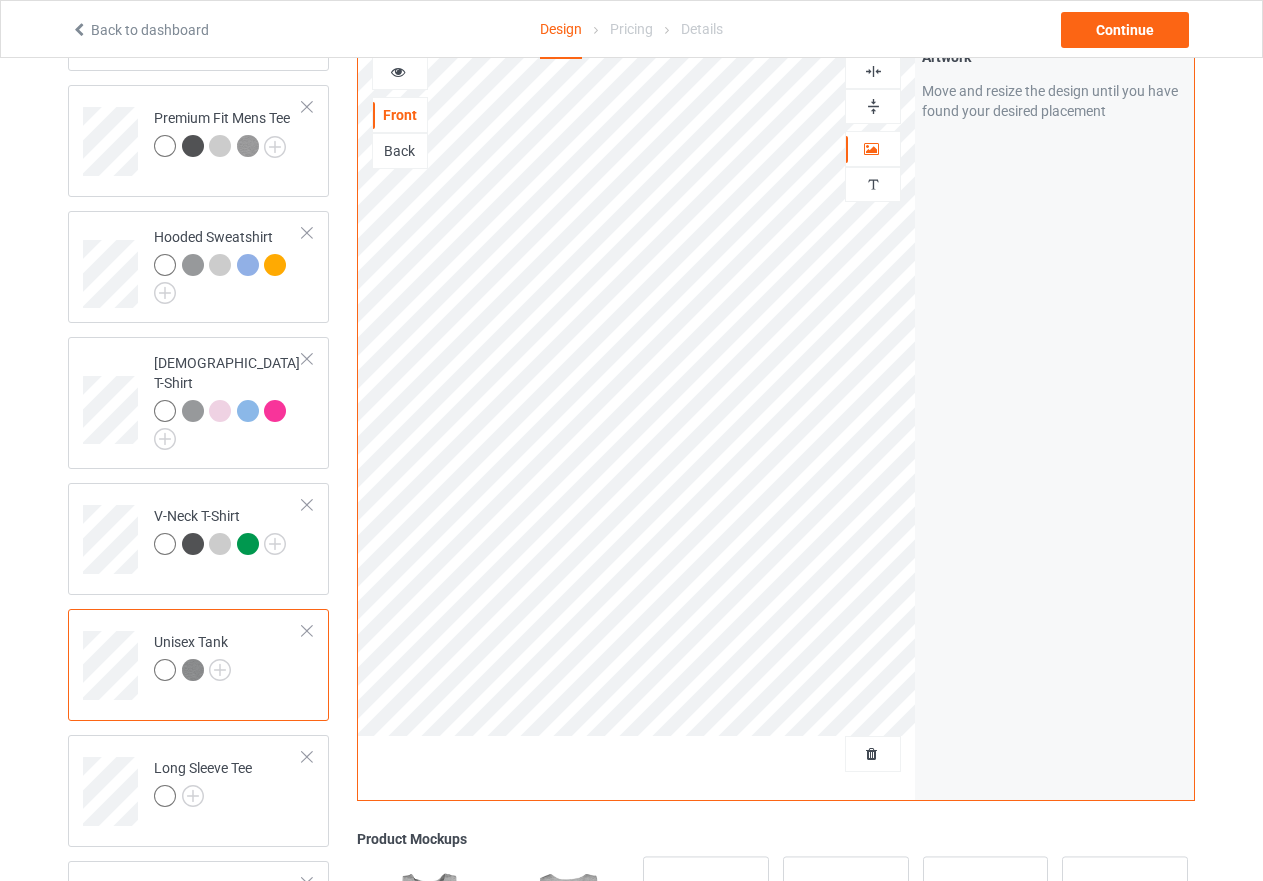 scroll, scrollTop: 200, scrollLeft: 0, axis: vertical 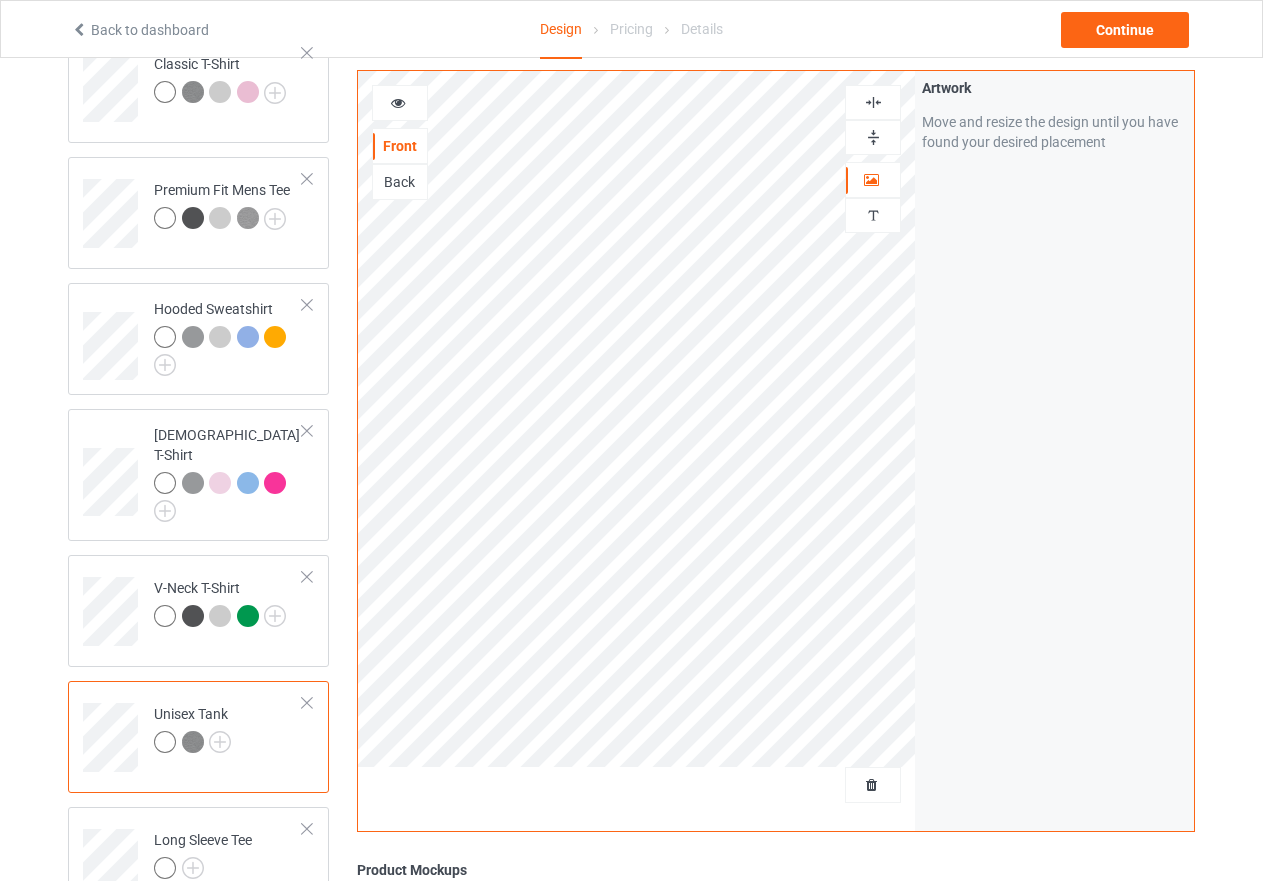 click at bounding box center (398, 100) 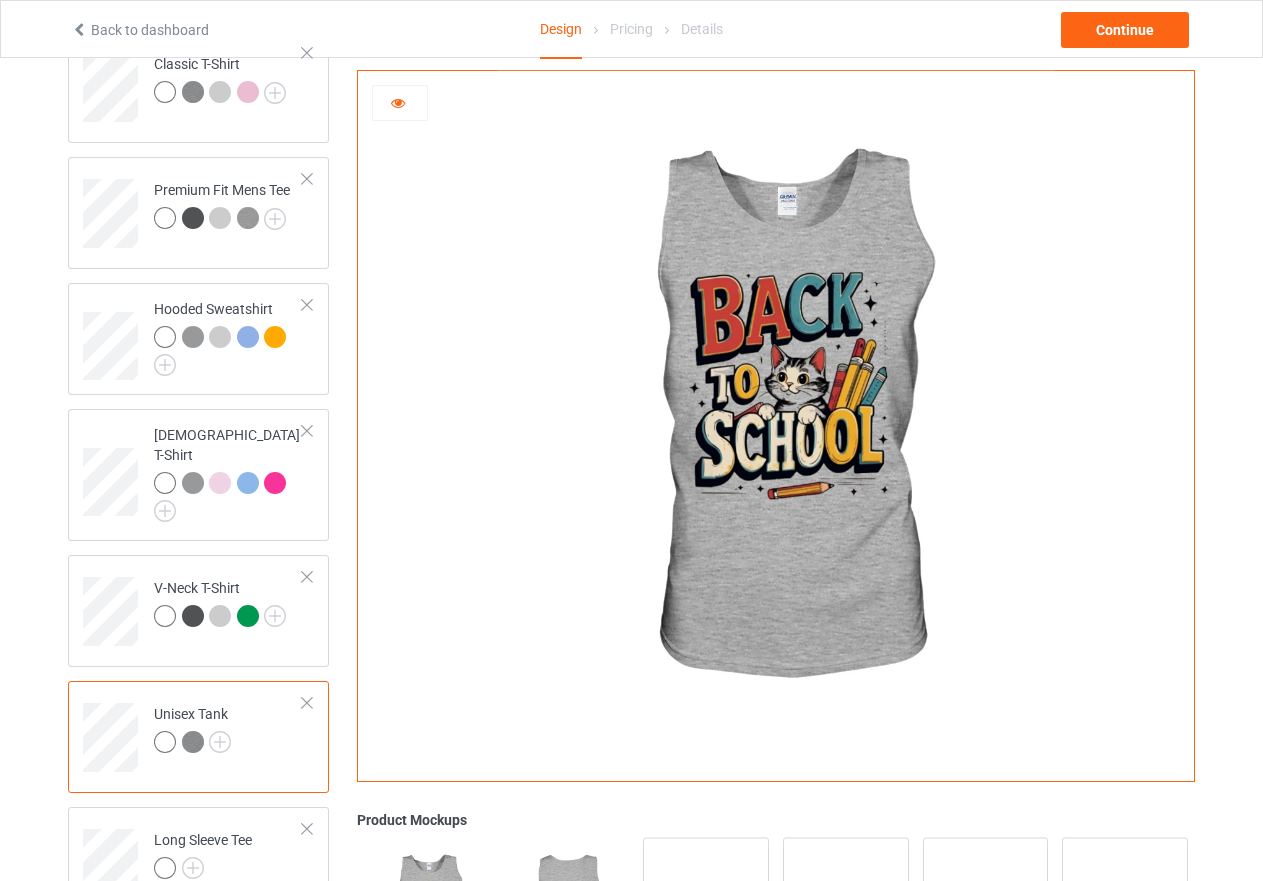 click at bounding box center [398, 100] 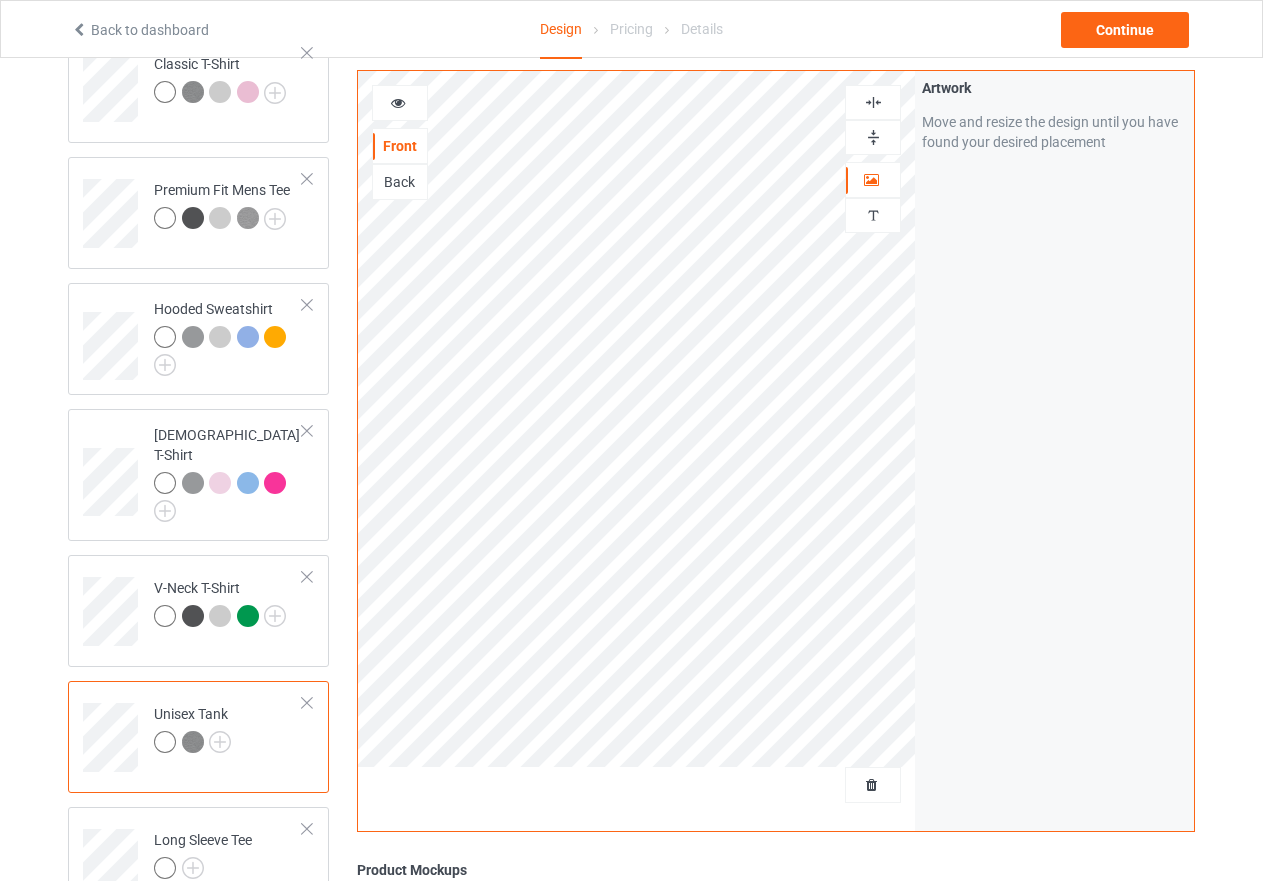 click at bounding box center [873, 137] 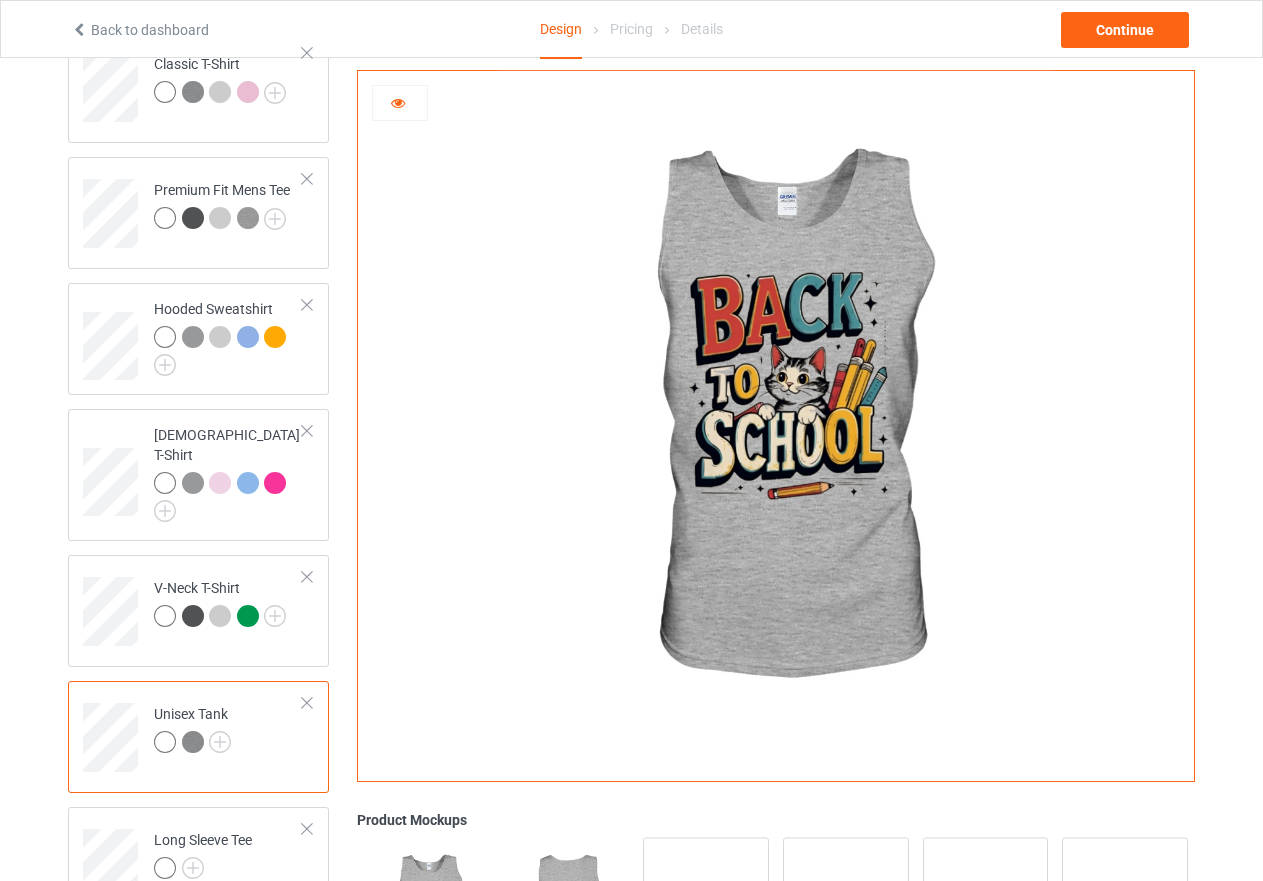 click at bounding box center [165, 742] 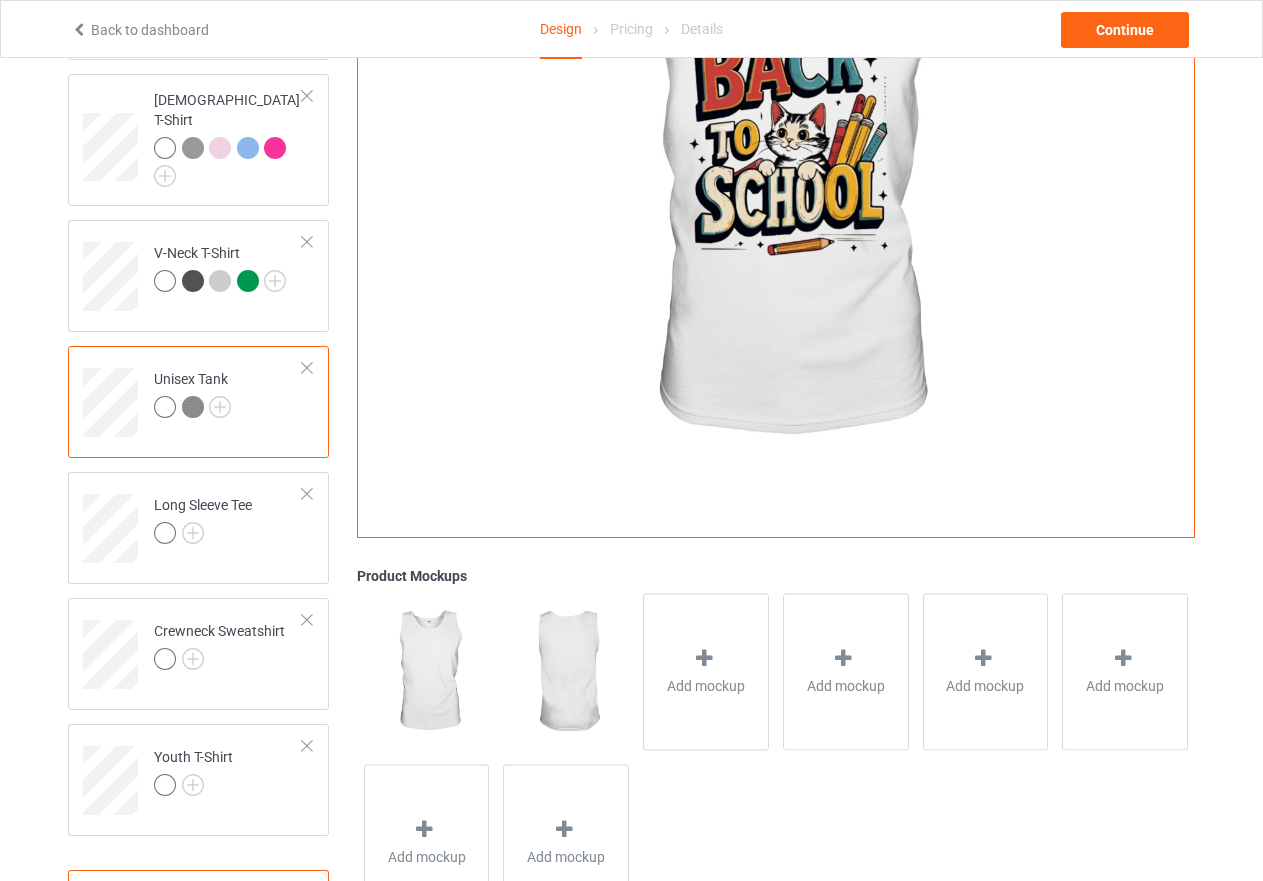 scroll, scrollTop: 600, scrollLeft: 0, axis: vertical 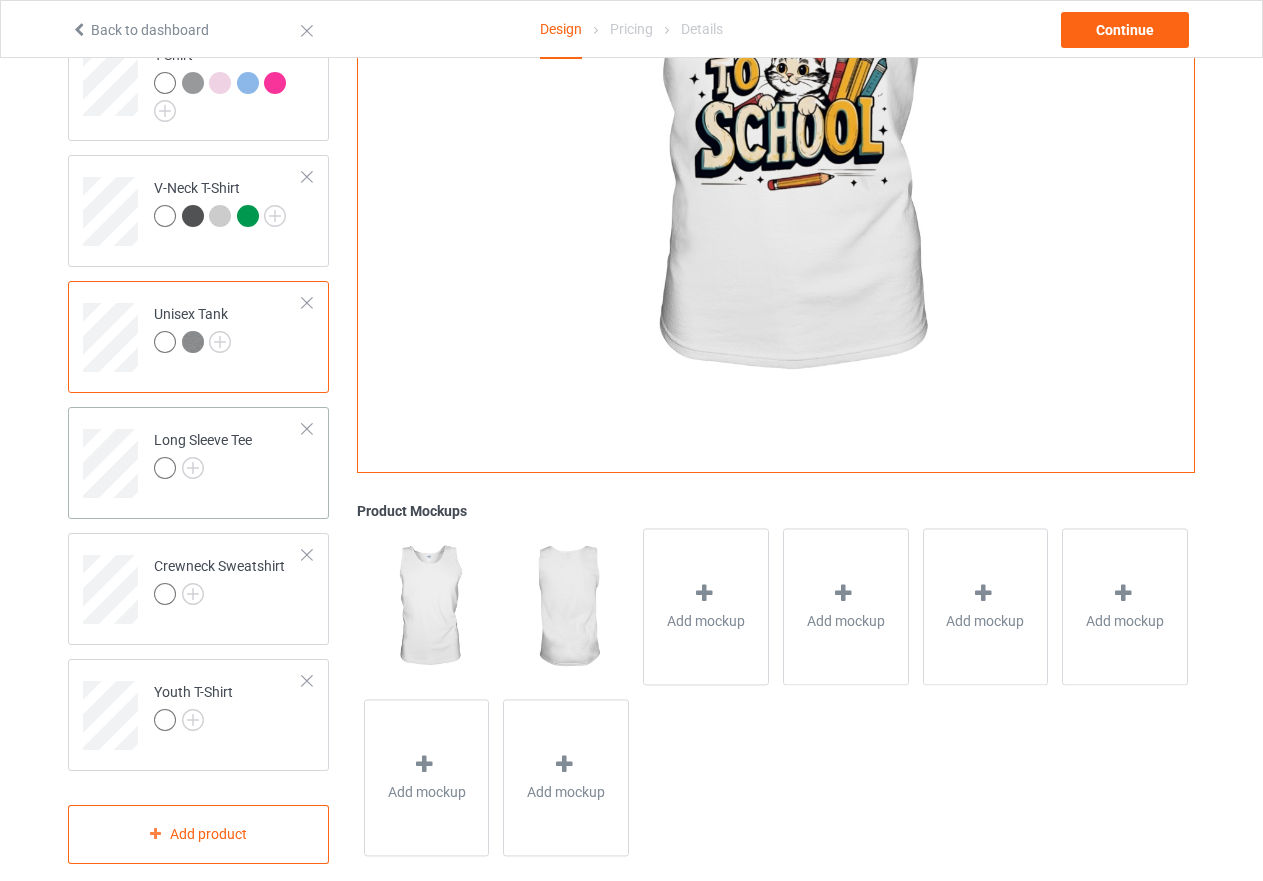 click on "Long Sleeve Tee" at bounding box center (228, 456) 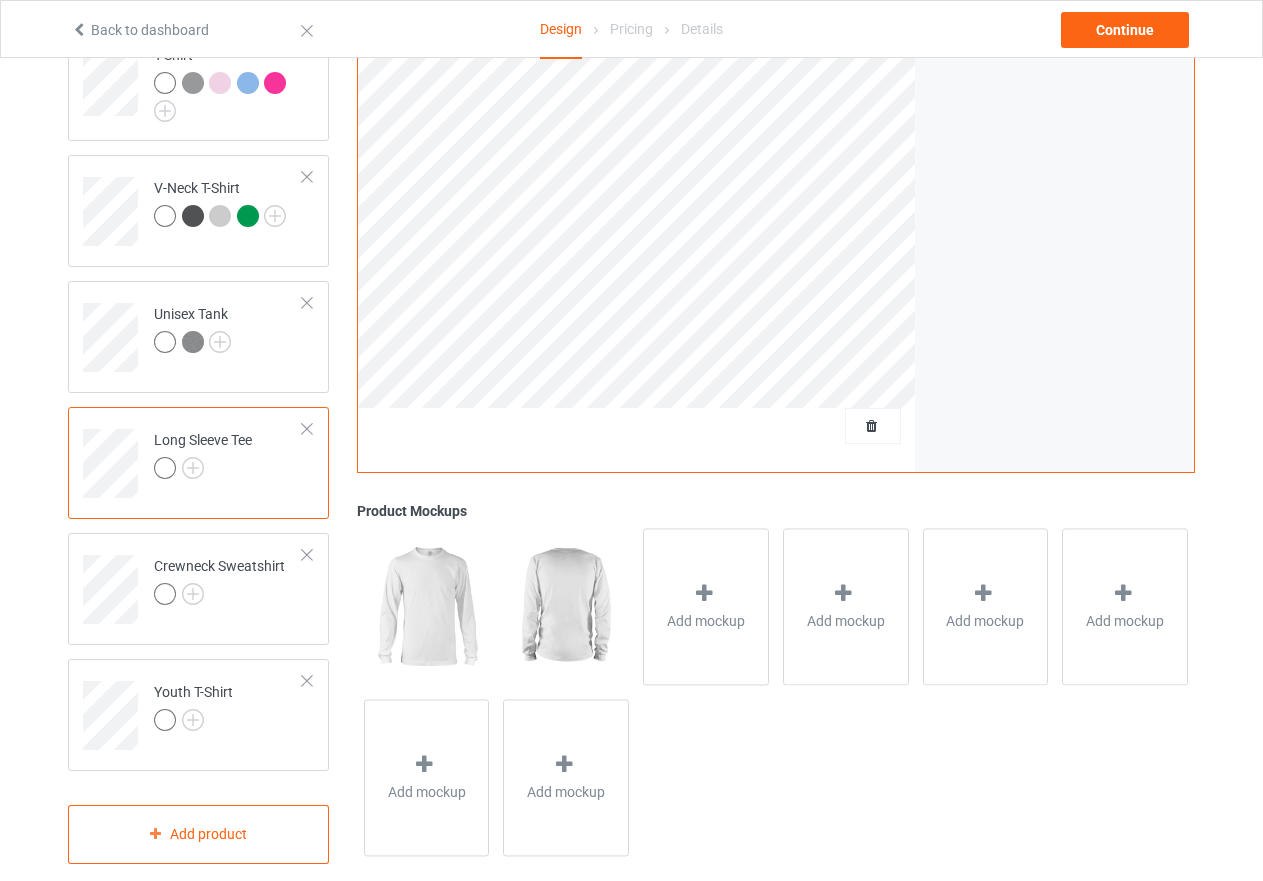 click at bounding box center (165, 468) 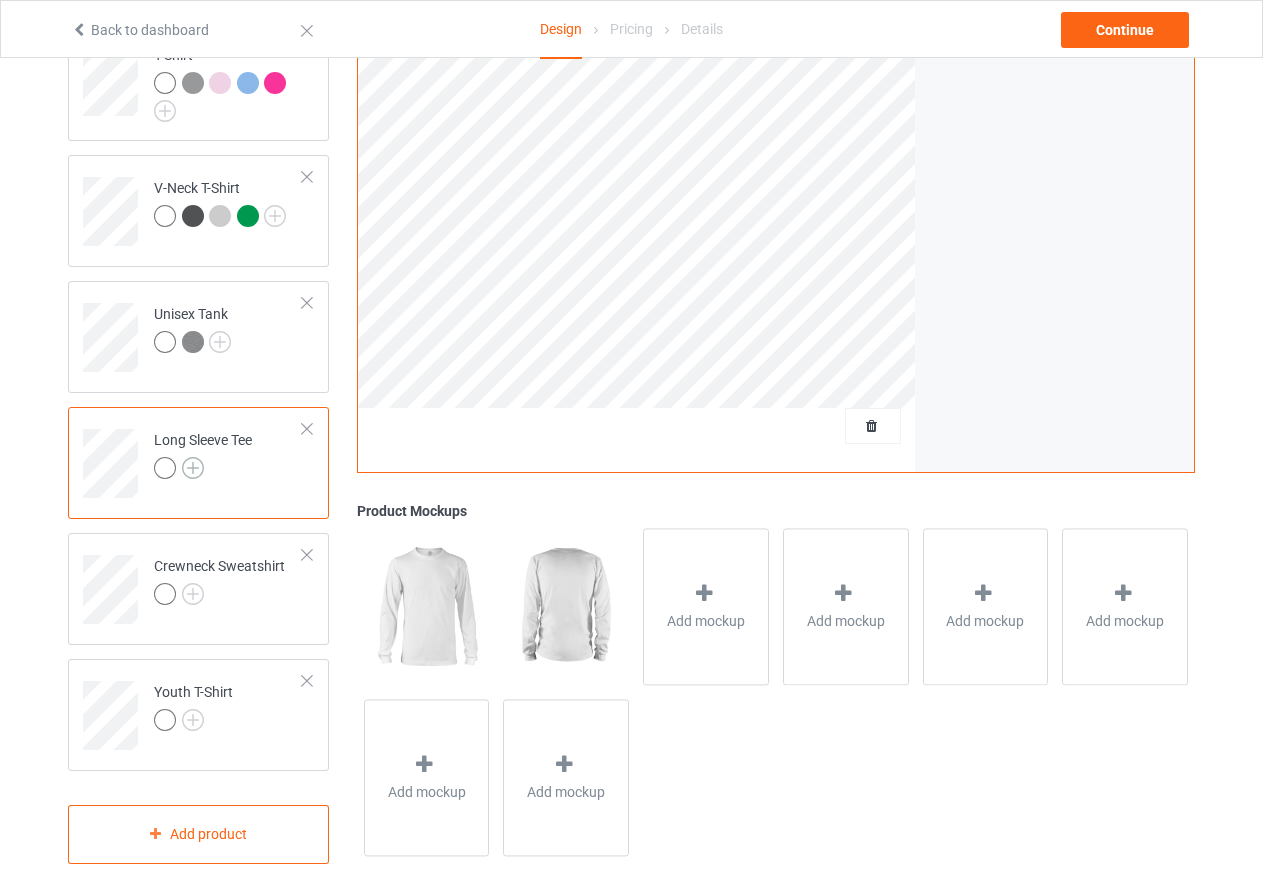 click at bounding box center (193, 468) 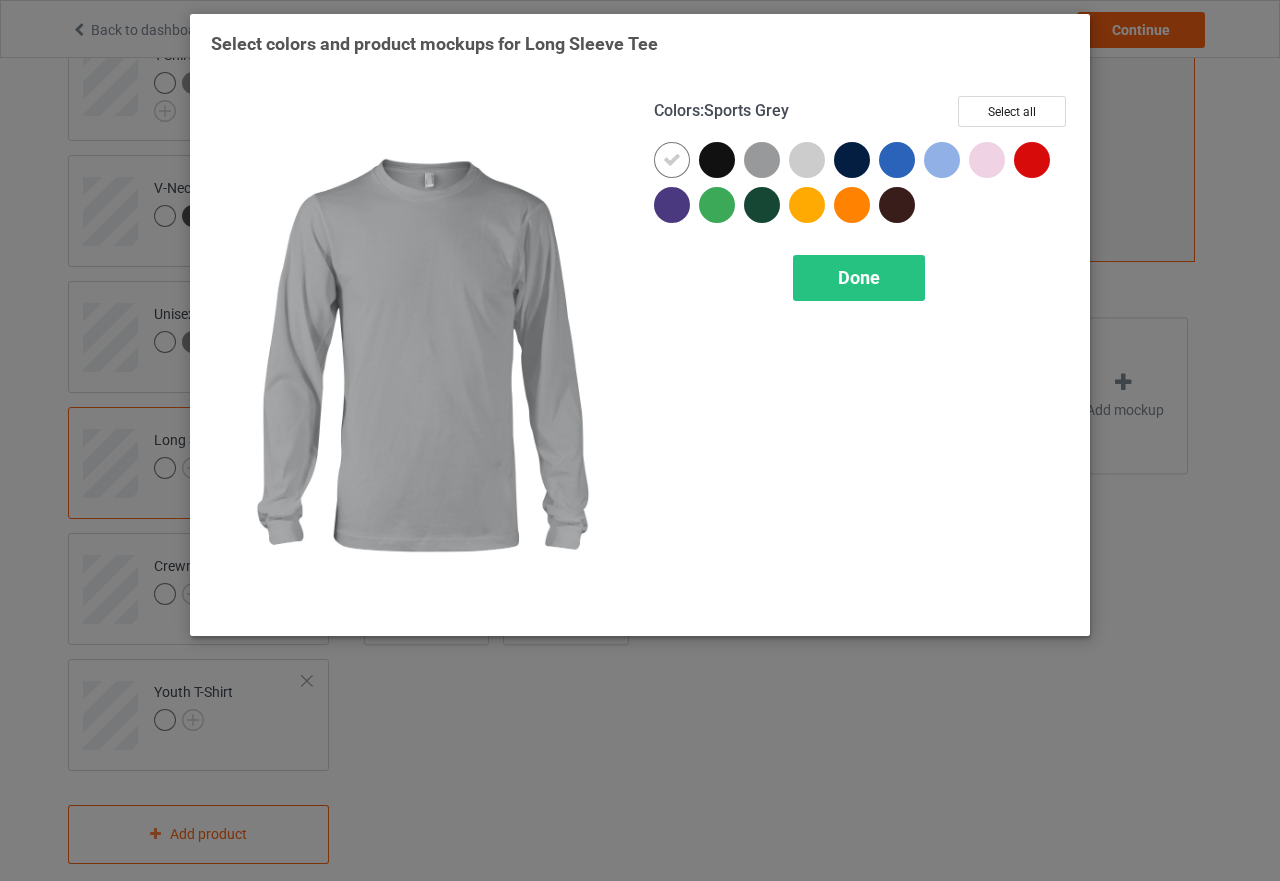 click at bounding box center [762, 160] 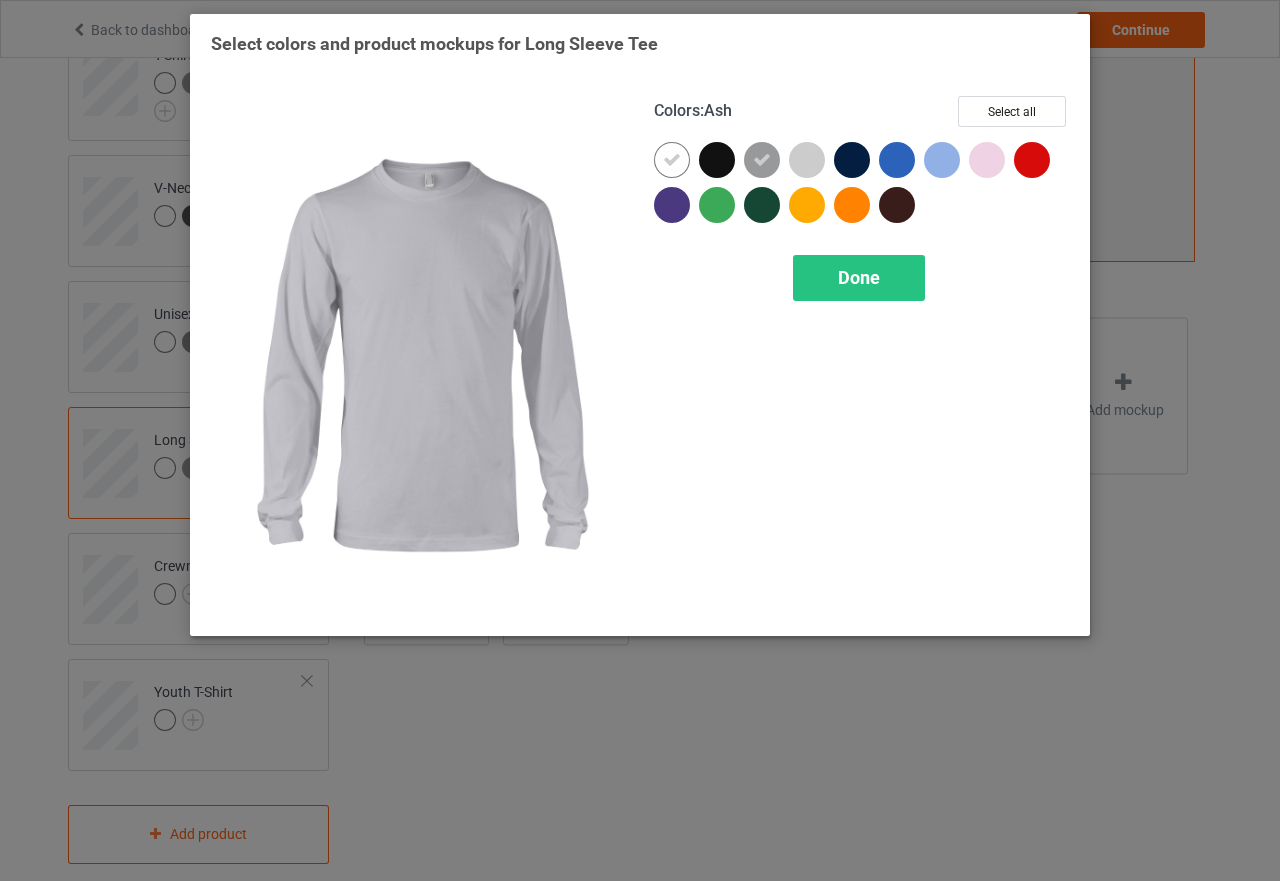 click at bounding box center [807, 160] 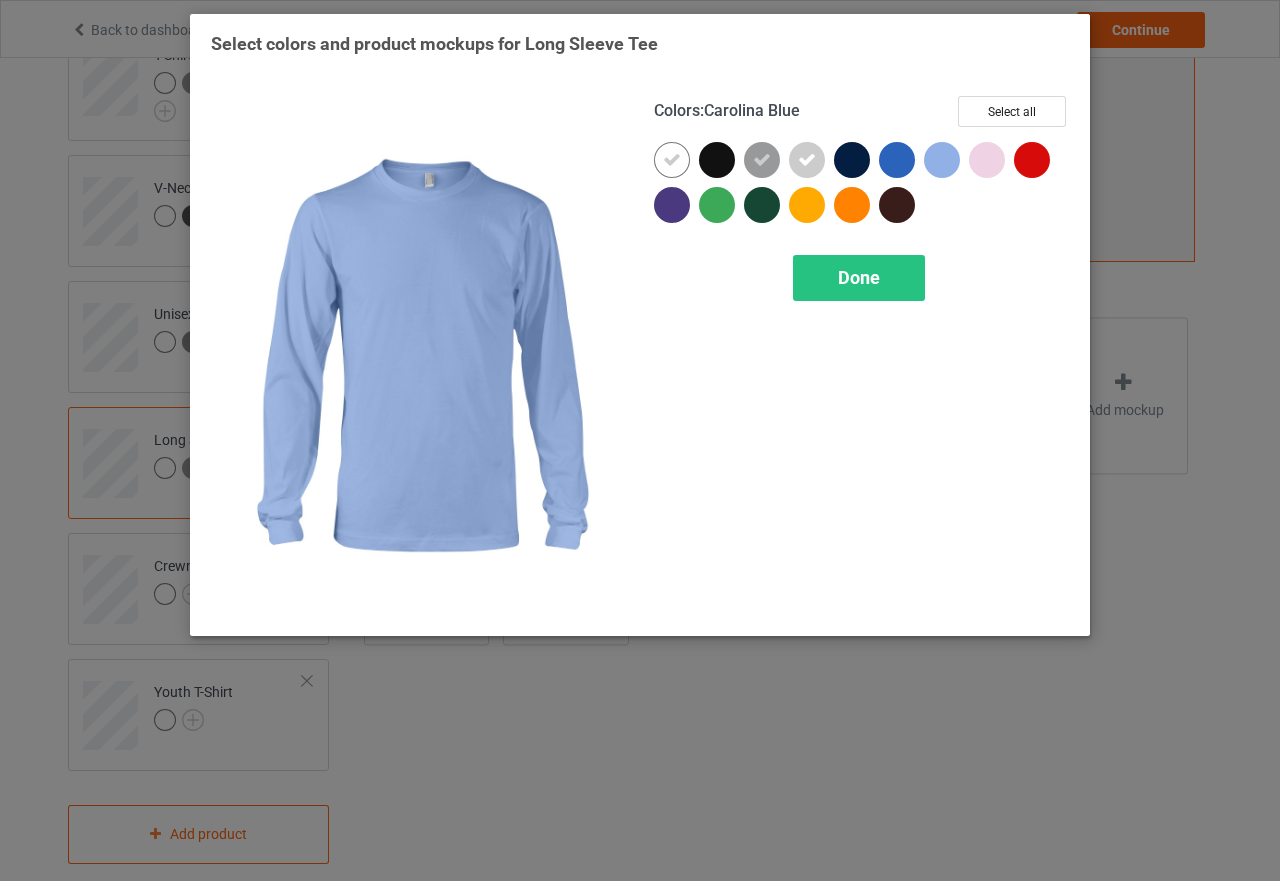 click at bounding box center (942, 160) 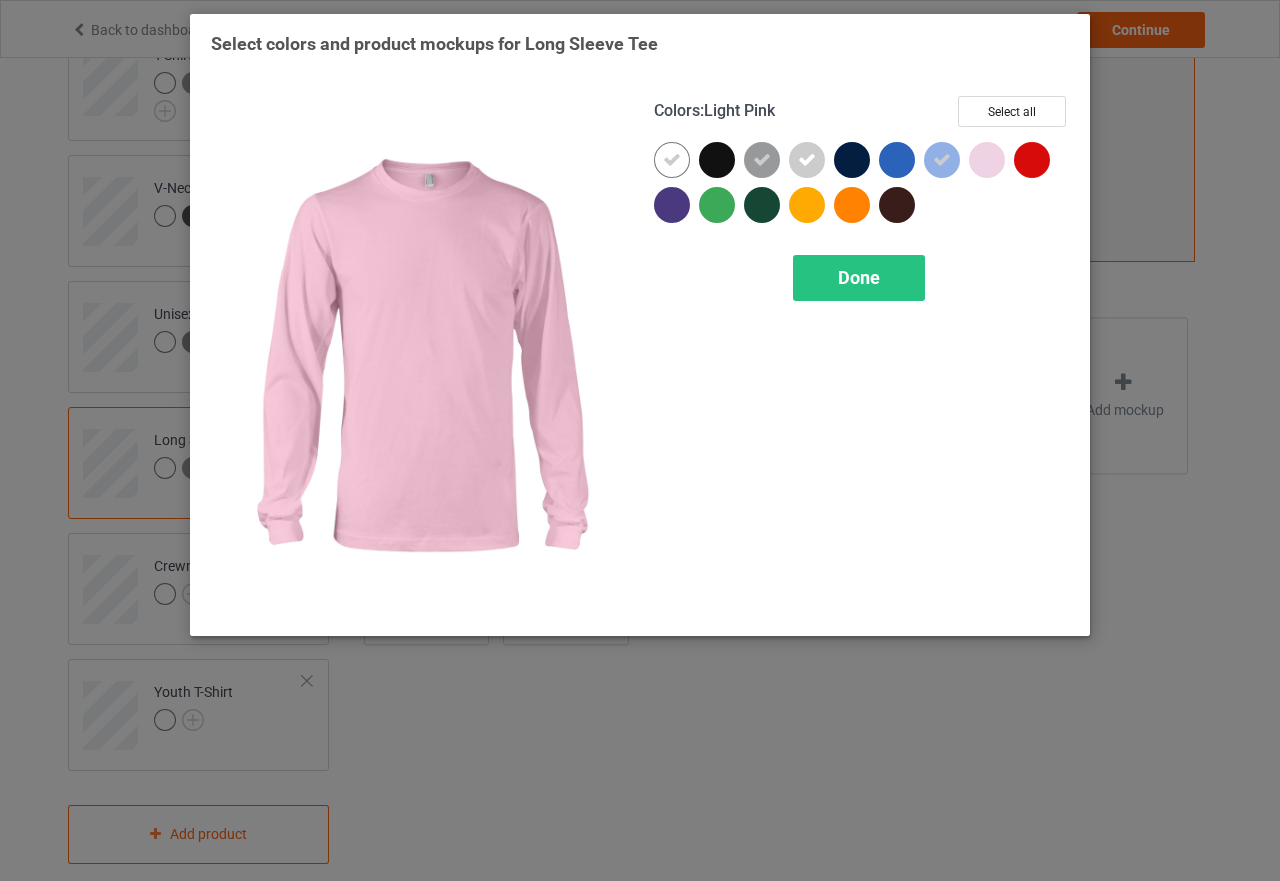 click at bounding box center (987, 160) 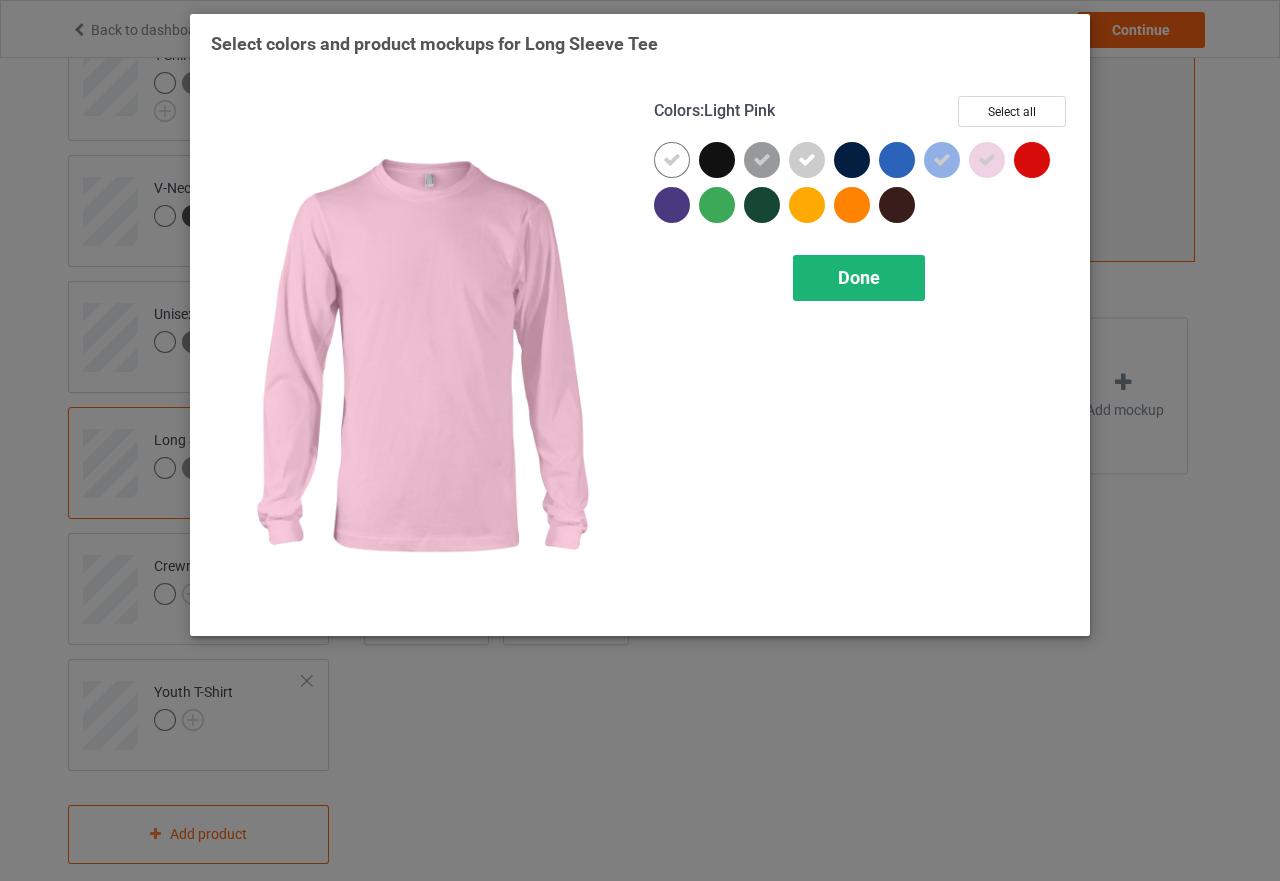 click on "Done" at bounding box center (859, 278) 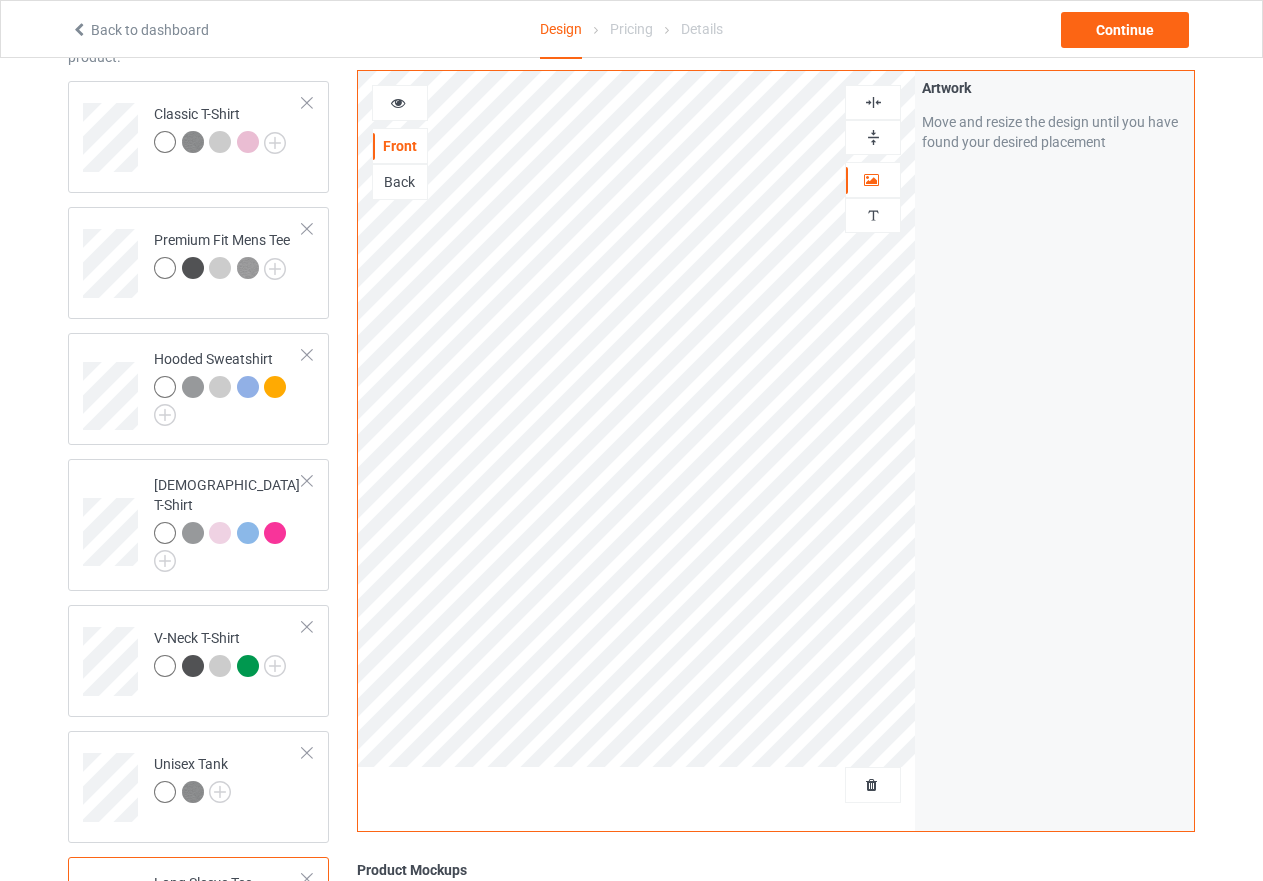 scroll, scrollTop: 200, scrollLeft: 0, axis: vertical 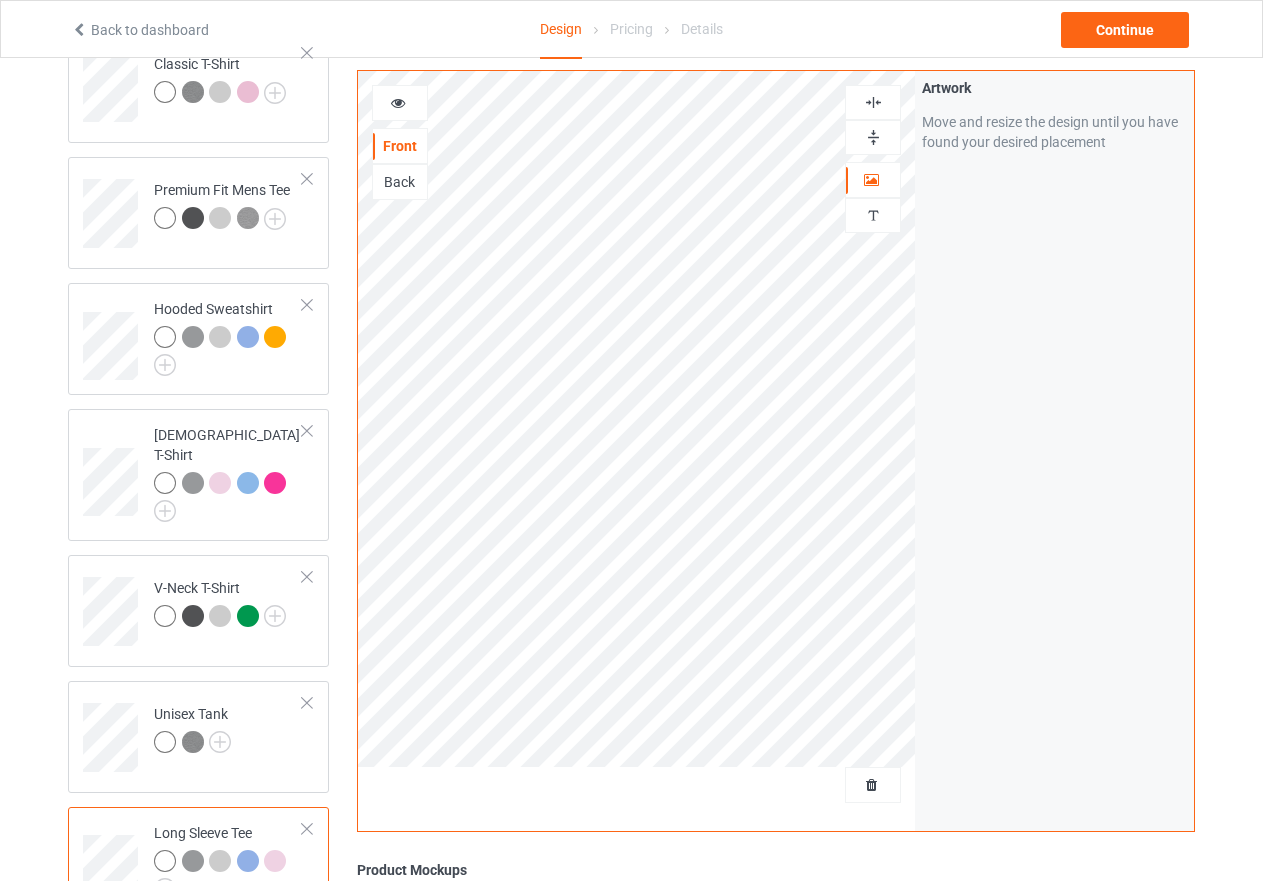 click at bounding box center [873, 137] 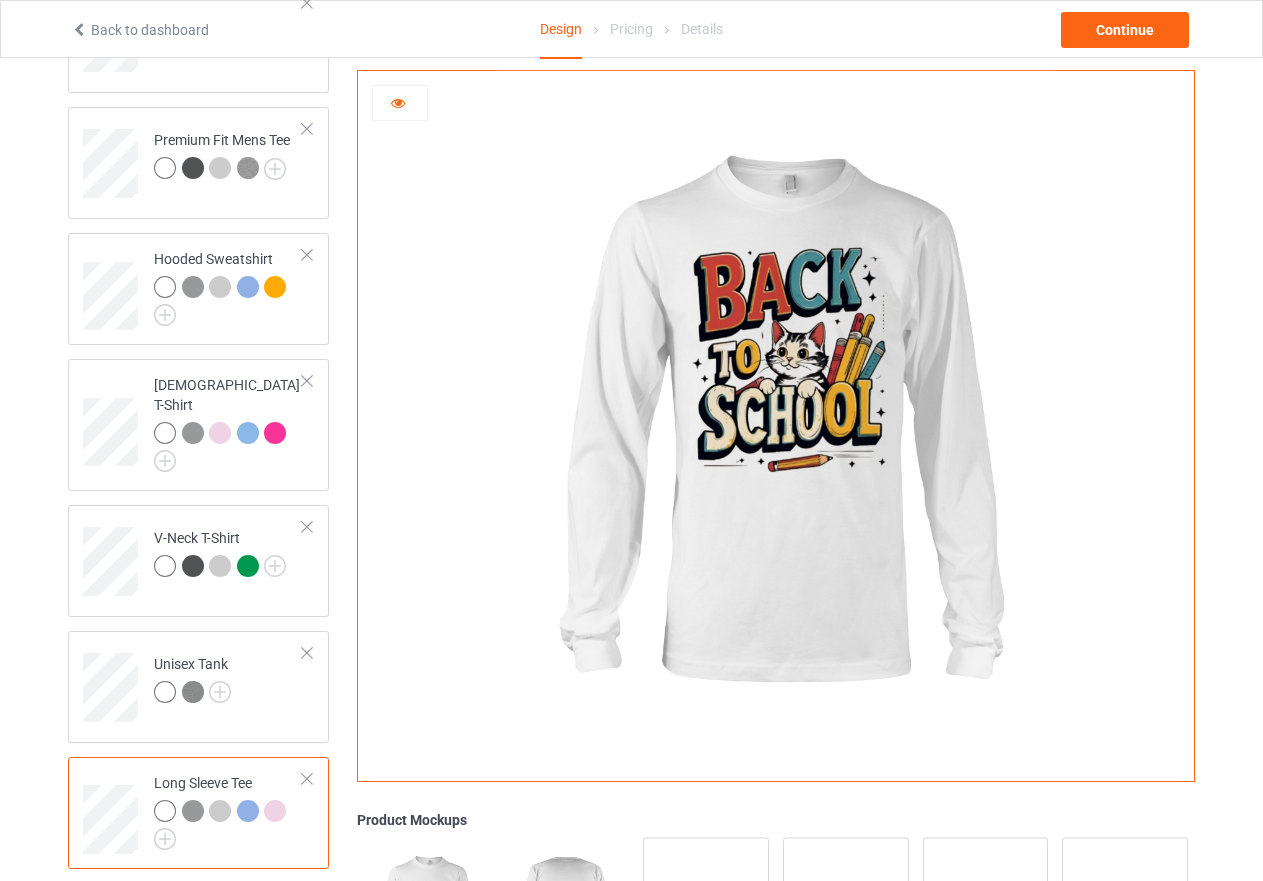 scroll, scrollTop: 300, scrollLeft: 0, axis: vertical 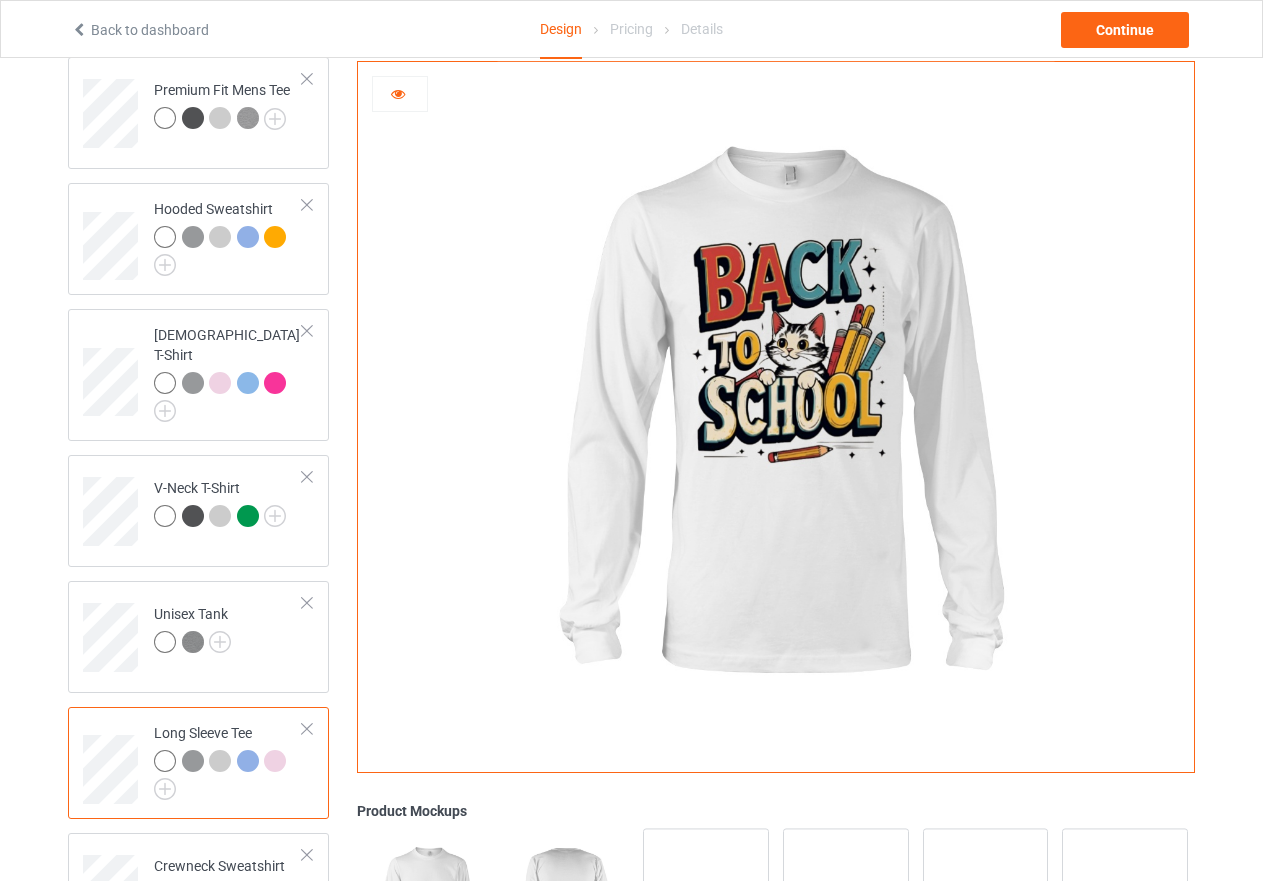 click at bounding box center [193, 761] 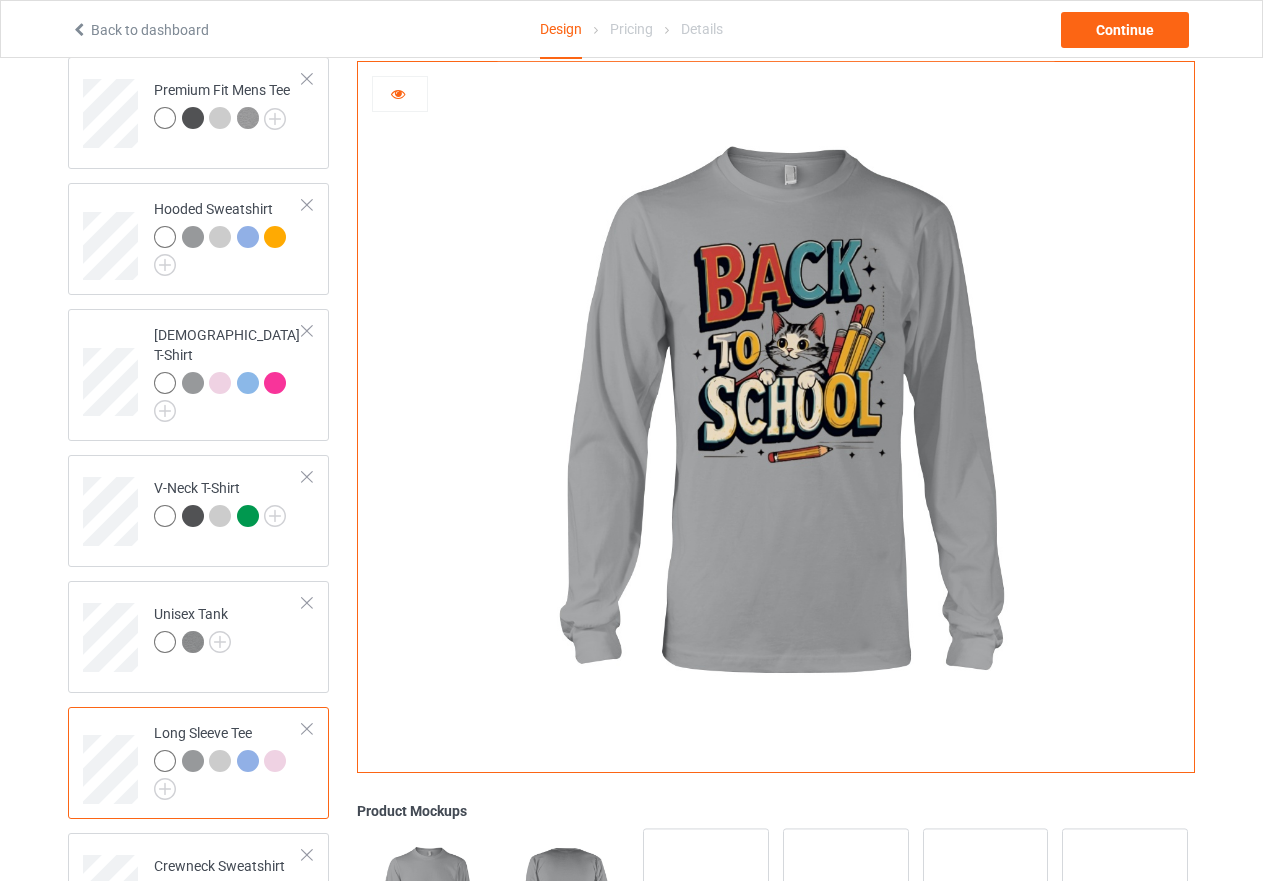 click at bounding box center (220, 761) 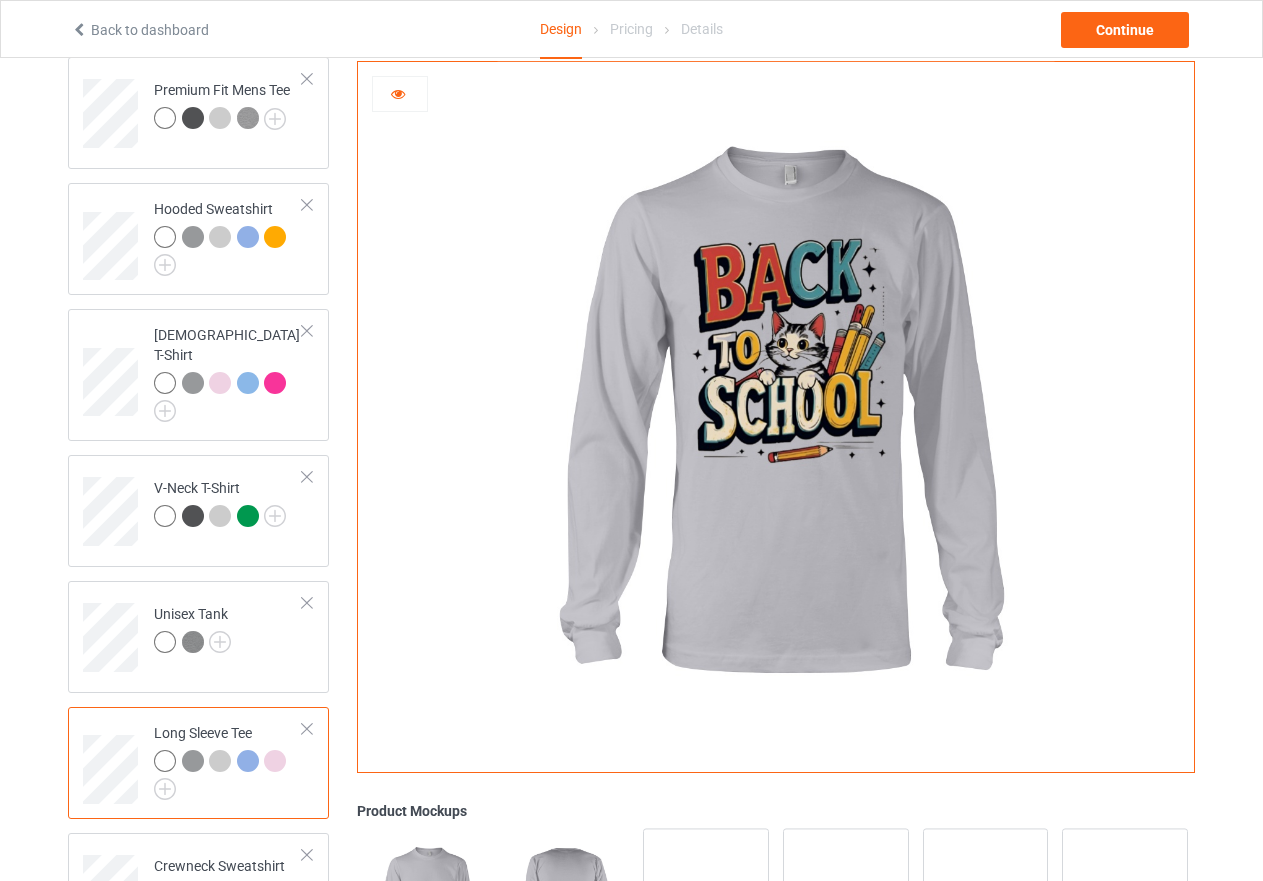click at bounding box center (248, 761) 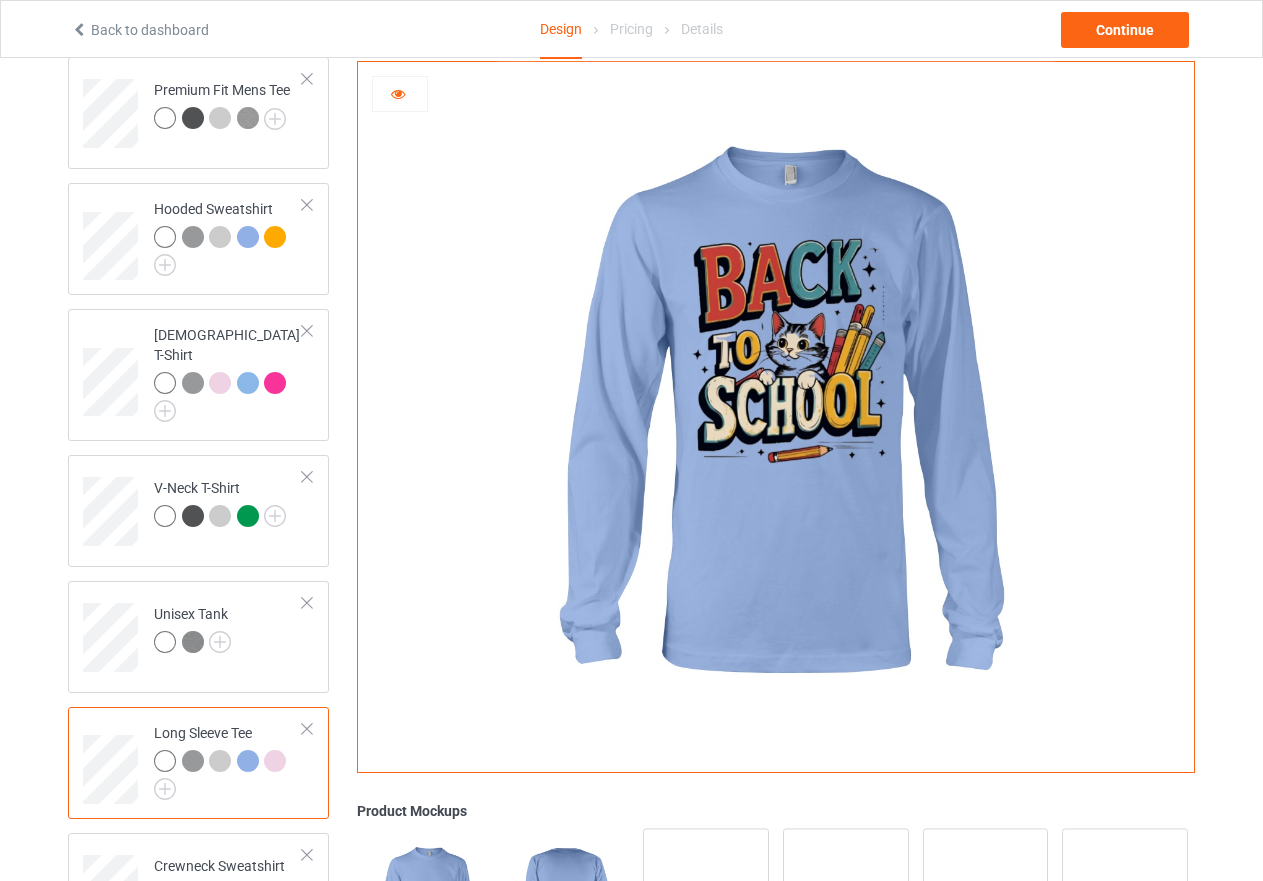 click at bounding box center (275, 761) 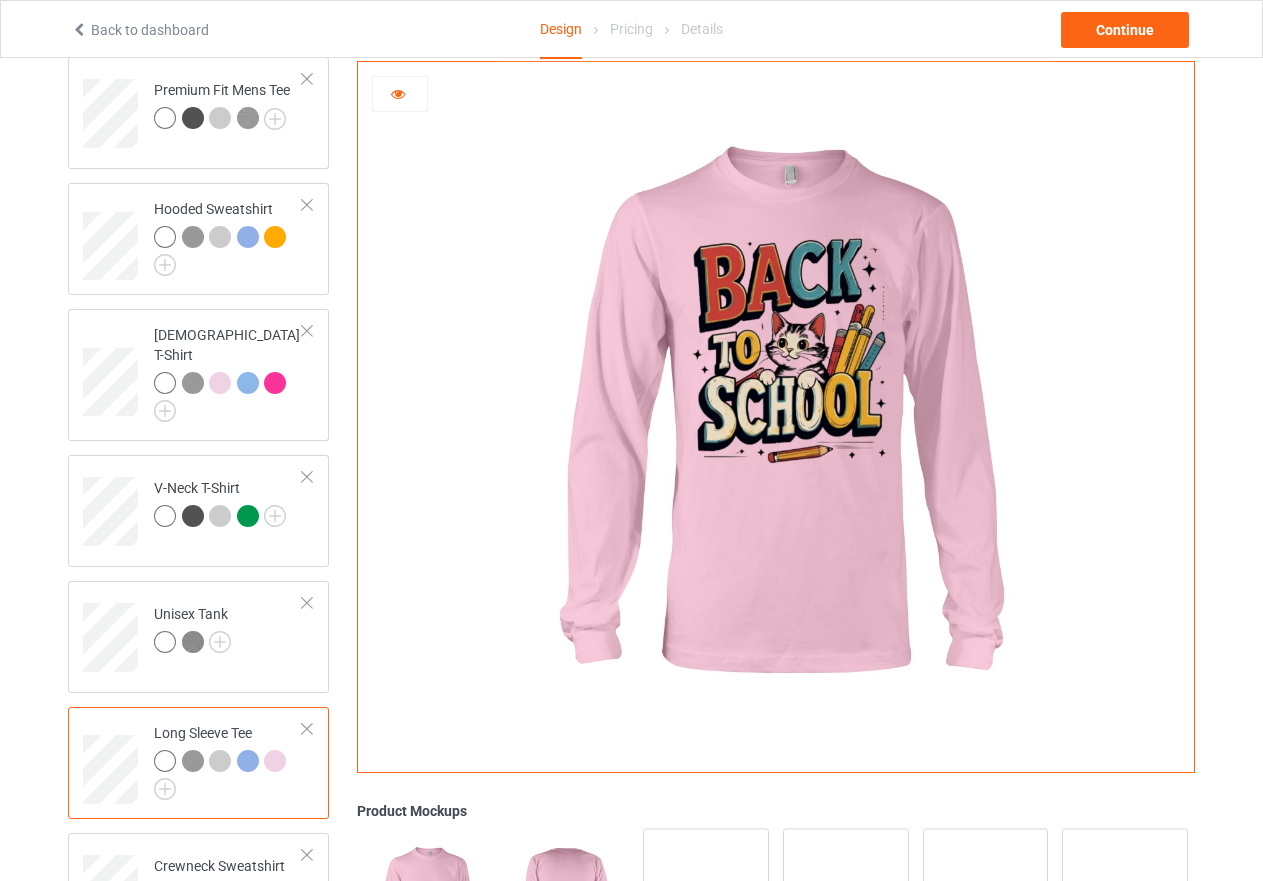 click at bounding box center (165, 761) 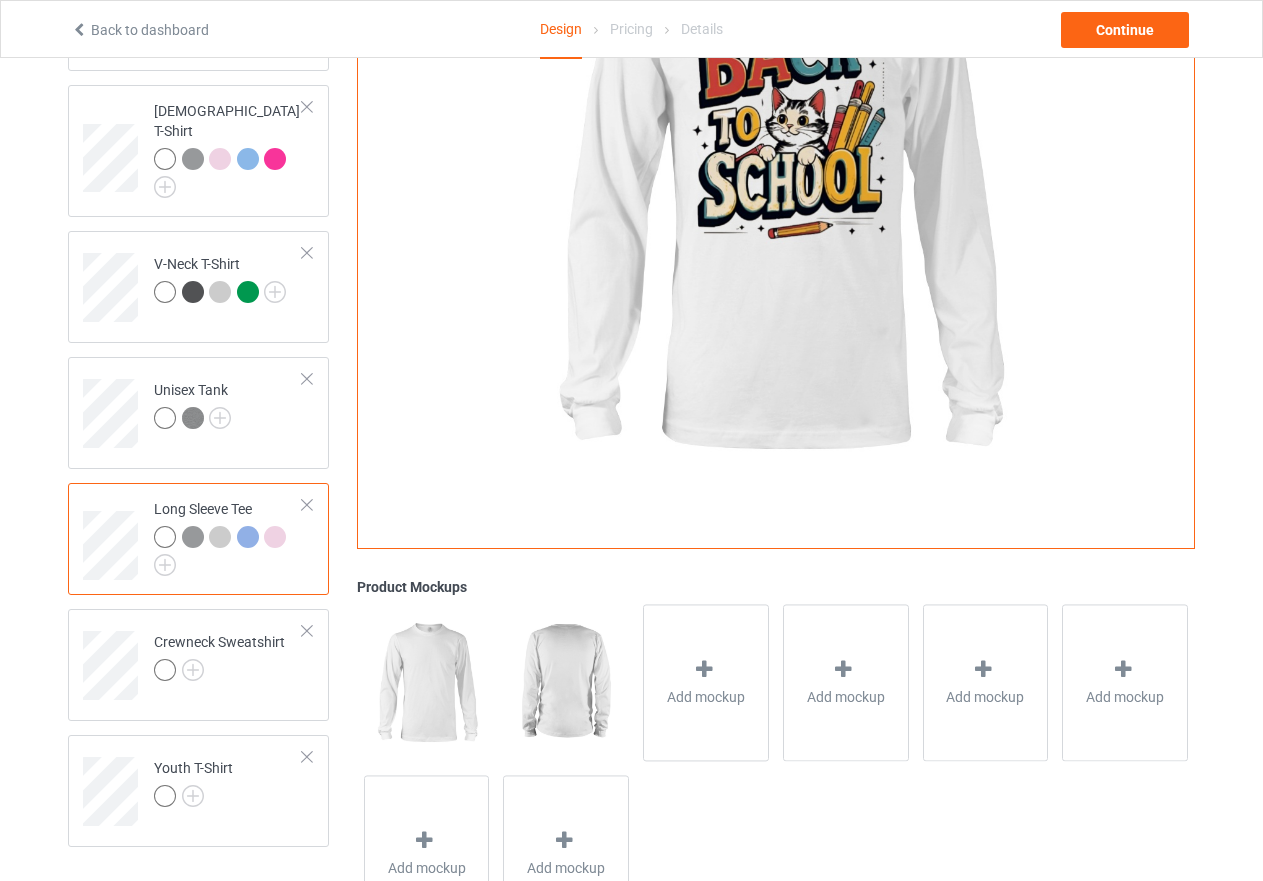 scroll, scrollTop: 600, scrollLeft: 0, axis: vertical 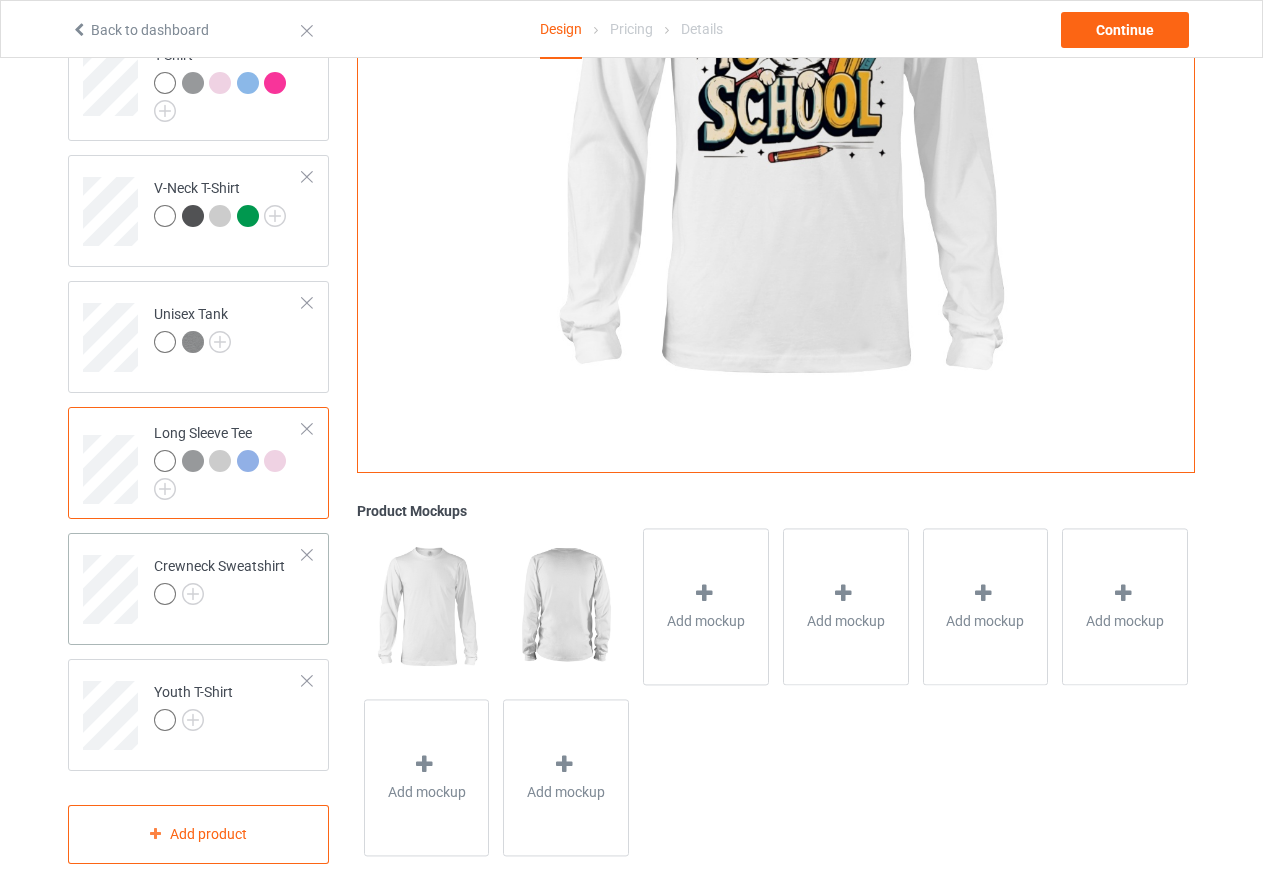 click on "Crewneck Sweatshirt" at bounding box center (228, 582) 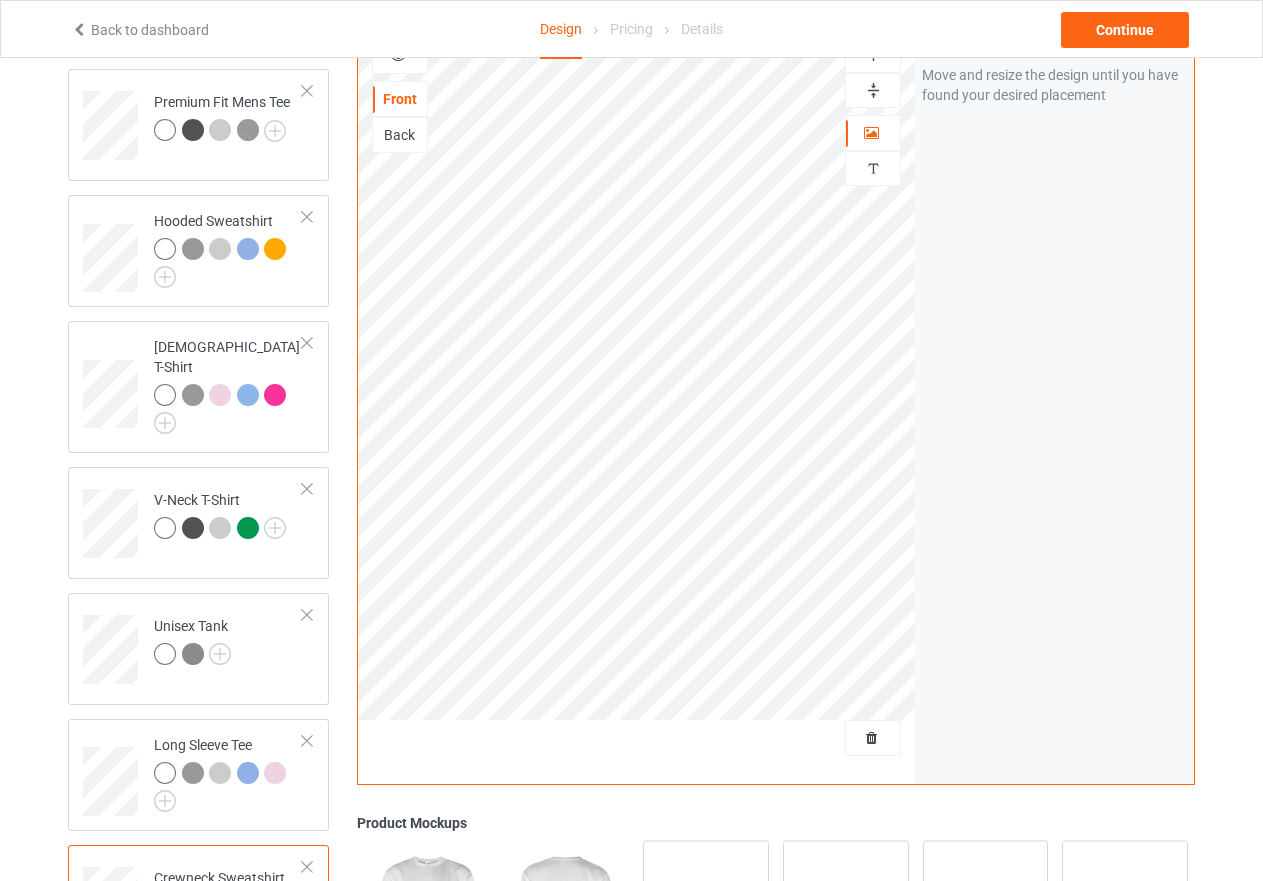 scroll, scrollTop: 200, scrollLeft: 0, axis: vertical 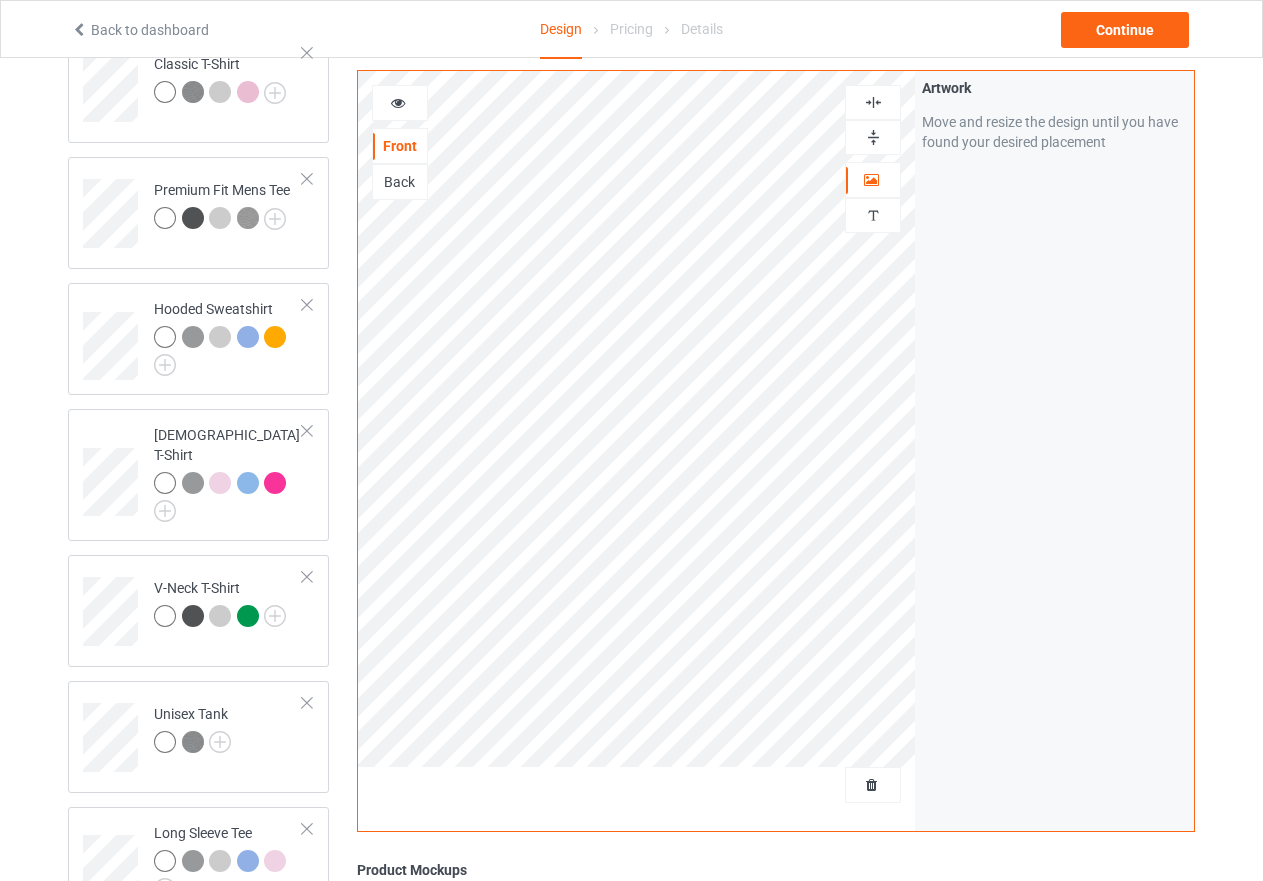 click at bounding box center (873, 137) 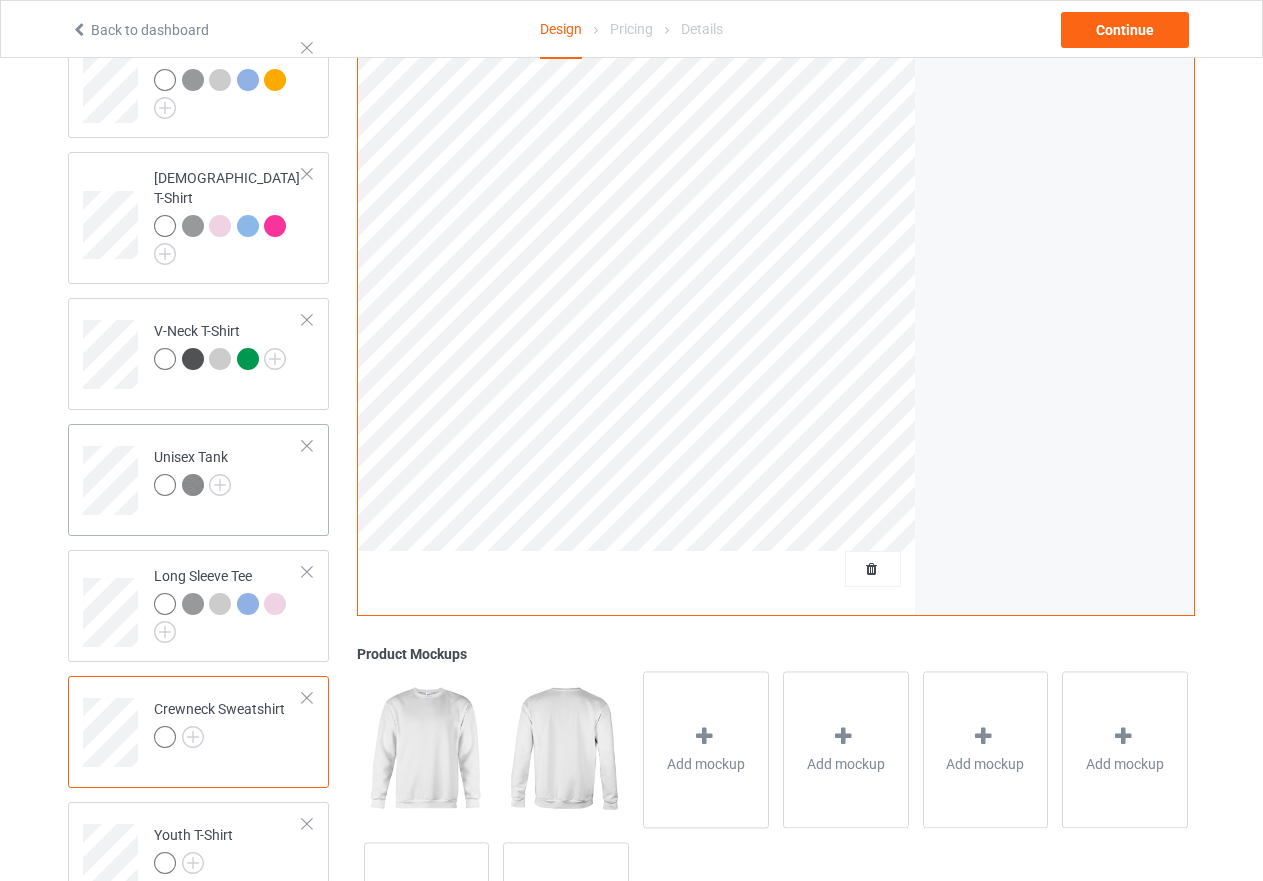 scroll, scrollTop: 500, scrollLeft: 0, axis: vertical 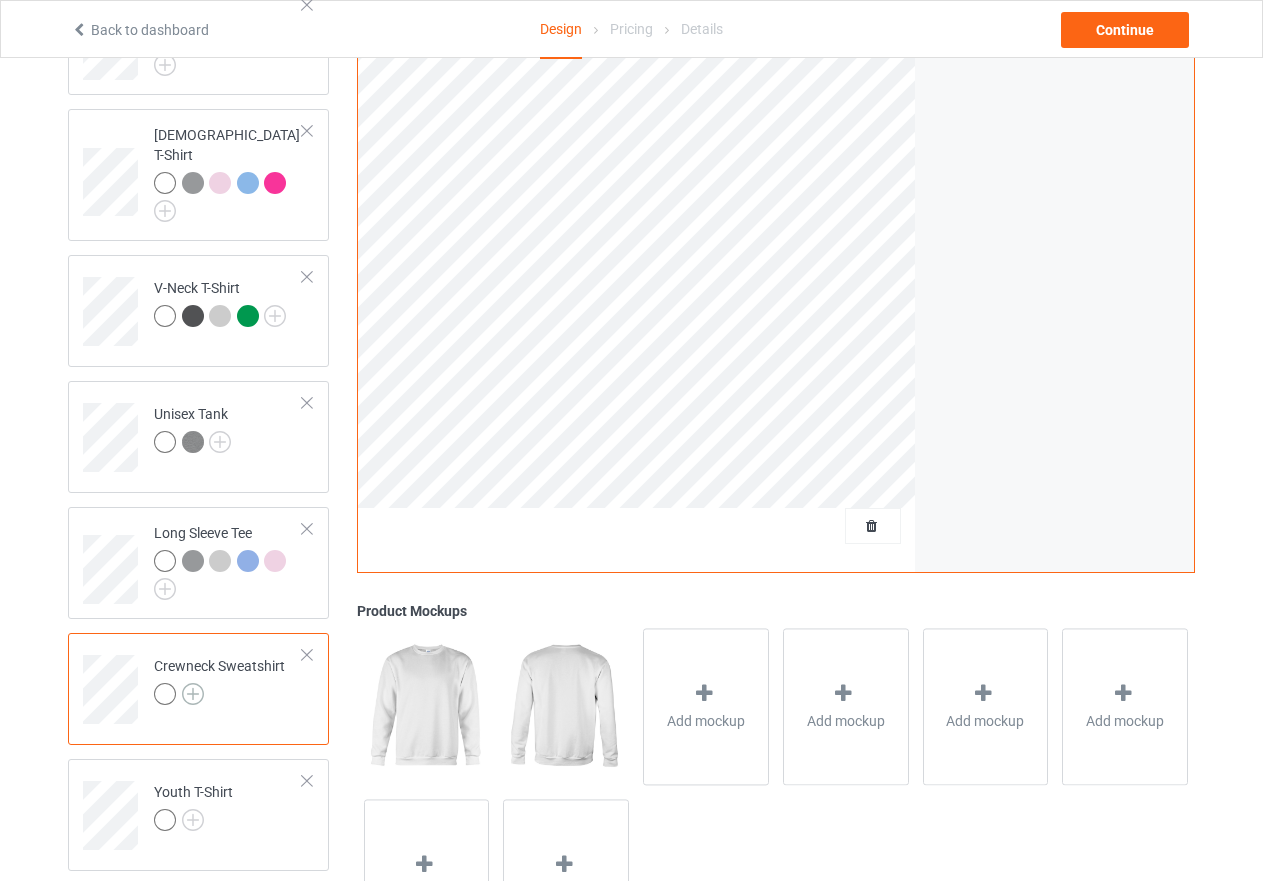 click at bounding box center [193, 694] 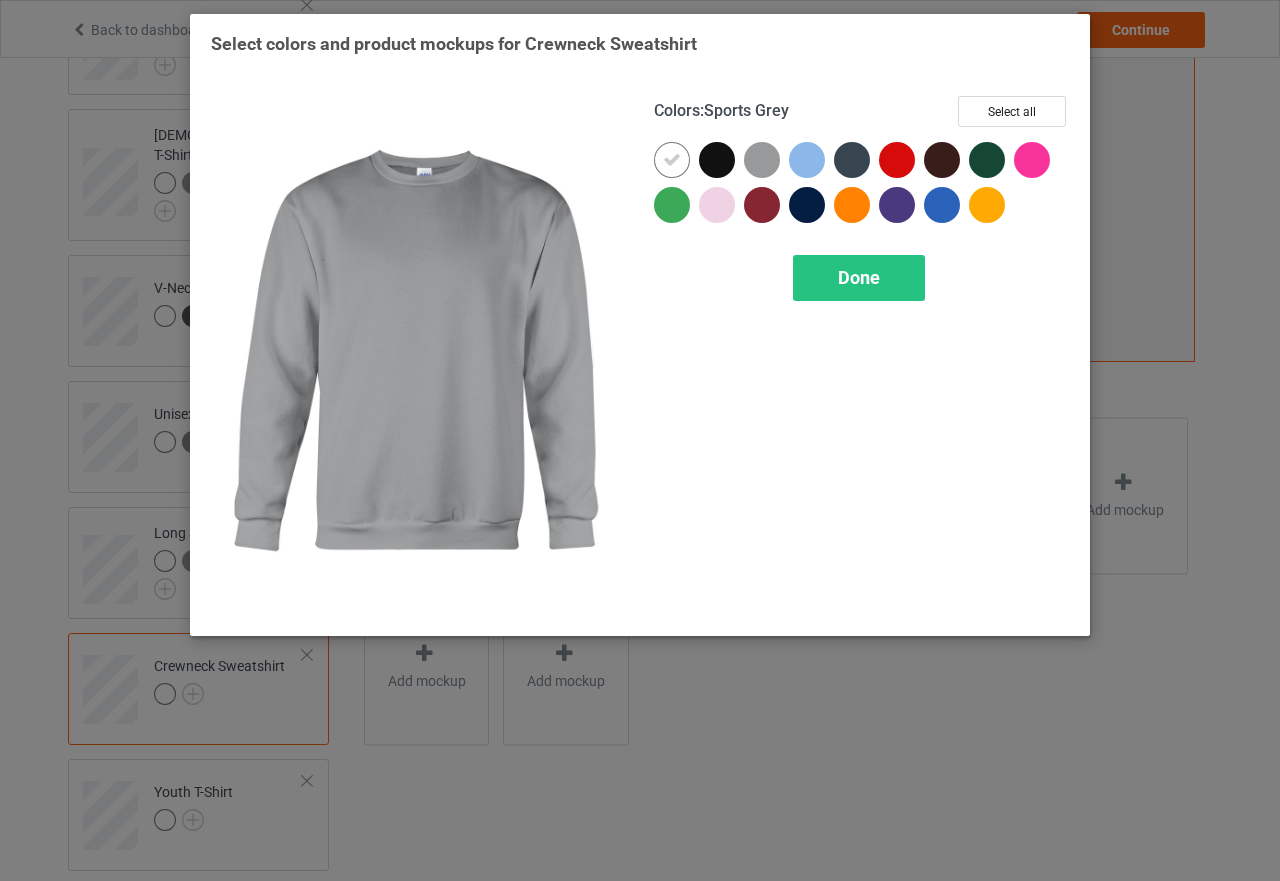click at bounding box center [762, 160] 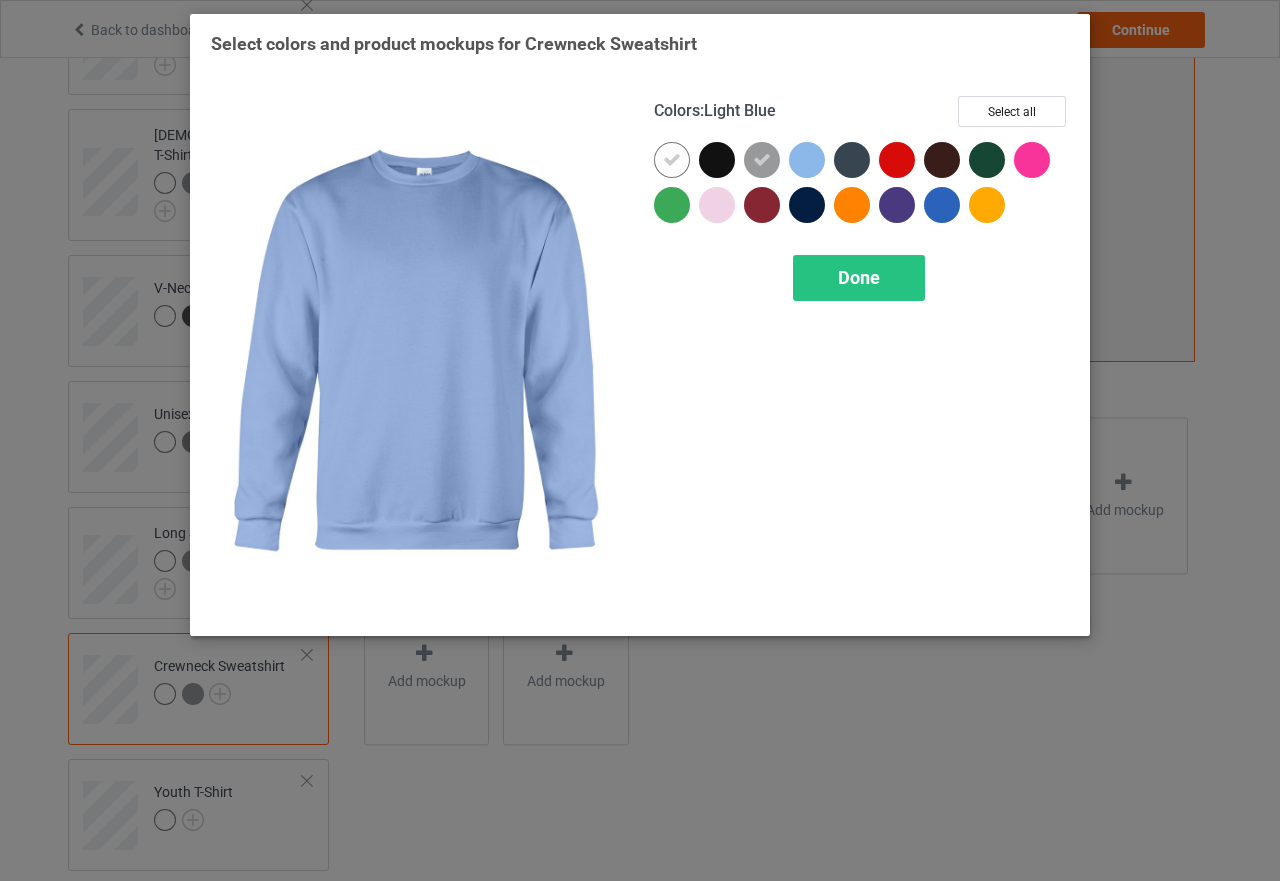 click at bounding box center [807, 160] 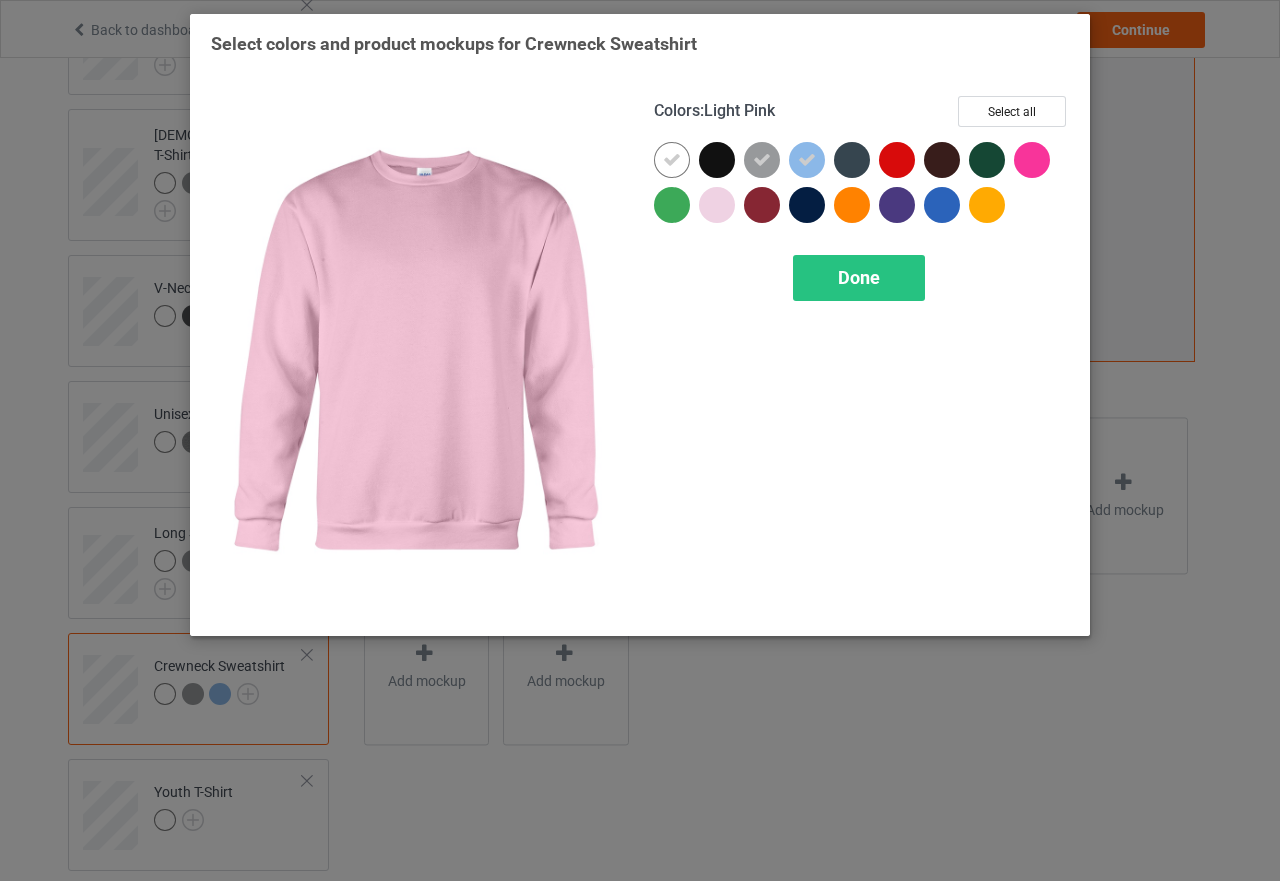 click at bounding box center [717, 205] 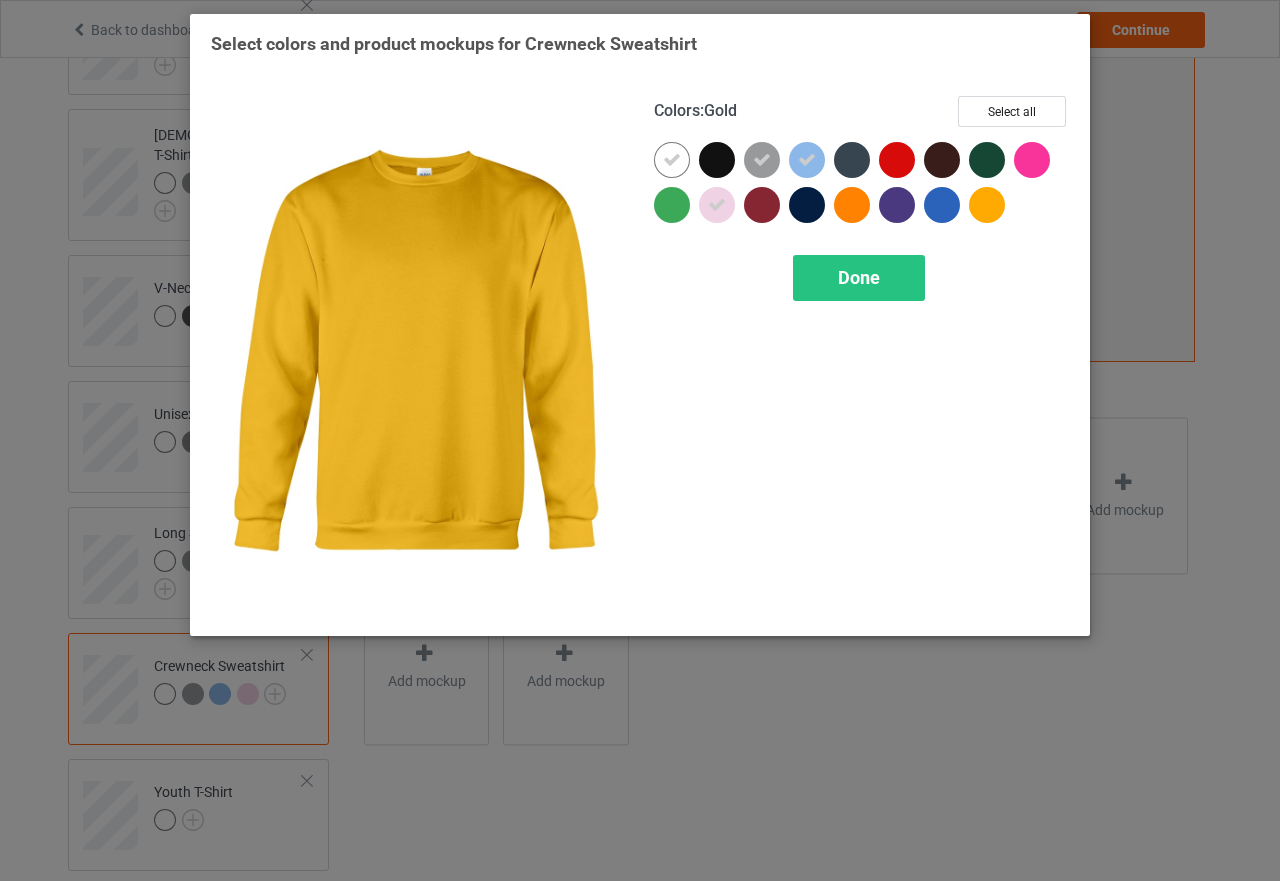 click at bounding box center (987, 205) 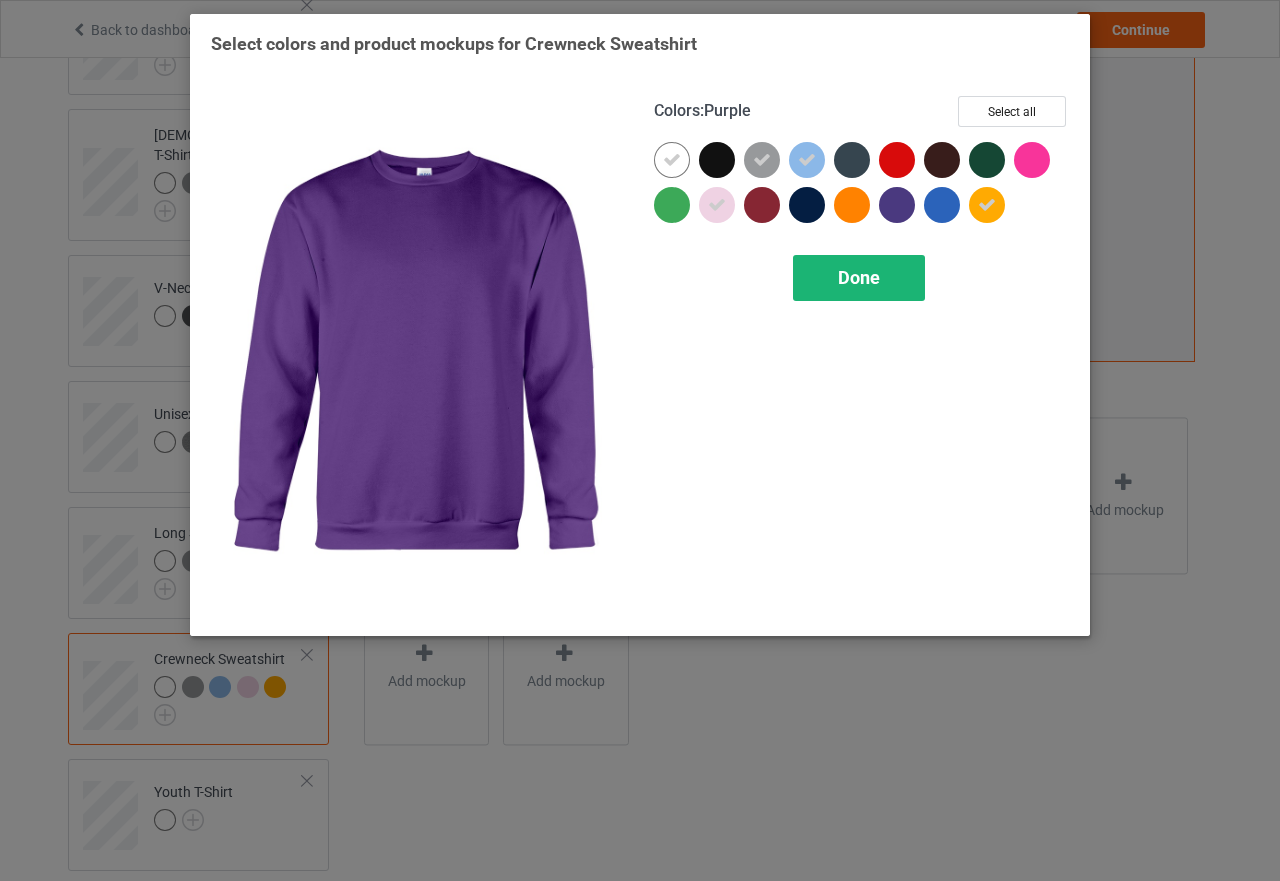 click on "Done" at bounding box center [859, 277] 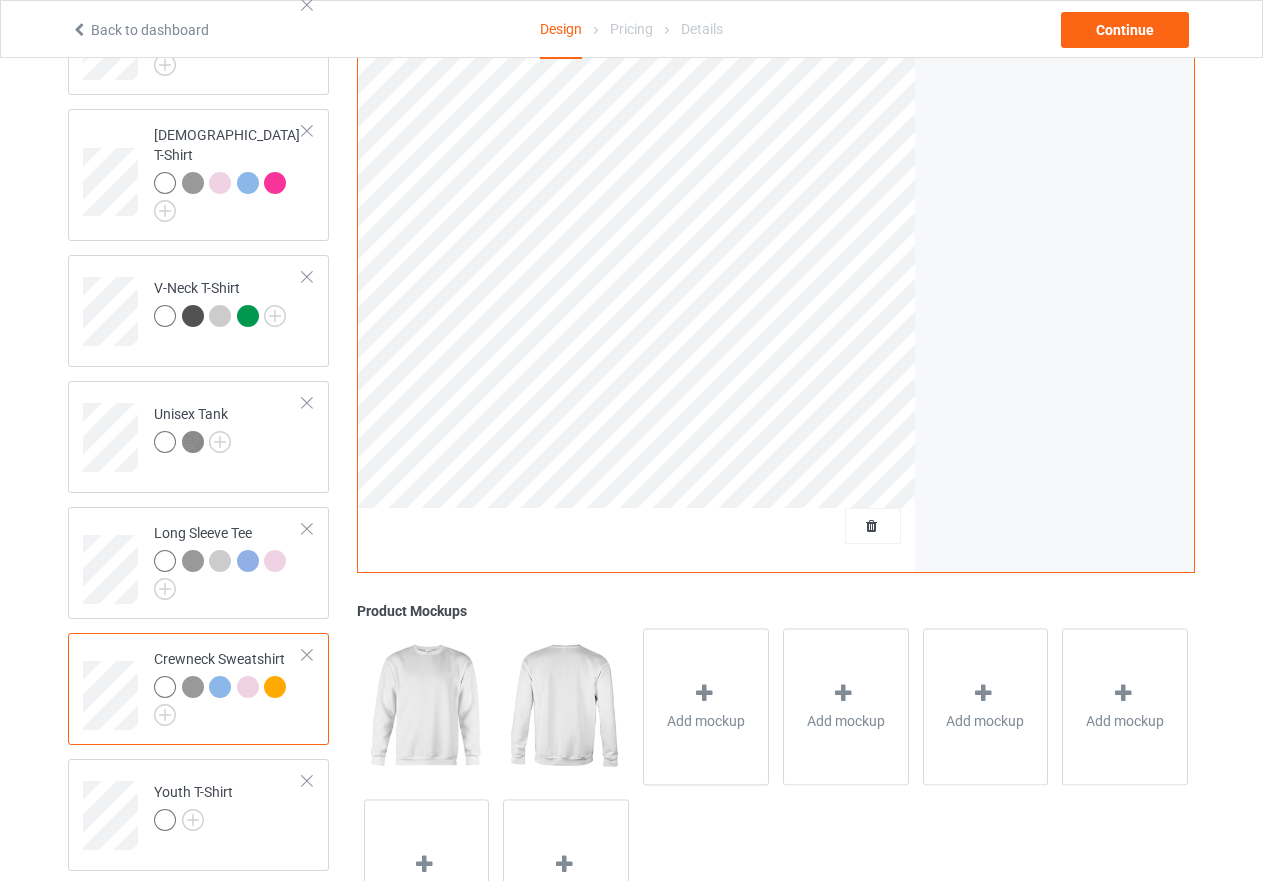 click at bounding box center [193, 687] 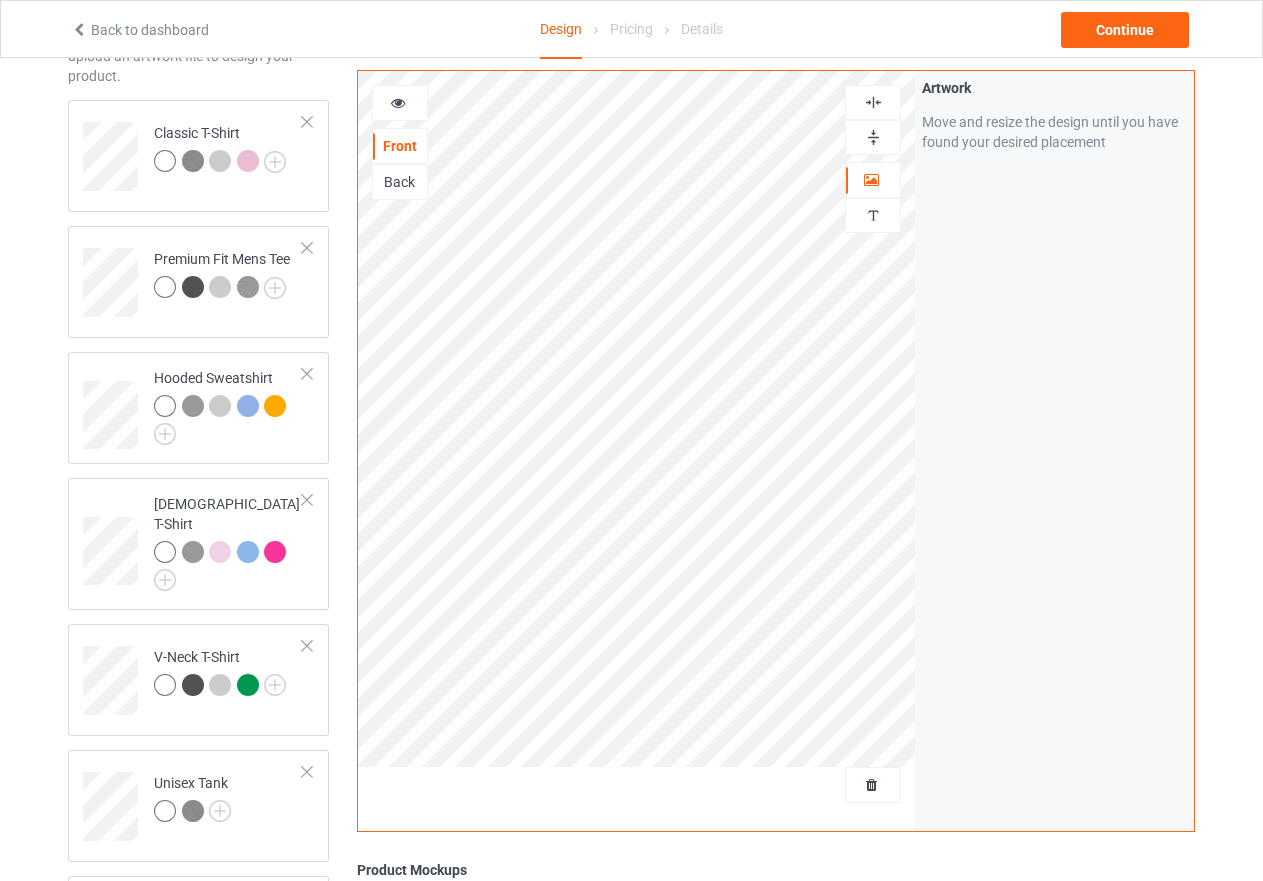 scroll, scrollTop: 100, scrollLeft: 0, axis: vertical 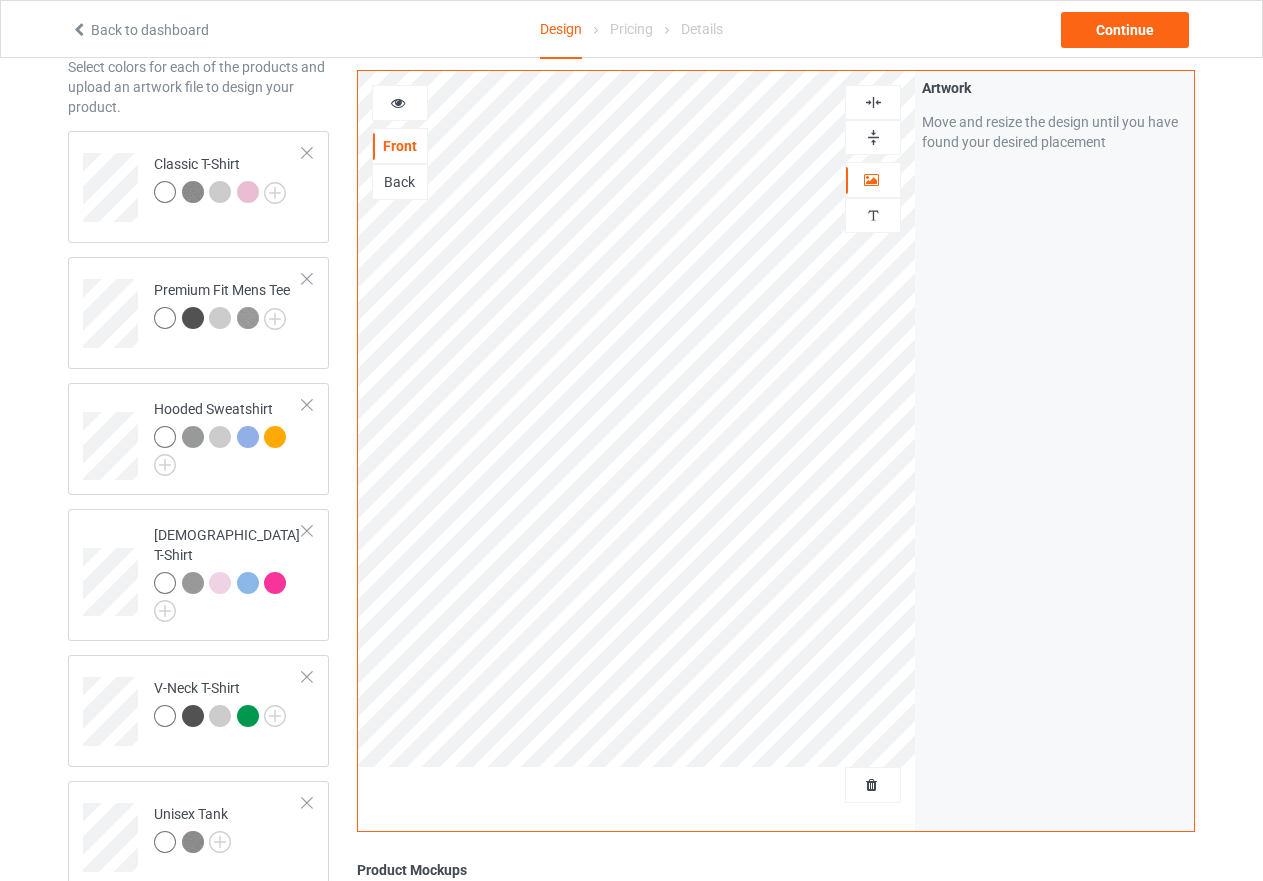 click at bounding box center [398, 100] 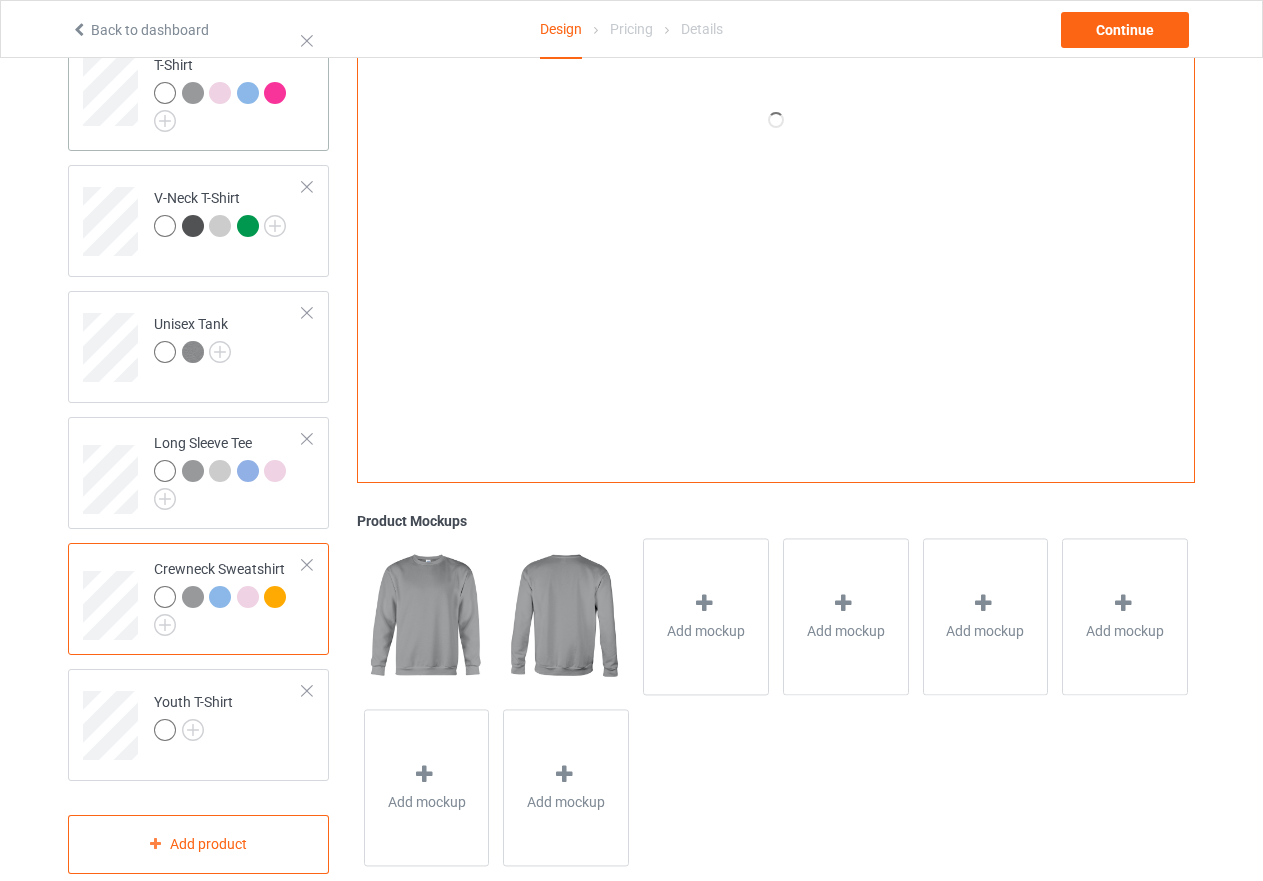 scroll, scrollTop: 600, scrollLeft: 0, axis: vertical 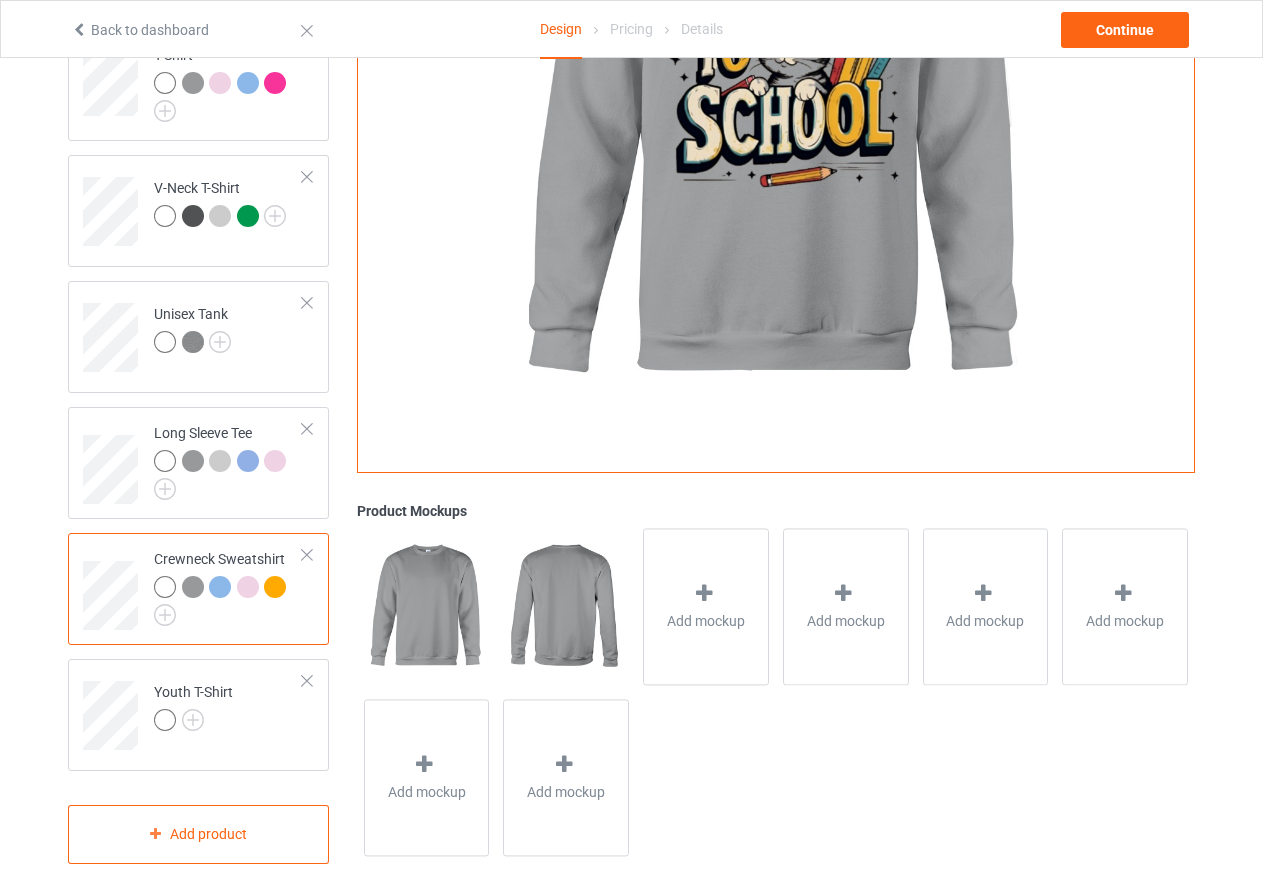 click at bounding box center [220, 587] 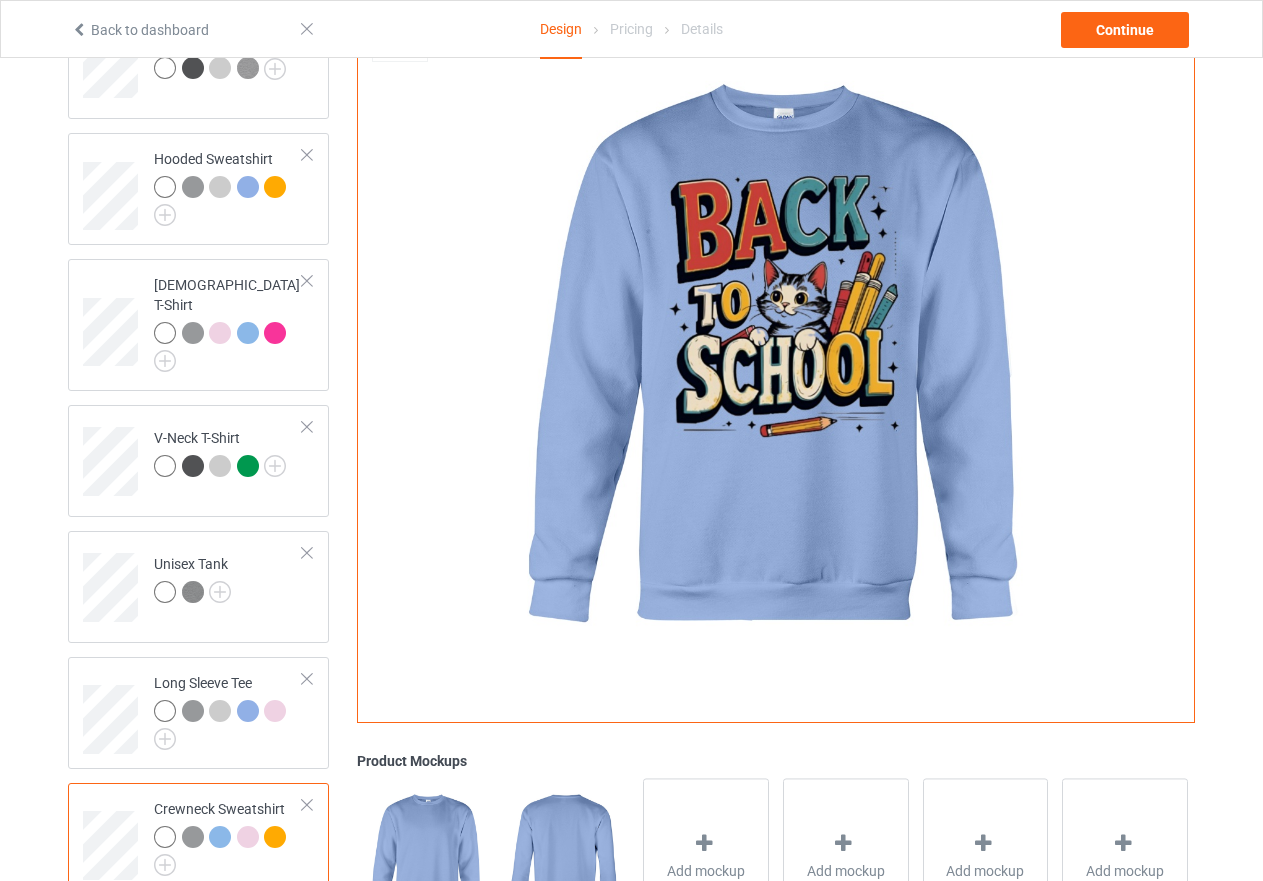 scroll, scrollTop: 400, scrollLeft: 0, axis: vertical 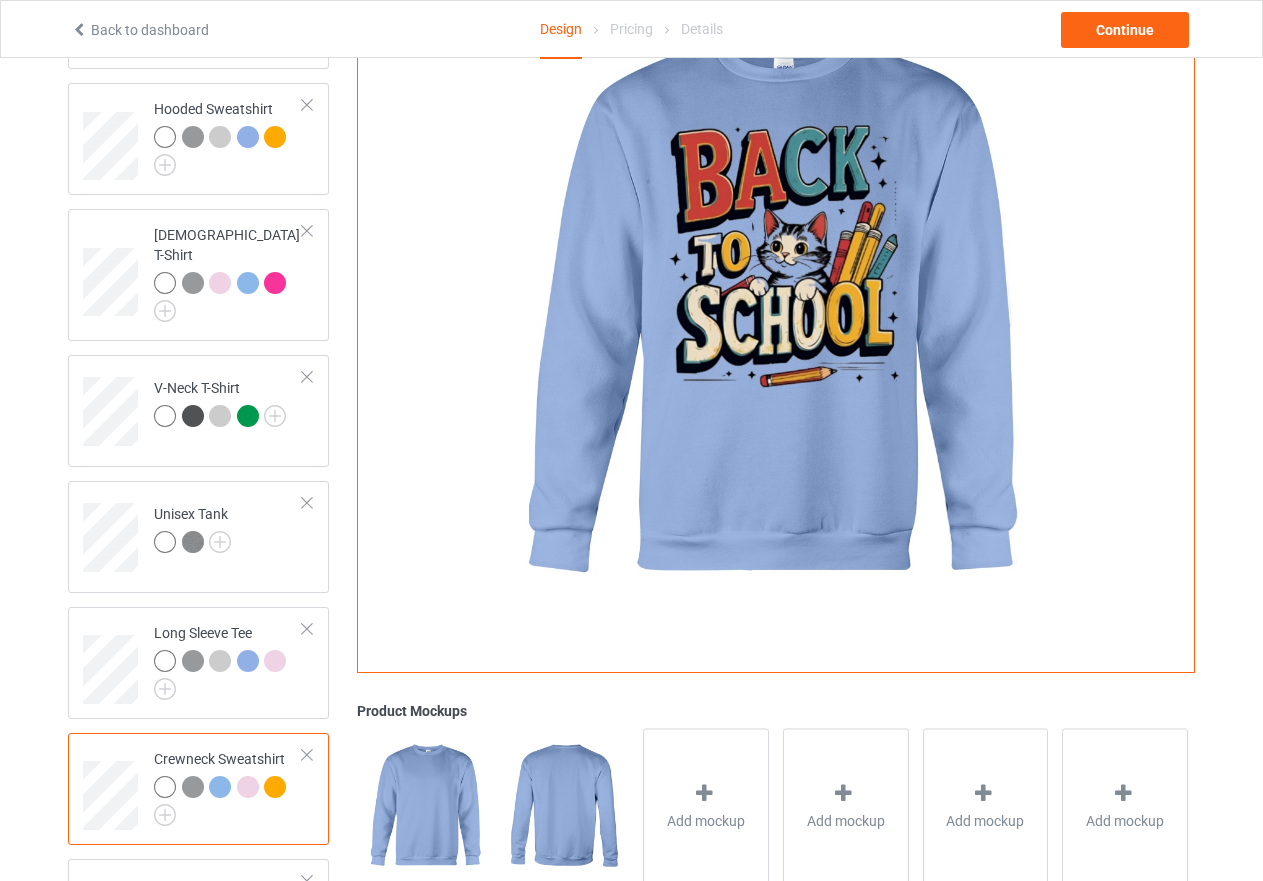 click at bounding box center (248, 787) 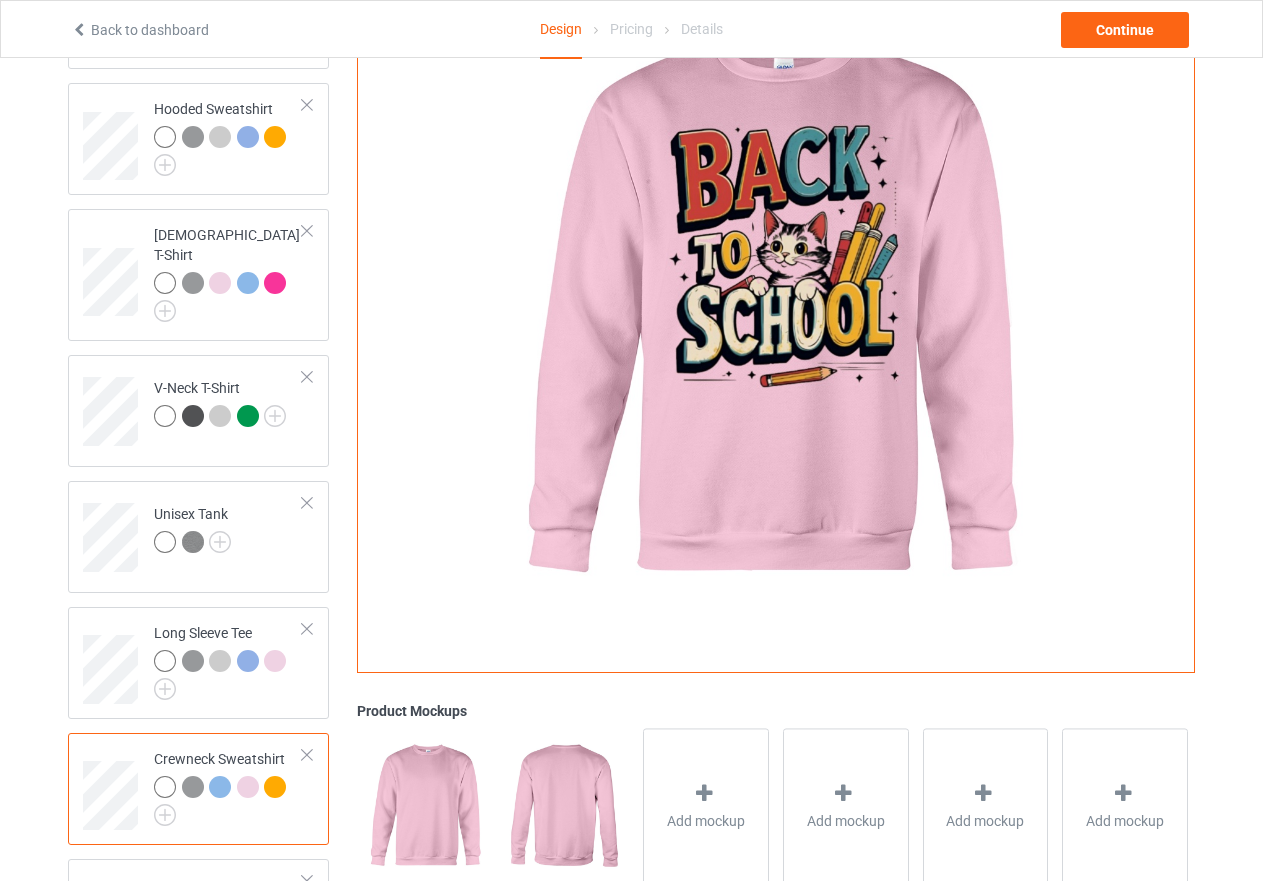 click at bounding box center [275, 787] 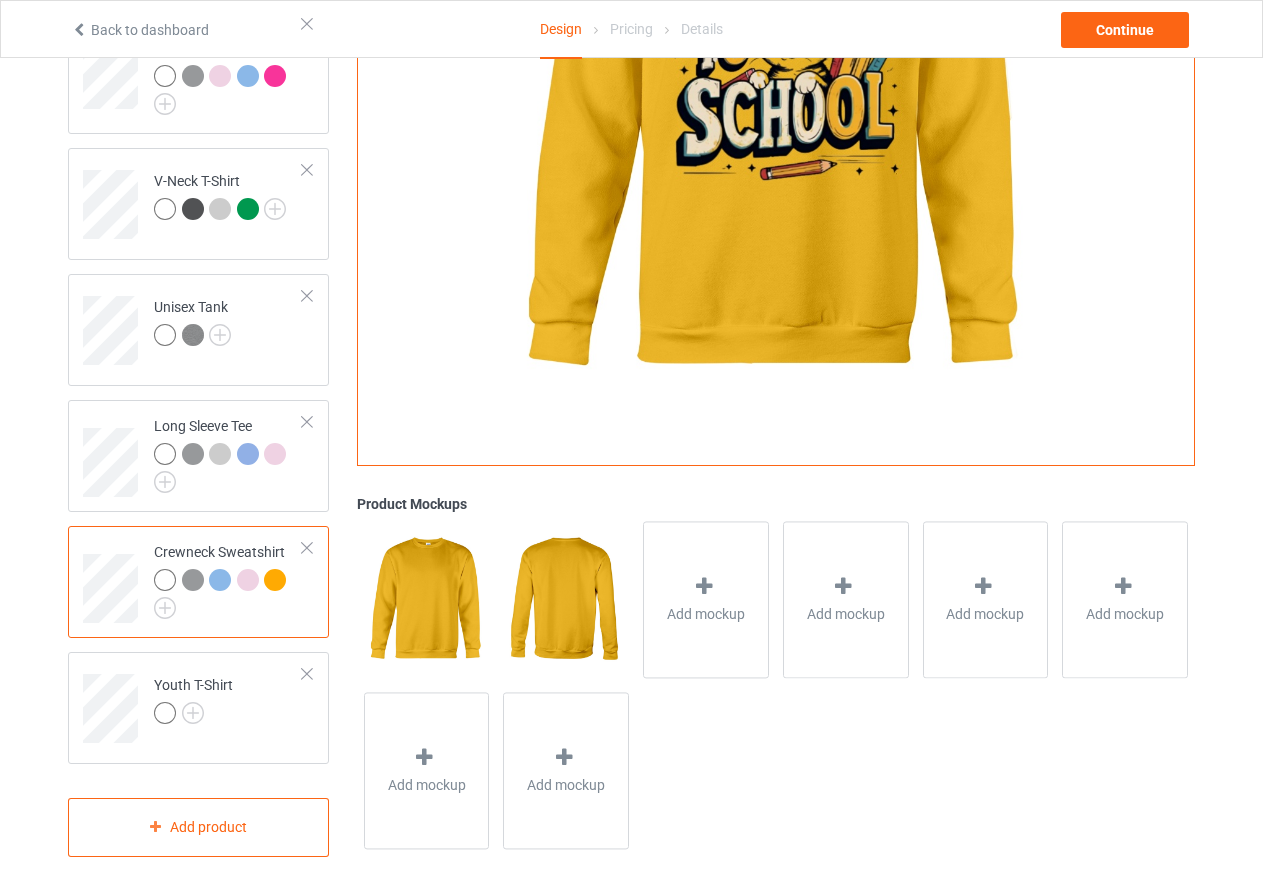 scroll, scrollTop: 608, scrollLeft: 0, axis: vertical 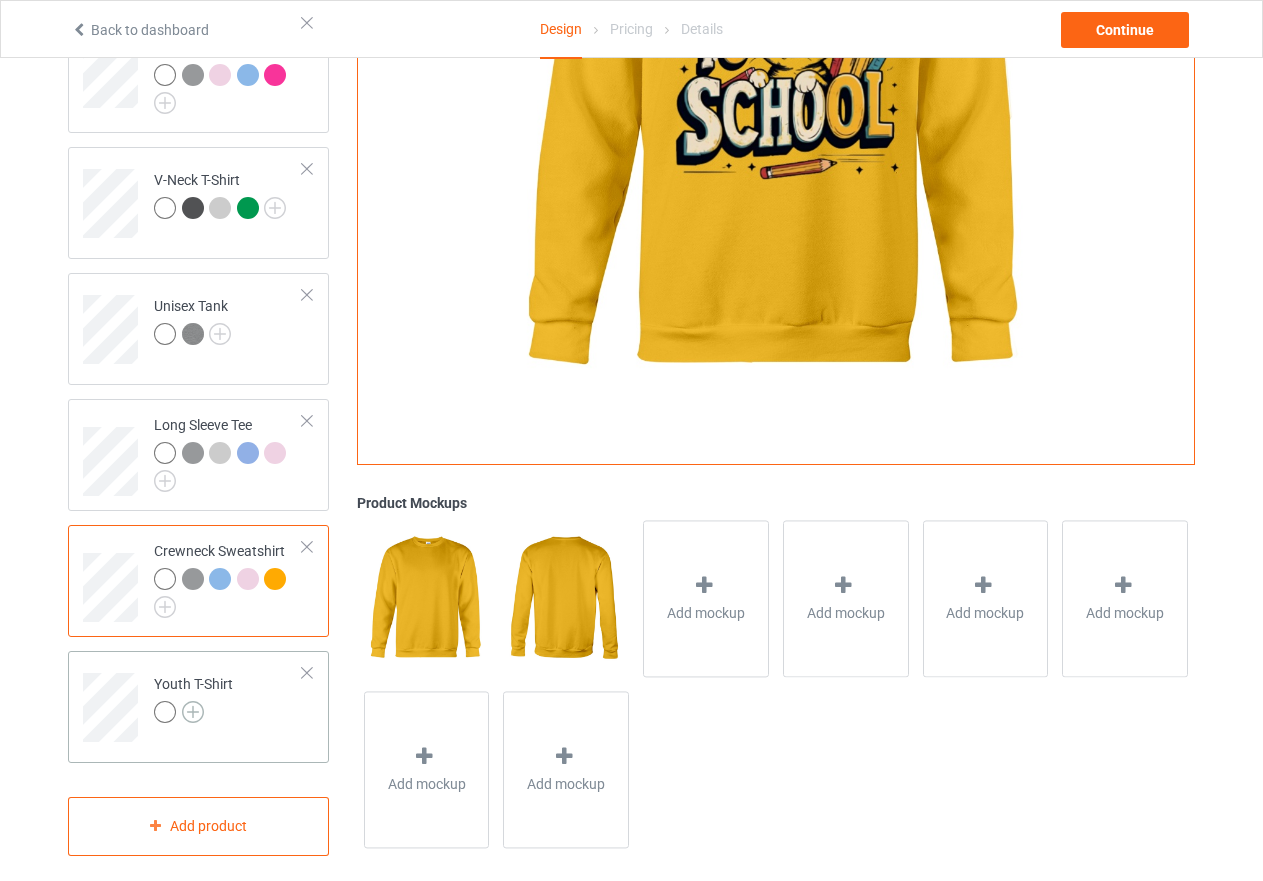 click at bounding box center (193, 712) 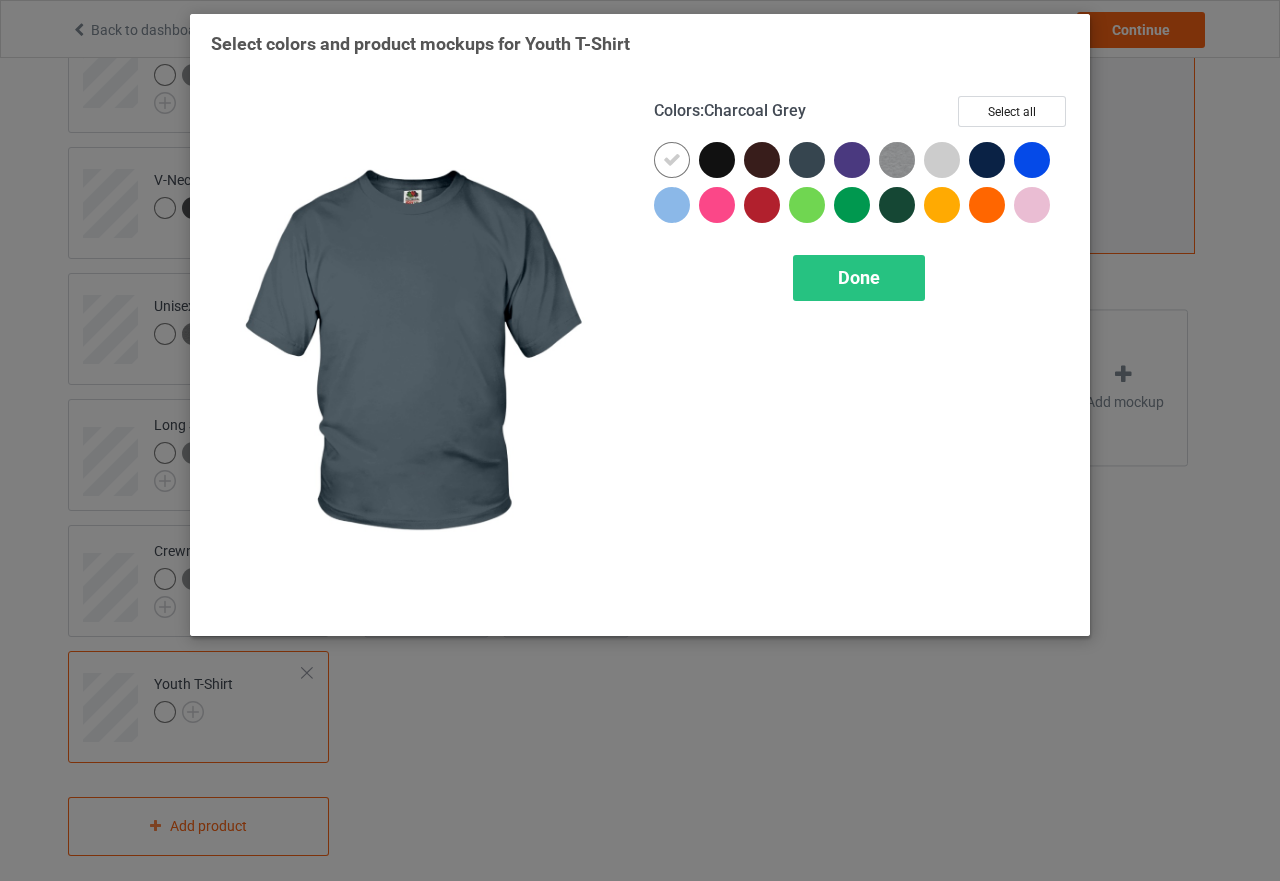 click at bounding box center [807, 160] 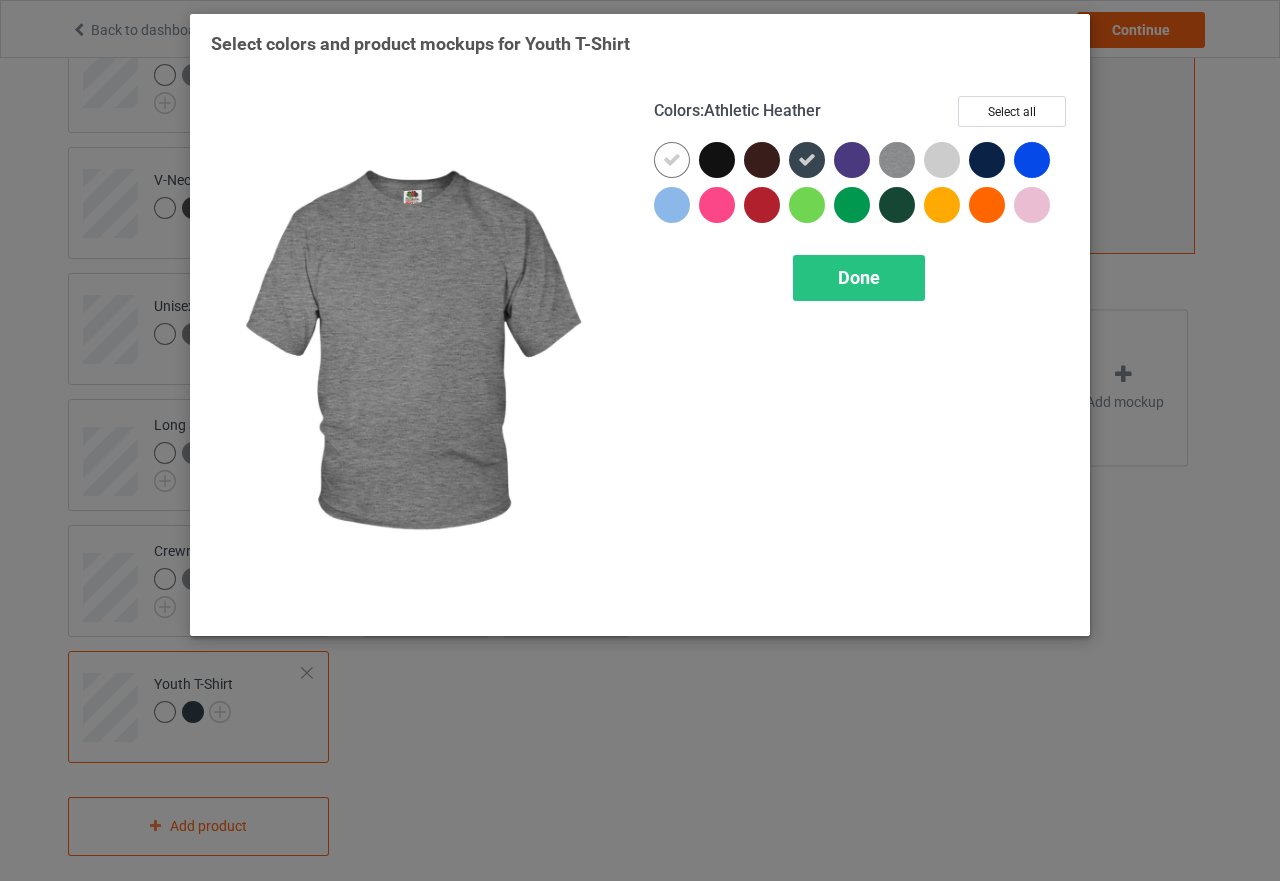 click at bounding box center [897, 160] 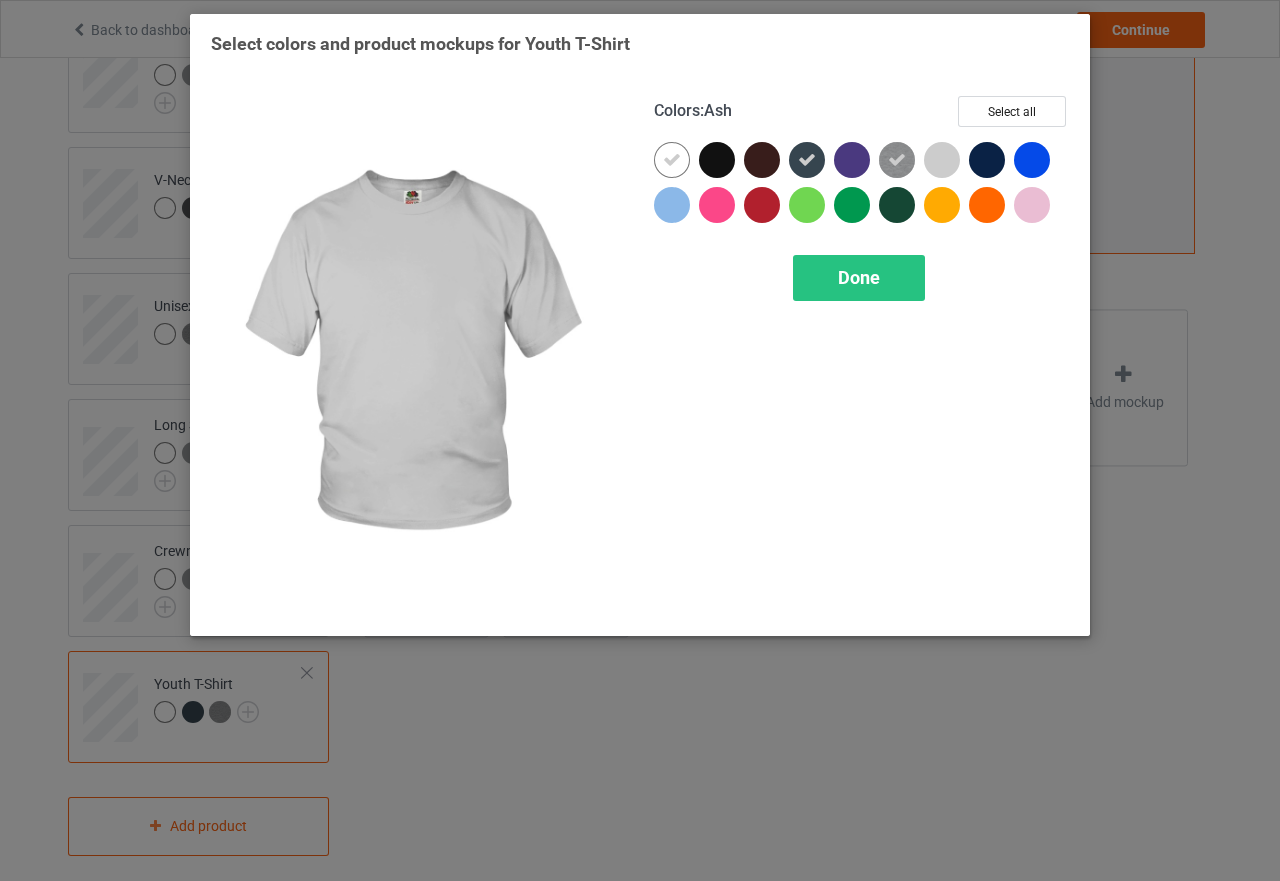 click at bounding box center (942, 160) 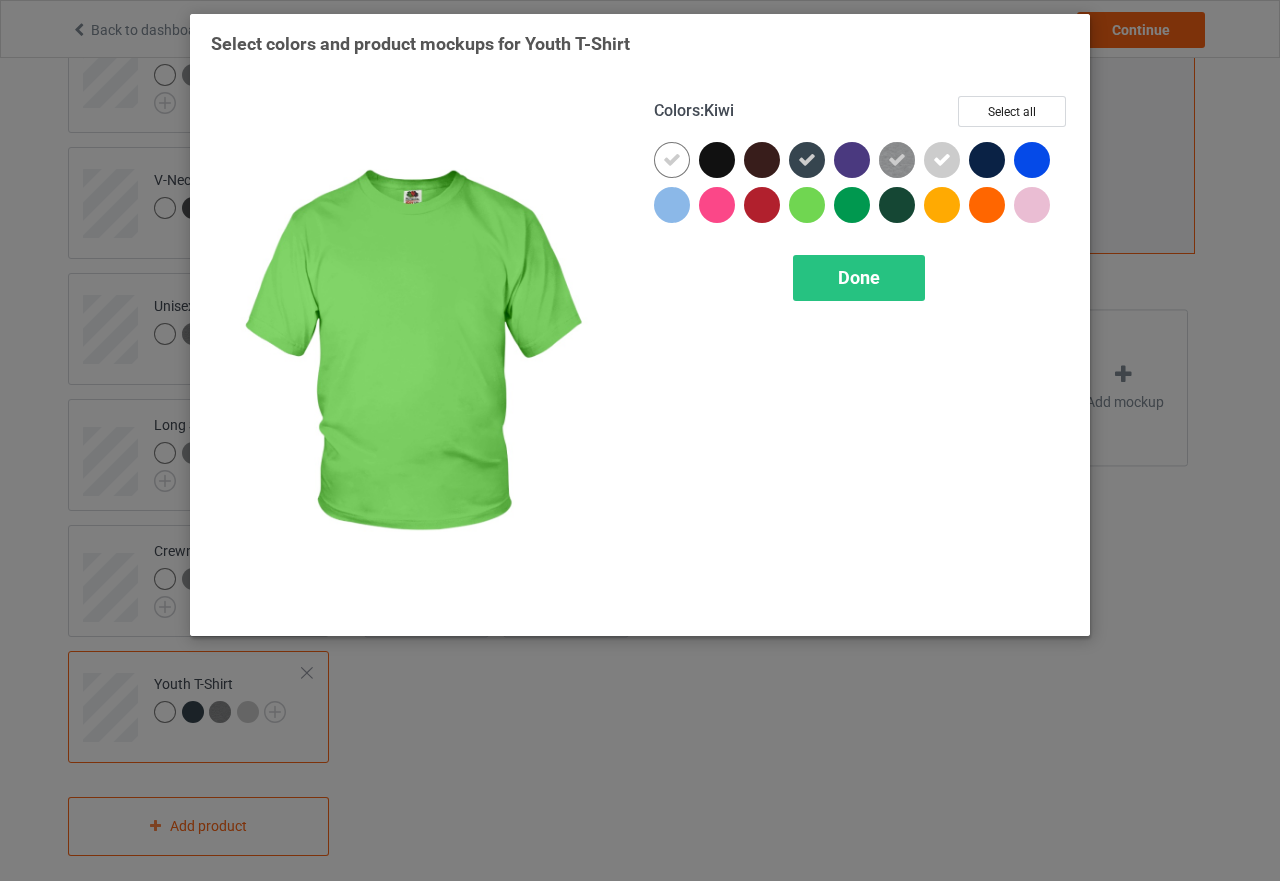 click at bounding box center [807, 205] 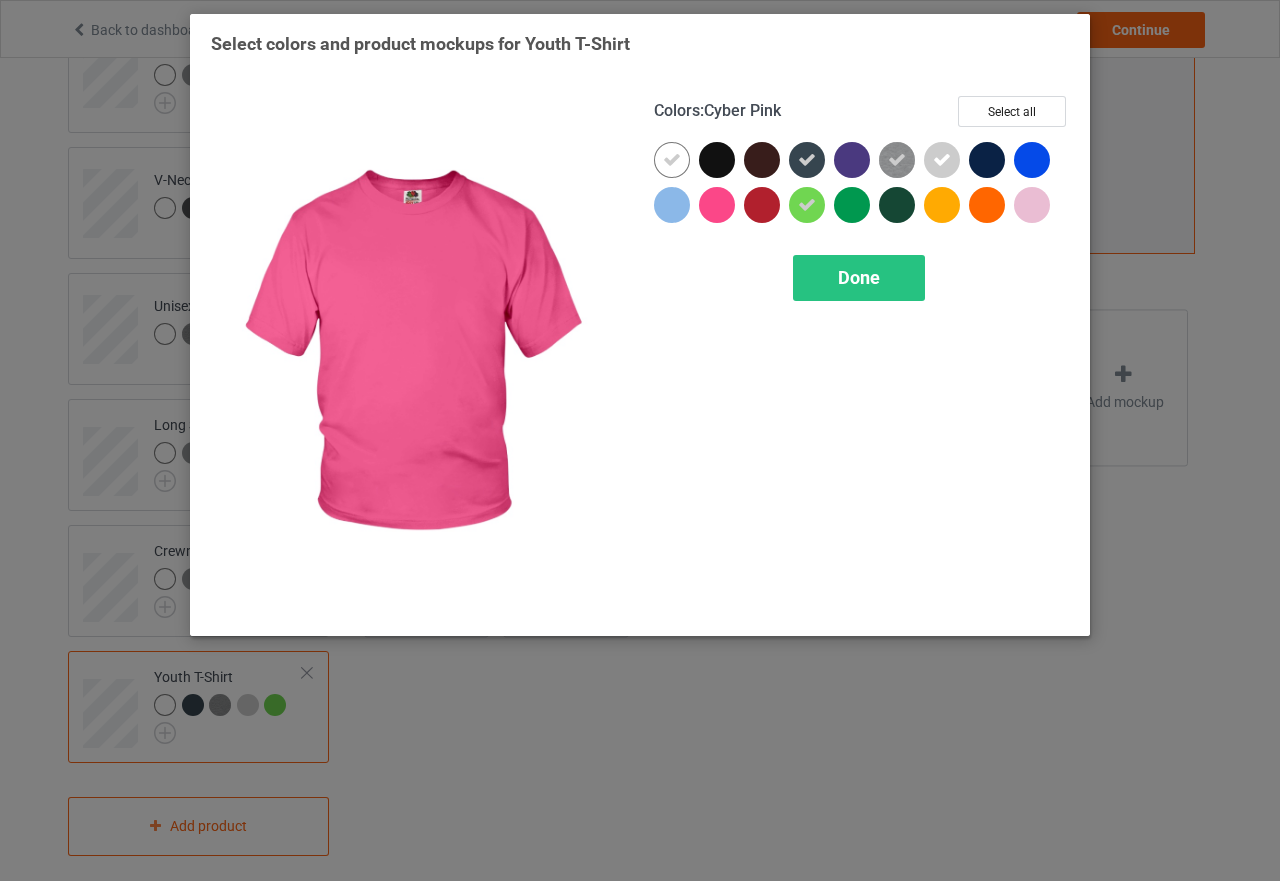 click at bounding box center [717, 205] 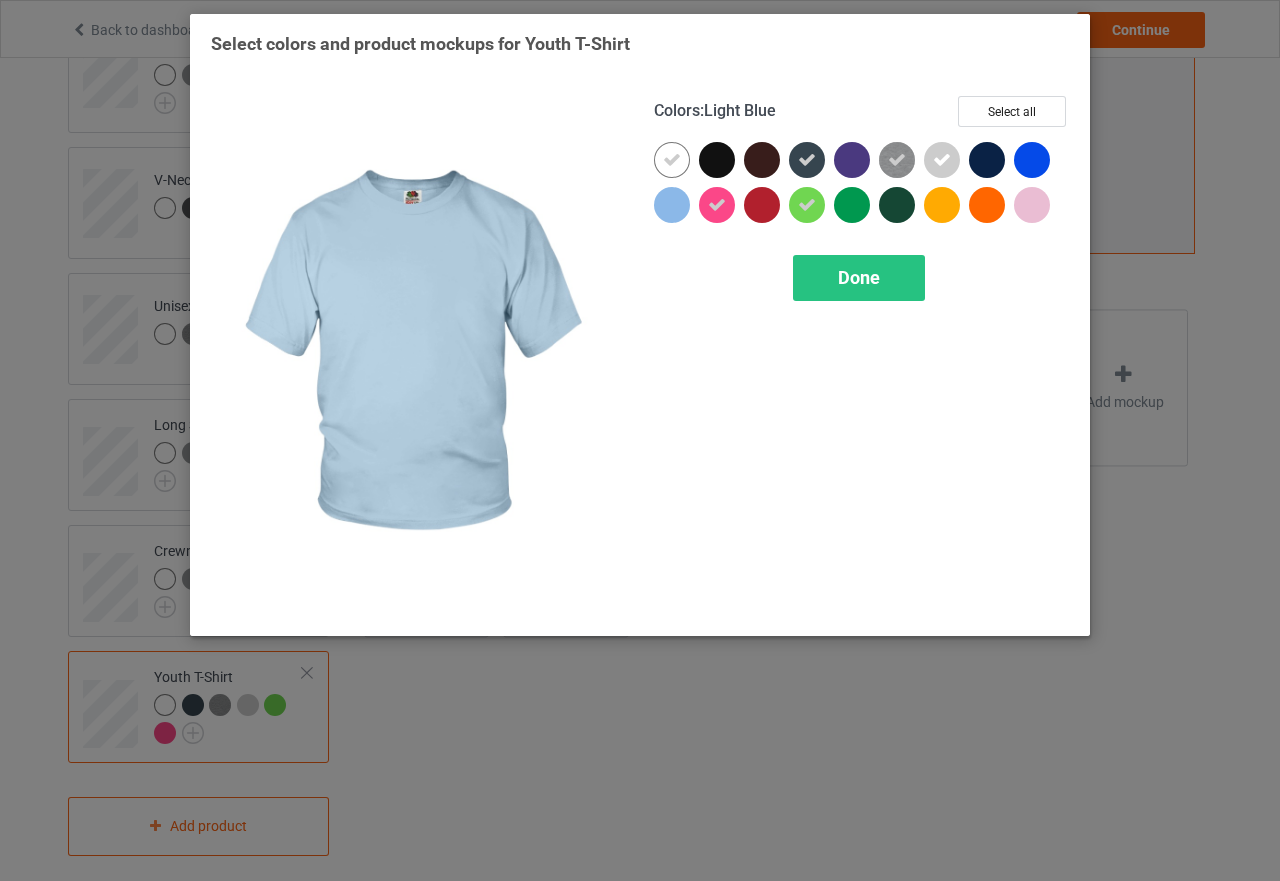 click at bounding box center (672, 205) 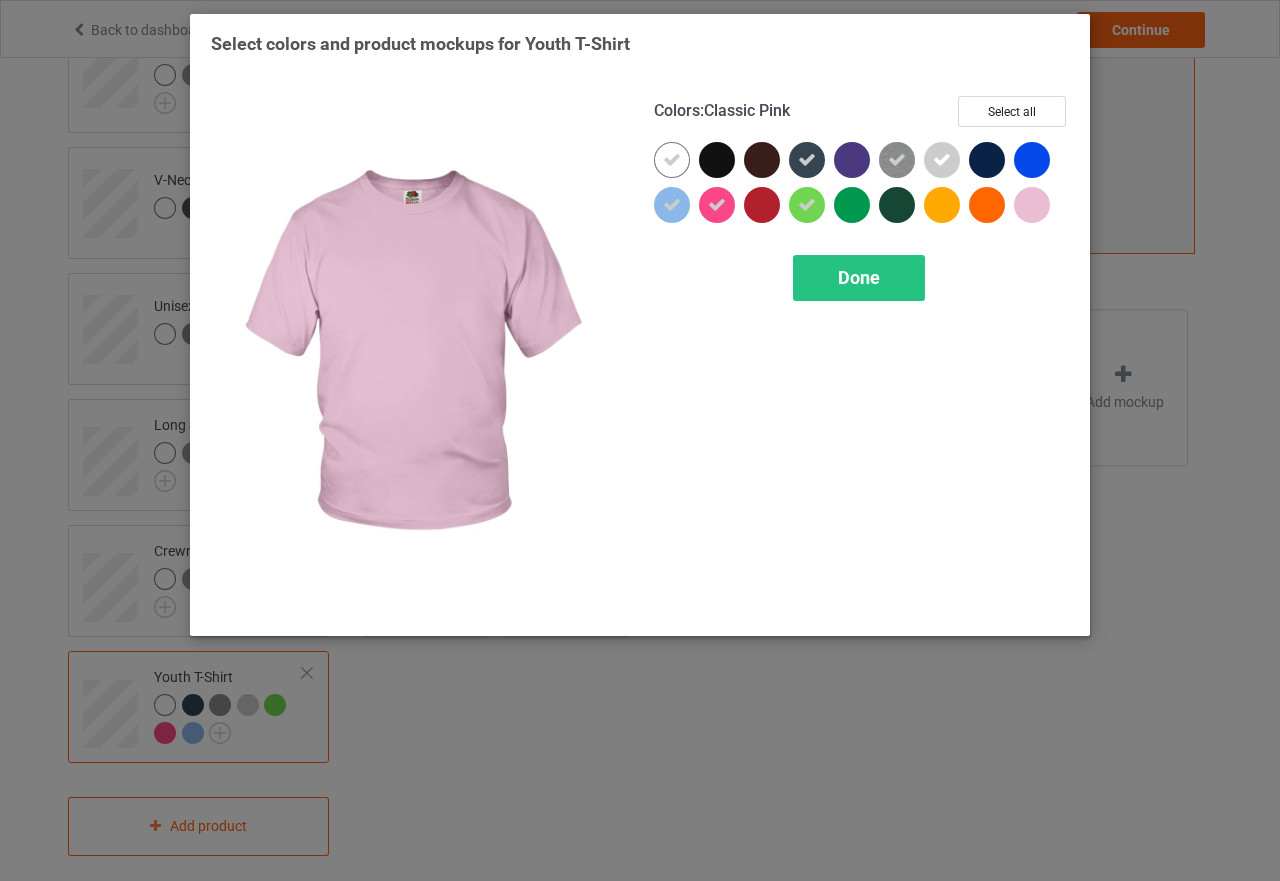 click at bounding box center [1032, 205] 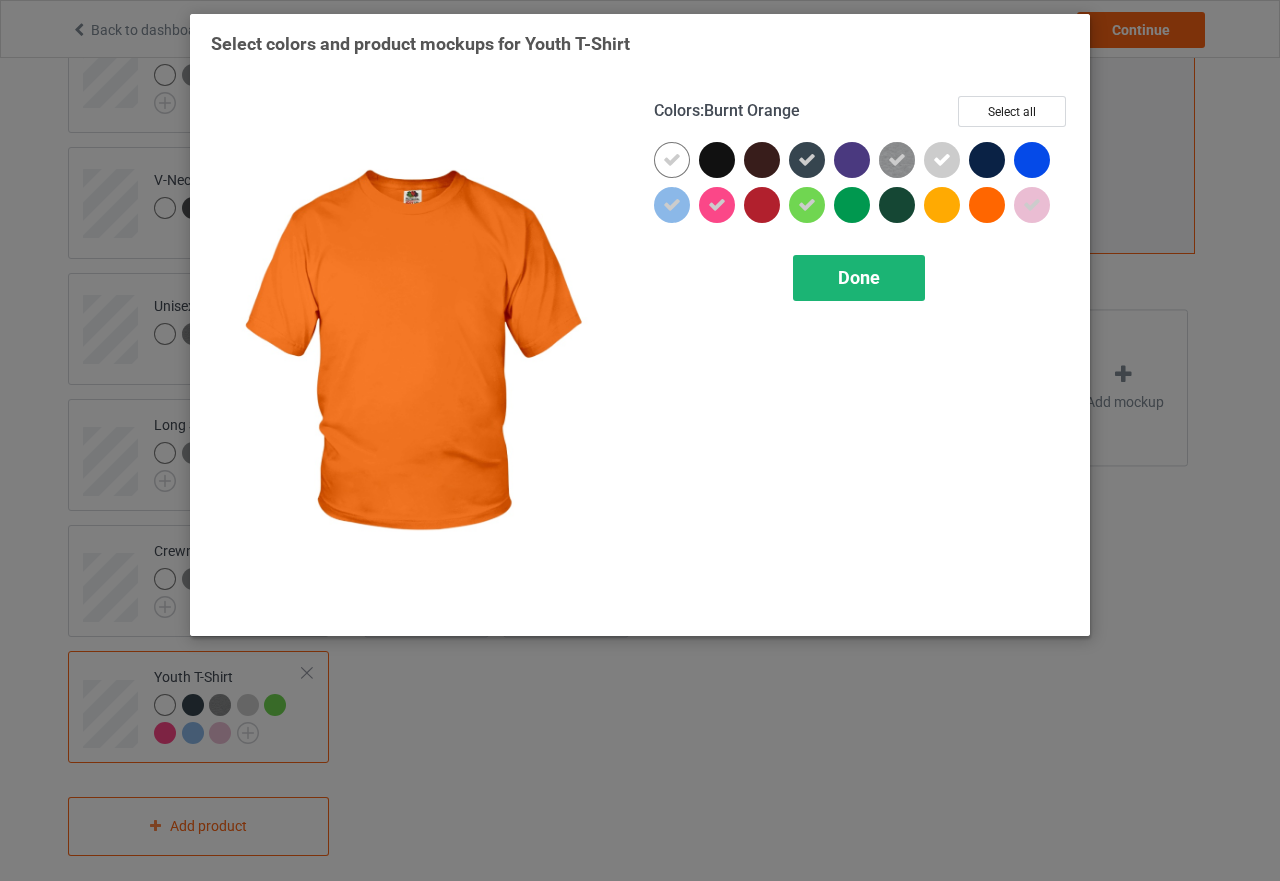 click on "Done" at bounding box center [859, 278] 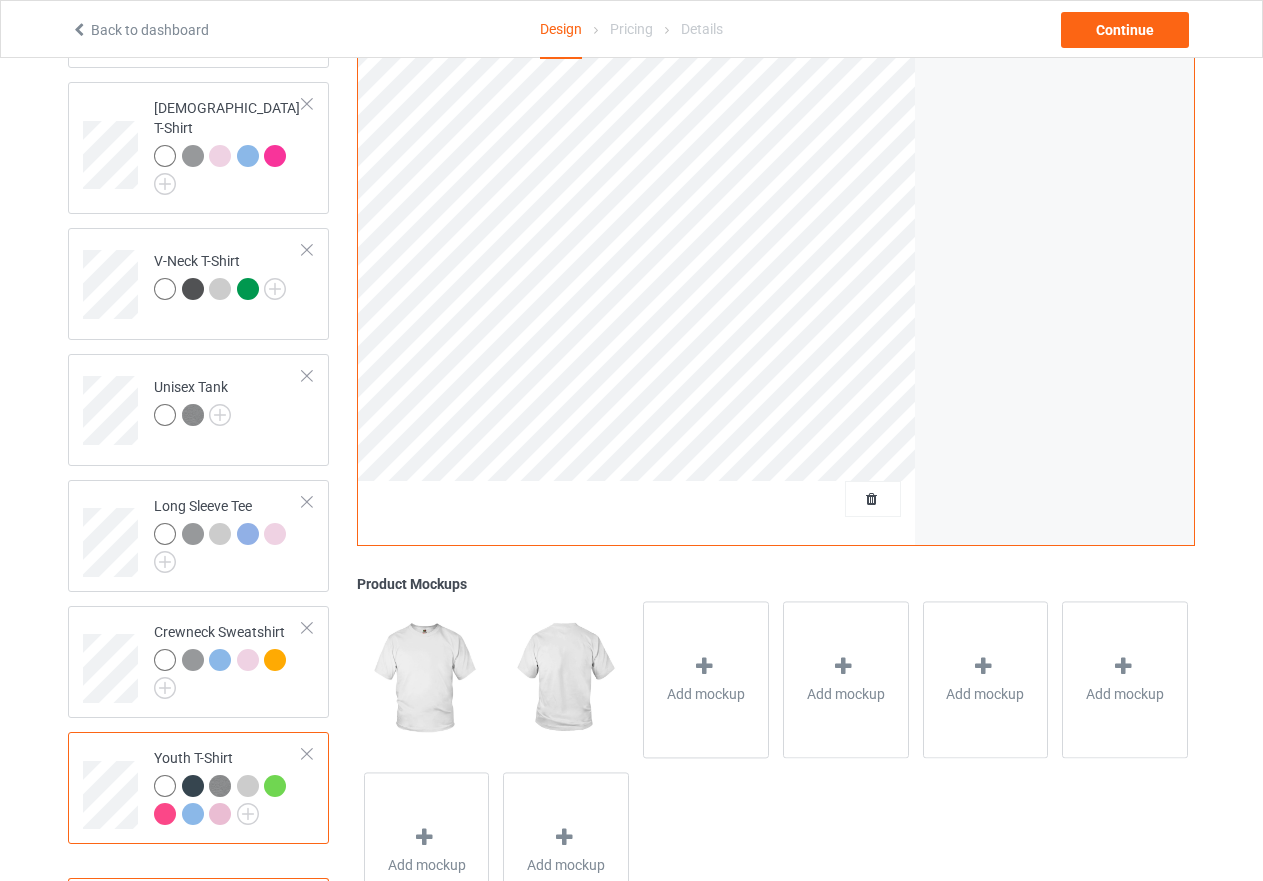 scroll, scrollTop: 208, scrollLeft: 0, axis: vertical 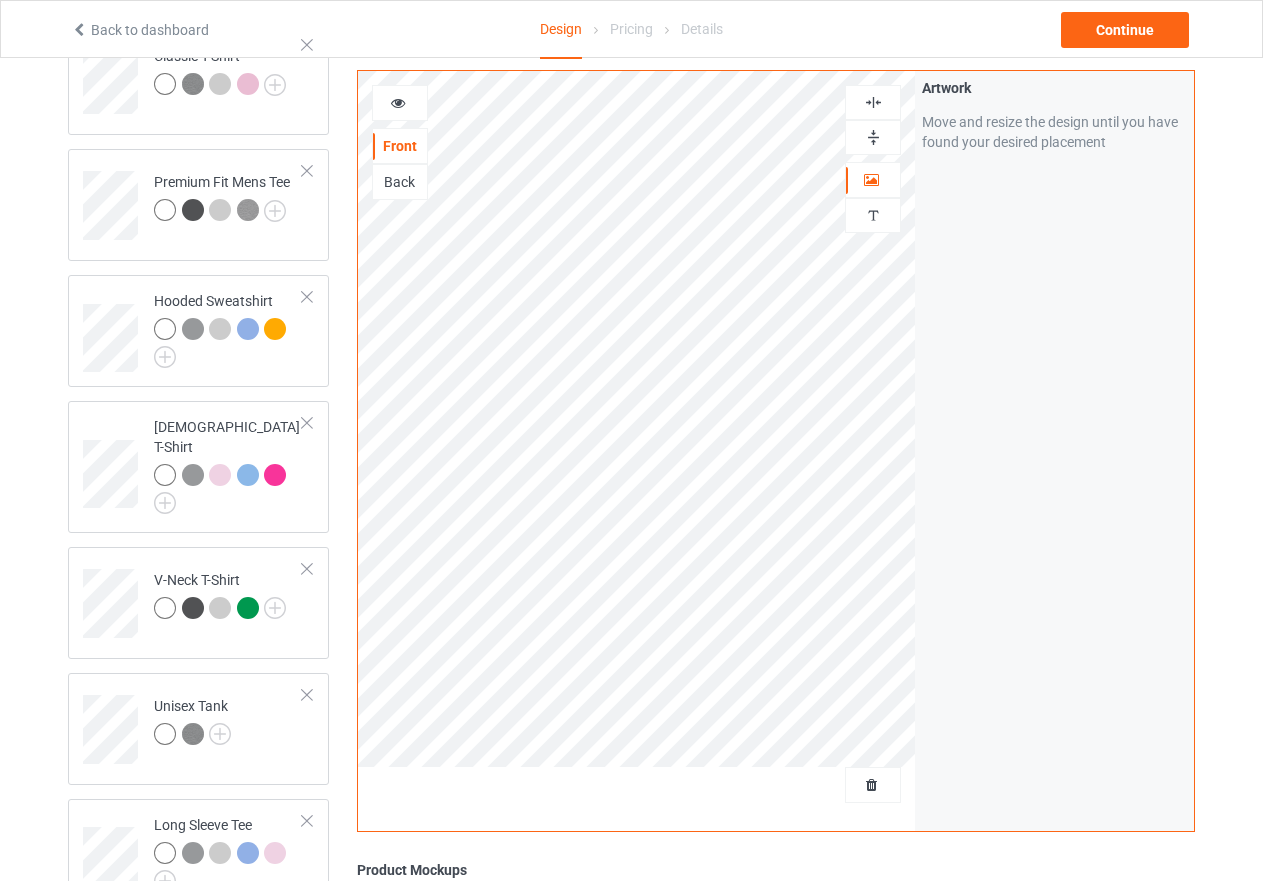 click at bounding box center [398, 100] 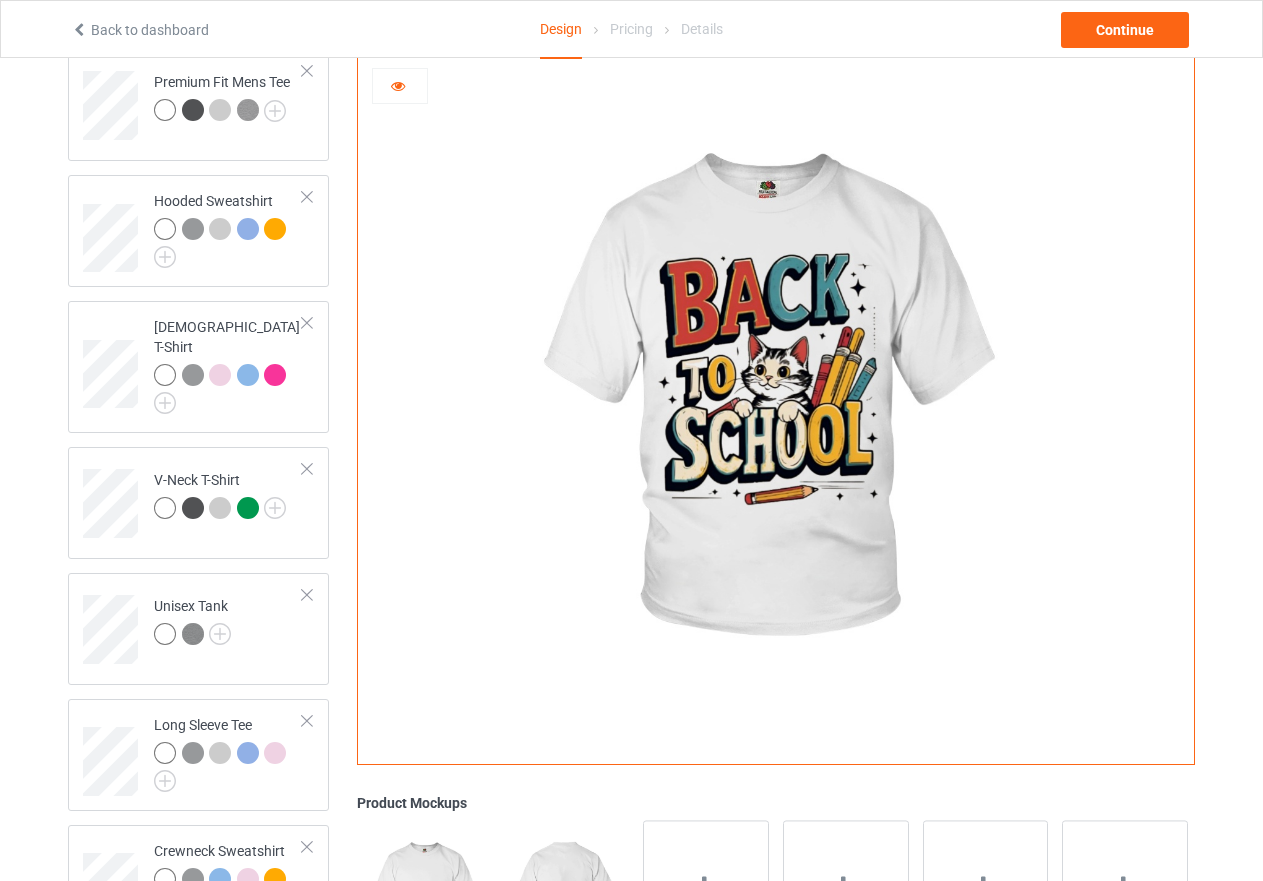 scroll, scrollTop: 408, scrollLeft: 0, axis: vertical 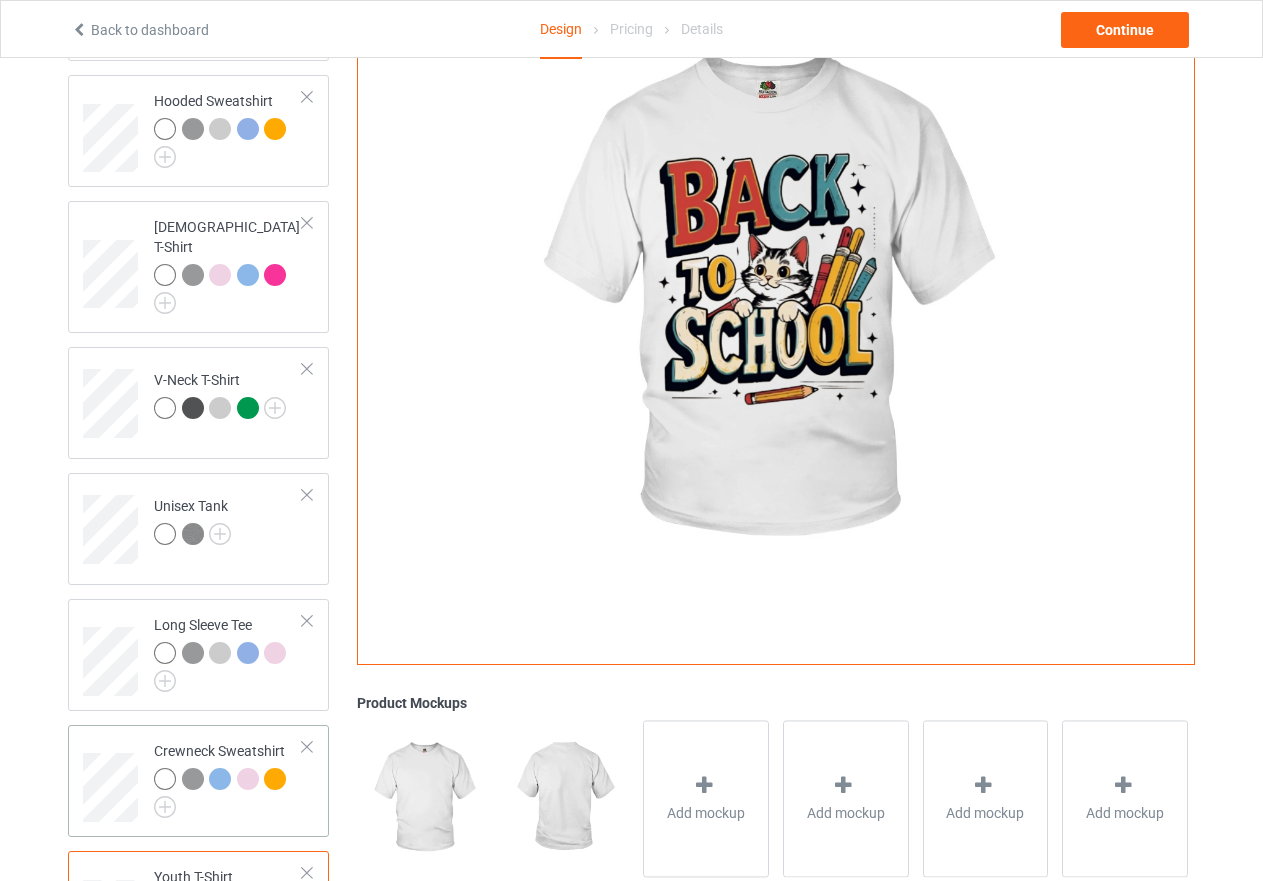 click at bounding box center [193, 779] 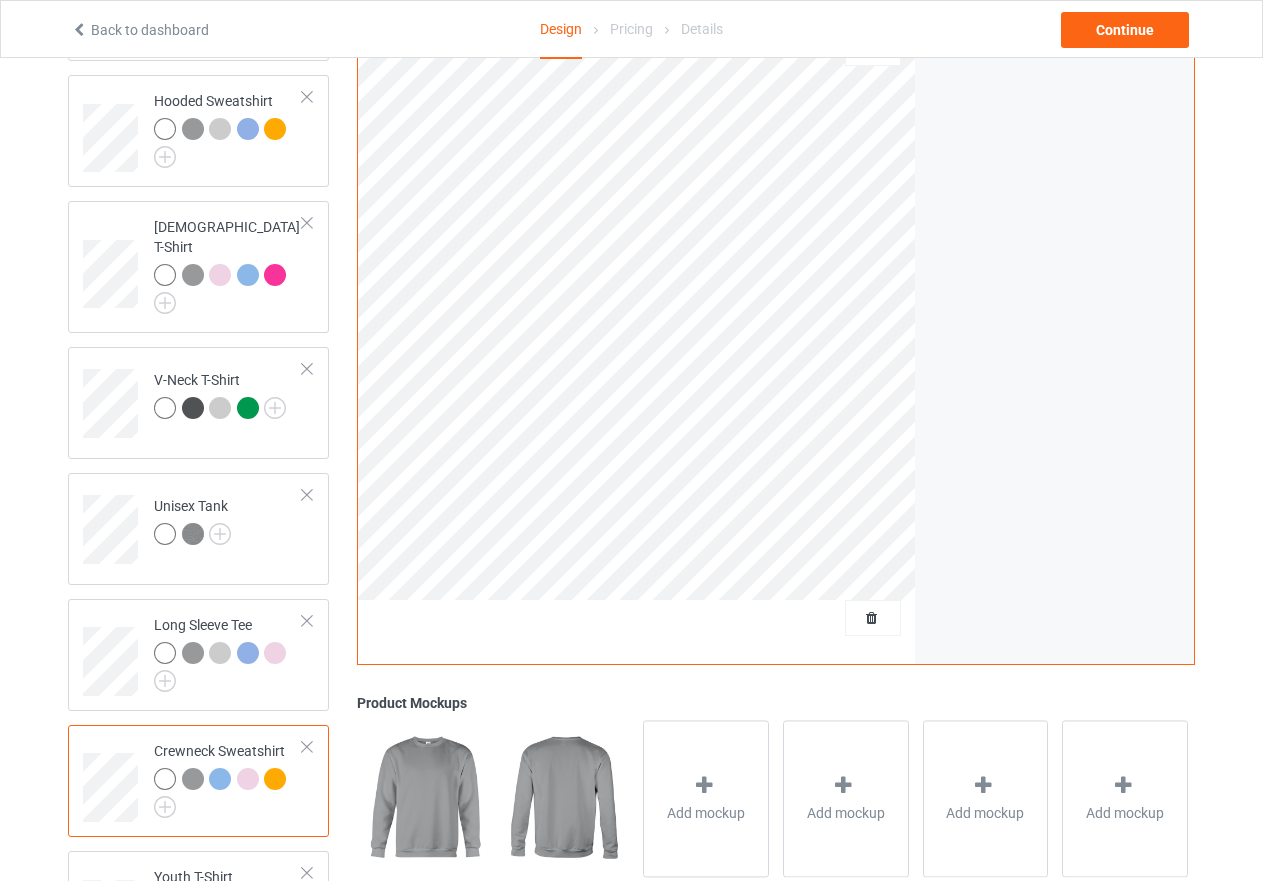 click at bounding box center (220, 779) 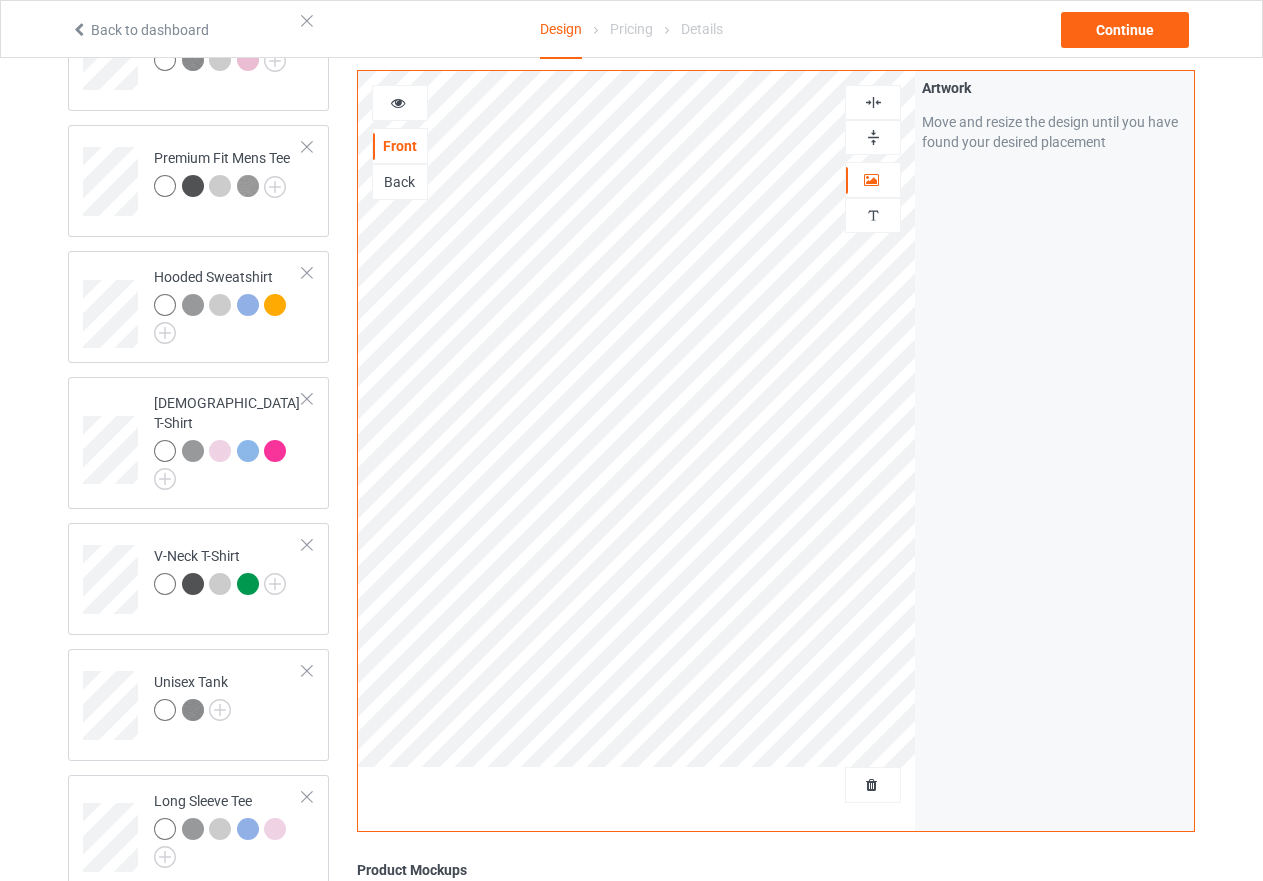scroll, scrollTop: 8, scrollLeft: 0, axis: vertical 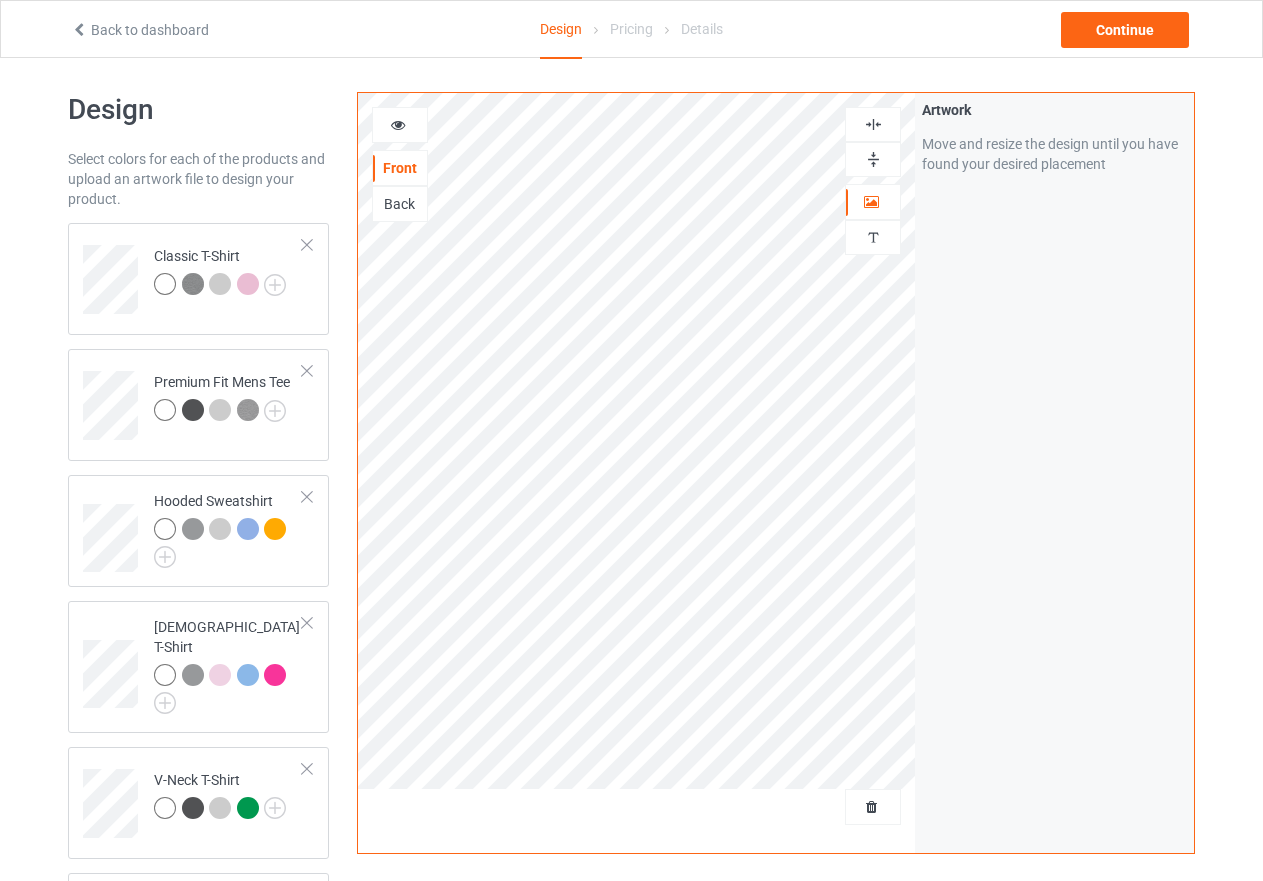 click at bounding box center (398, 122) 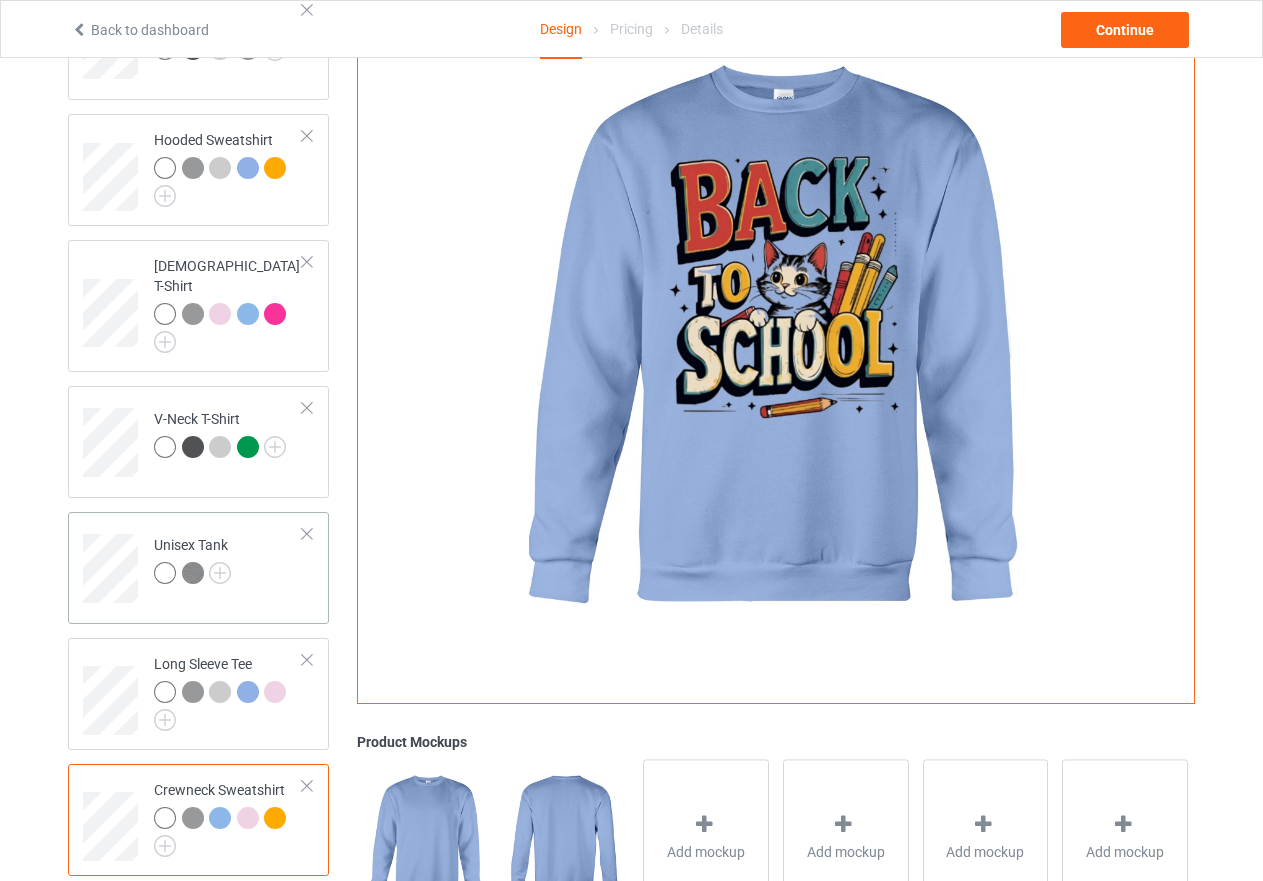 scroll, scrollTop: 408, scrollLeft: 0, axis: vertical 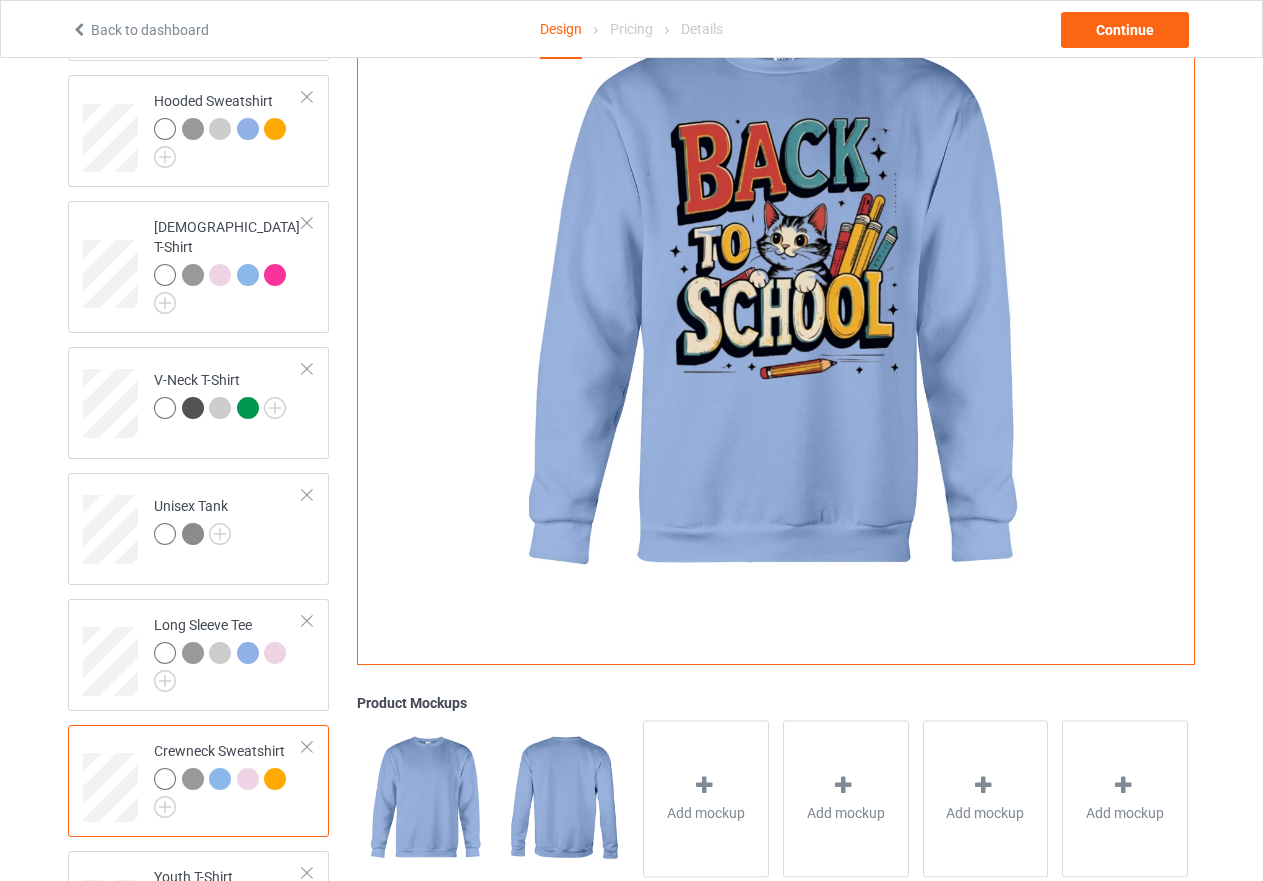 click at bounding box center (220, 779) 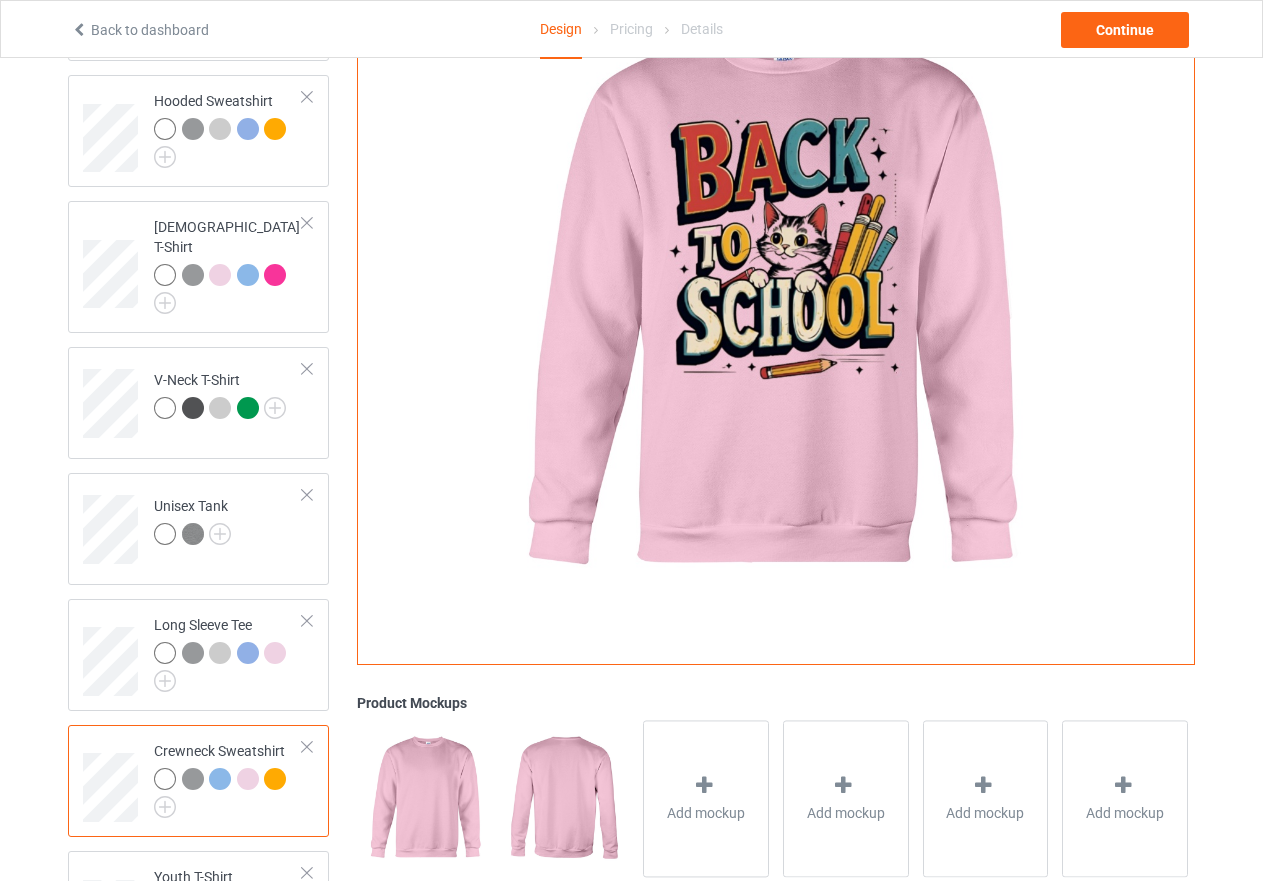 click at bounding box center [275, 779] 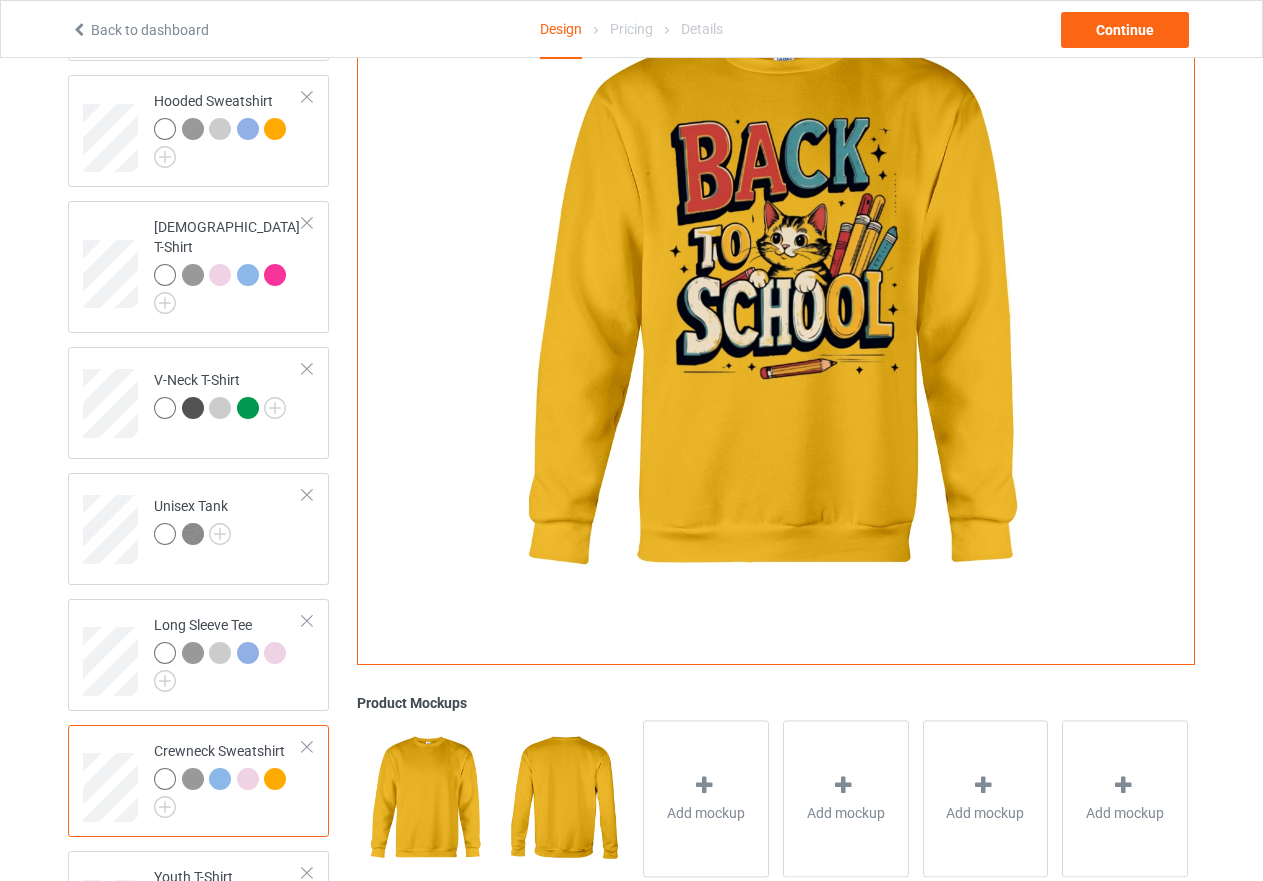click at bounding box center (193, 779) 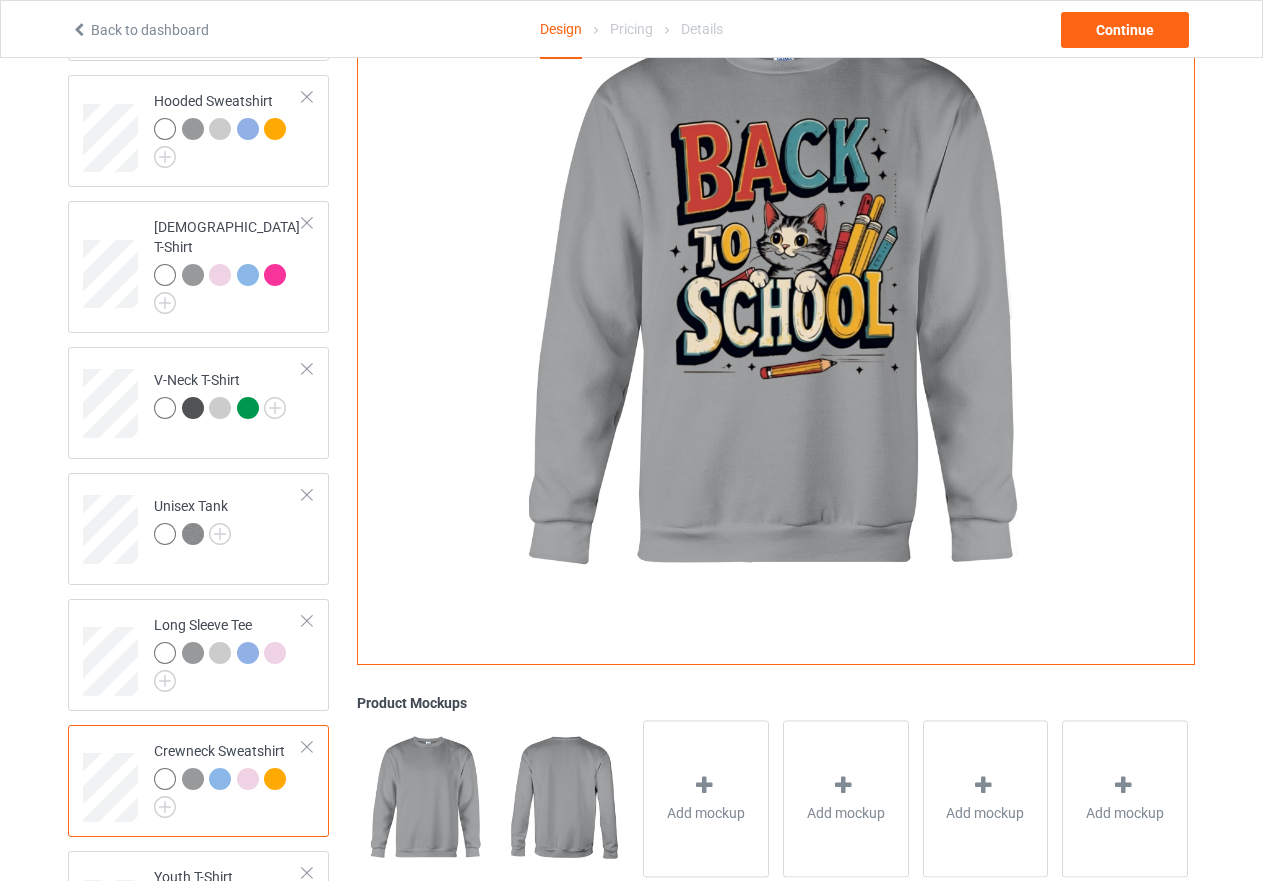 click at bounding box center (220, 779) 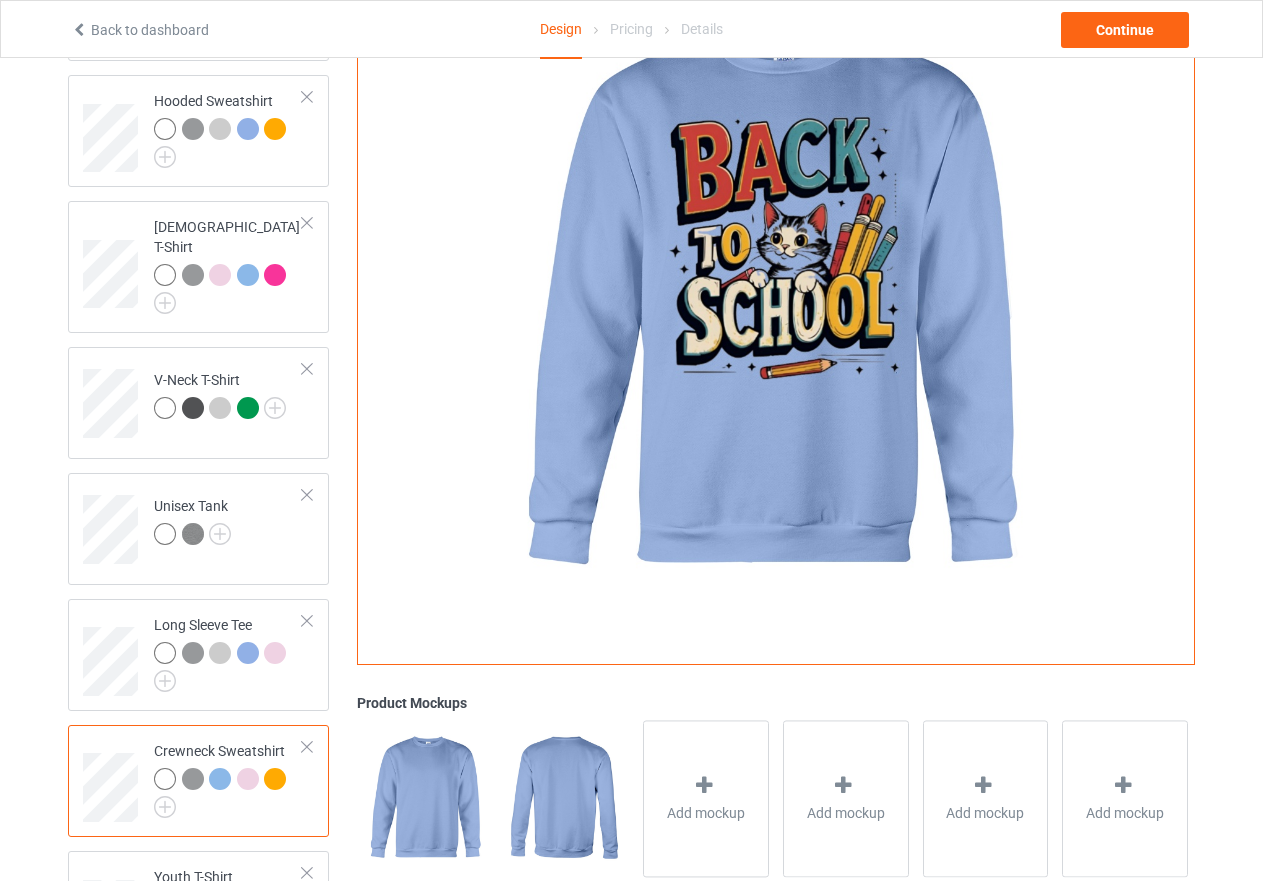 click at bounding box center (248, 779) 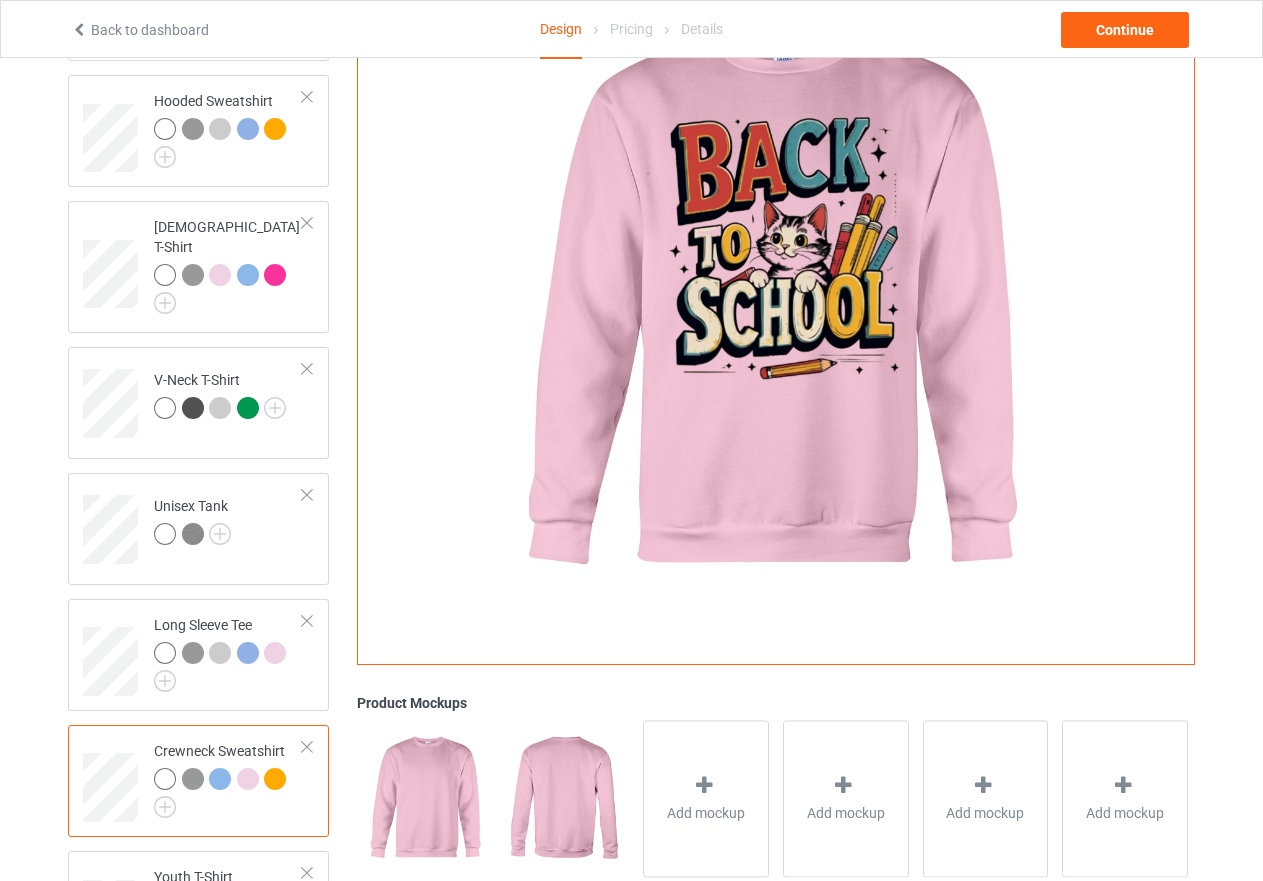 click at bounding box center (275, 779) 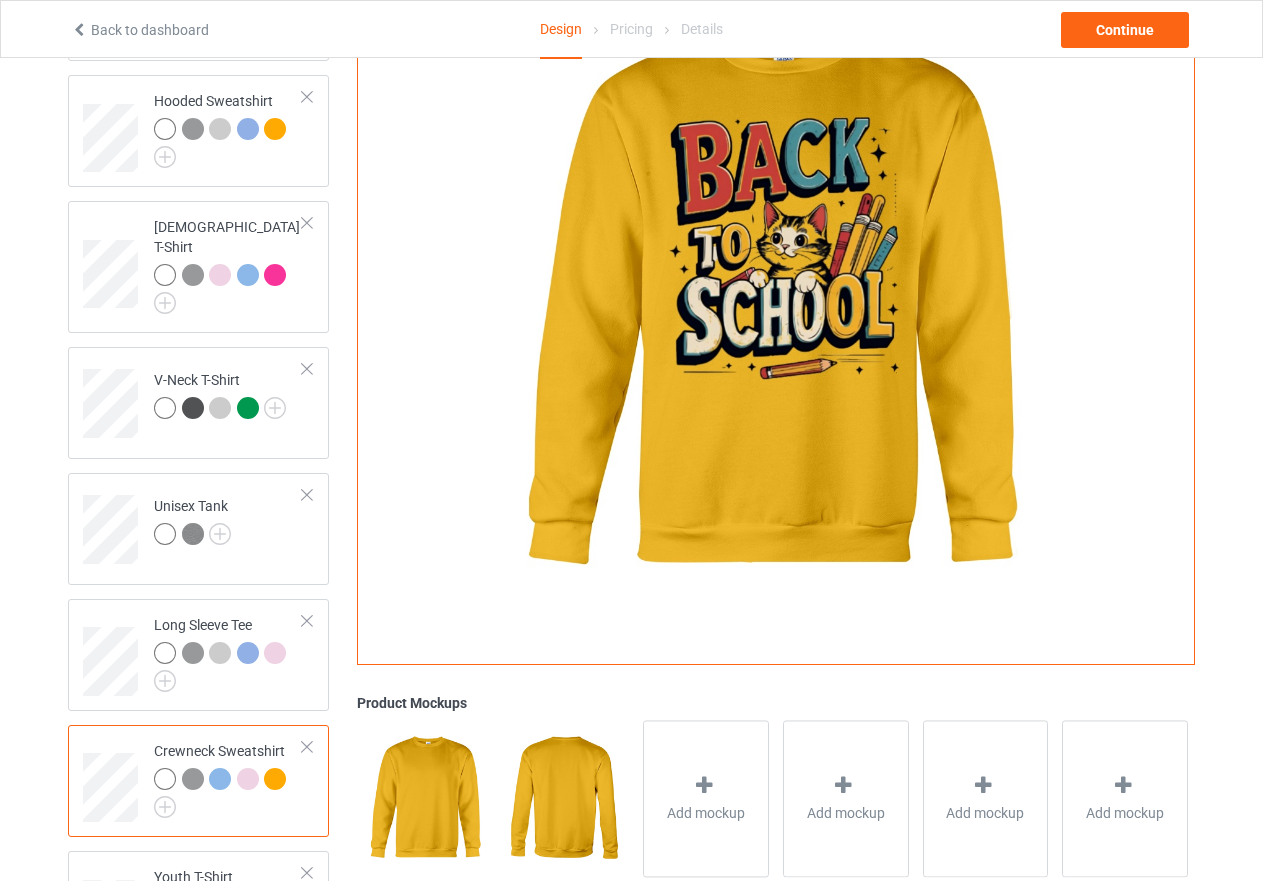 click at bounding box center [165, 779] 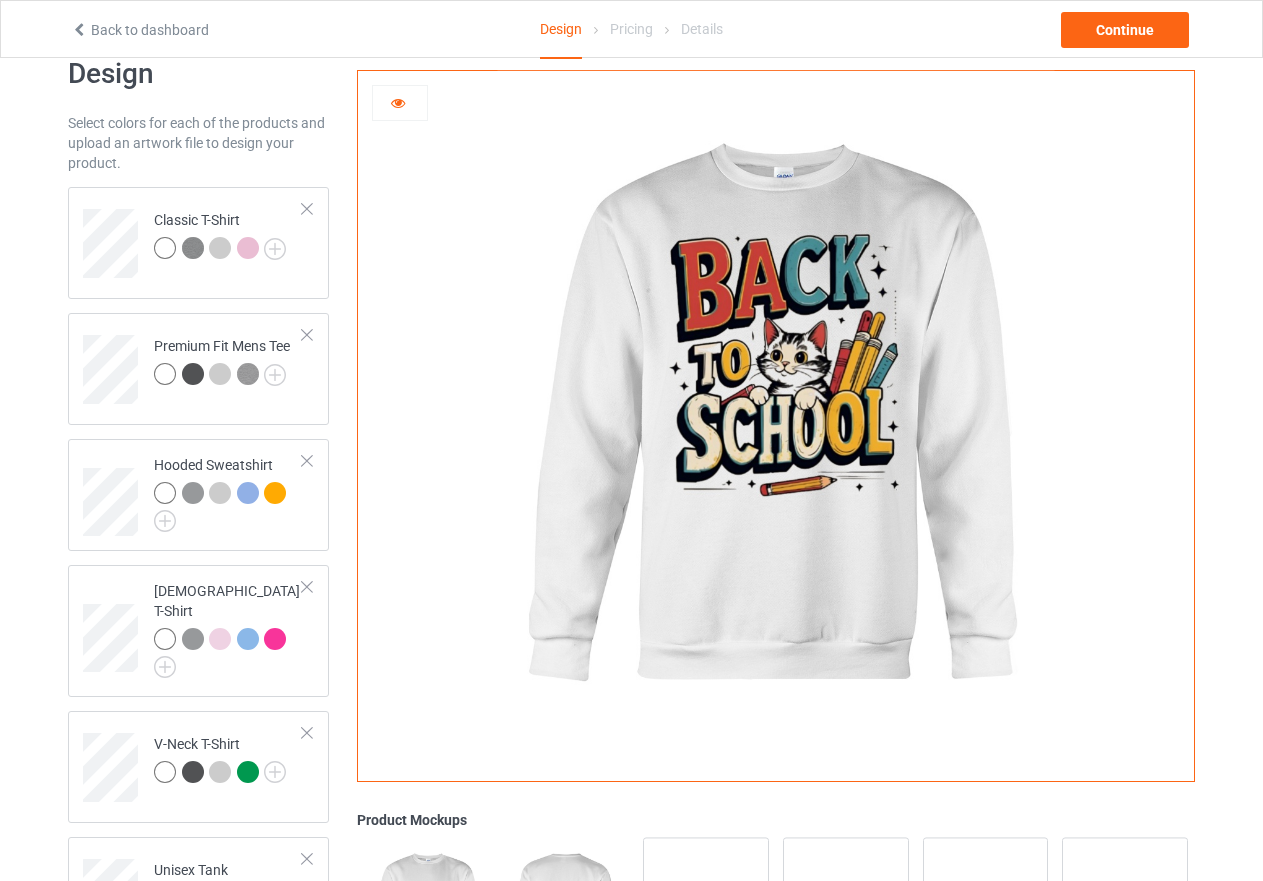 scroll, scrollTop: 0, scrollLeft: 0, axis: both 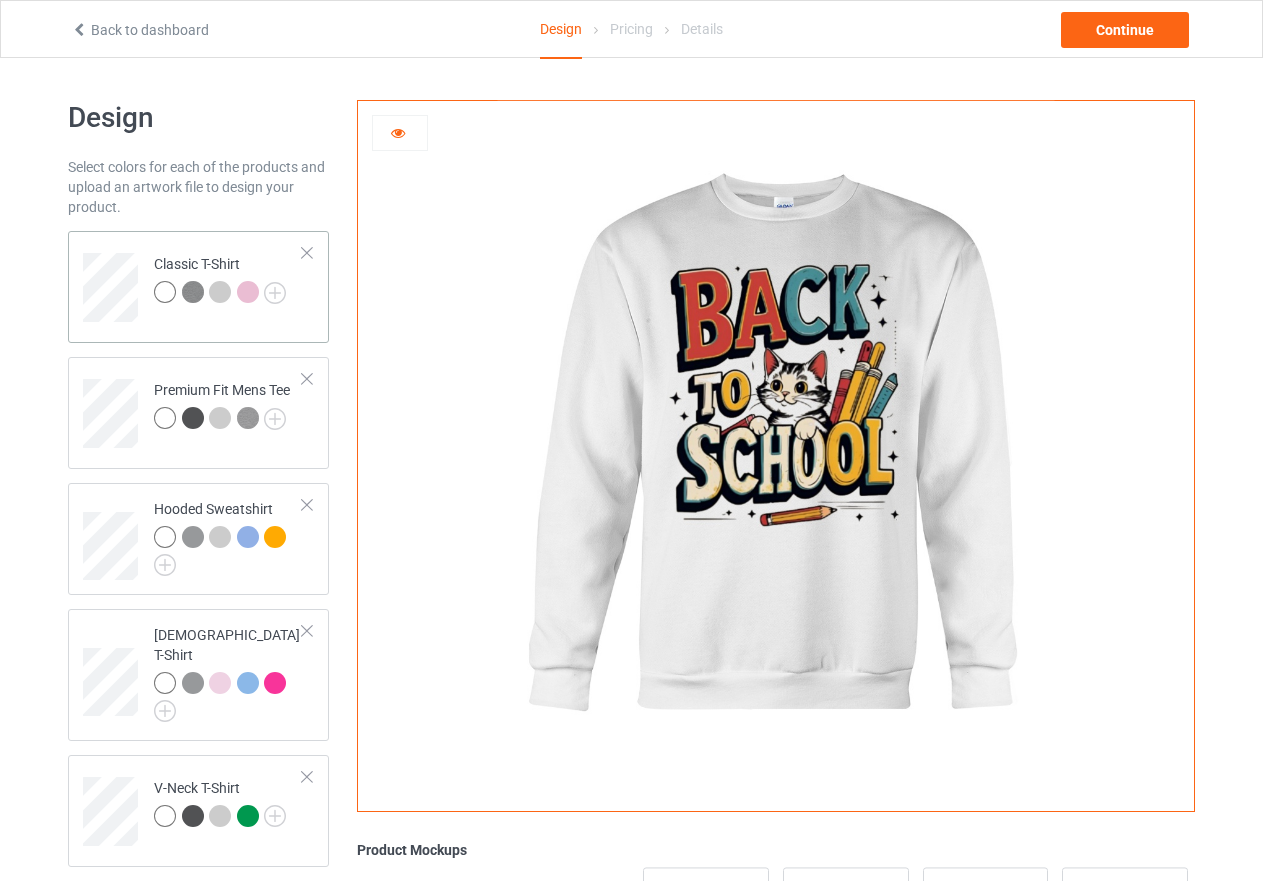 click on "Classic T-Shirt" at bounding box center [228, 280] 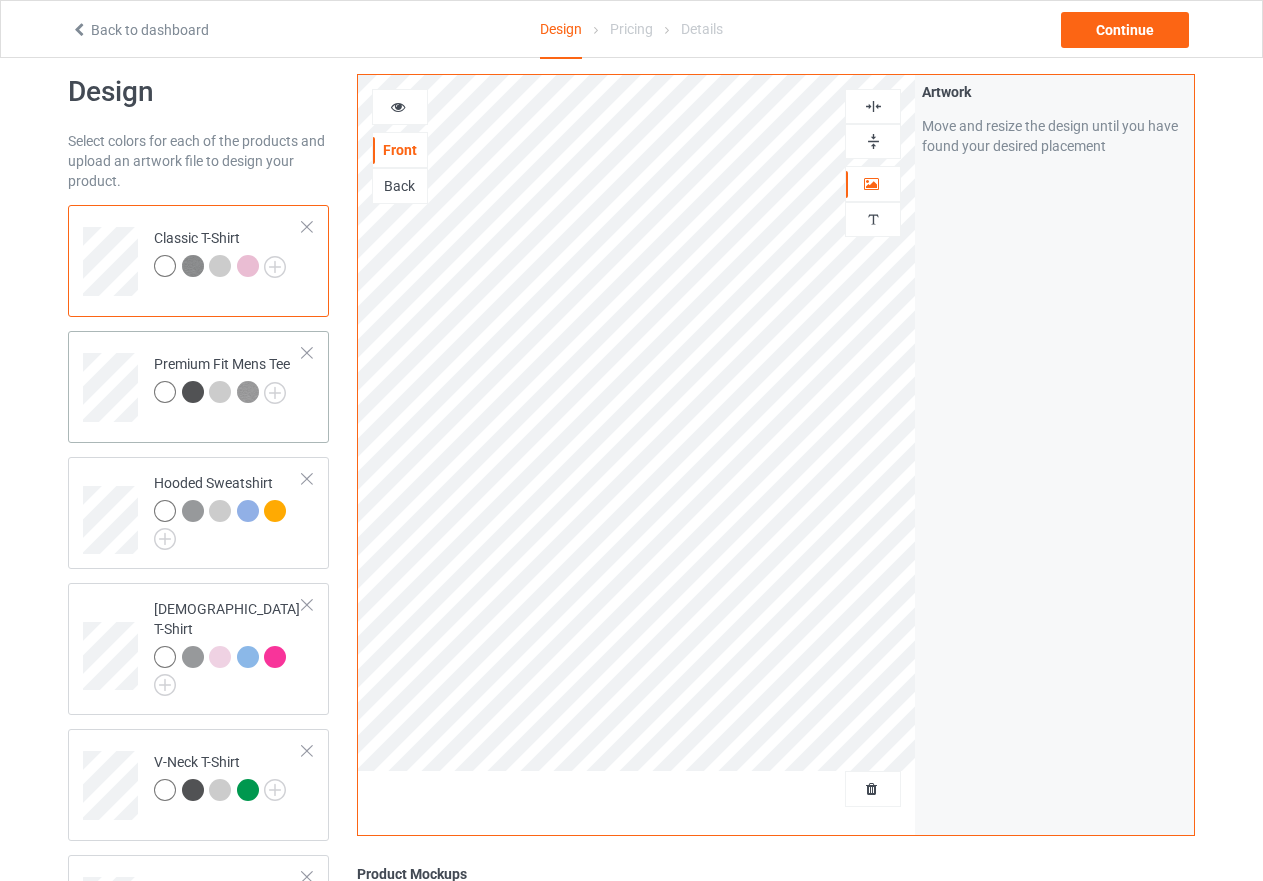 scroll, scrollTop: 9, scrollLeft: 0, axis: vertical 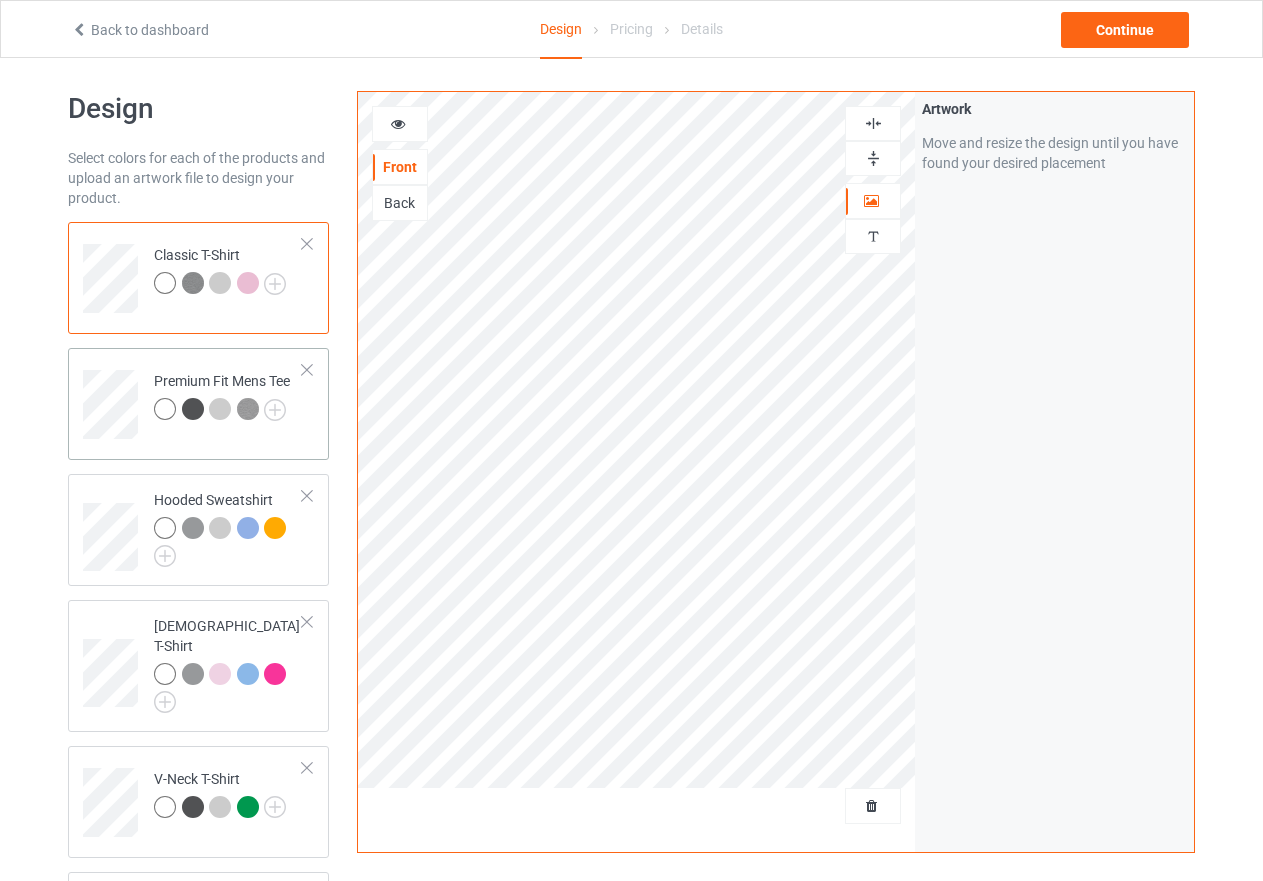click on "Premium Fit Mens Tee" at bounding box center (228, 397) 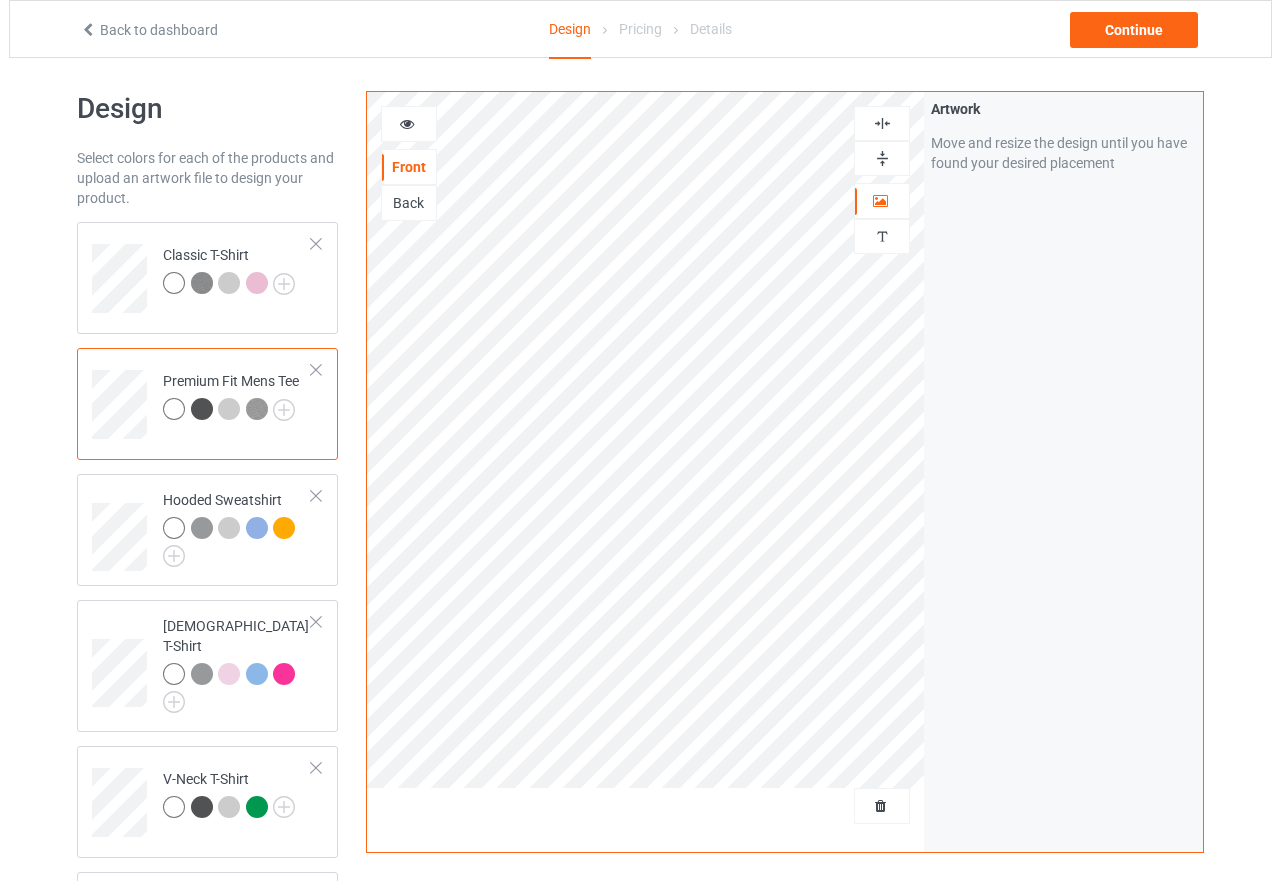 scroll, scrollTop: 509, scrollLeft: 0, axis: vertical 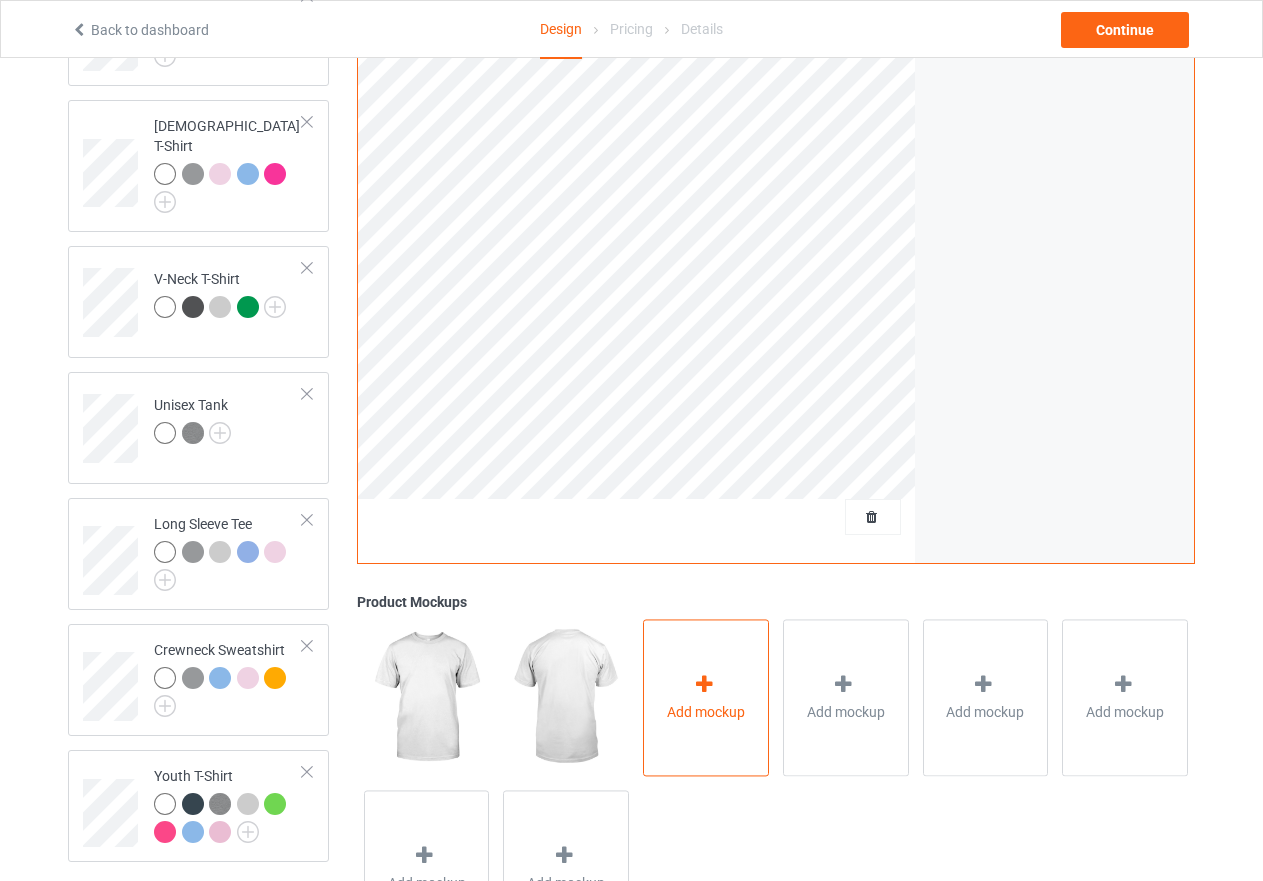 click at bounding box center [704, 684] 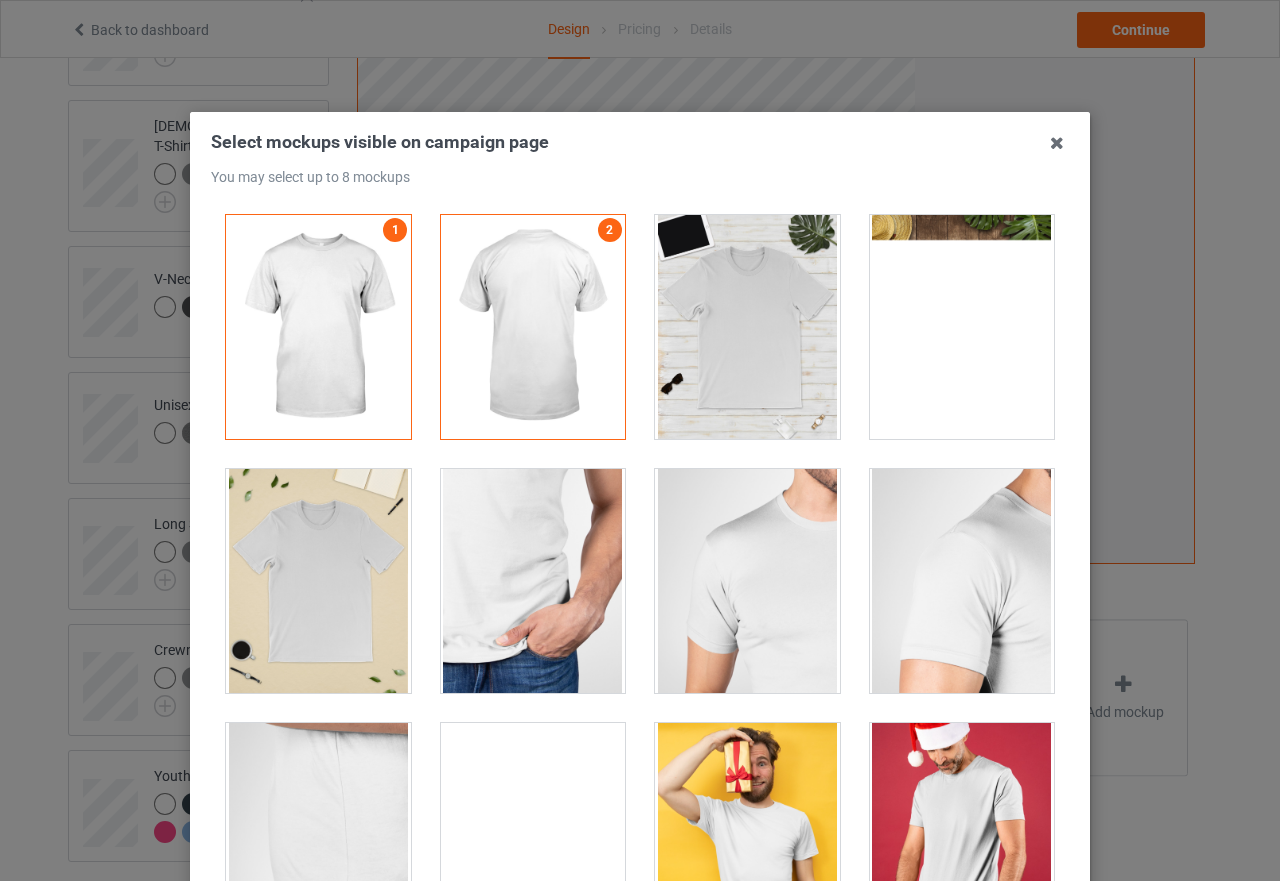 click at bounding box center [747, 327] 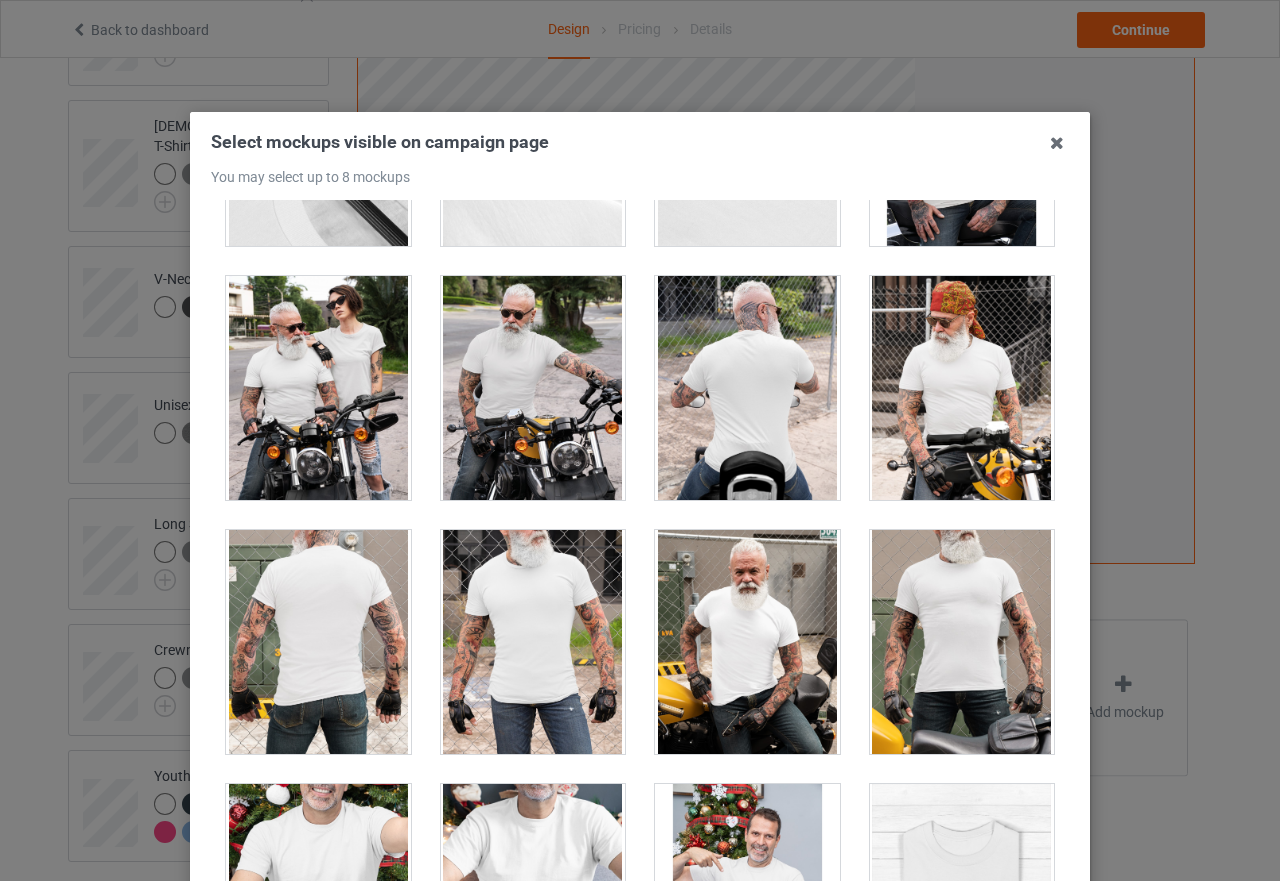 scroll, scrollTop: 6153, scrollLeft: 0, axis: vertical 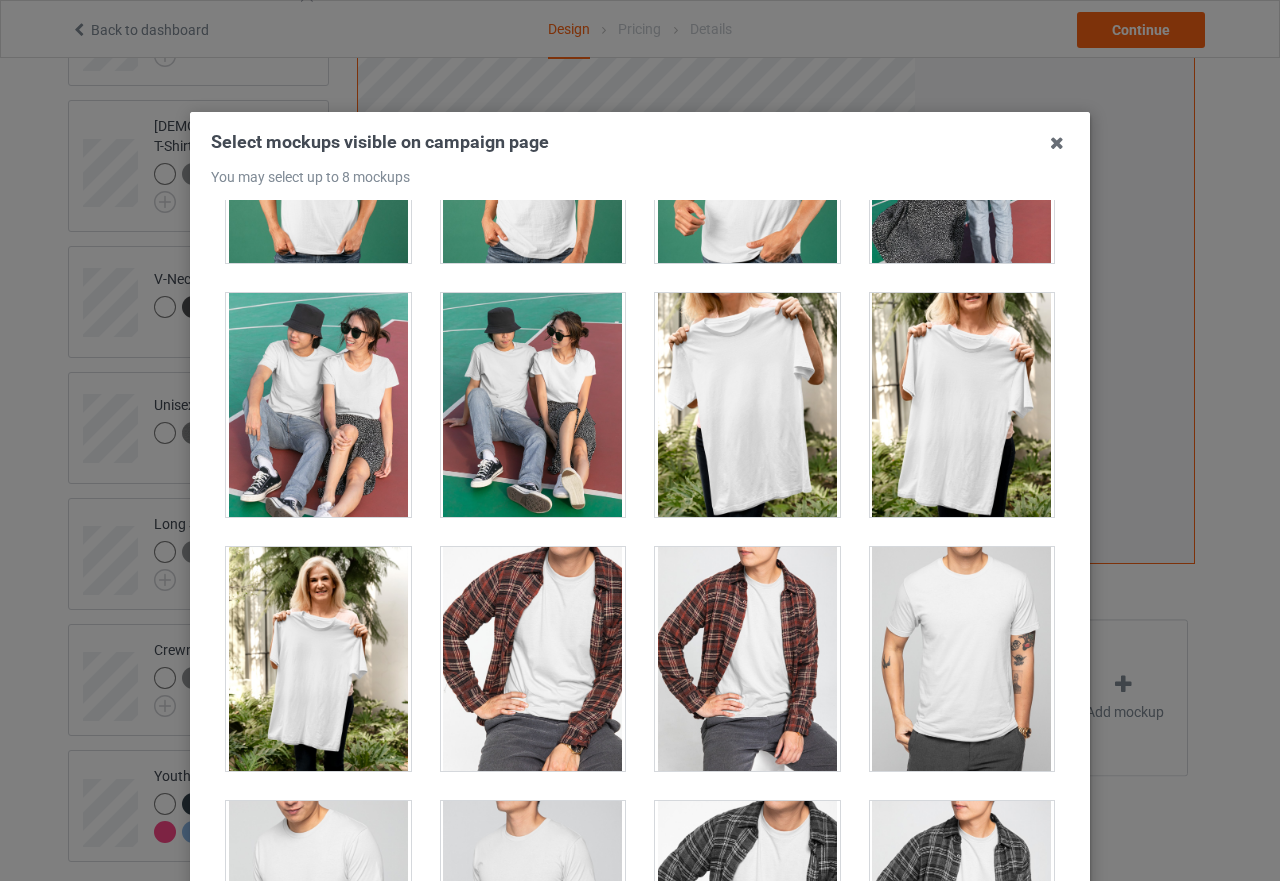 click at bounding box center (318, 405) 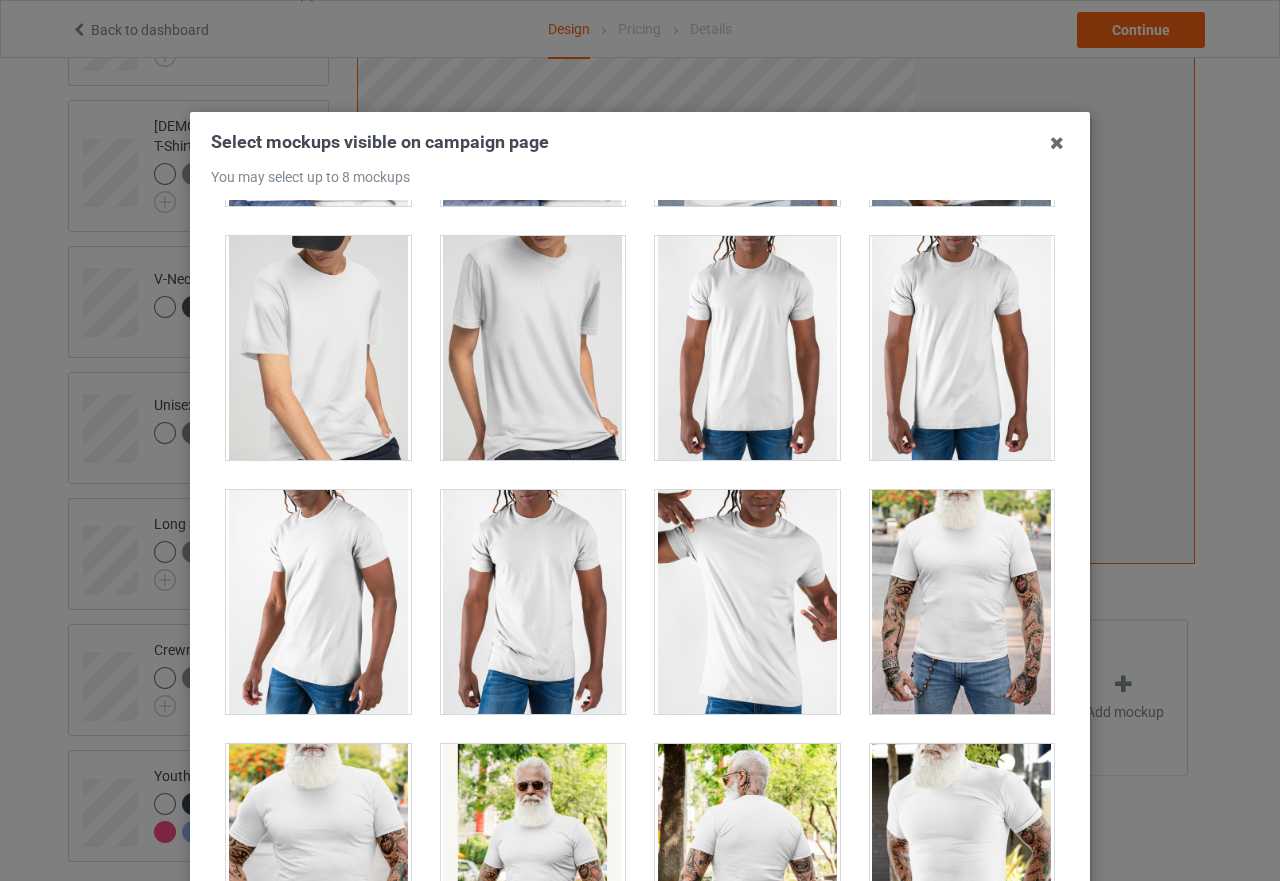 scroll, scrollTop: 3300, scrollLeft: 0, axis: vertical 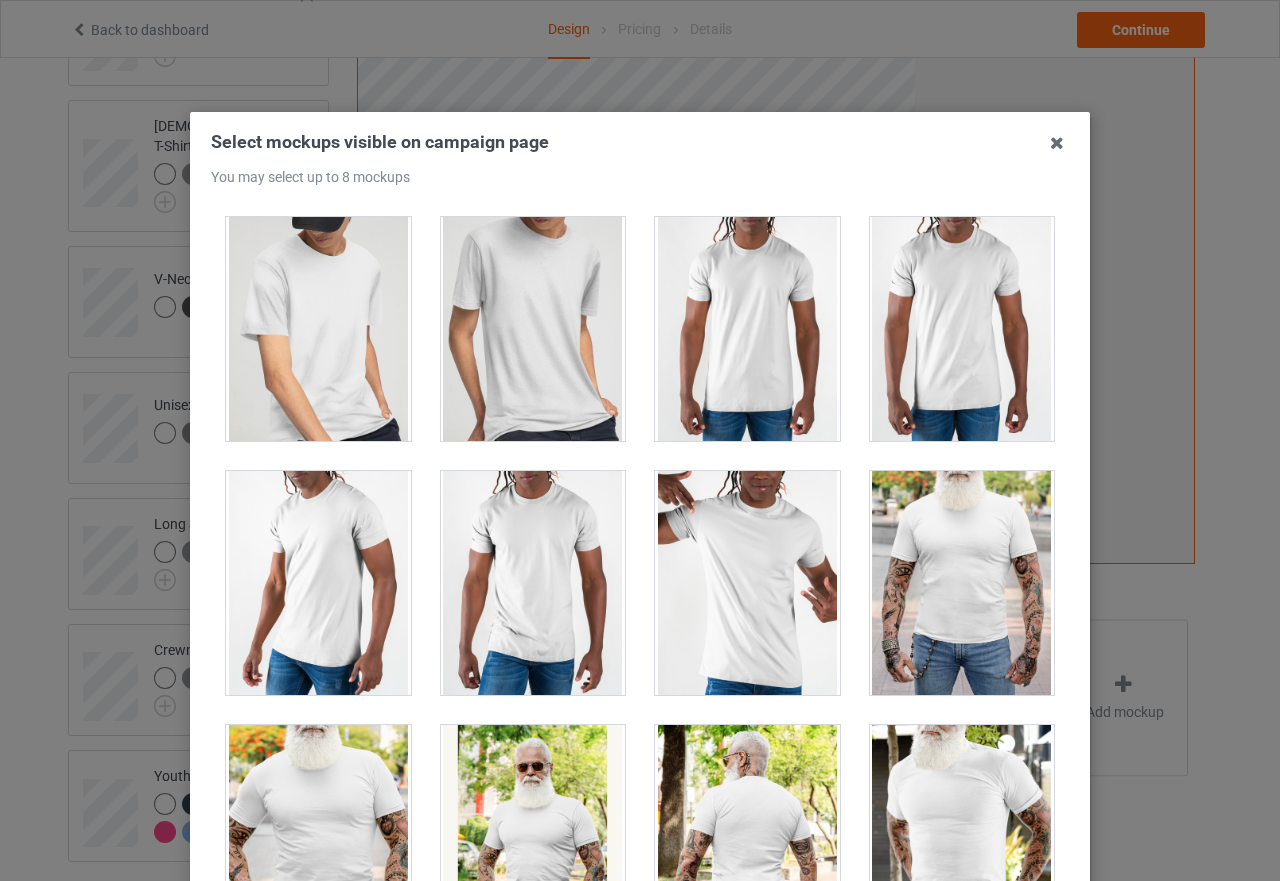 click at bounding box center [533, 583] 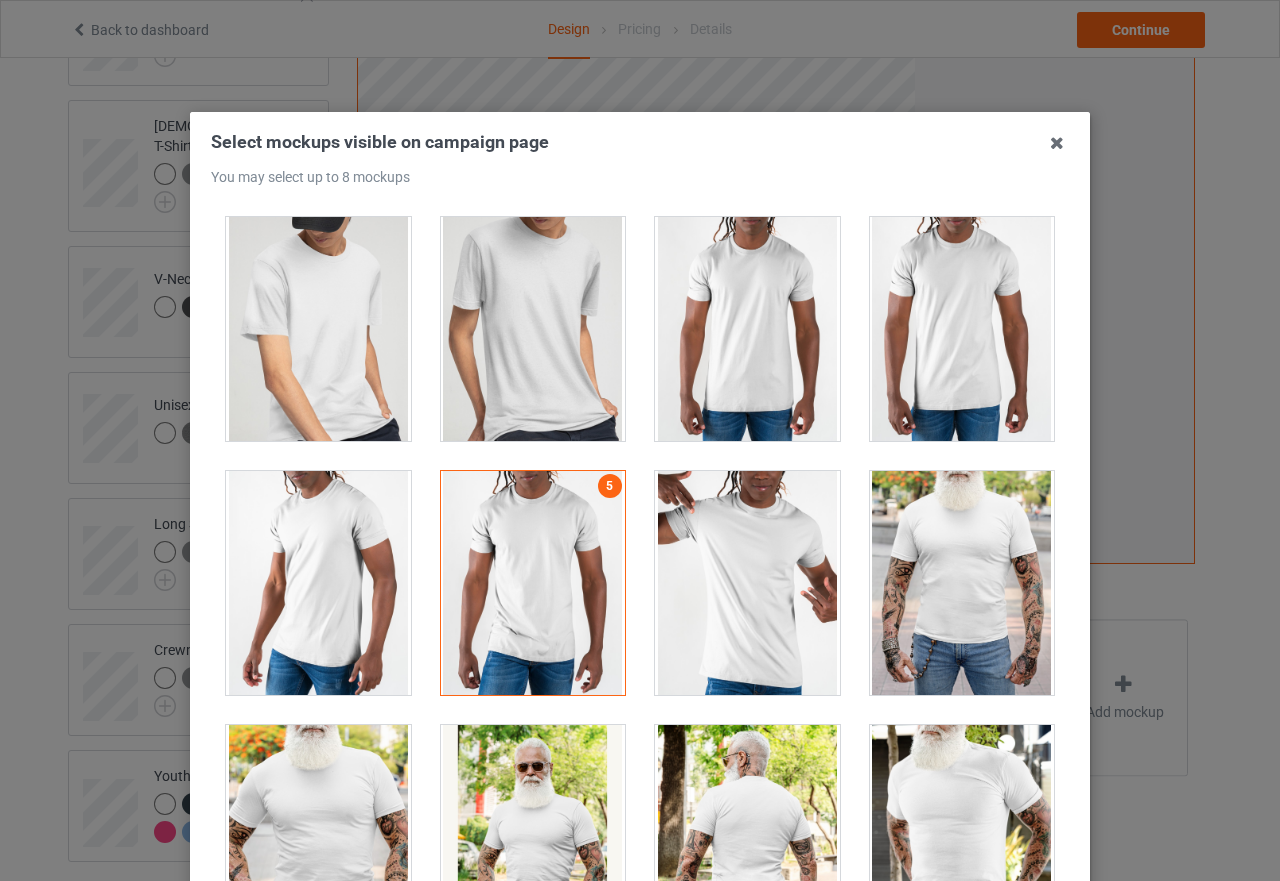 click at bounding box center [747, 583] 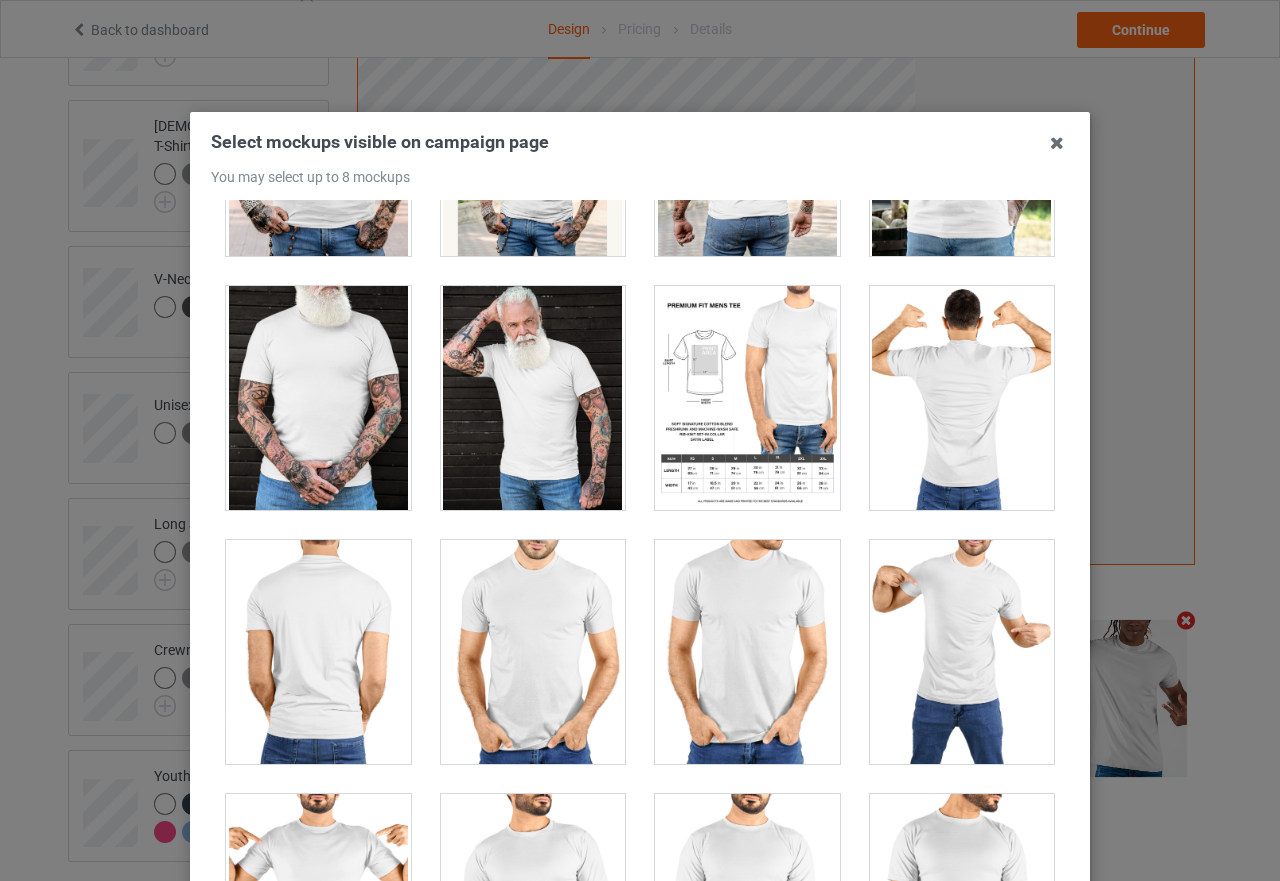 scroll, scrollTop: 4500, scrollLeft: 0, axis: vertical 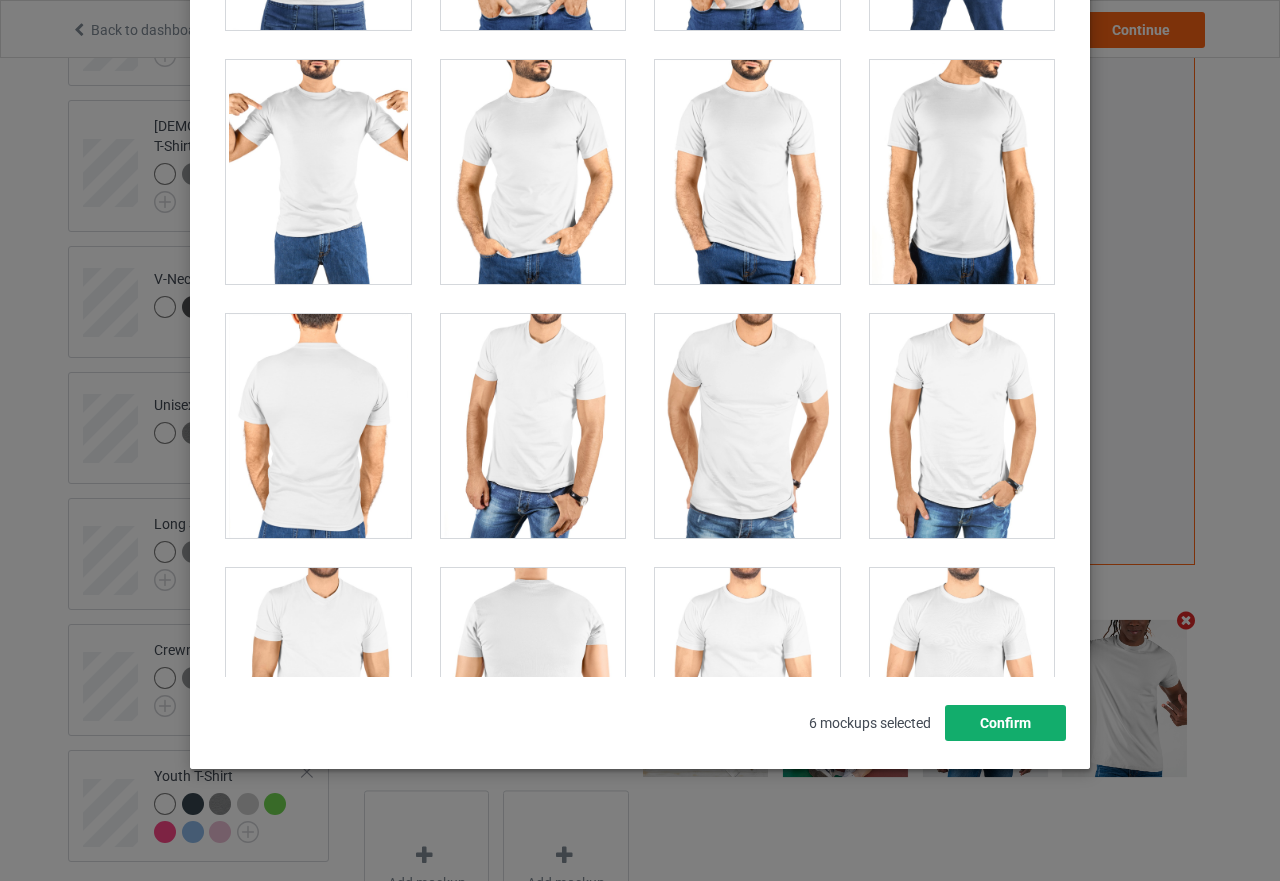 click on "Confirm" at bounding box center (1005, 723) 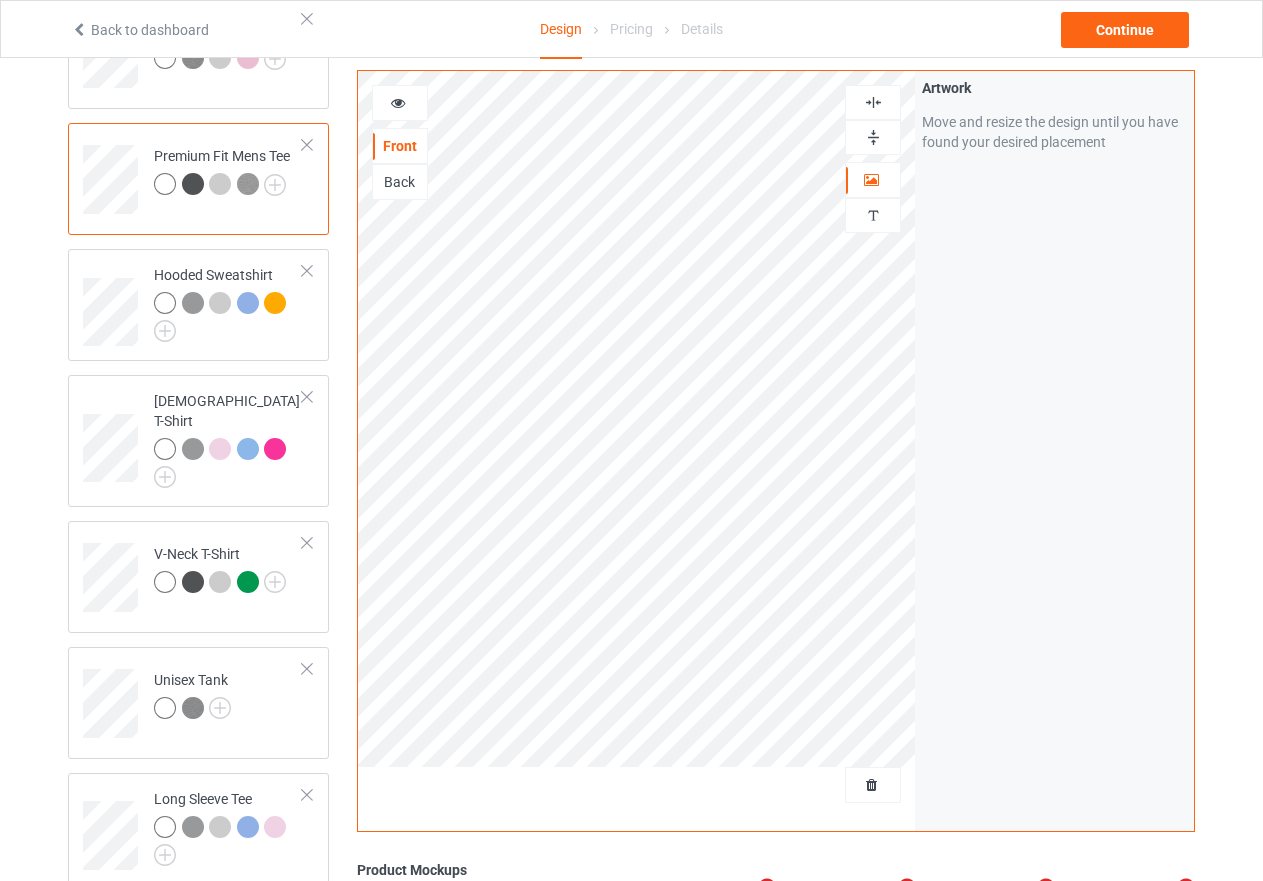 scroll, scrollTop: 209, scrollLeft: 0, axis: vertical 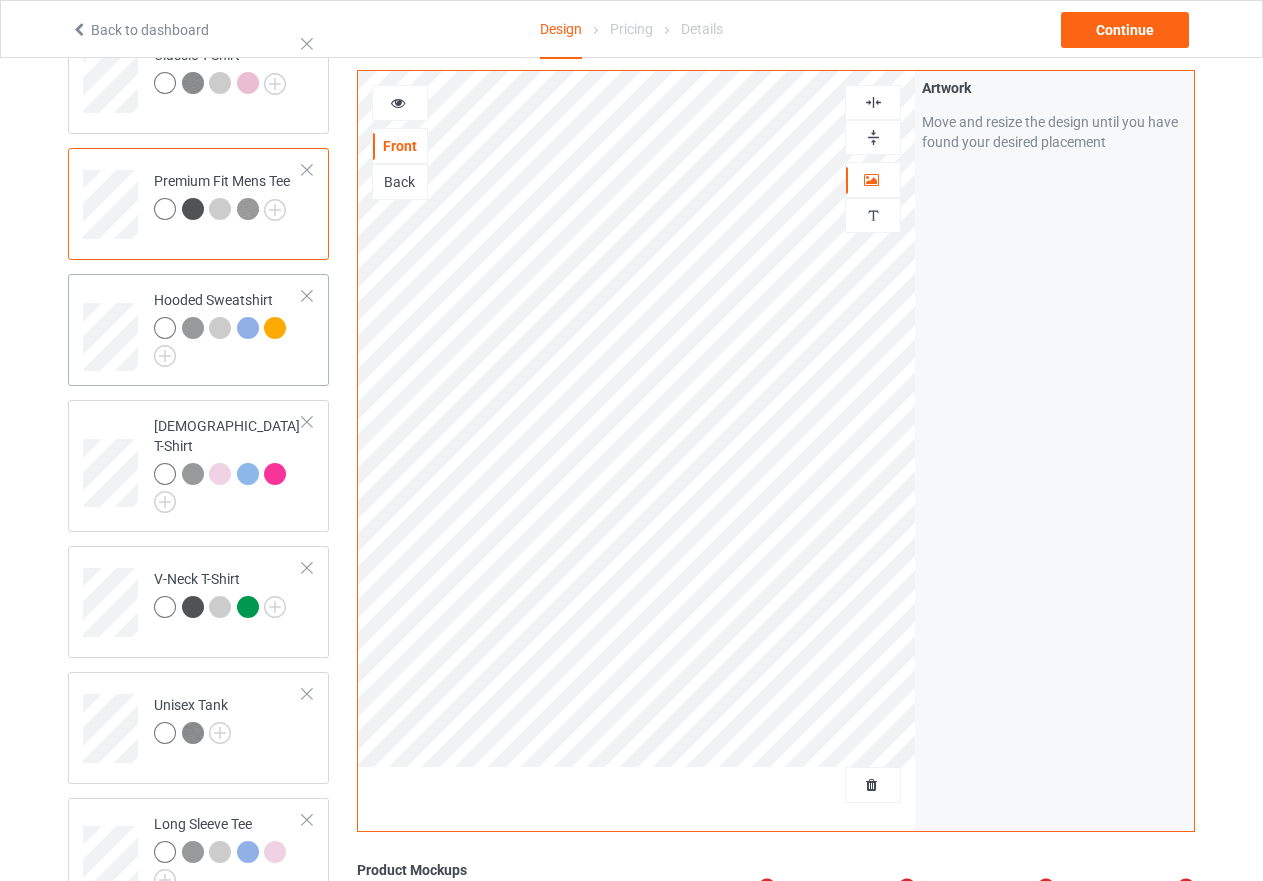 click at bounding box center (228, 342) 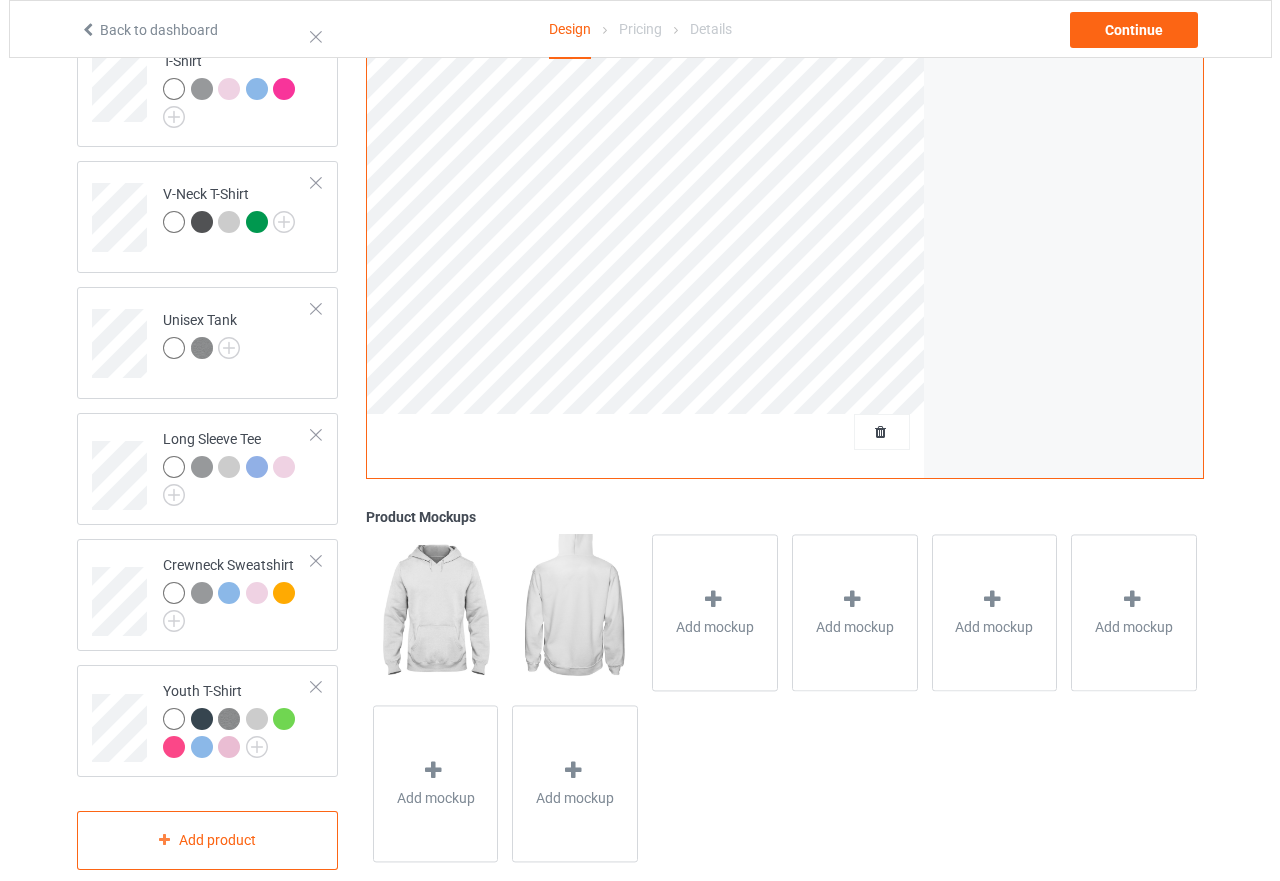 scroll, scrollTop: 609, scrollLeft: 0, axis: vertical 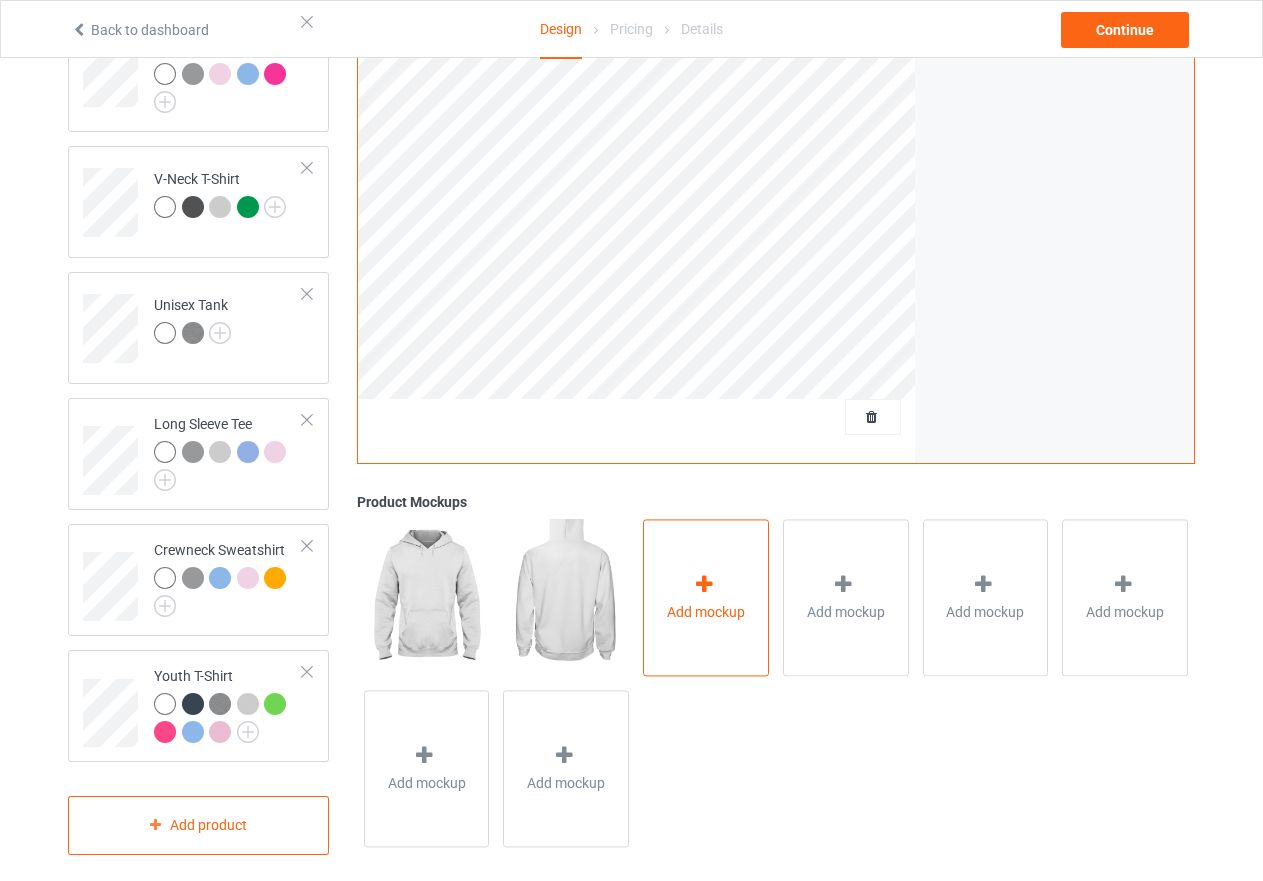 click at bounding box center [704, 584] 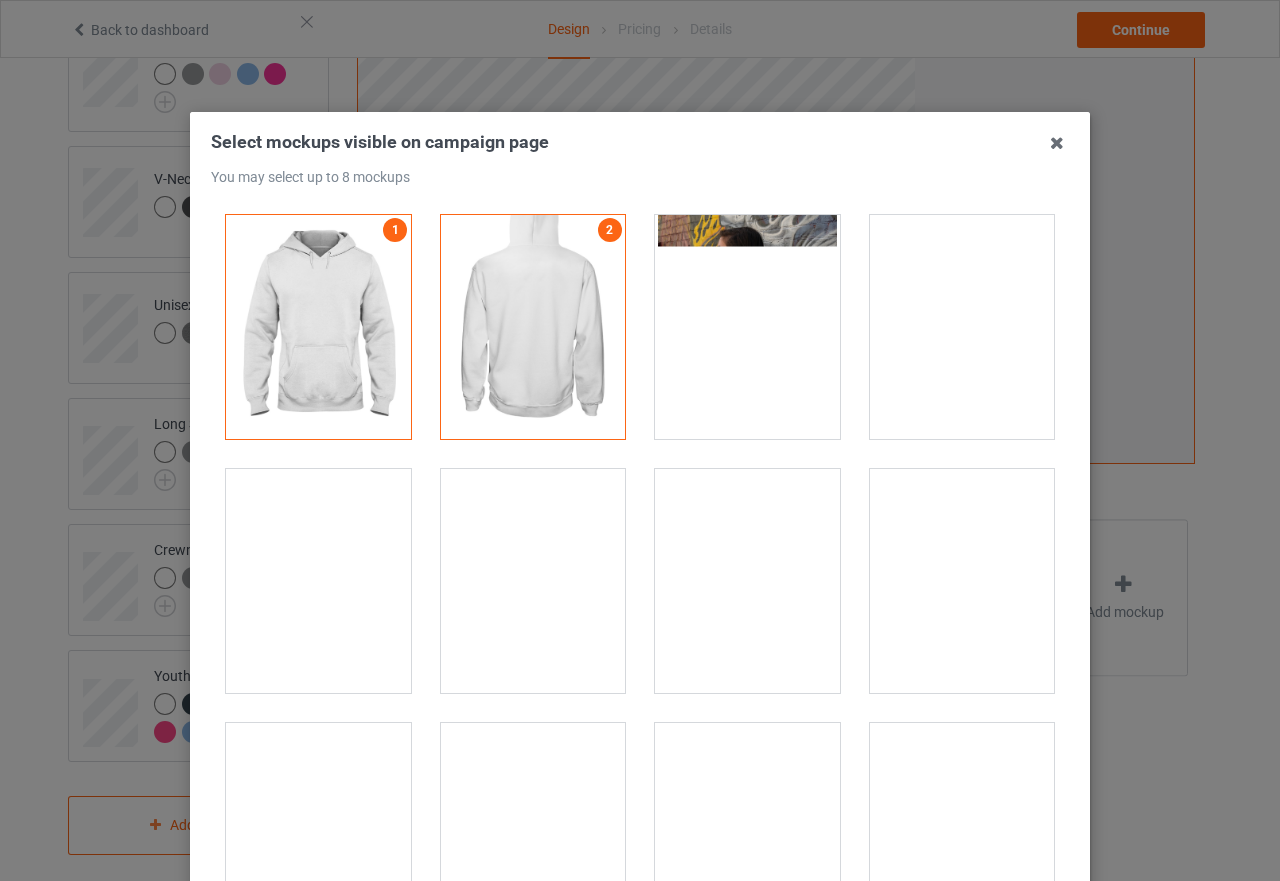 scroll, scrollTop: 200, scrollLeft: 0, axis: vertical 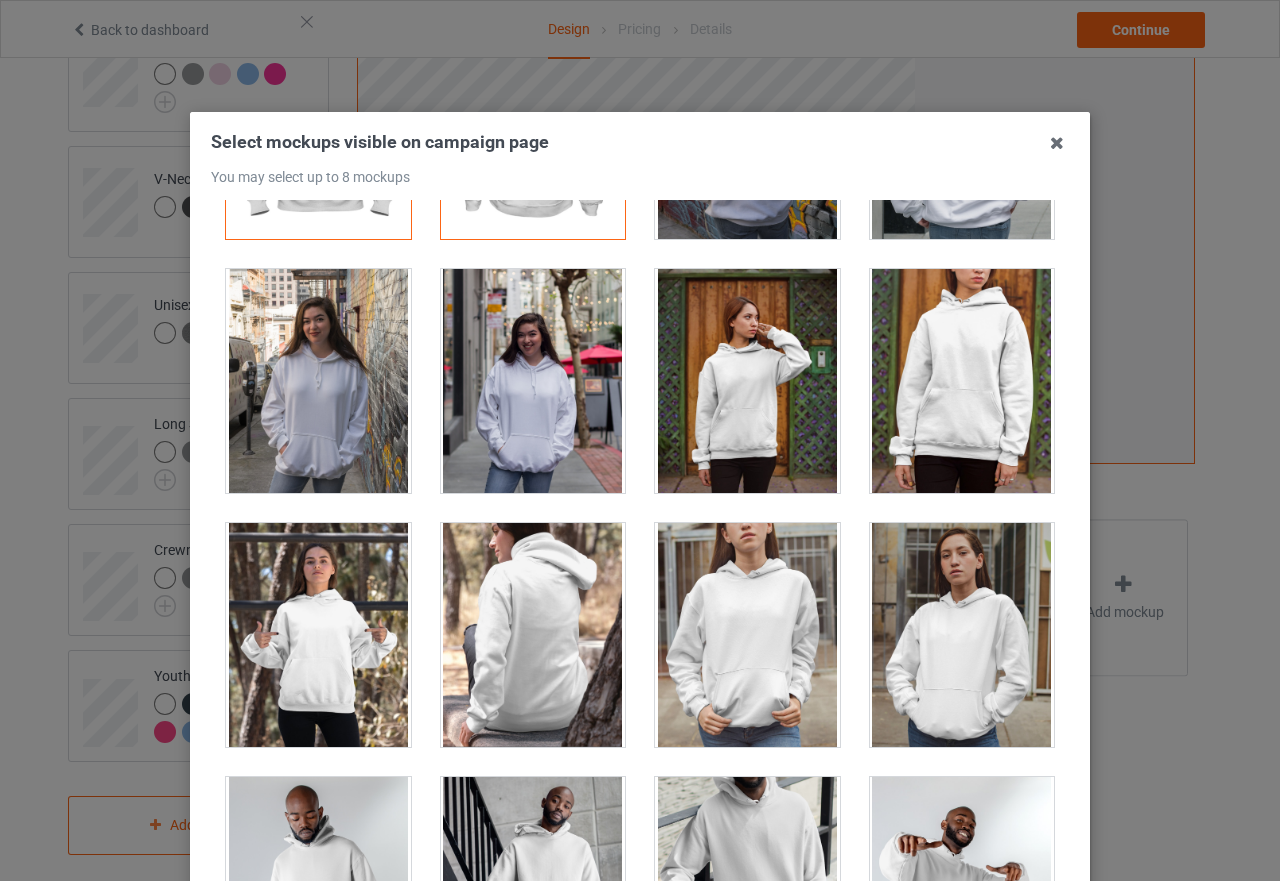 click at bounding box center (747, 381) 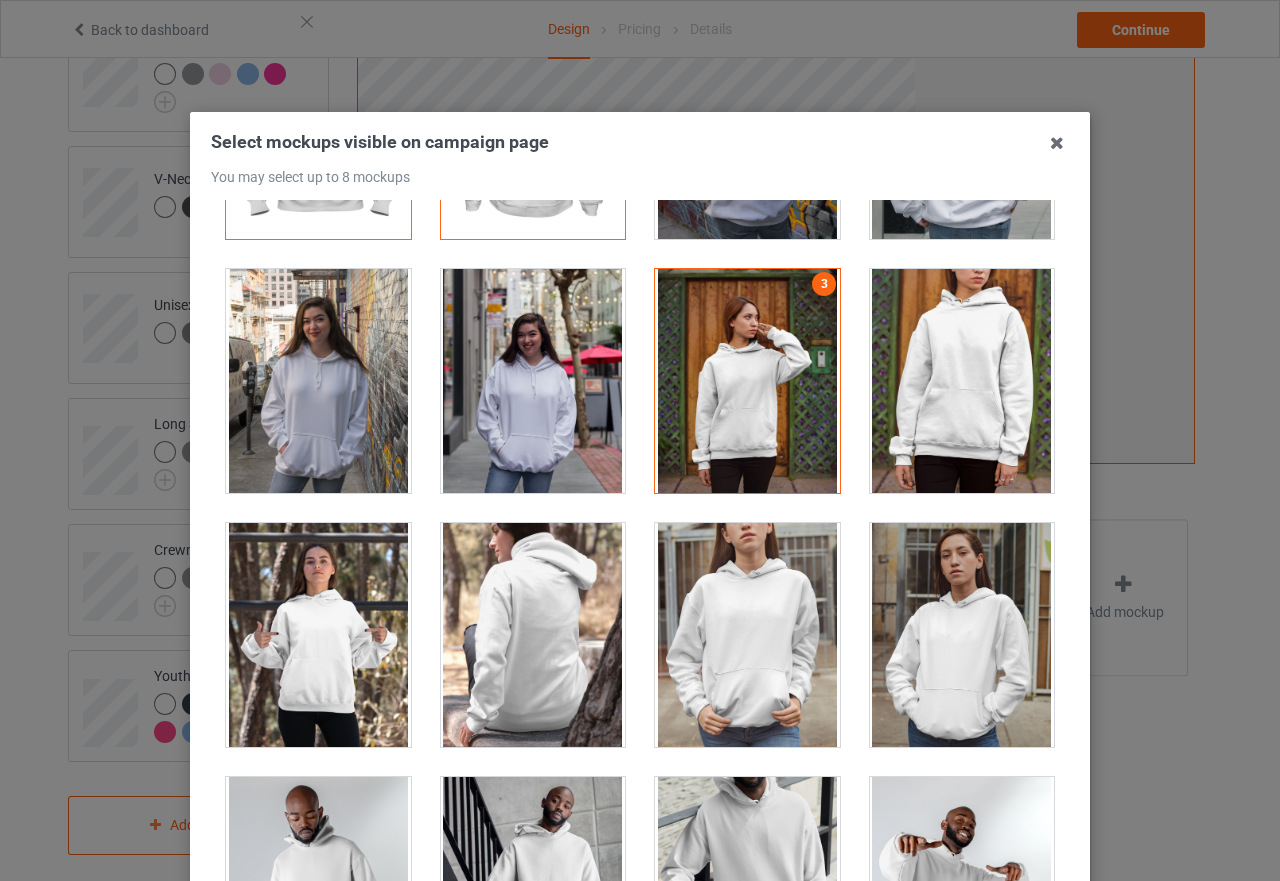 click at bounding box center [962, 381] 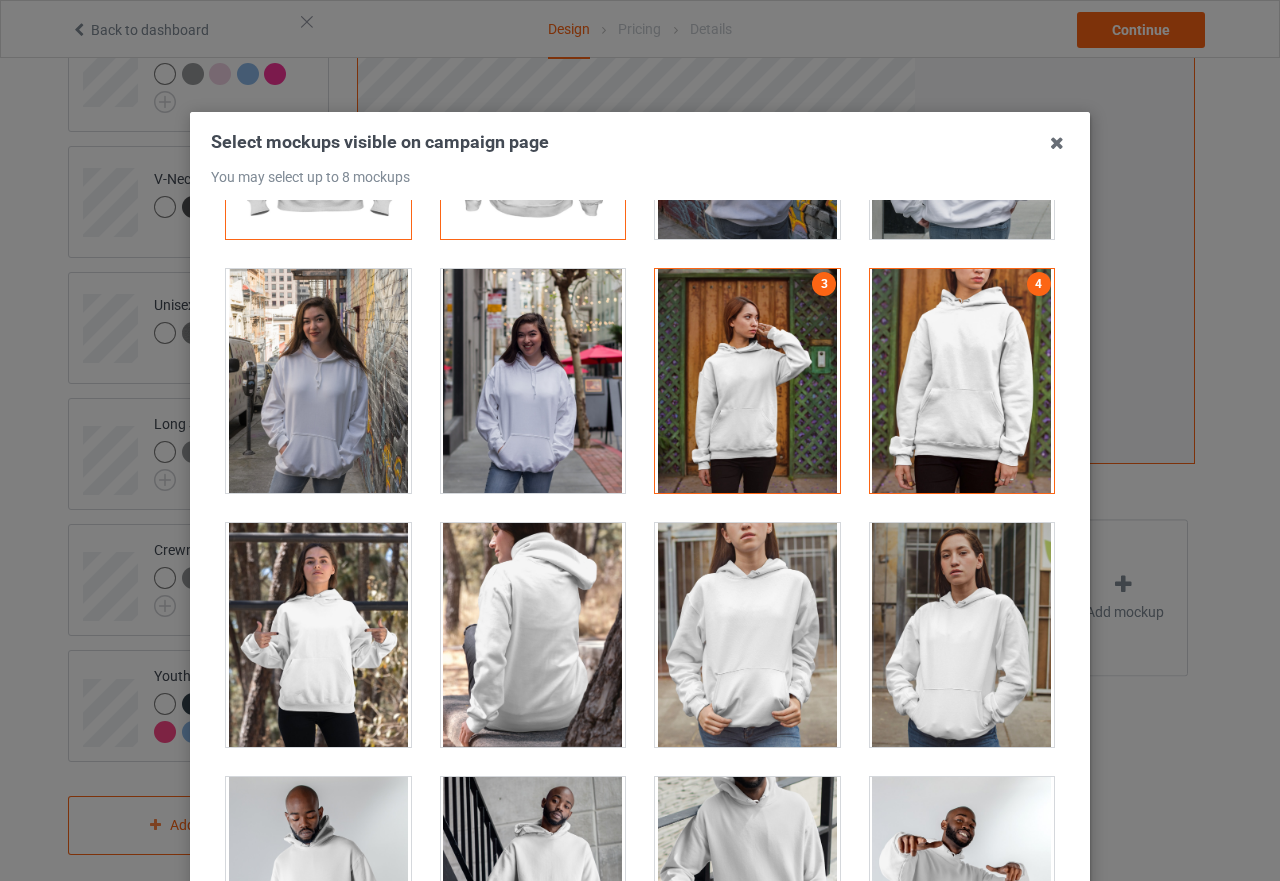 click at bounding box center (318, 635) 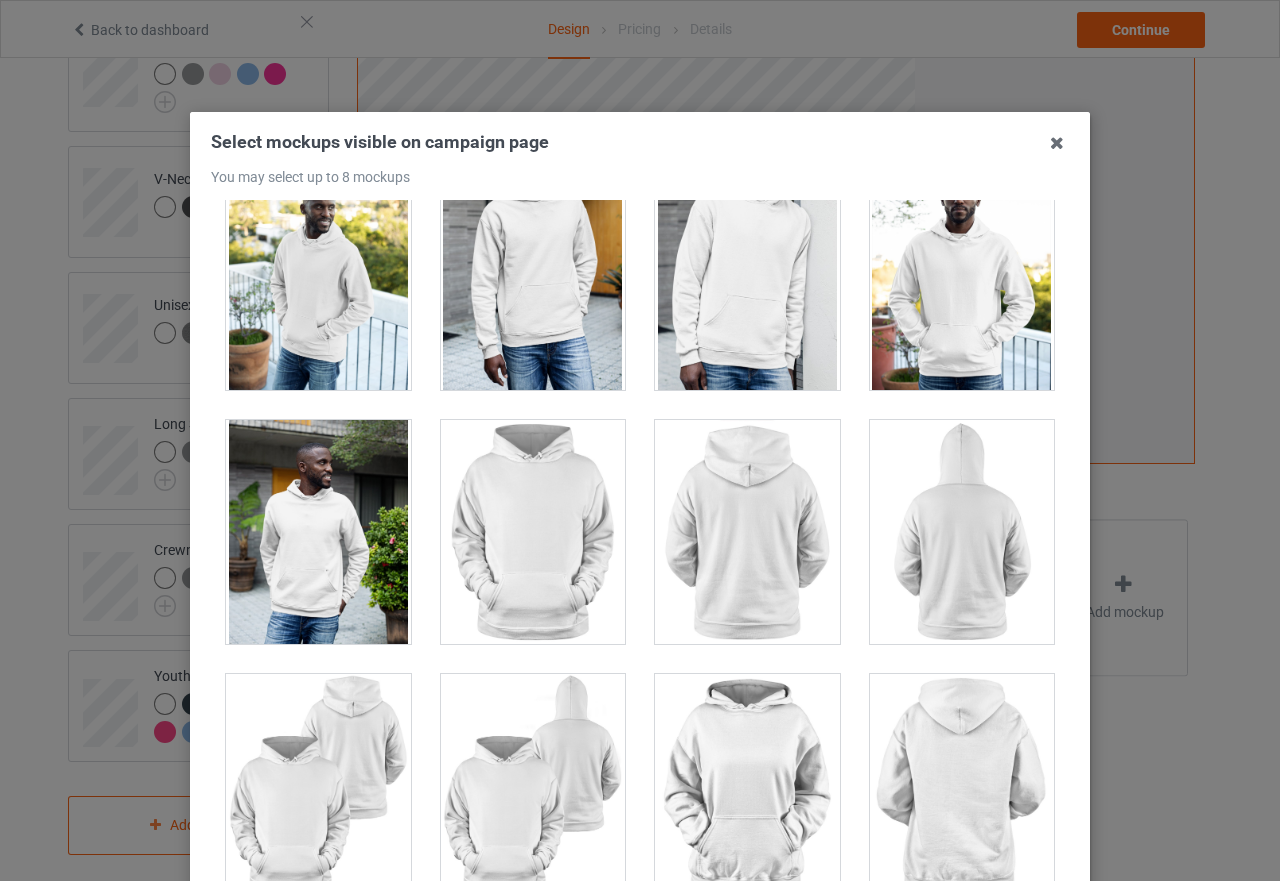scroll, scrollTop: 2400, scrollLeft: 0, axis: vertical 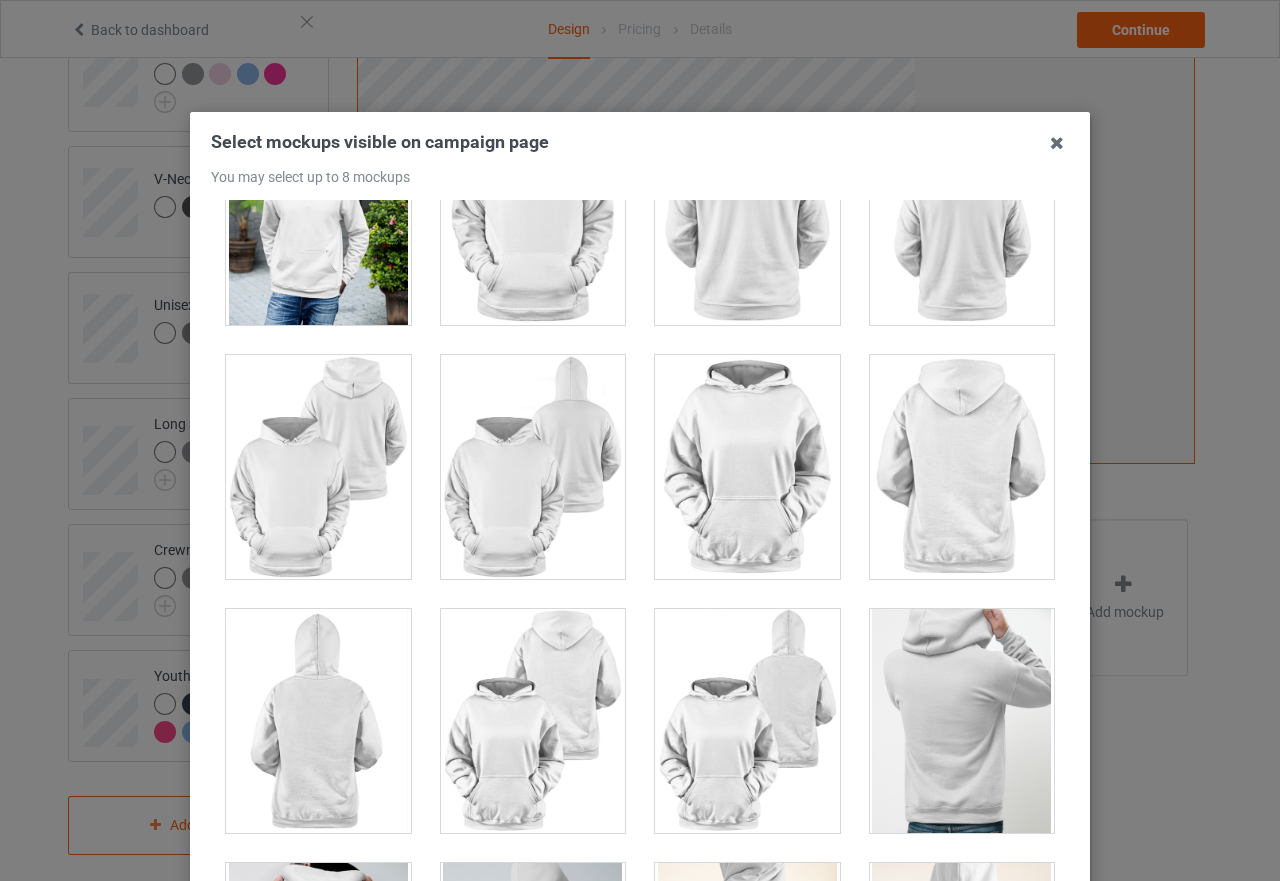 click at bounding box center [318, 467] 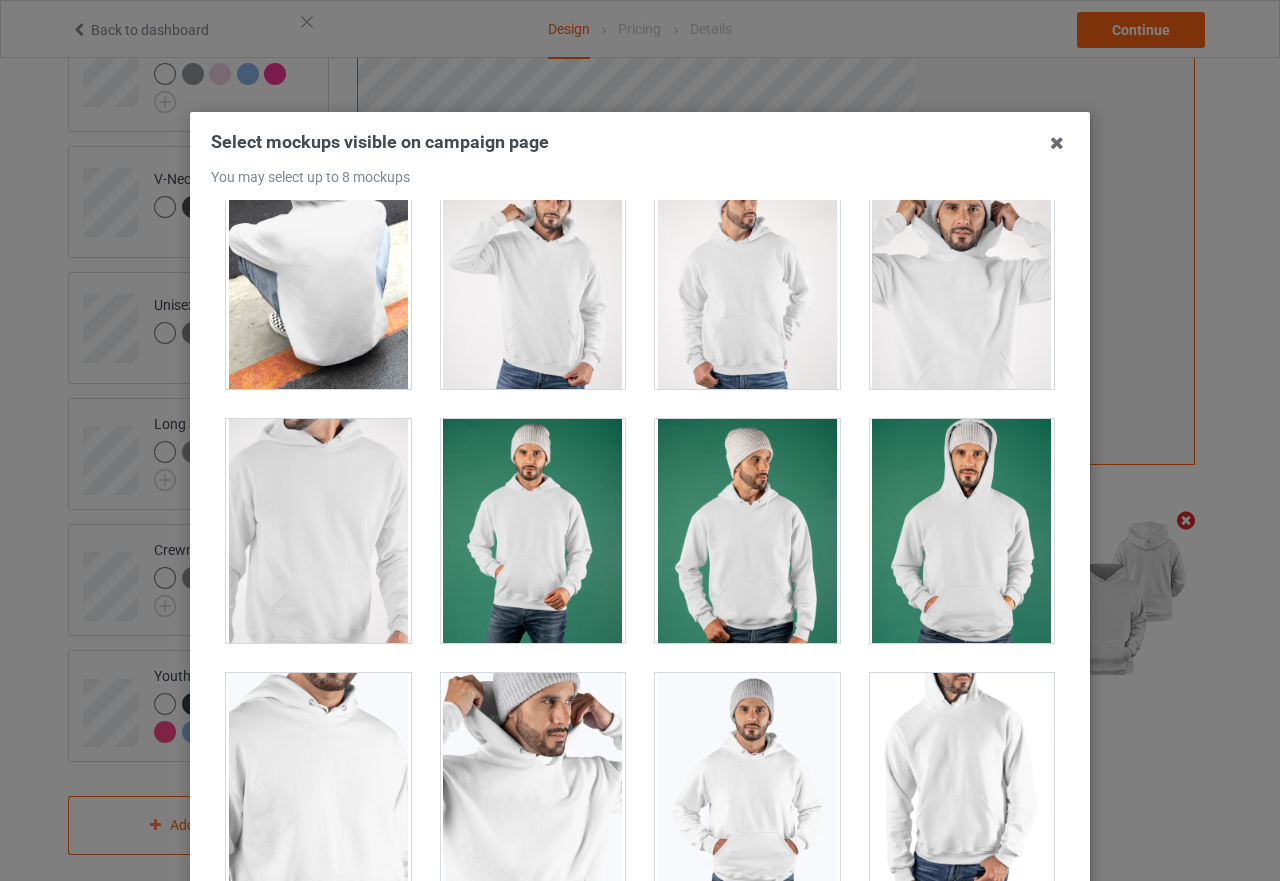 scroll, scrollTop: 6900, scrollLeft: 0, axis: vertical 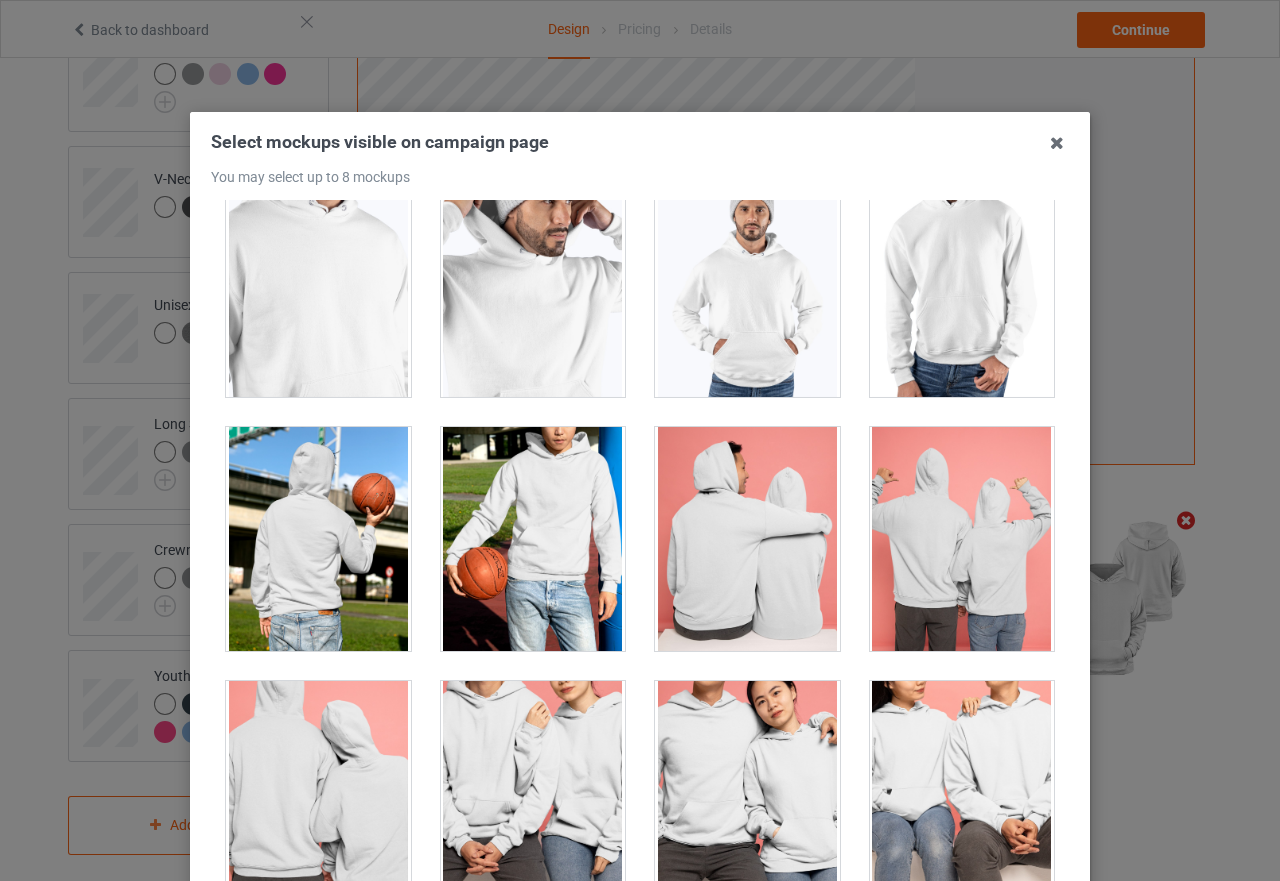 click at bounding box center (533, 539) 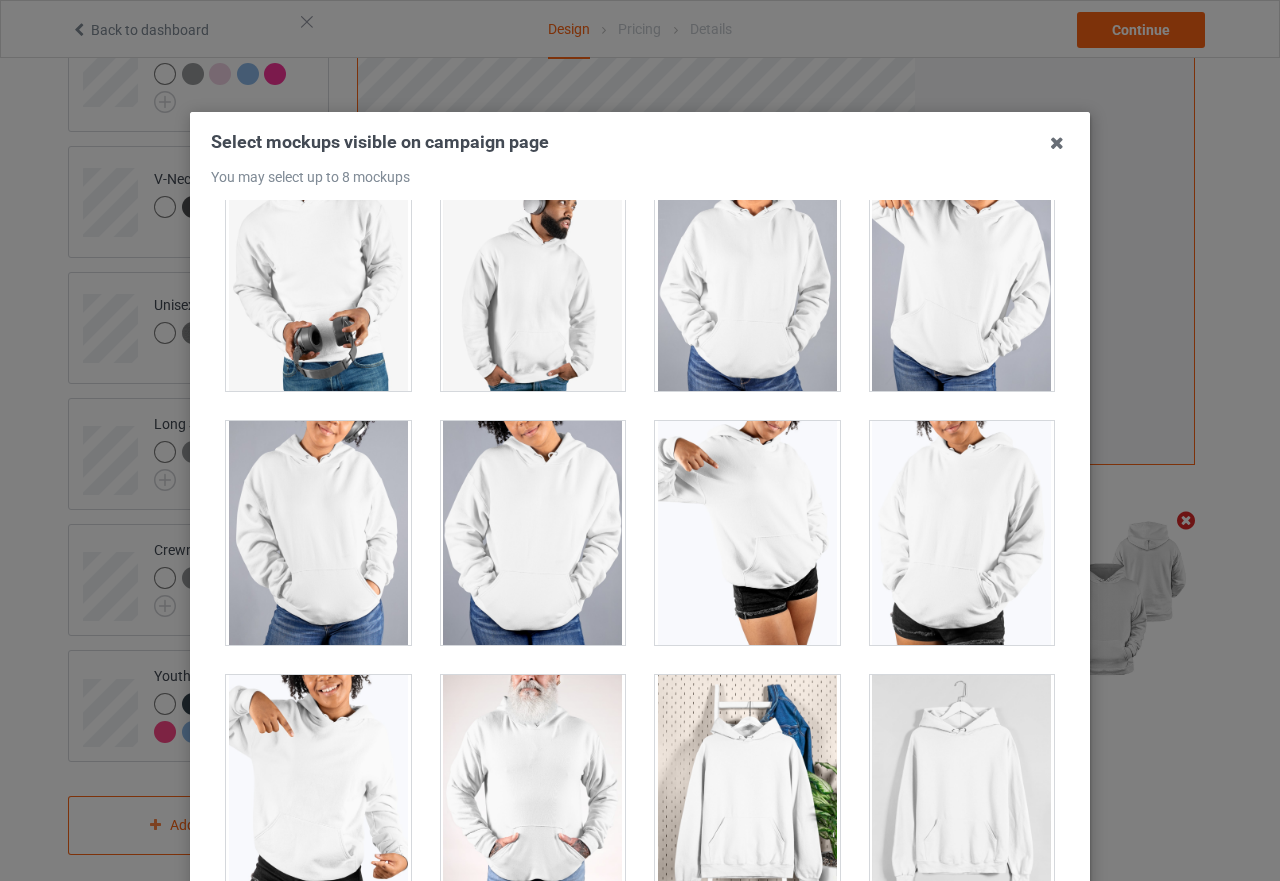 scroll, scrollTop: 17075, scrollLeft: 0, axis: vertical 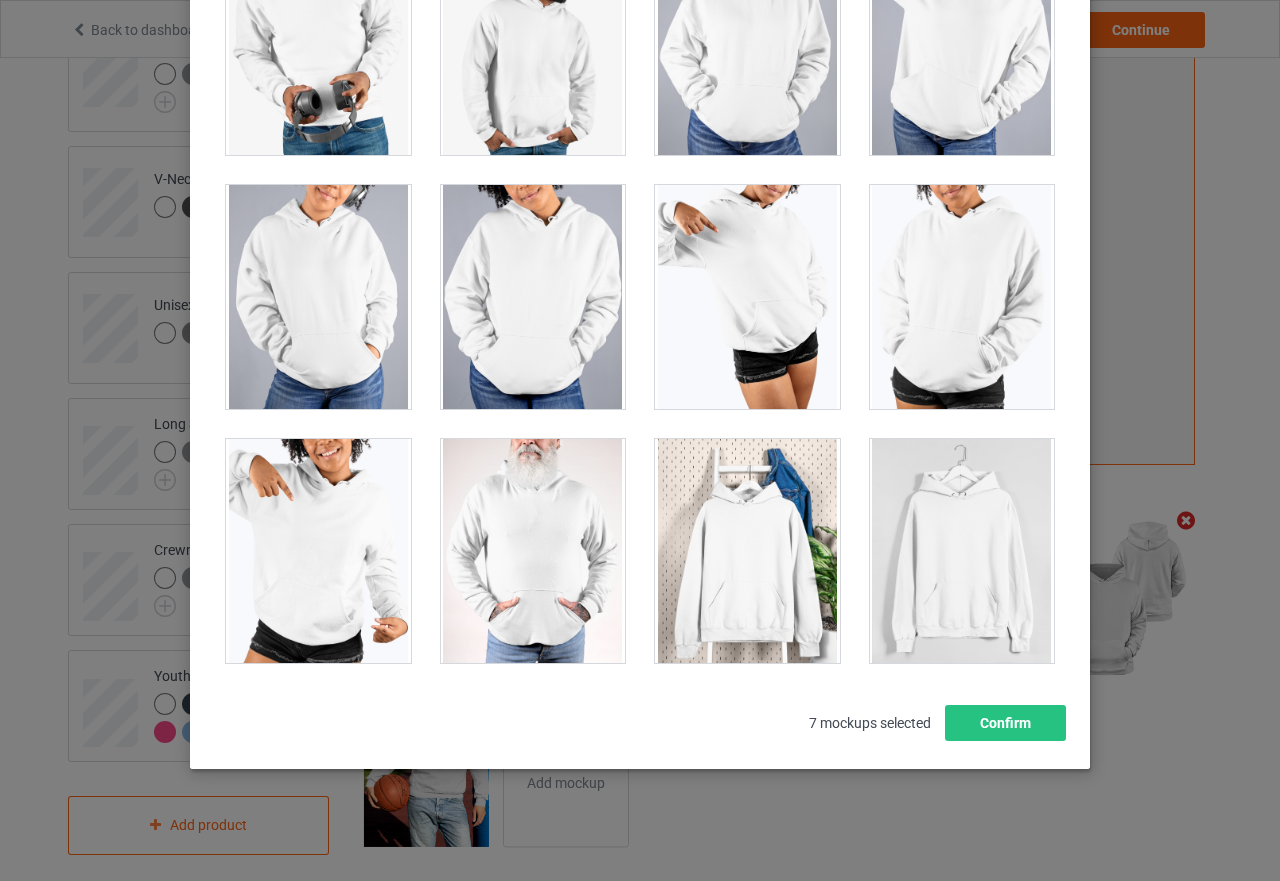 click at bounding box center [747, 551] 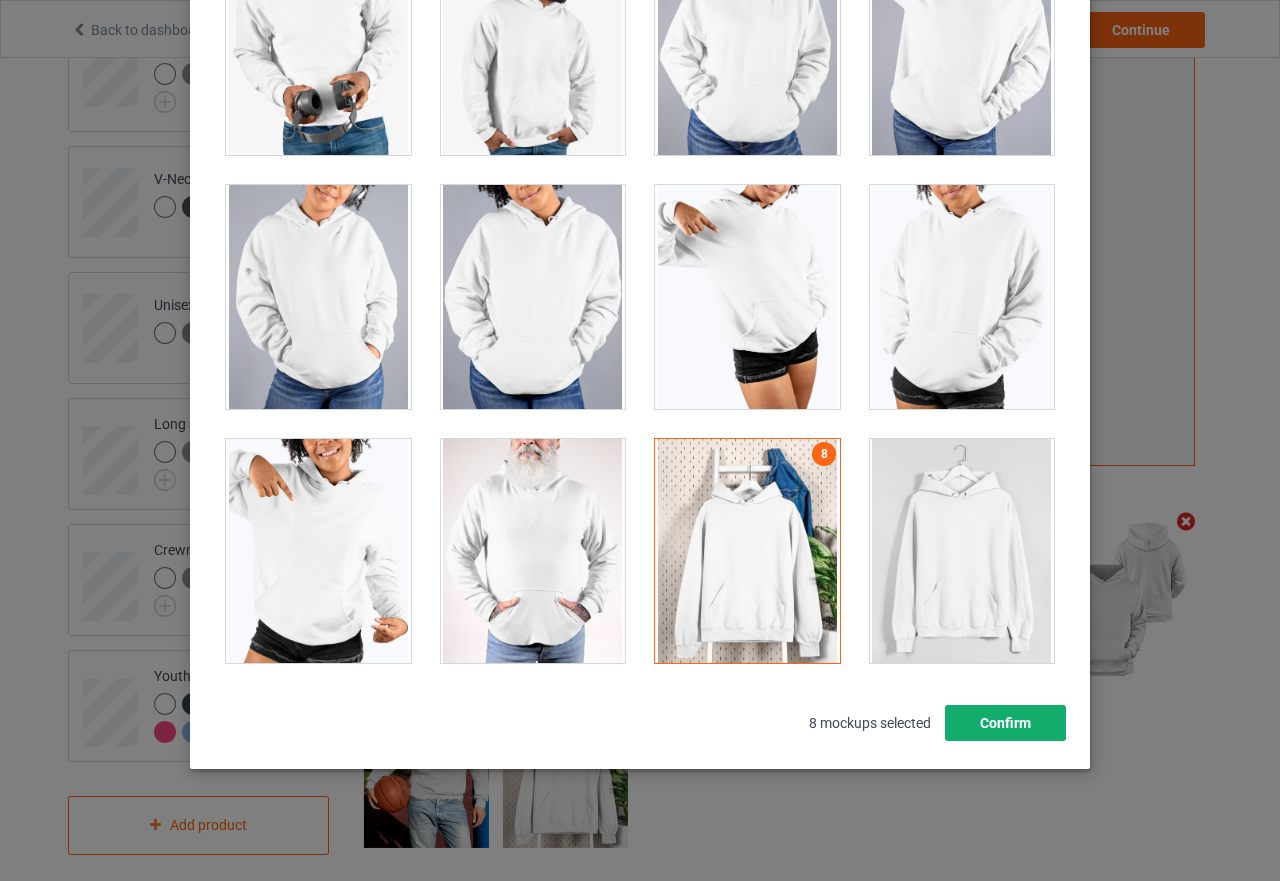 click on "Confirm" at bounding box center (1005, 723) 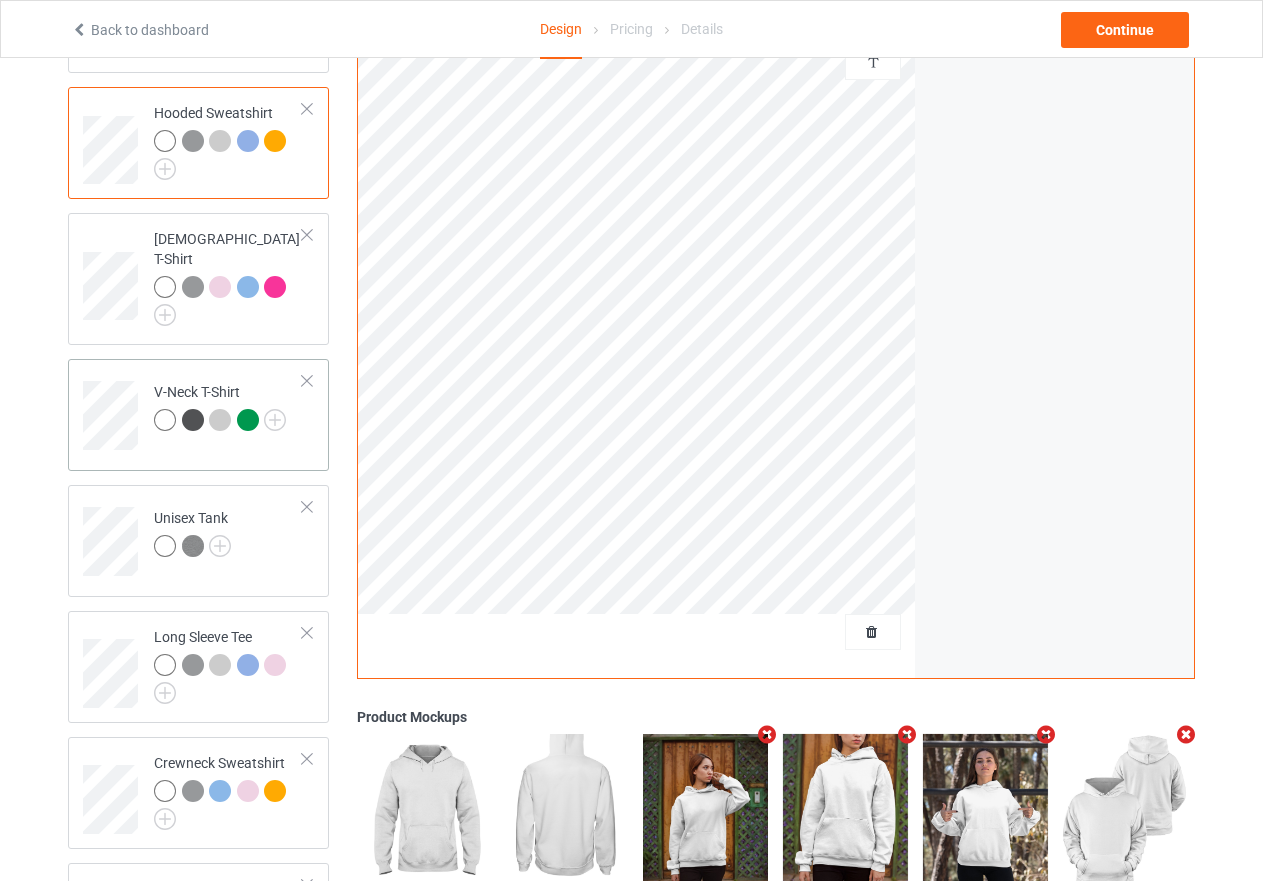 scroll, scrollTop: 309, scrollLeft: 0, axis: vertical 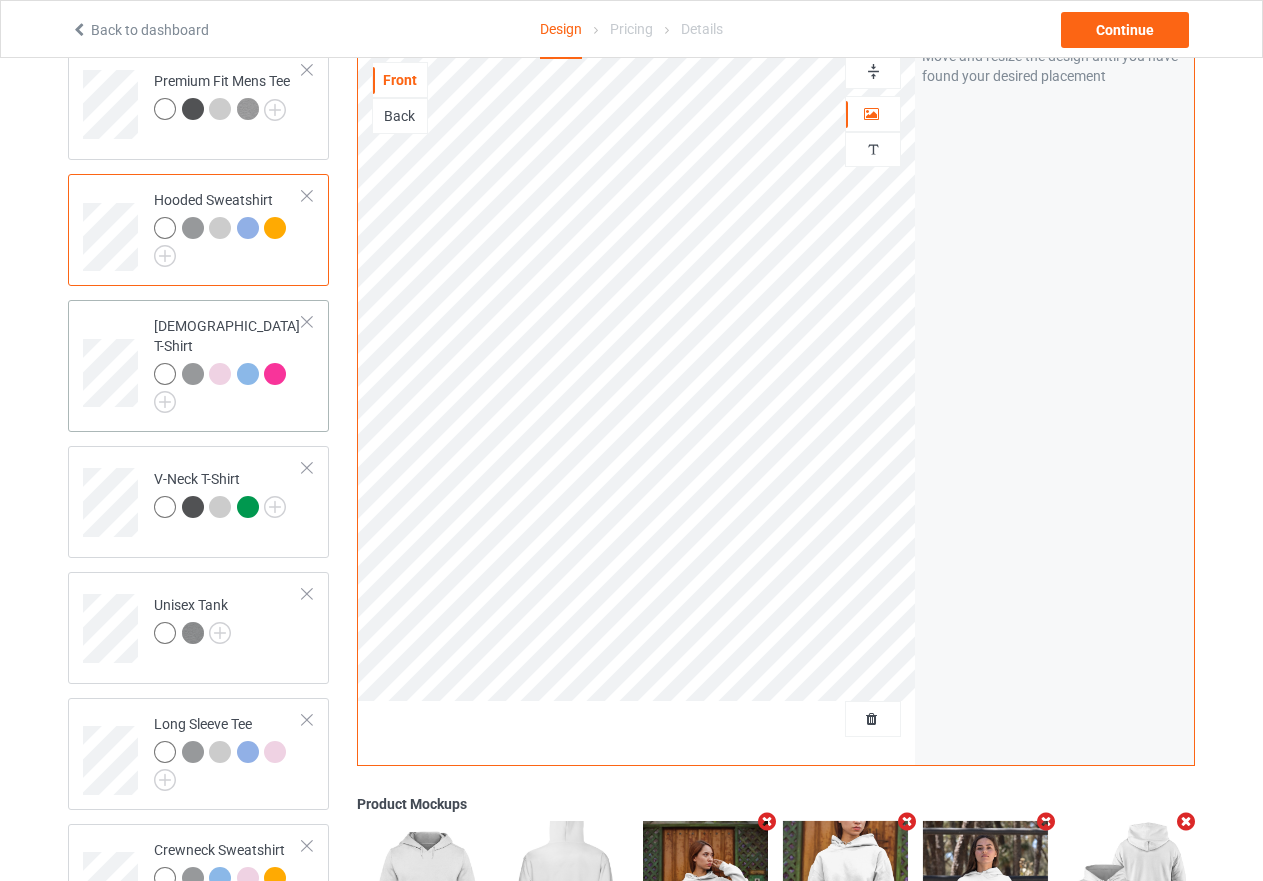 click at bounding box center [228, 388] 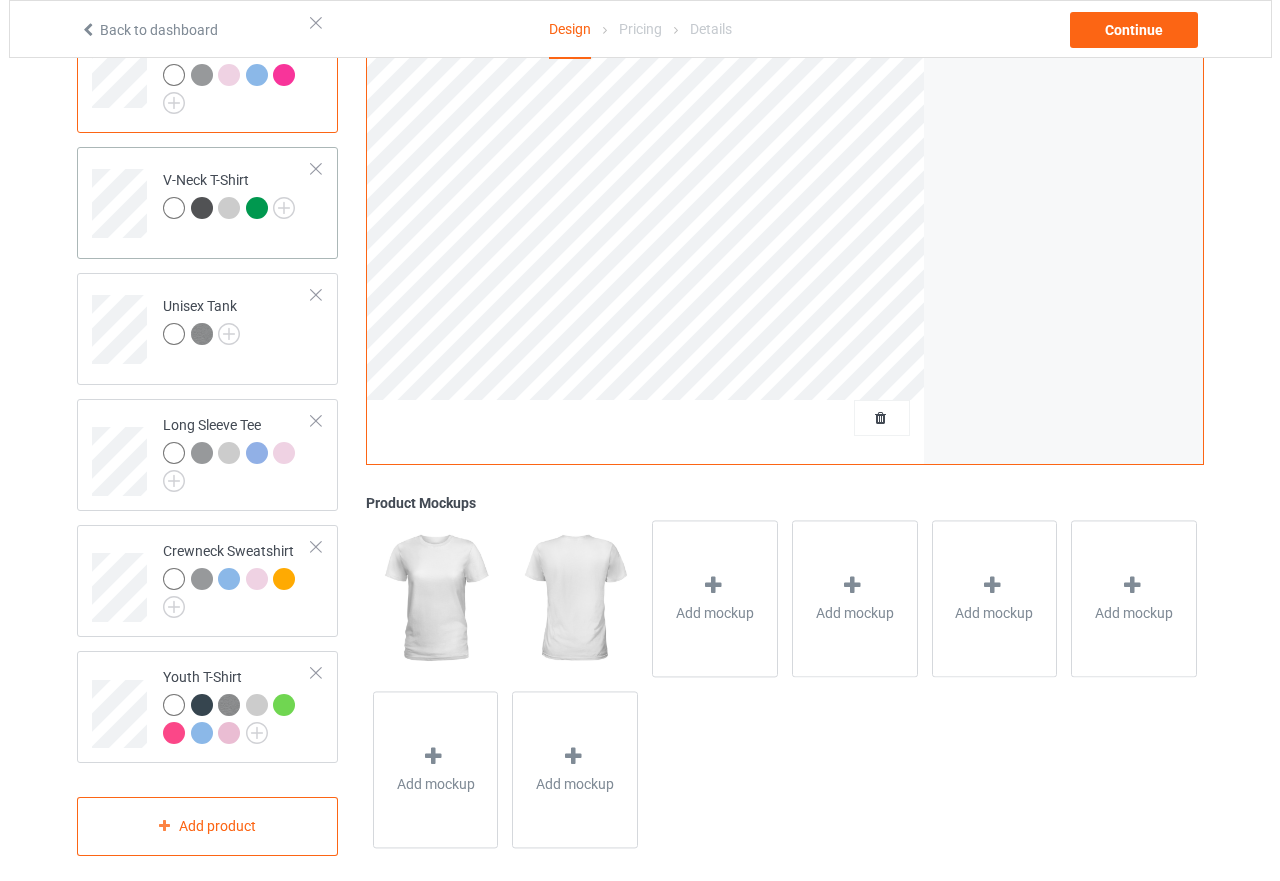 scroll, scrollTop: 609, scrollLeft: 0, axis: vertical 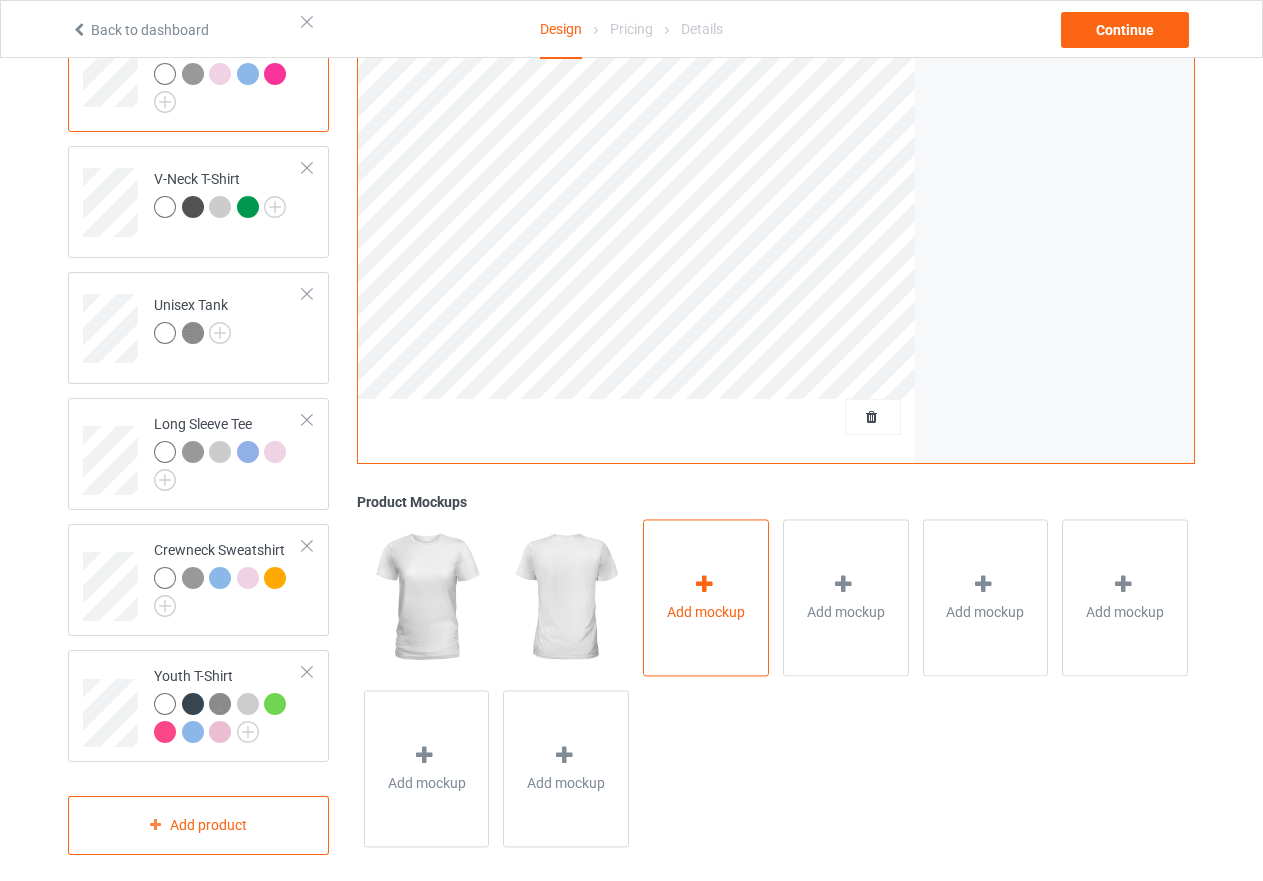 click at bounding box center (704, 584) 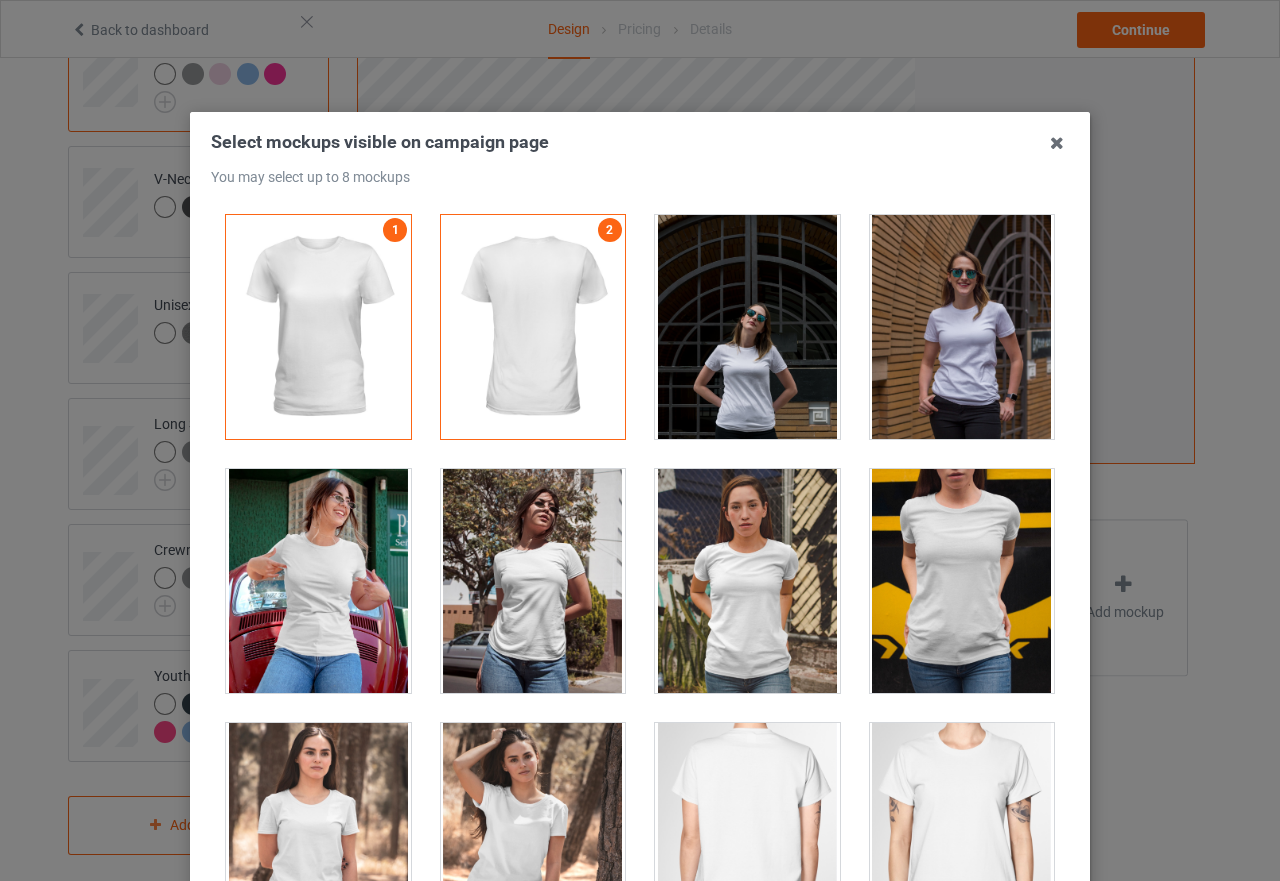 click at bounding box center (318, 581) 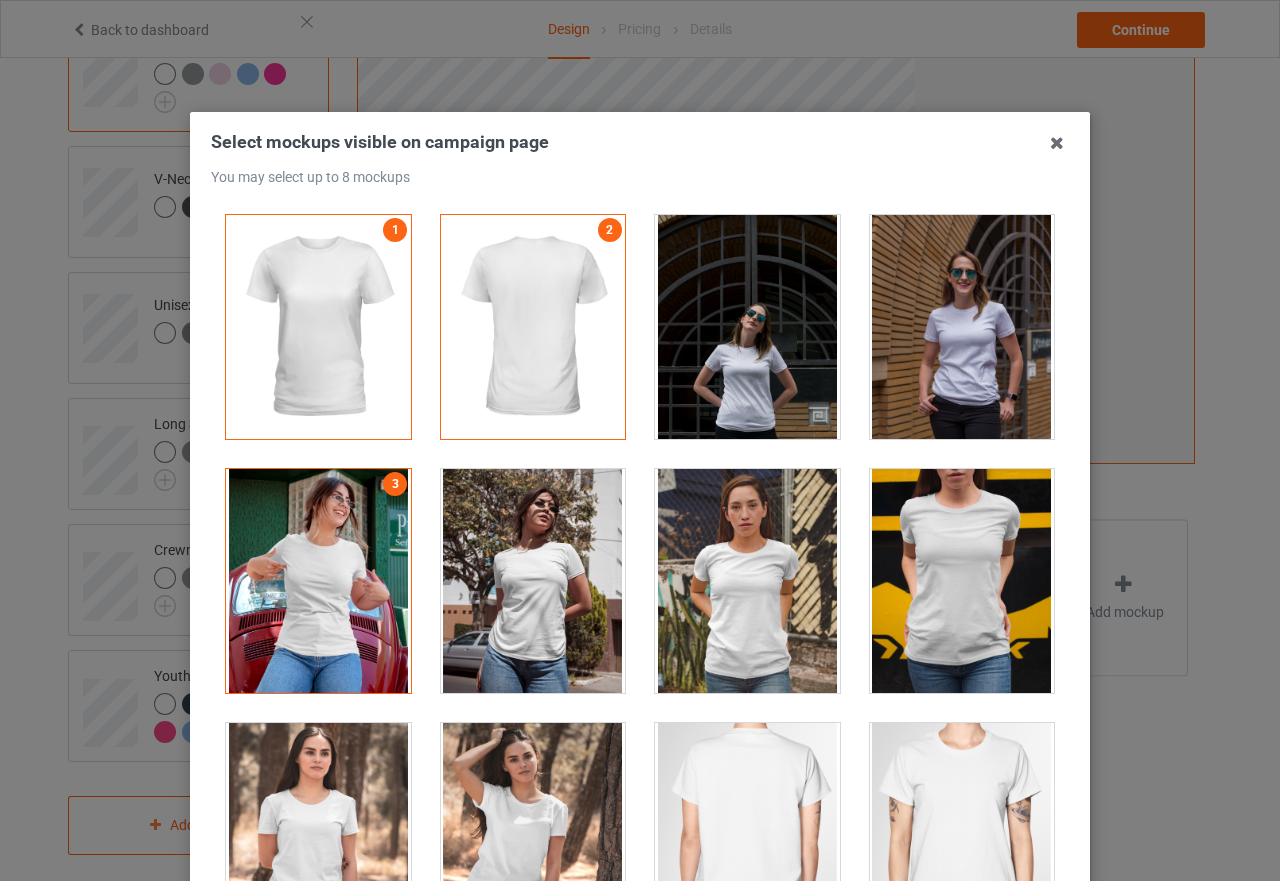 click at bounding box center (533, 581) 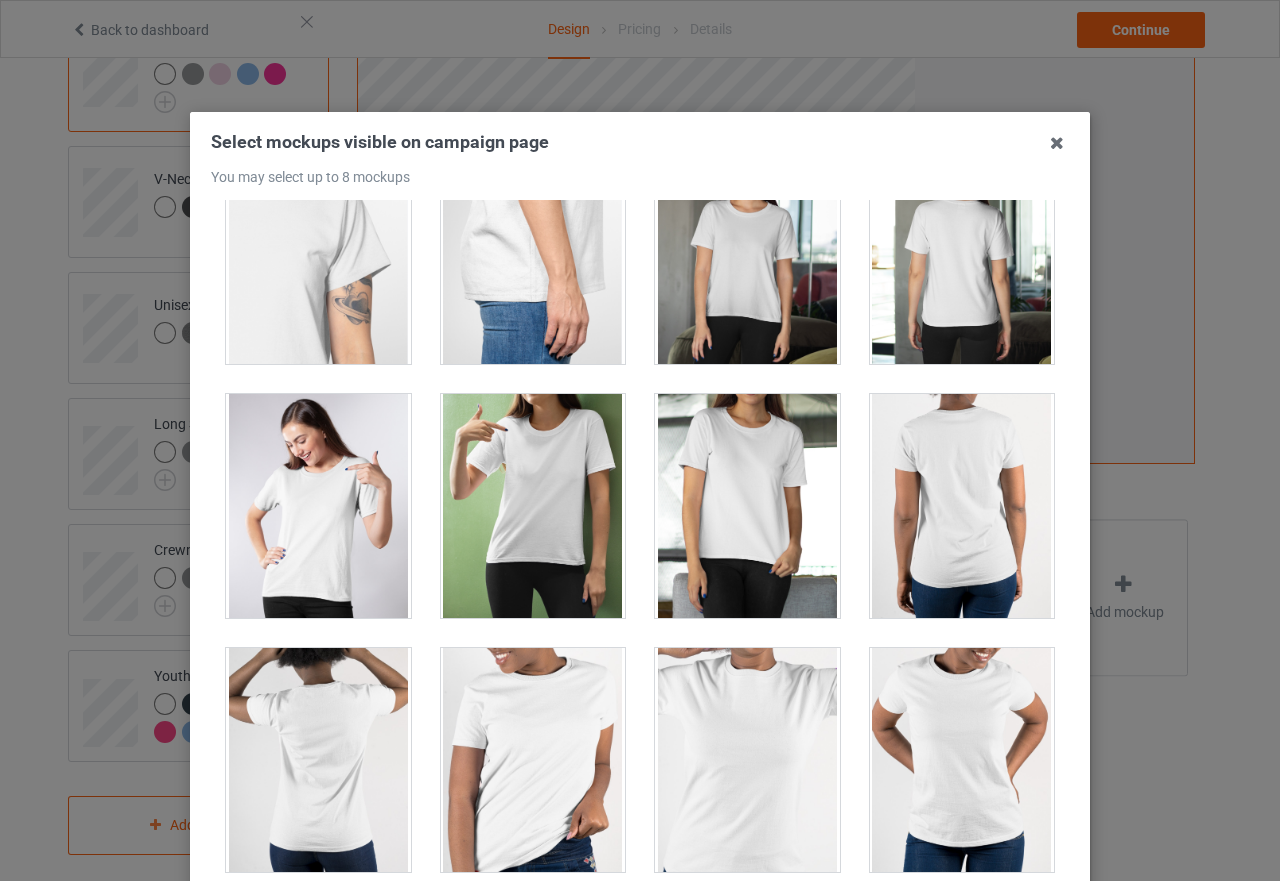 scroll, scrollTop: 1100, scrollLeft: 0, axis: vertical 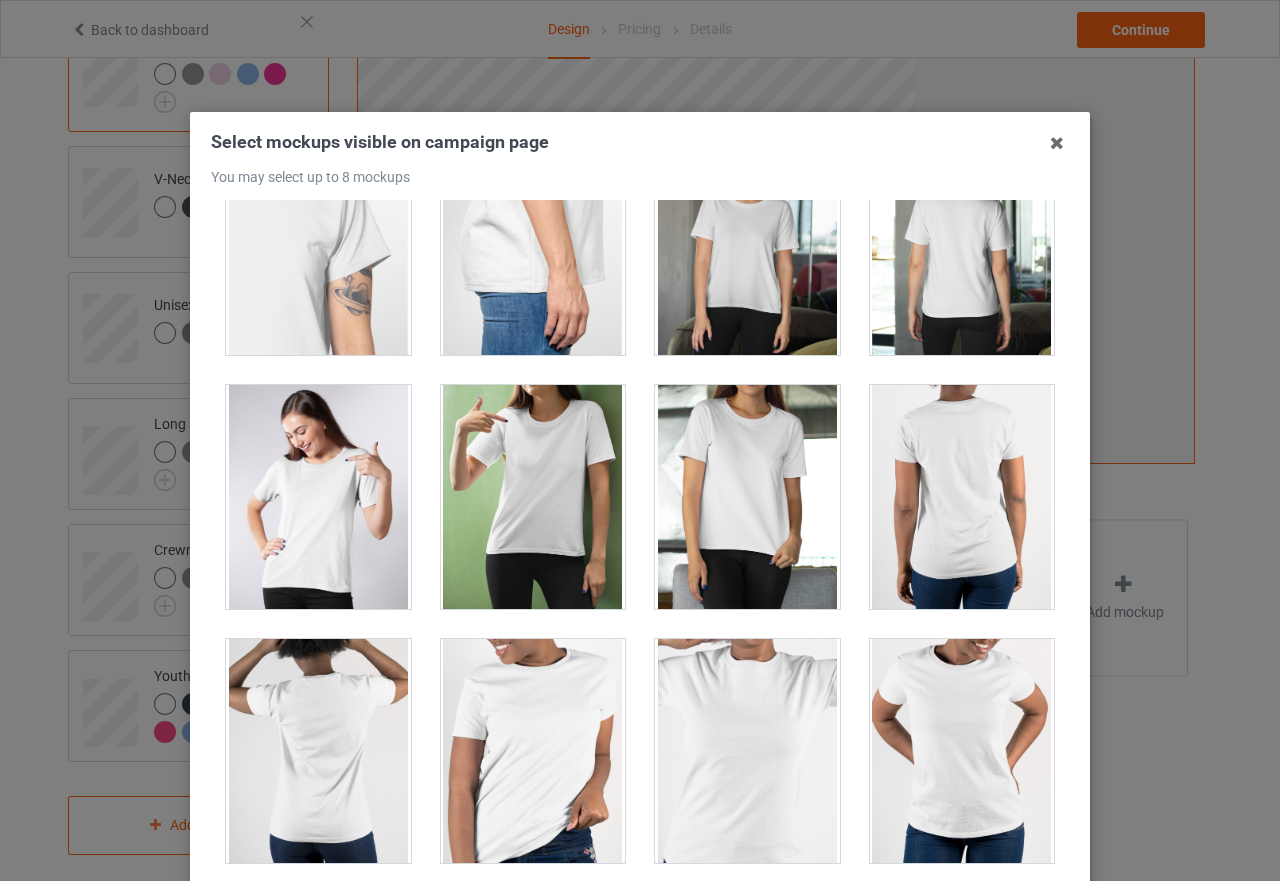 click at bounding box center [318, 497] 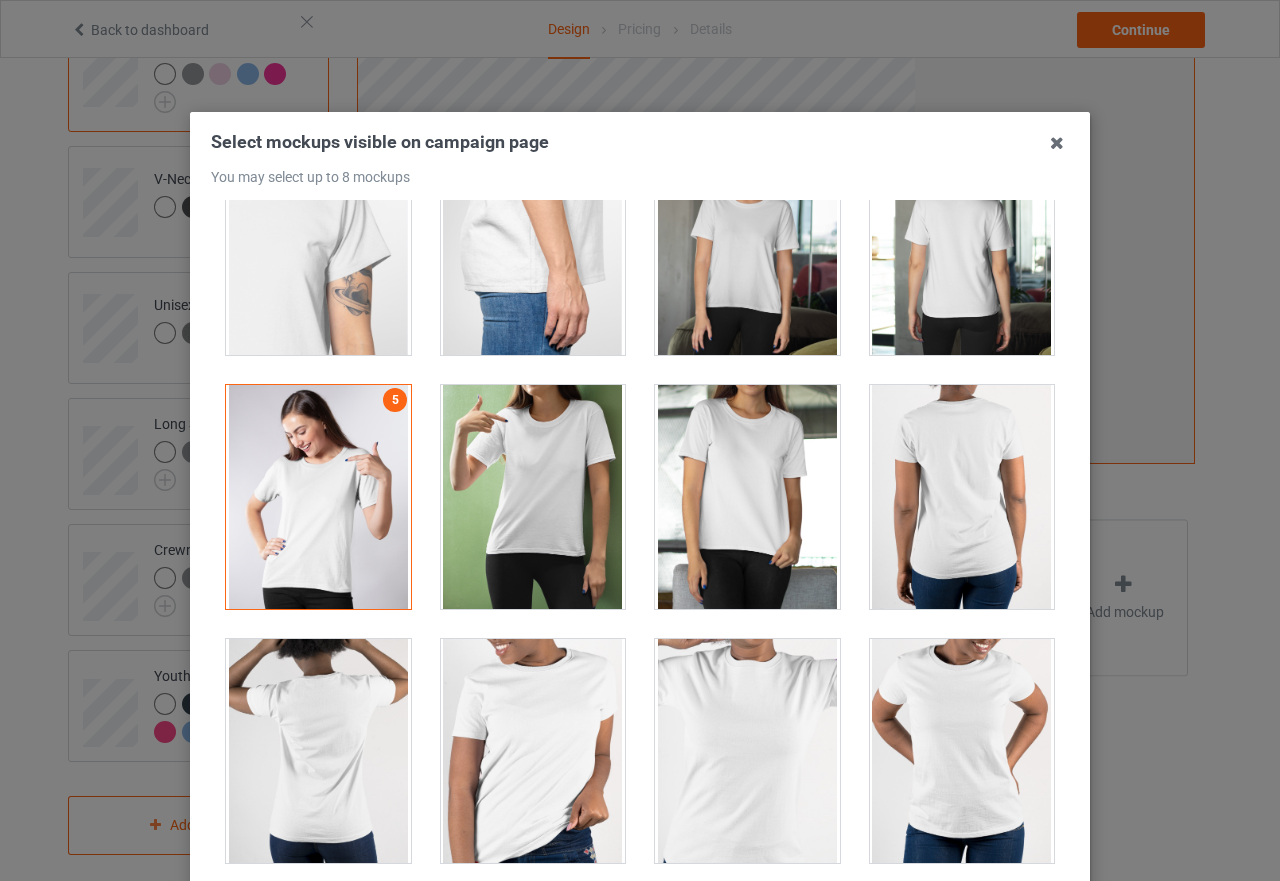 click at bounding box center [533, 497] 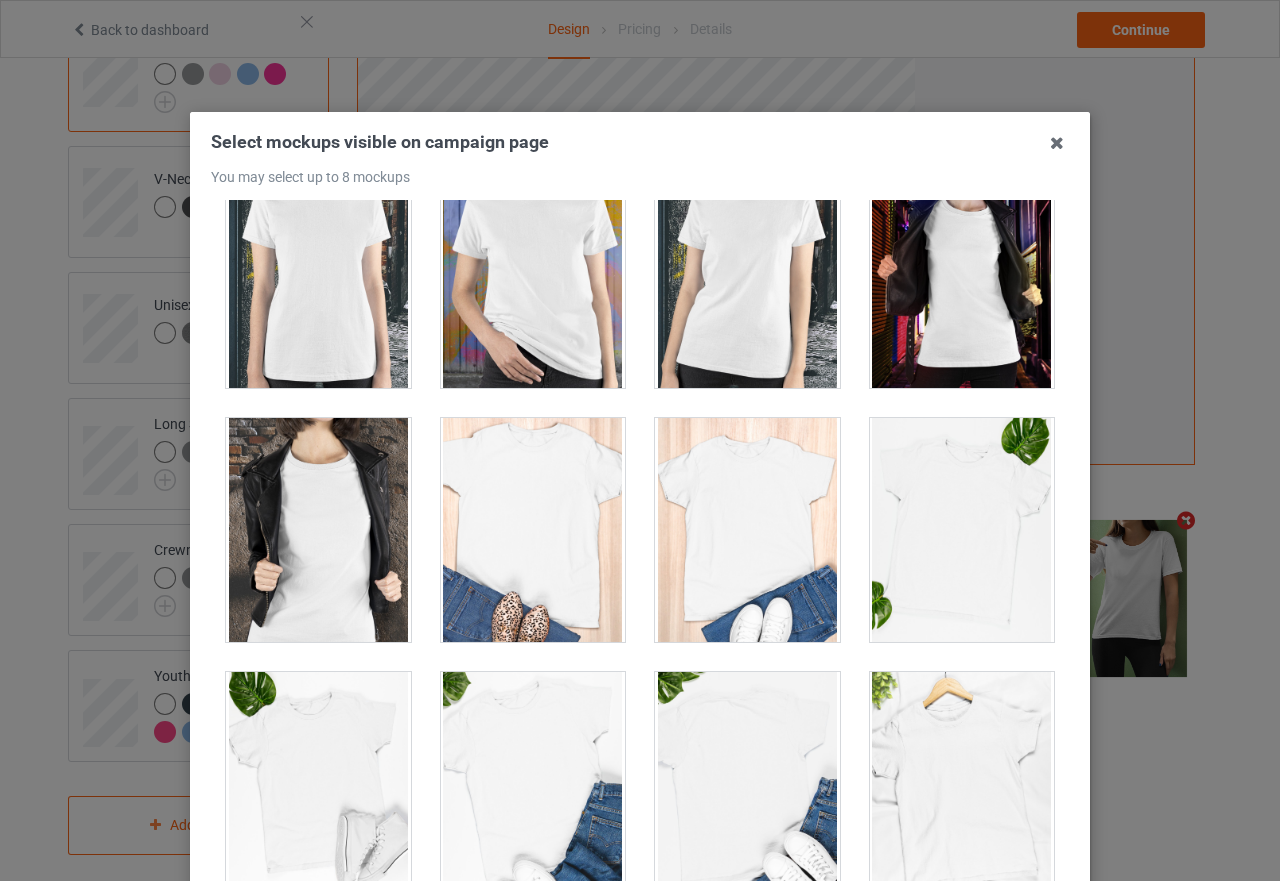 scroll, scrollTop: 2600, scrollLeft: 0, axis: vertical 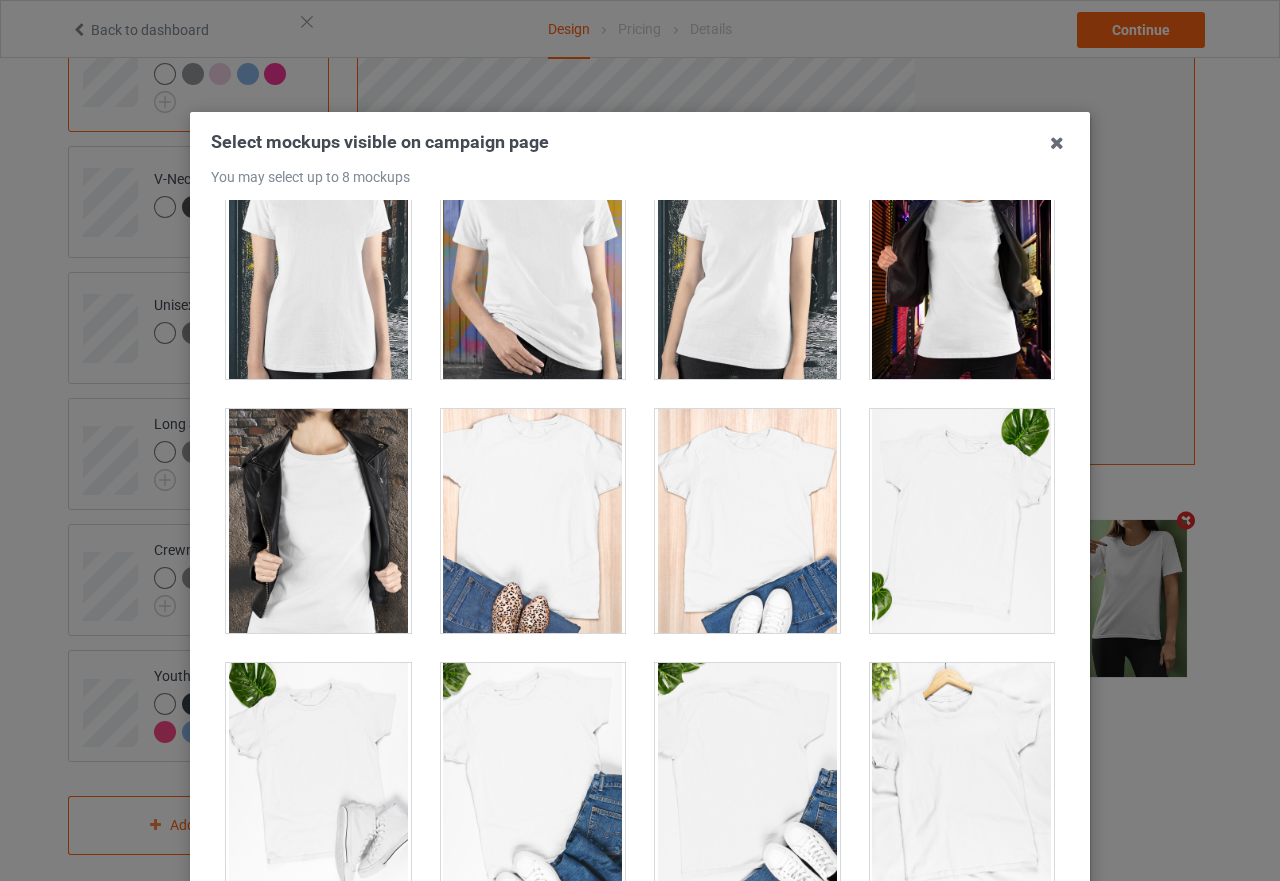 click at bounding box center (747, 521) 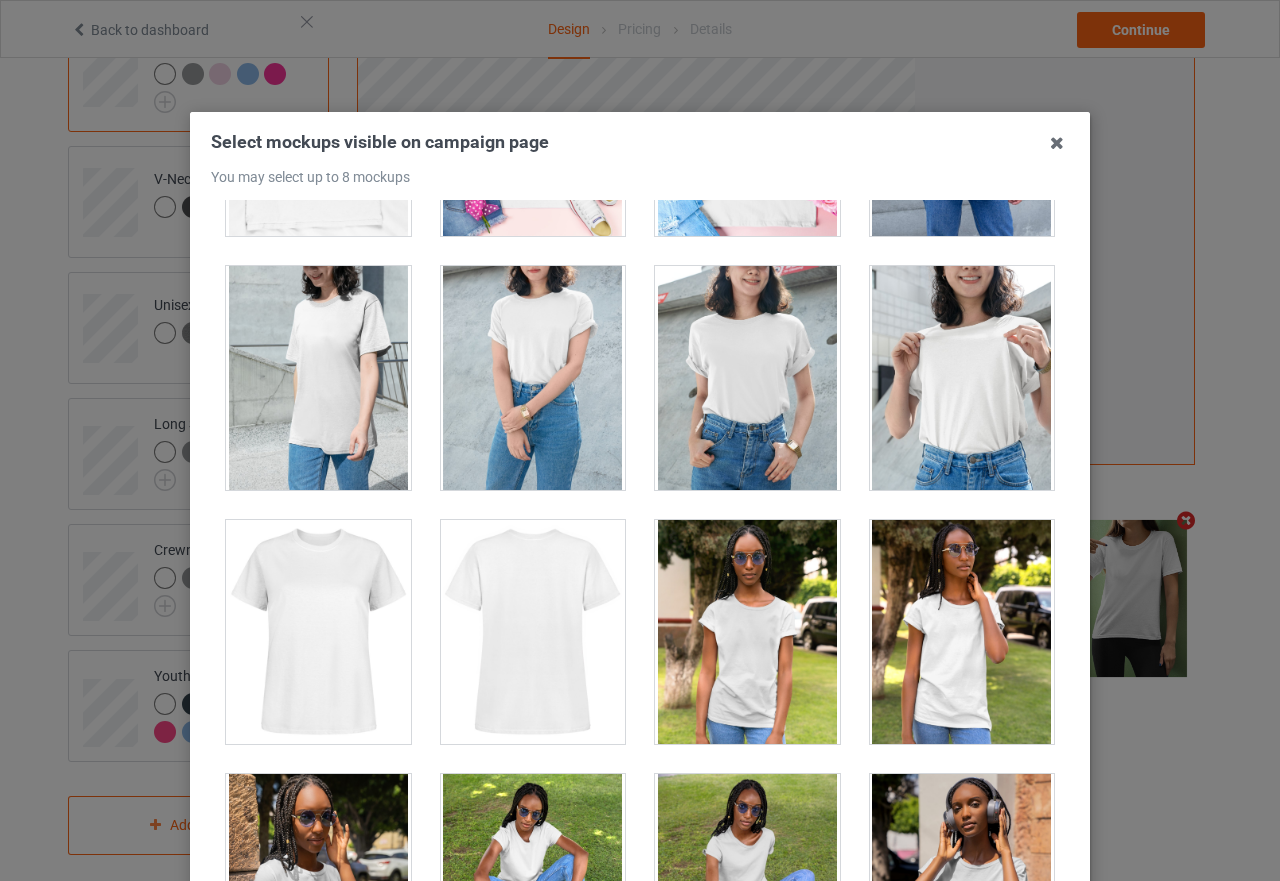 scroll, scrollTop: 3500, scrollLeft: 0, axis: vertical 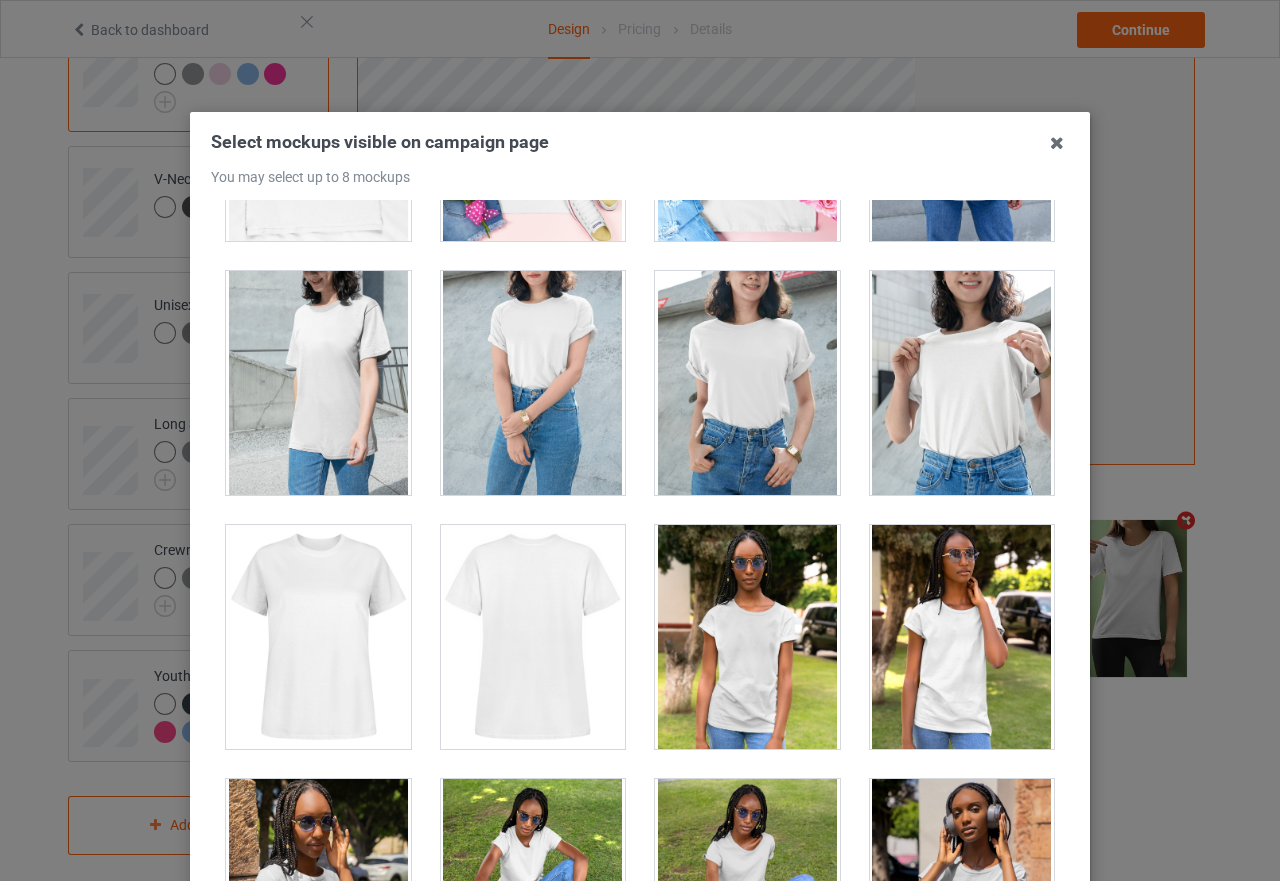 click at bounding box center (747, 383) 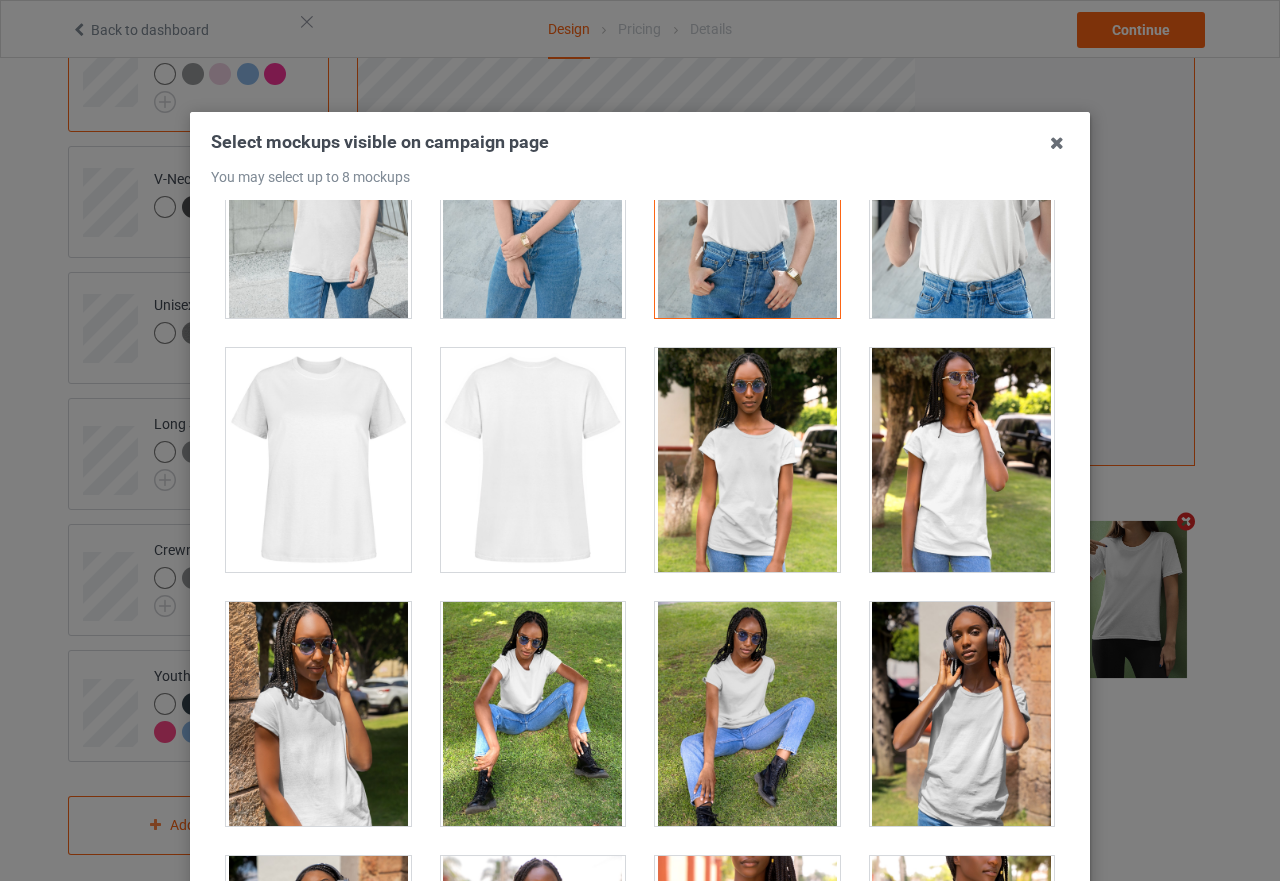 scroll, scrollTop: 3900, scrollLeft: 0, axis: vertical 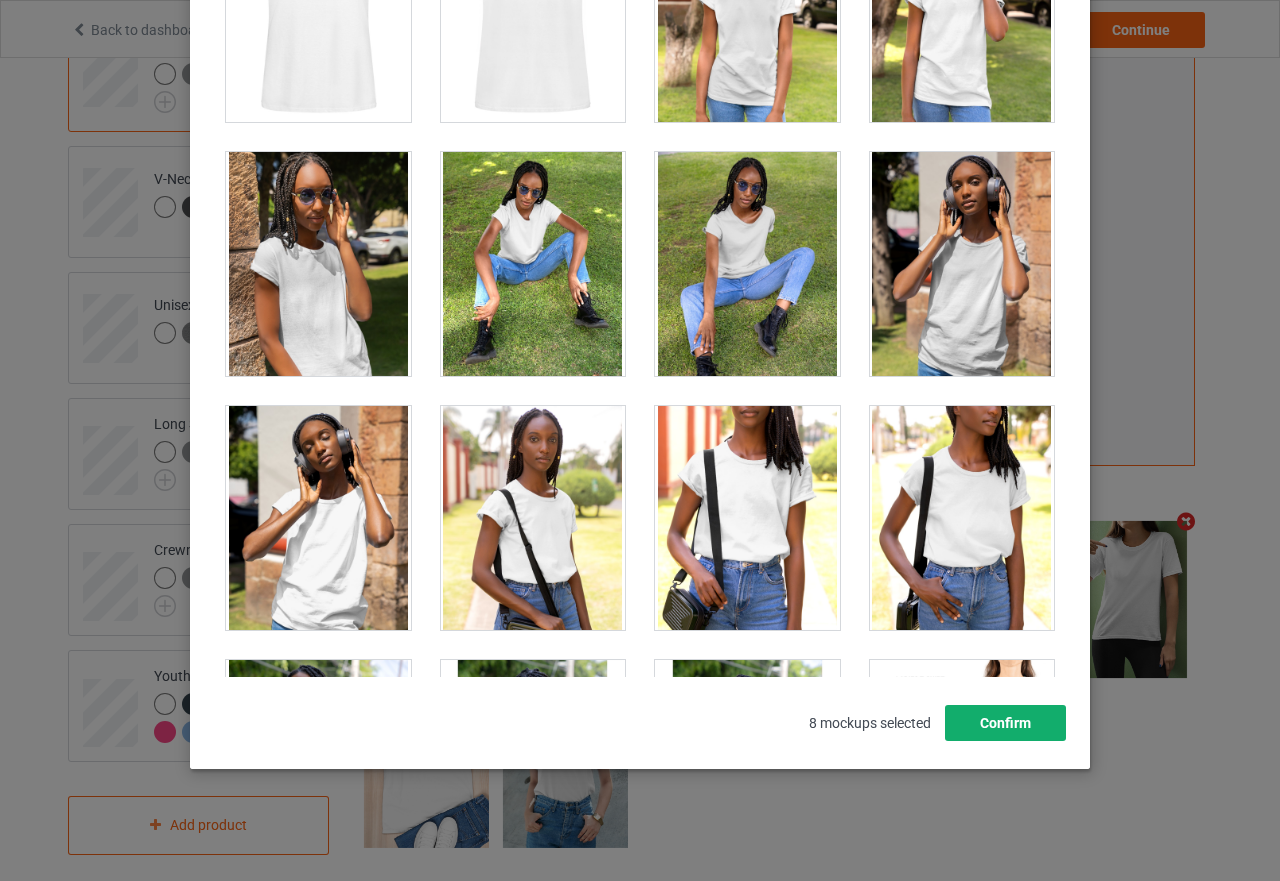 click on "Confirm" at bounding box center [1005, 723] 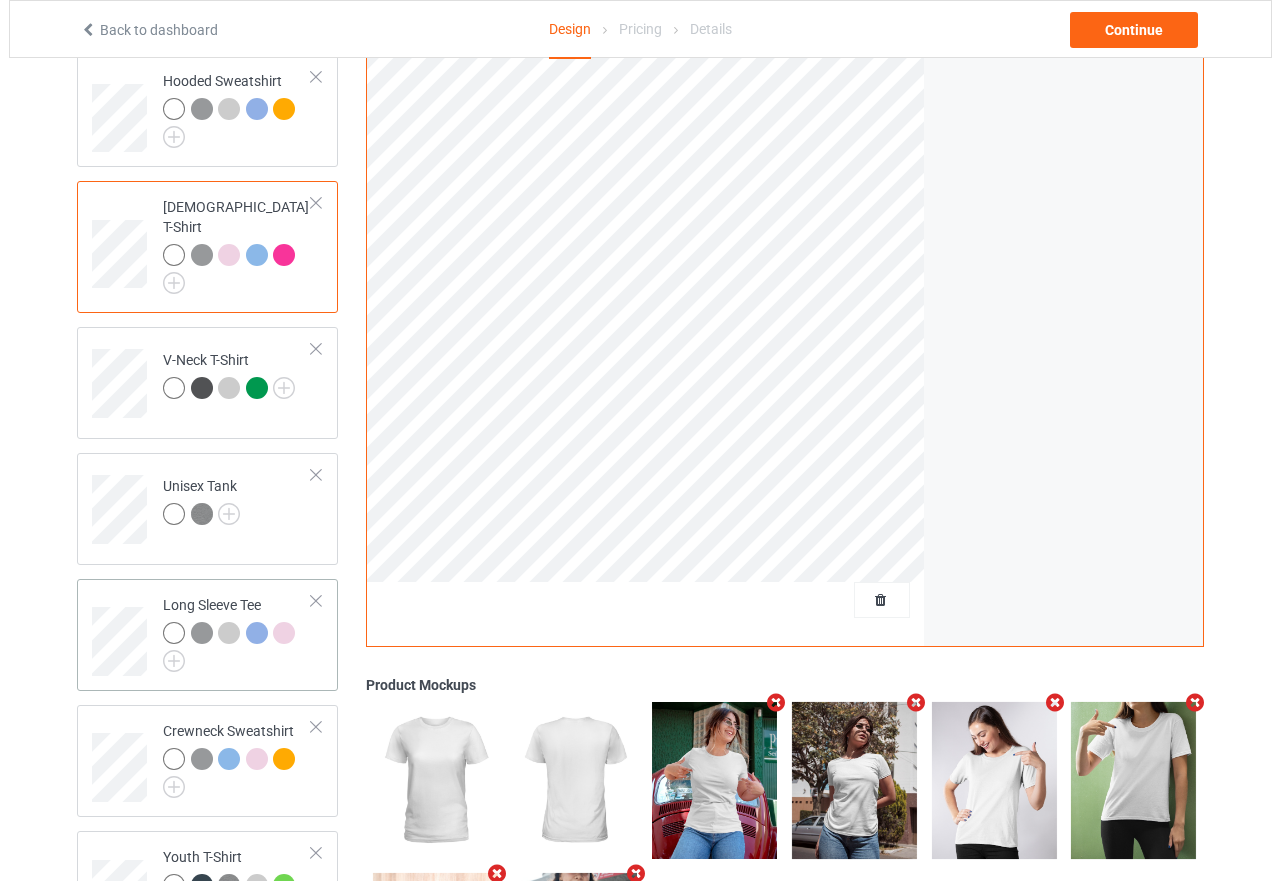 scroll, scrollTop: 409, scrollLeft: 0, axis: vertical 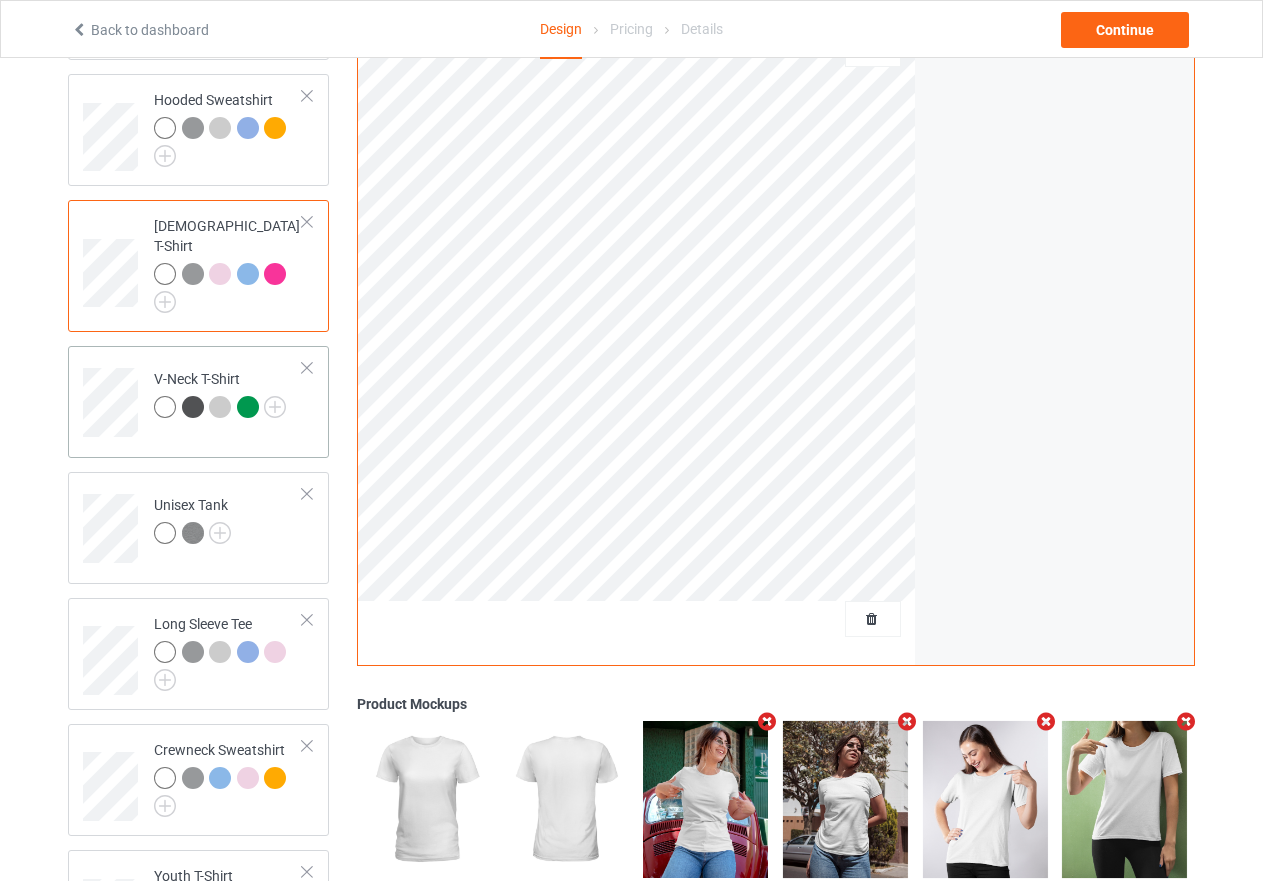 click on "V-Neck T-Shirt" at bounding box center [228, 395] 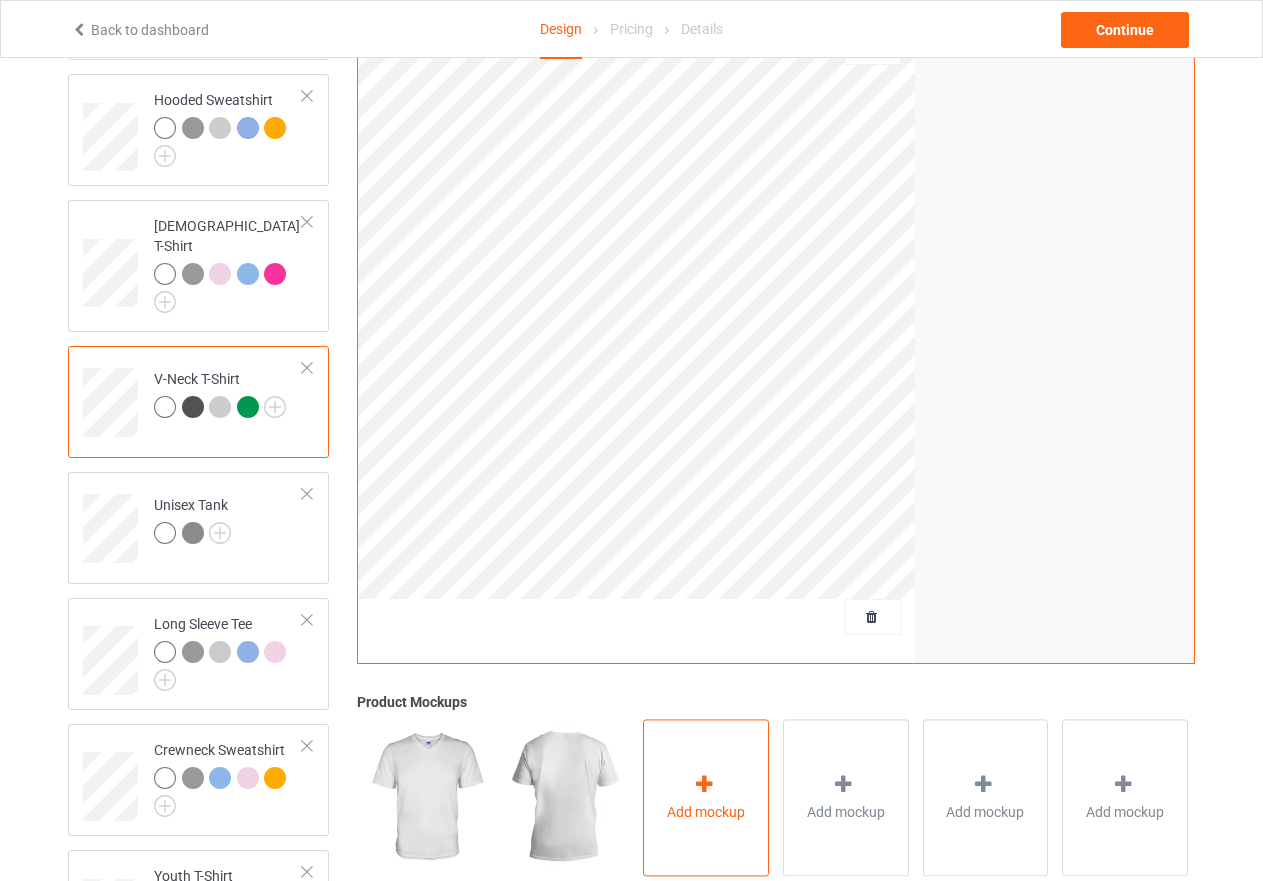 click at bounding box center (704, 784) 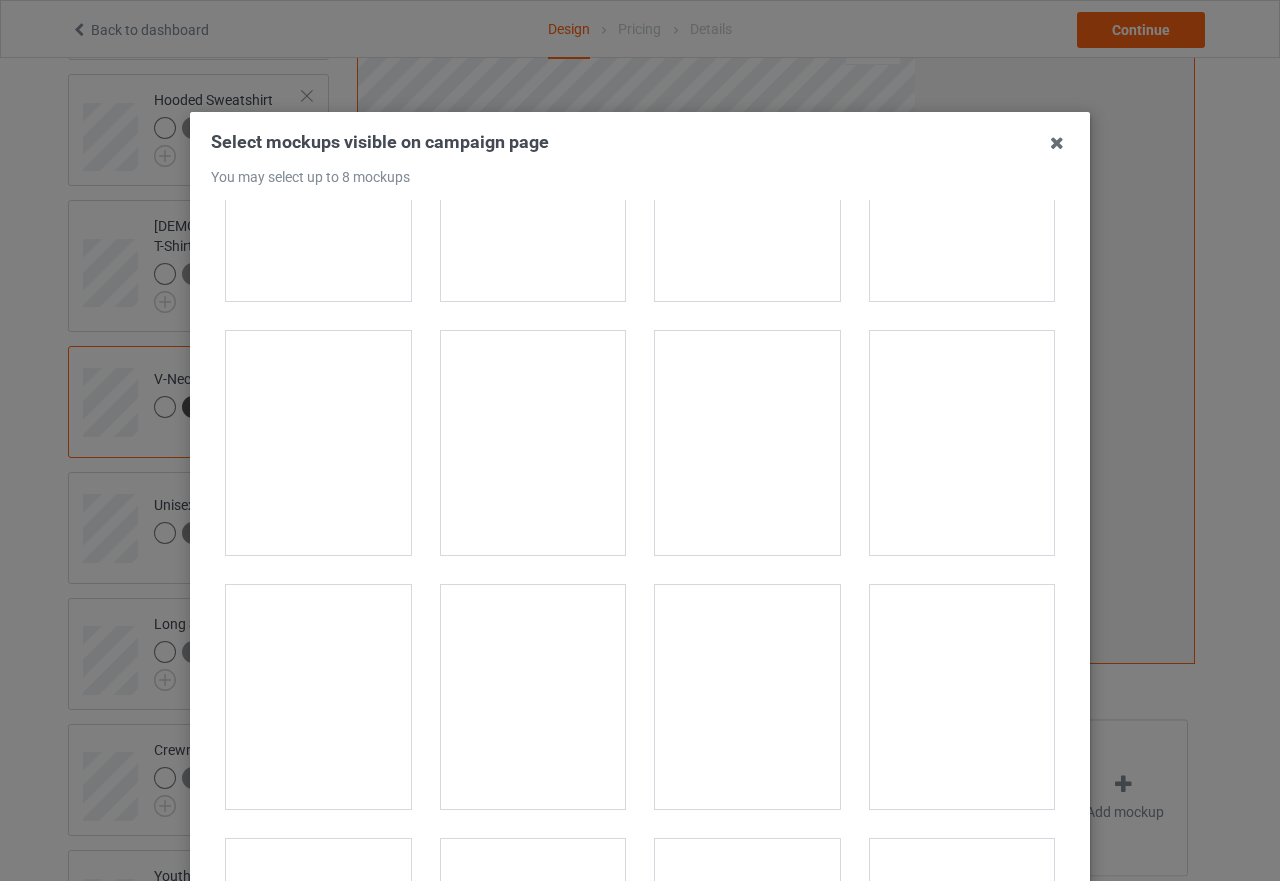 scroll, scrollTop: 800, scrollLeft: 0, axis: vertical 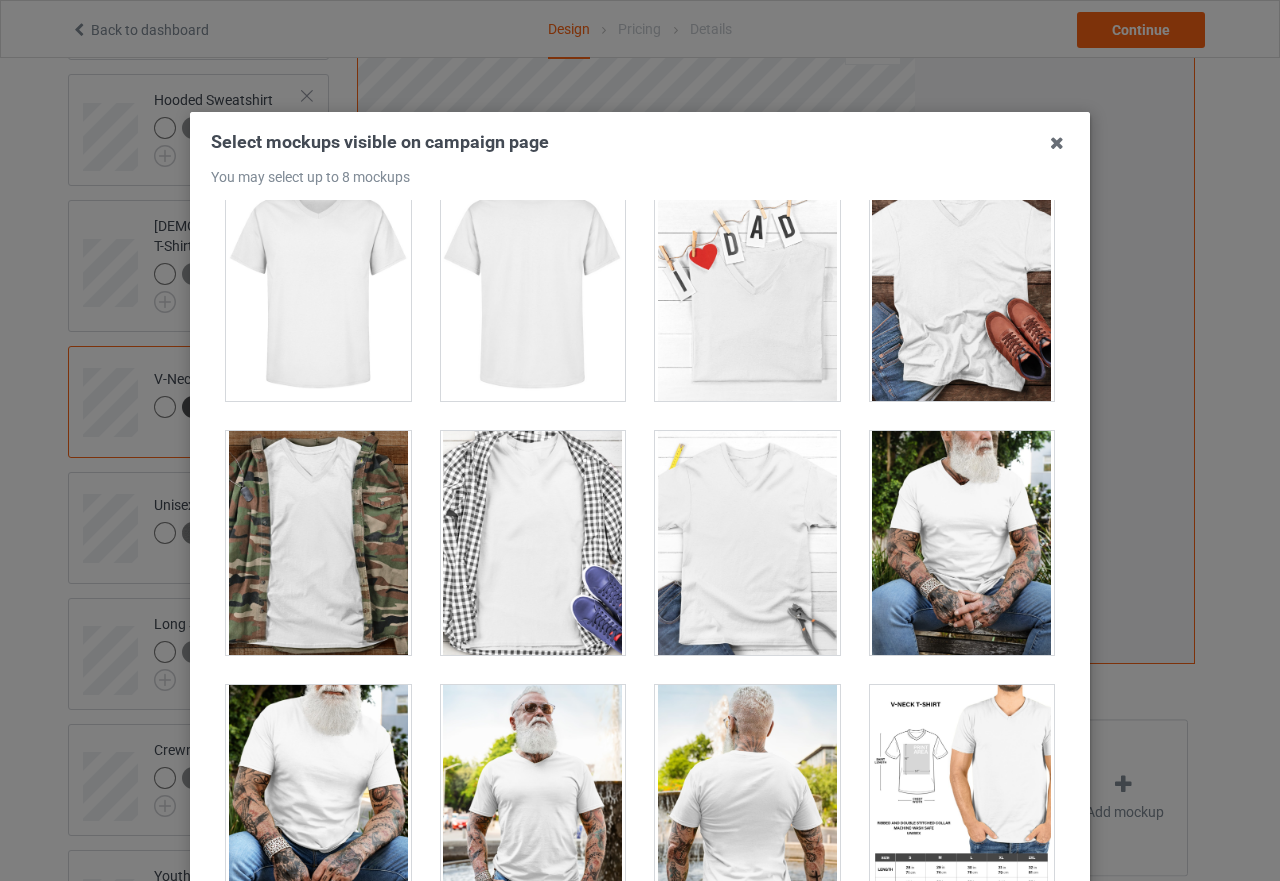 click at bounding box center [533, 543] 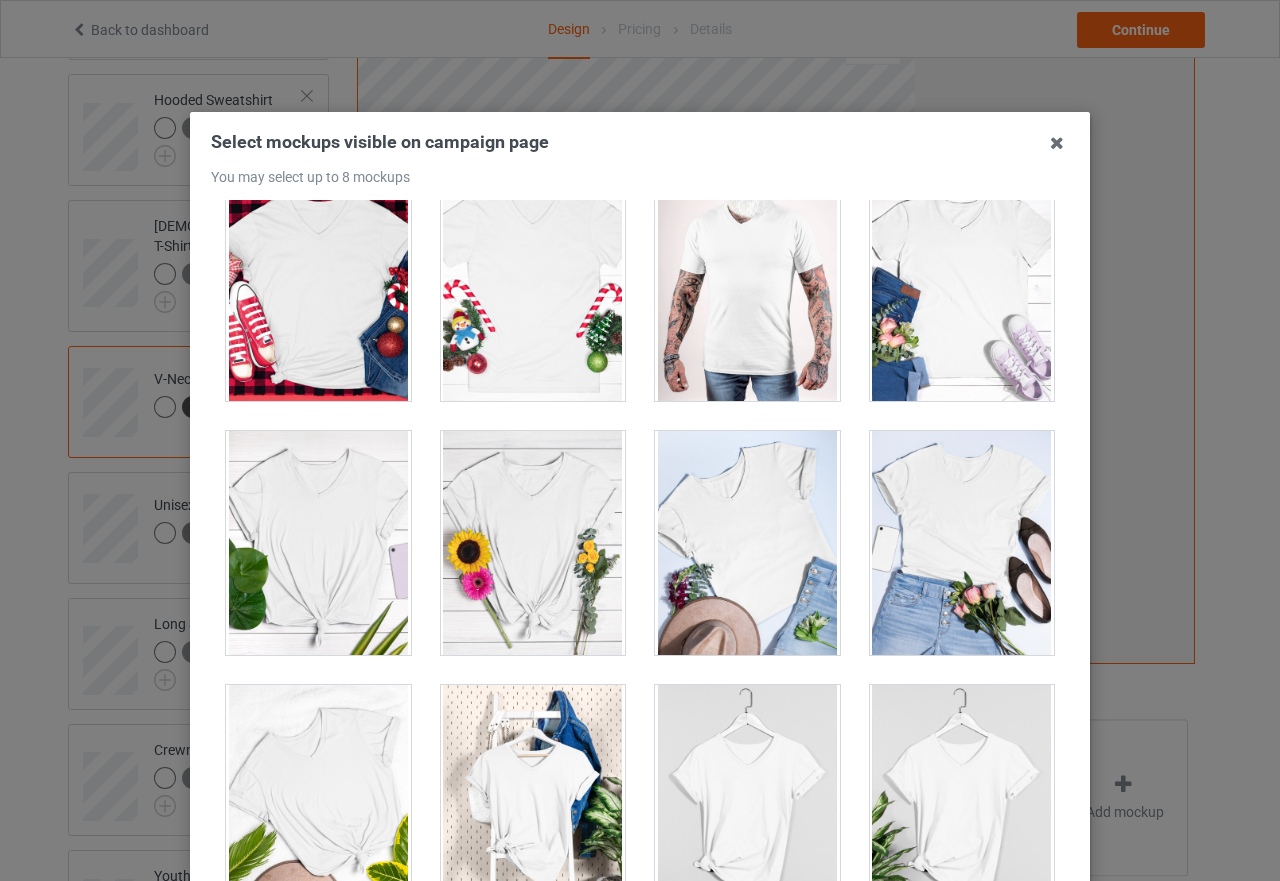 scroll, scrollTop: 3613, scrollLeft: 0, axis: vertical 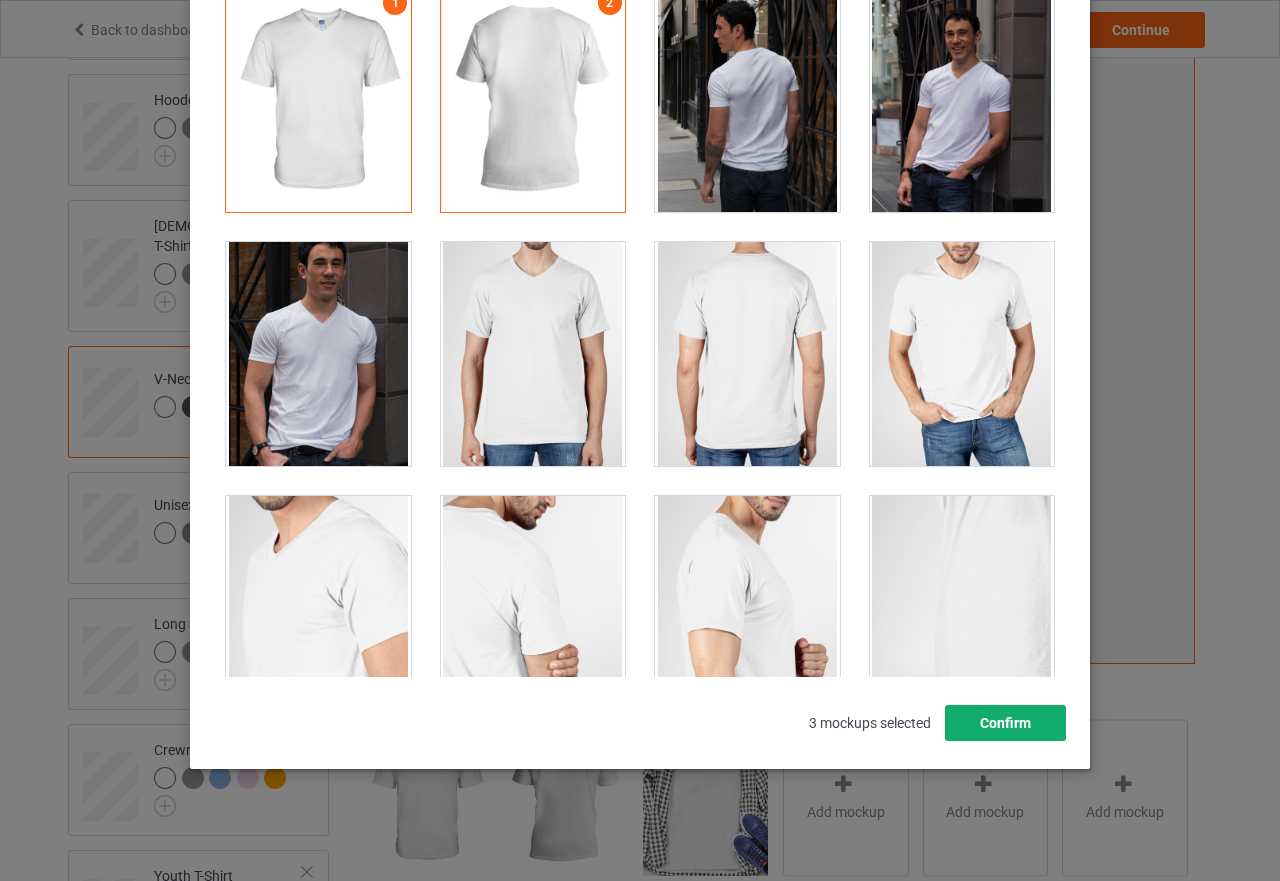 click on "Confirm" at bounding box center (1005, 723) 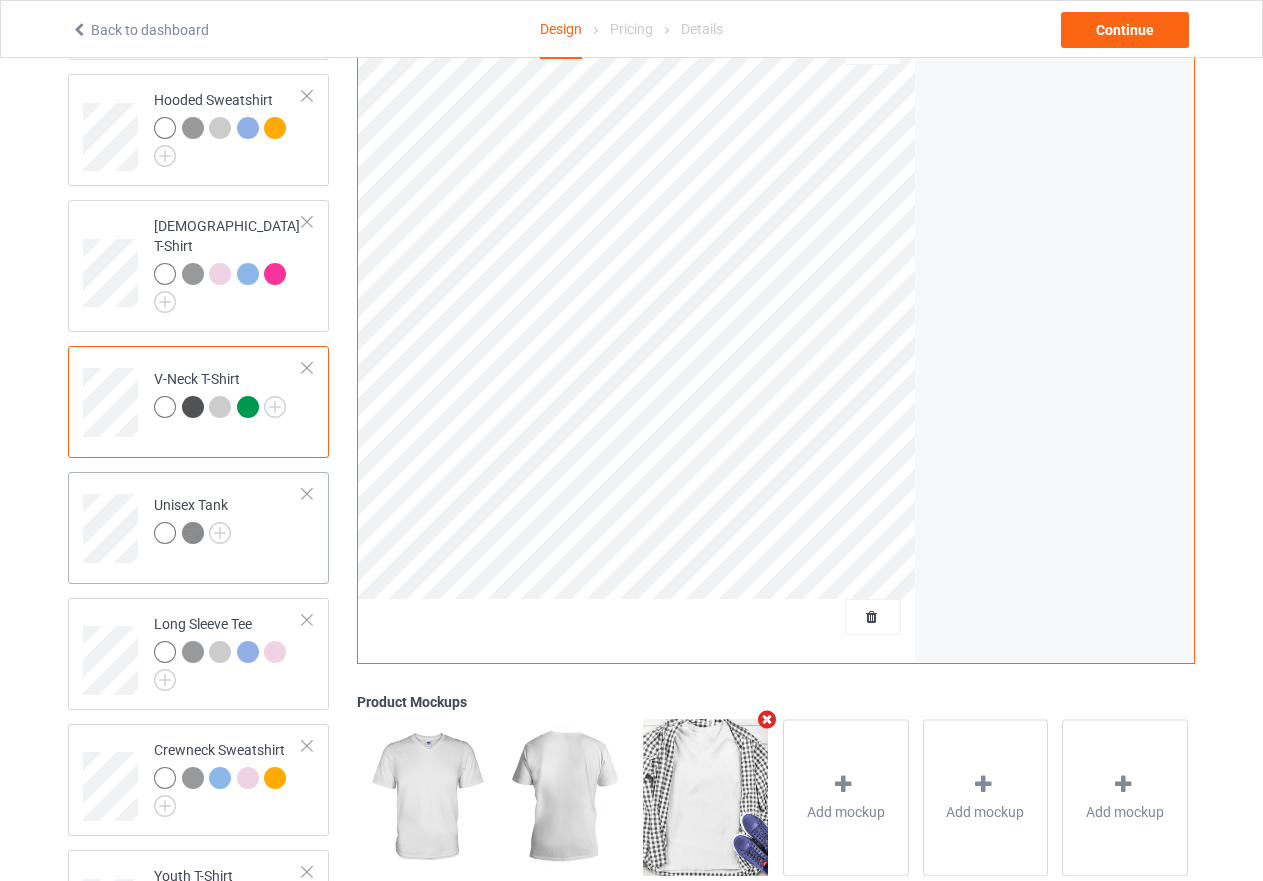 click on "Unisex Tank" at bounding box center (228, 521) 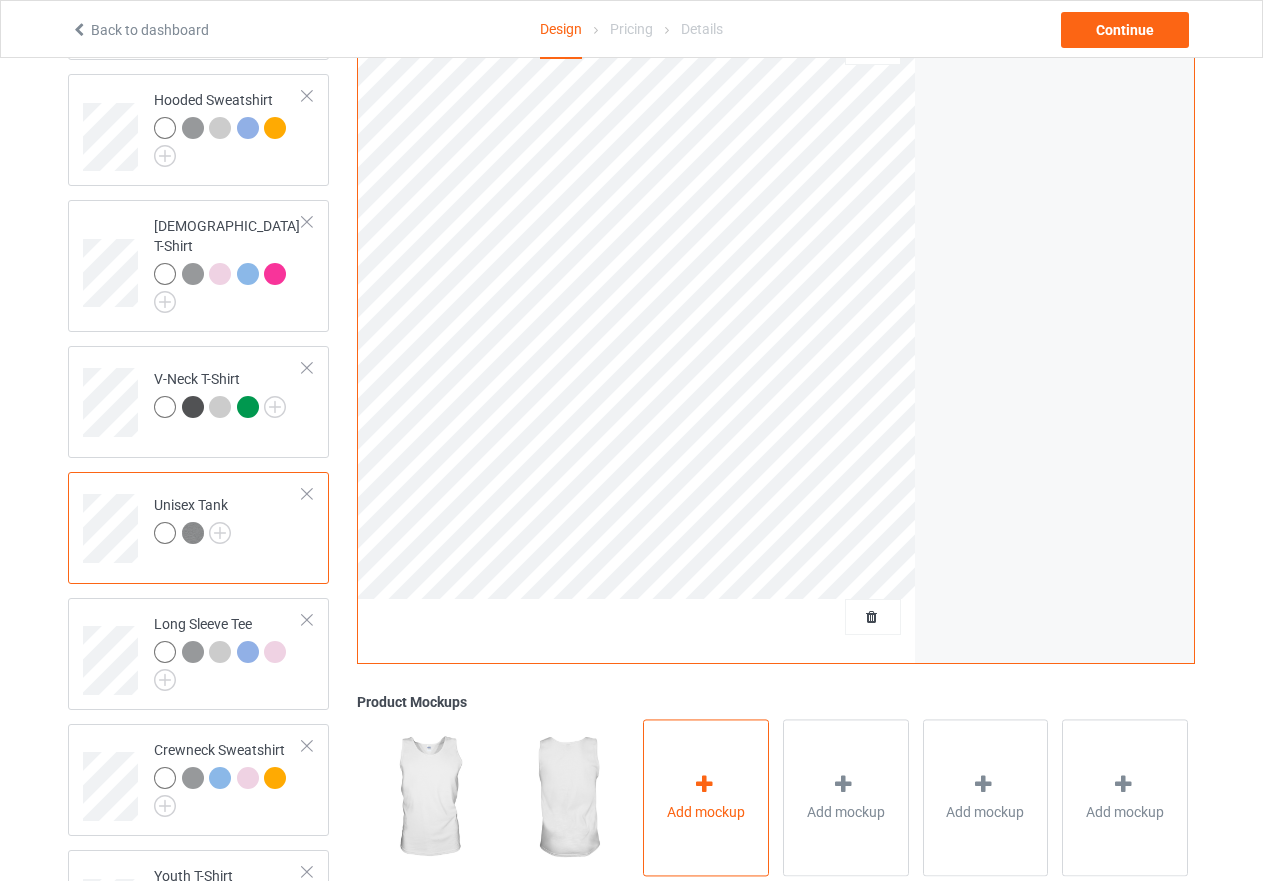 click on "Add mockup" at bounding box center (706, 798) 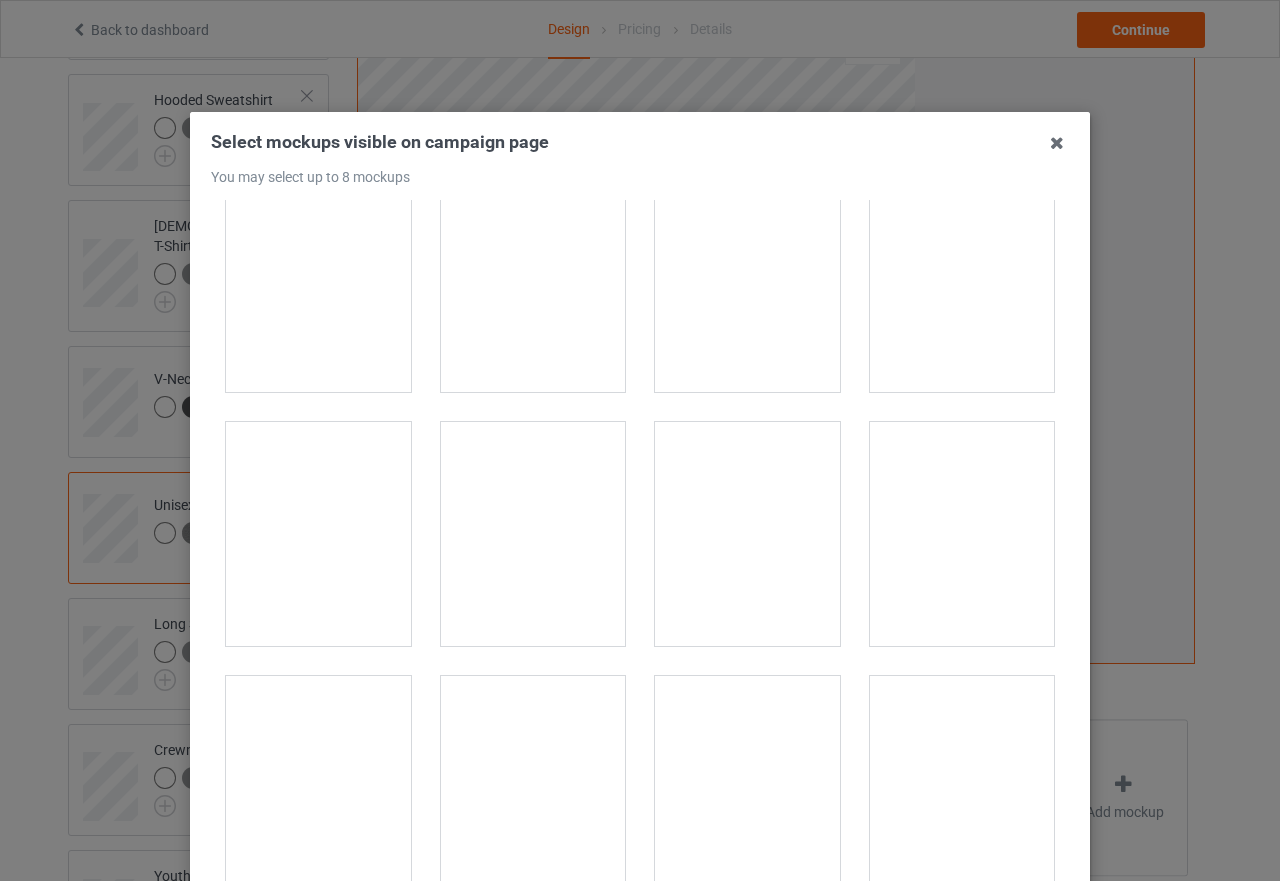 scroll, scrollTop: 4883, scrollLeft: 0, axis: vertical 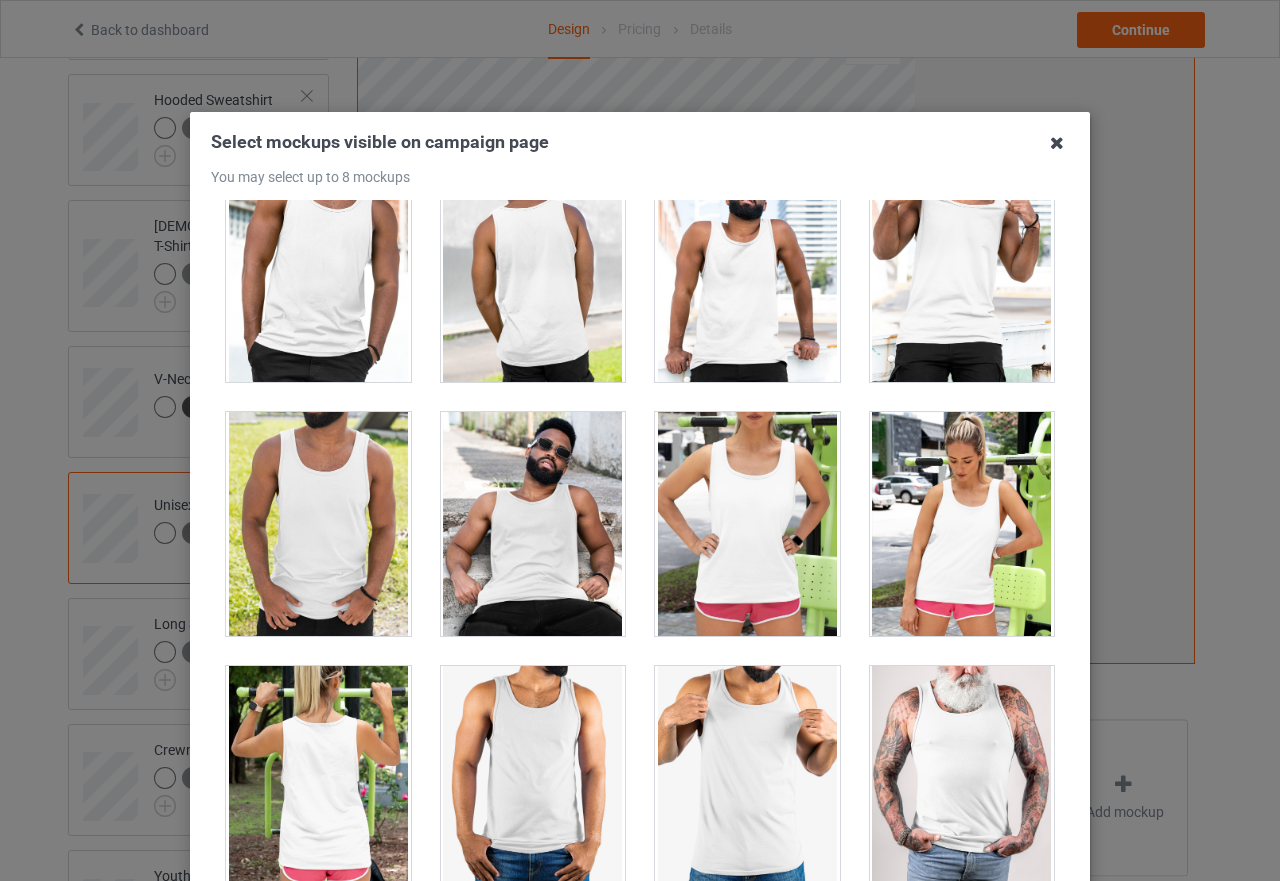 click at bounding box center (1057, 143) 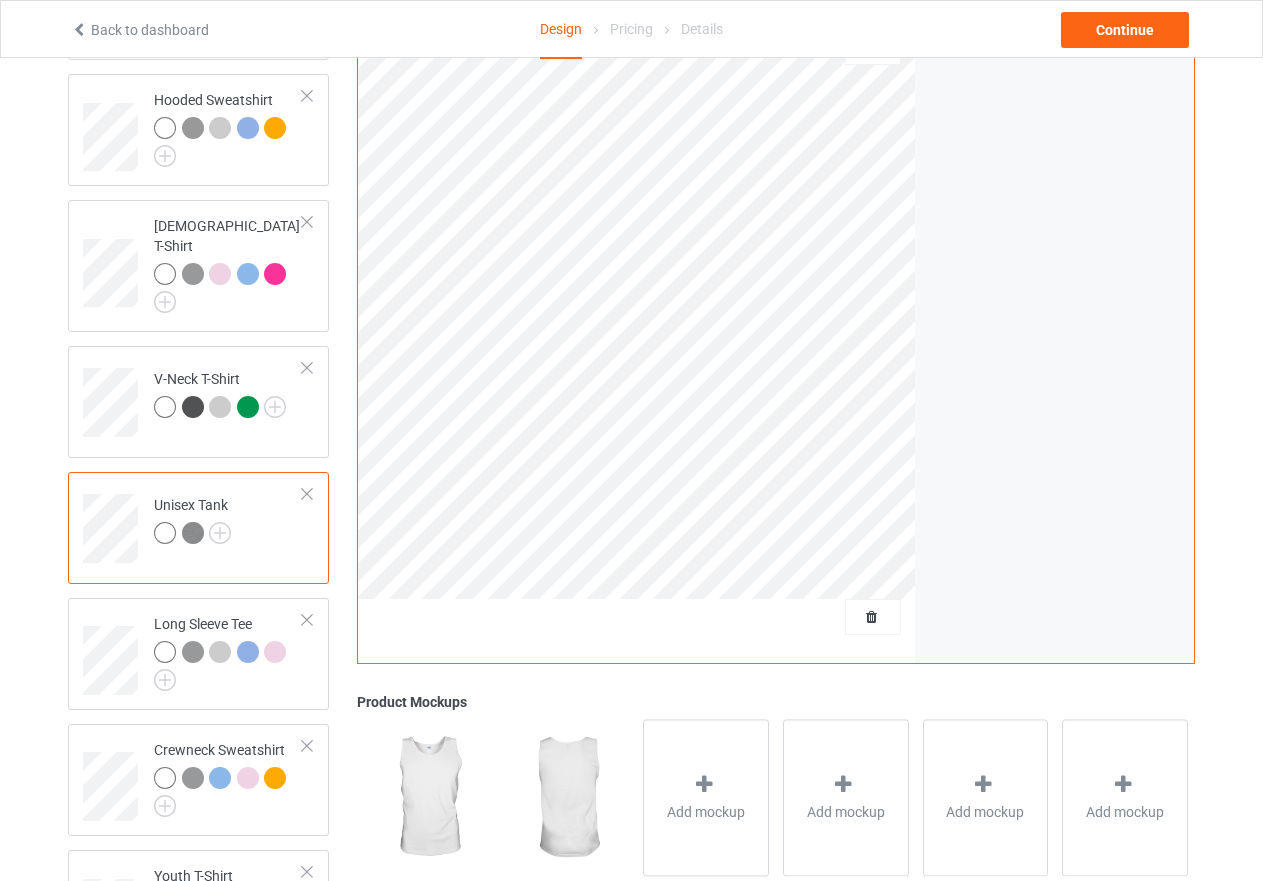 click at bounding box center (307, 494) 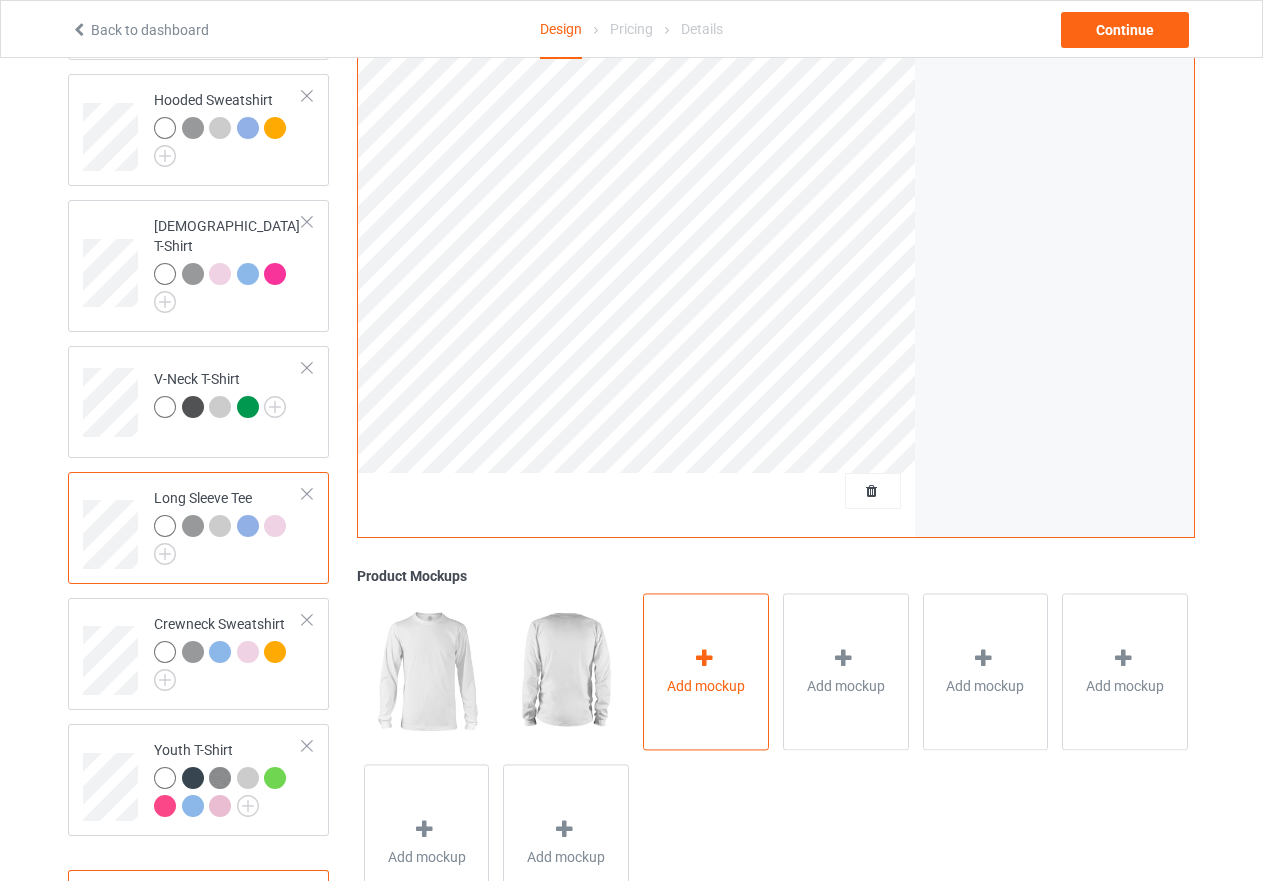 click at bounding box center (704, 658) 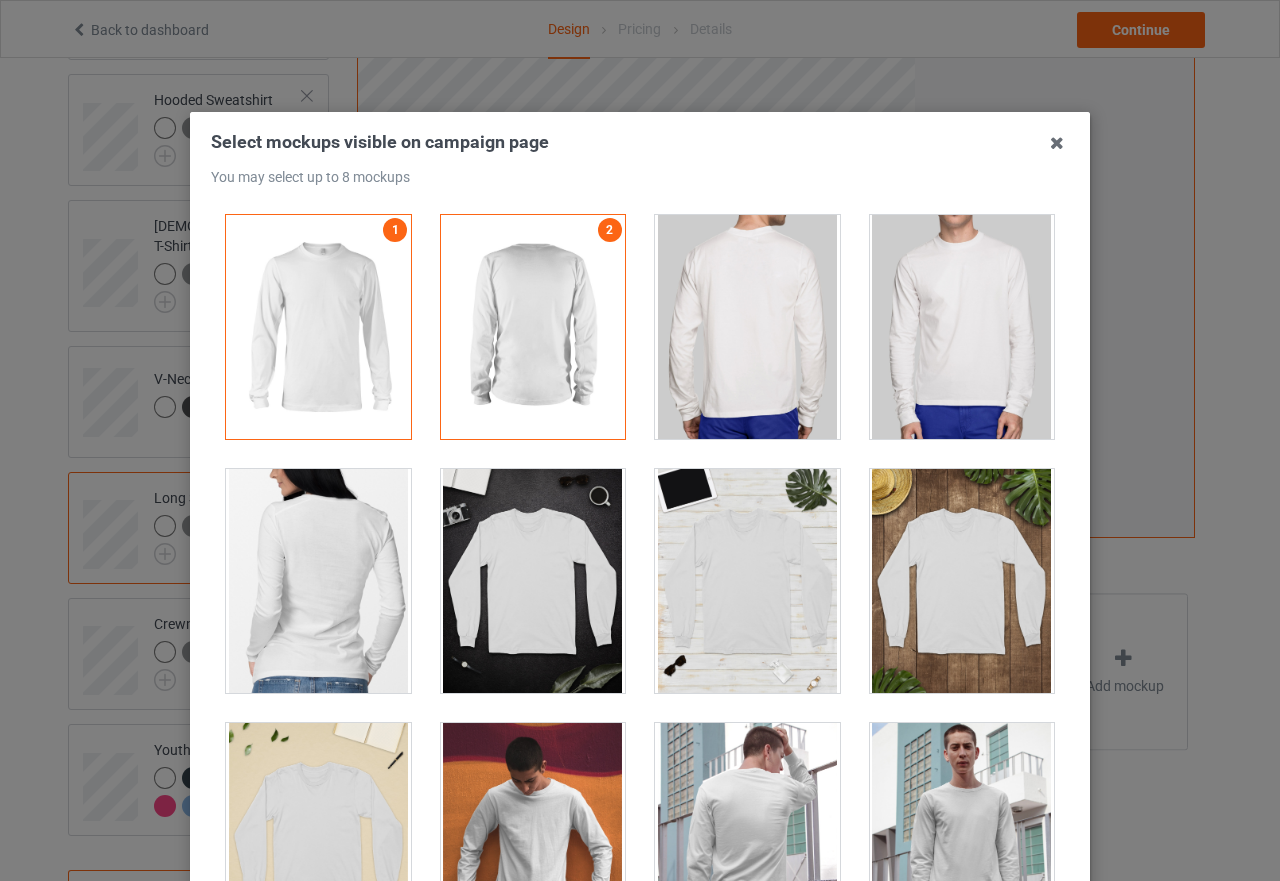 click at bounding box center [962, 327] 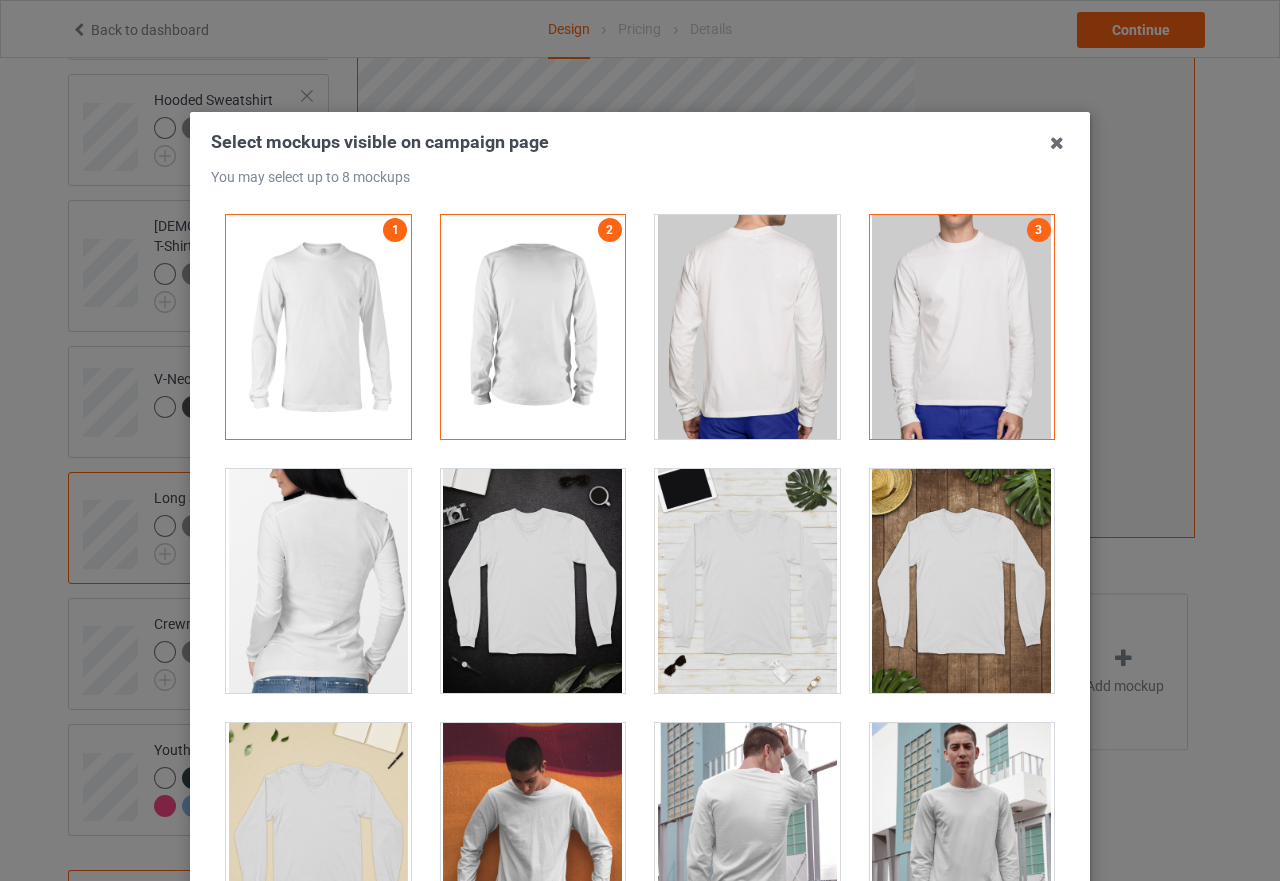 click at bounding box center [747, 327] 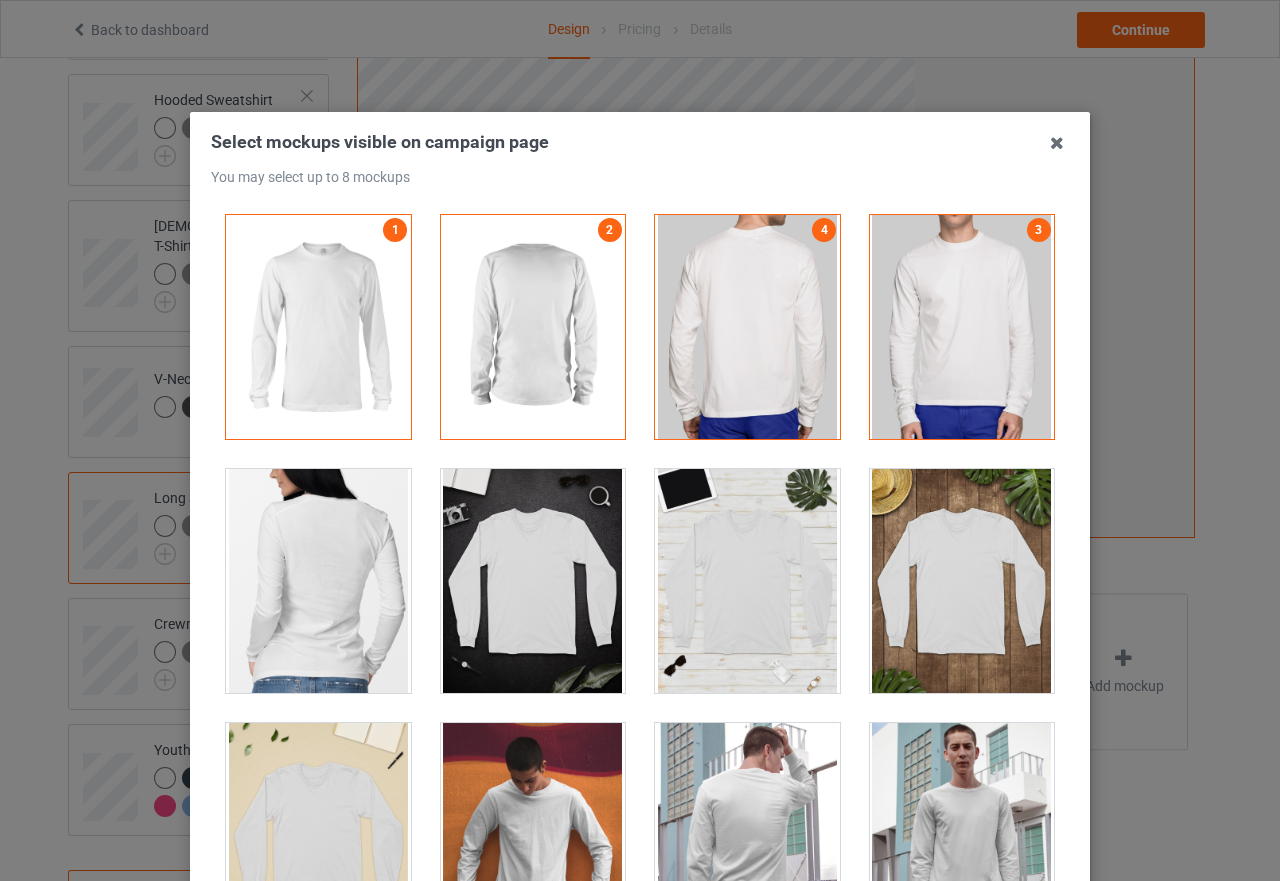 click at bounding box center (533, 581) 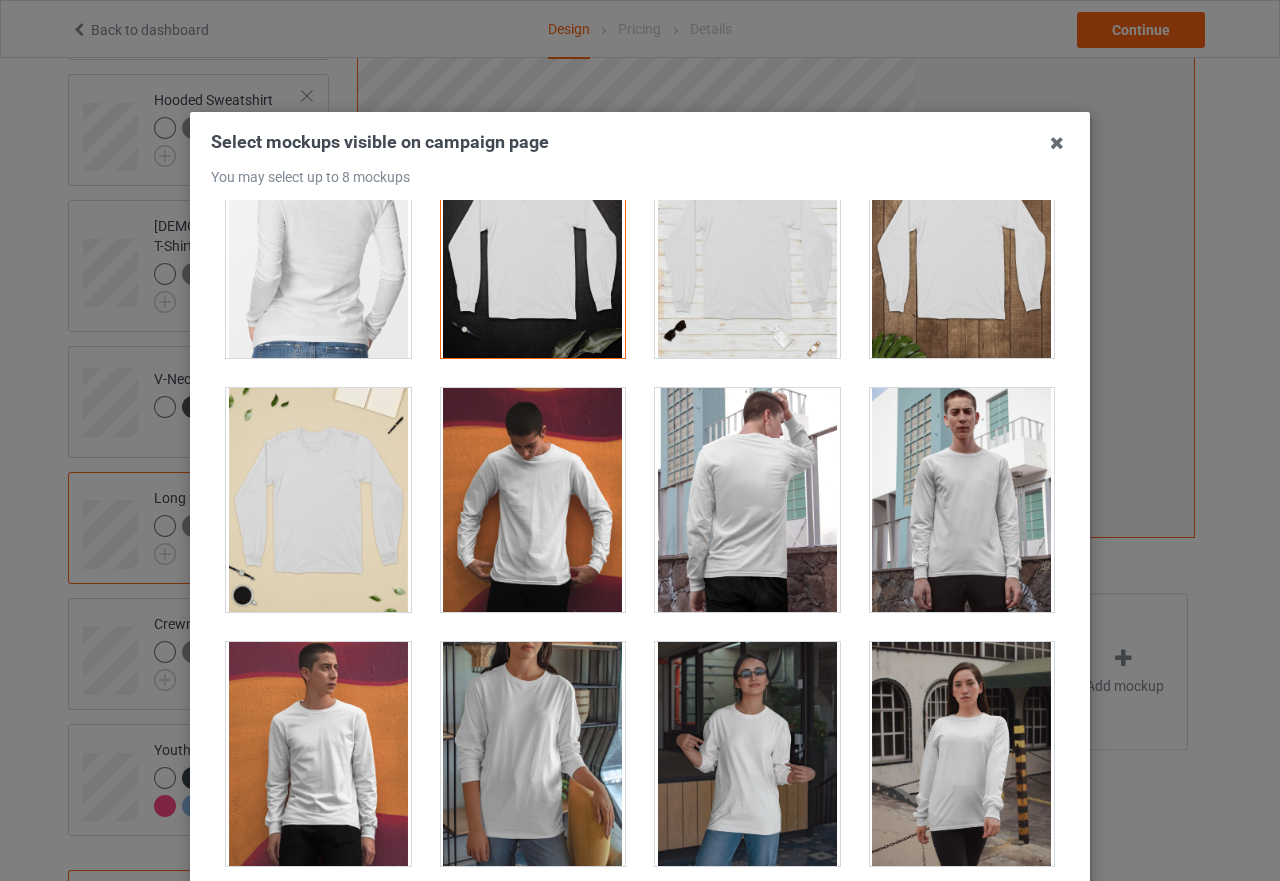 scroll, scrollTop: 400, scrollLeft: 0, axis: vertical 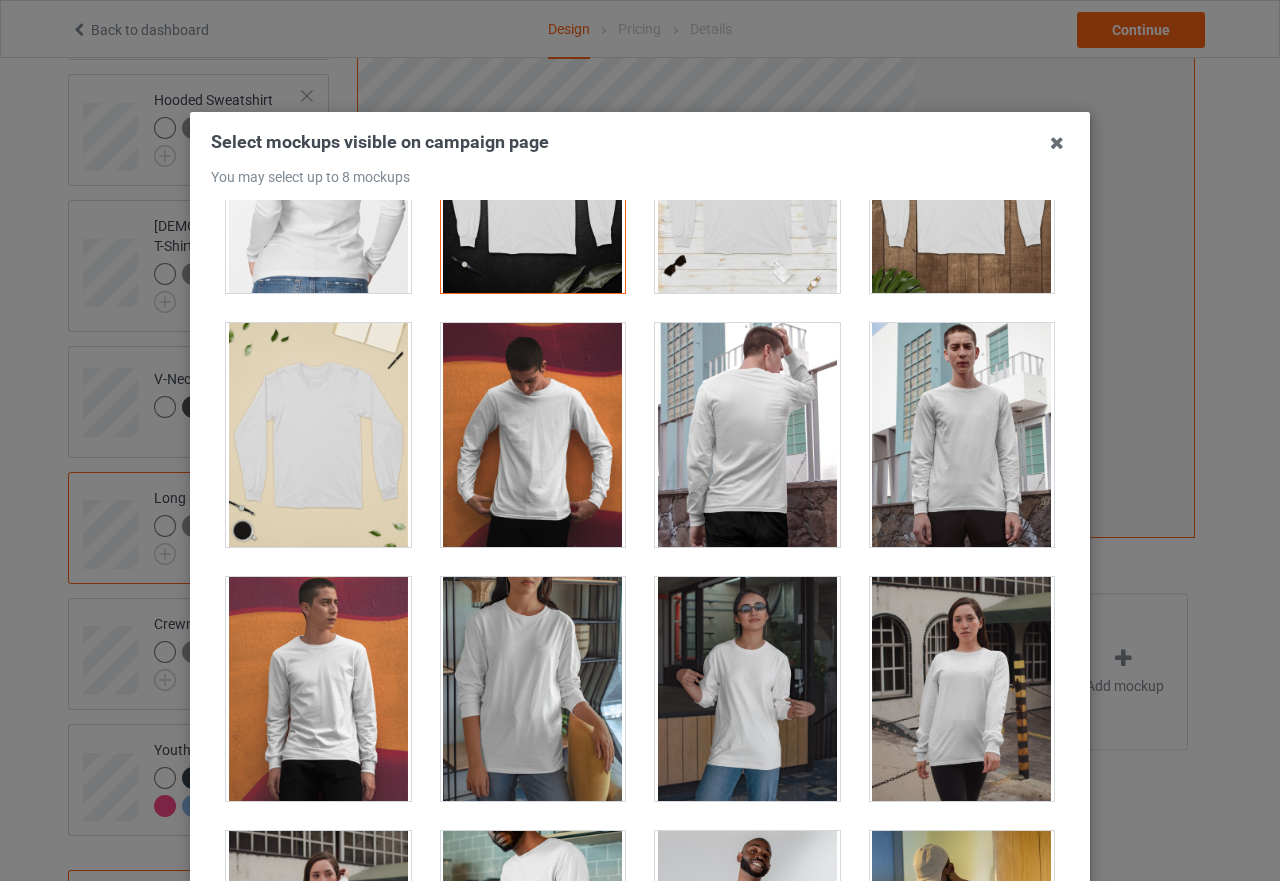 click at bounding box center [318, 689] 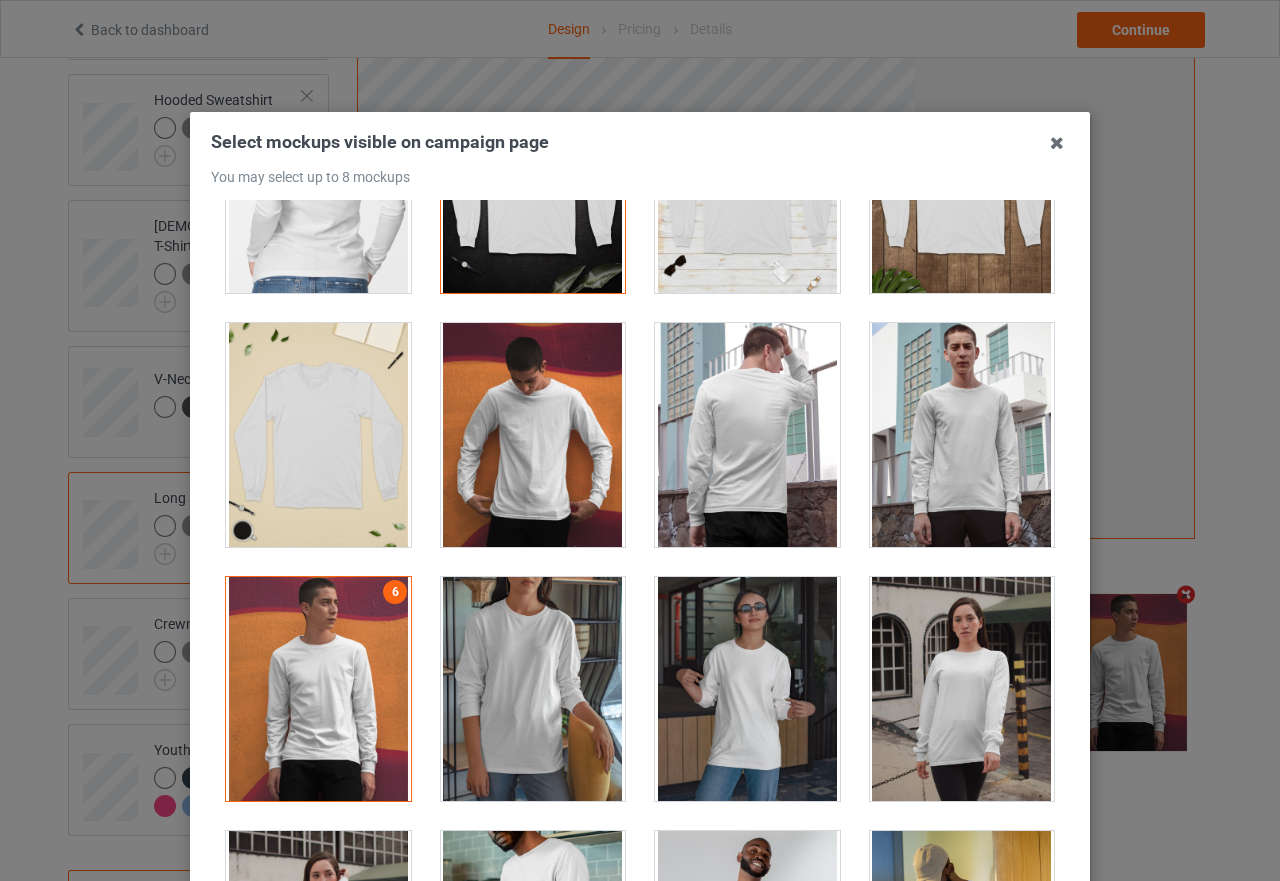 click at bounding box center [747, 689] 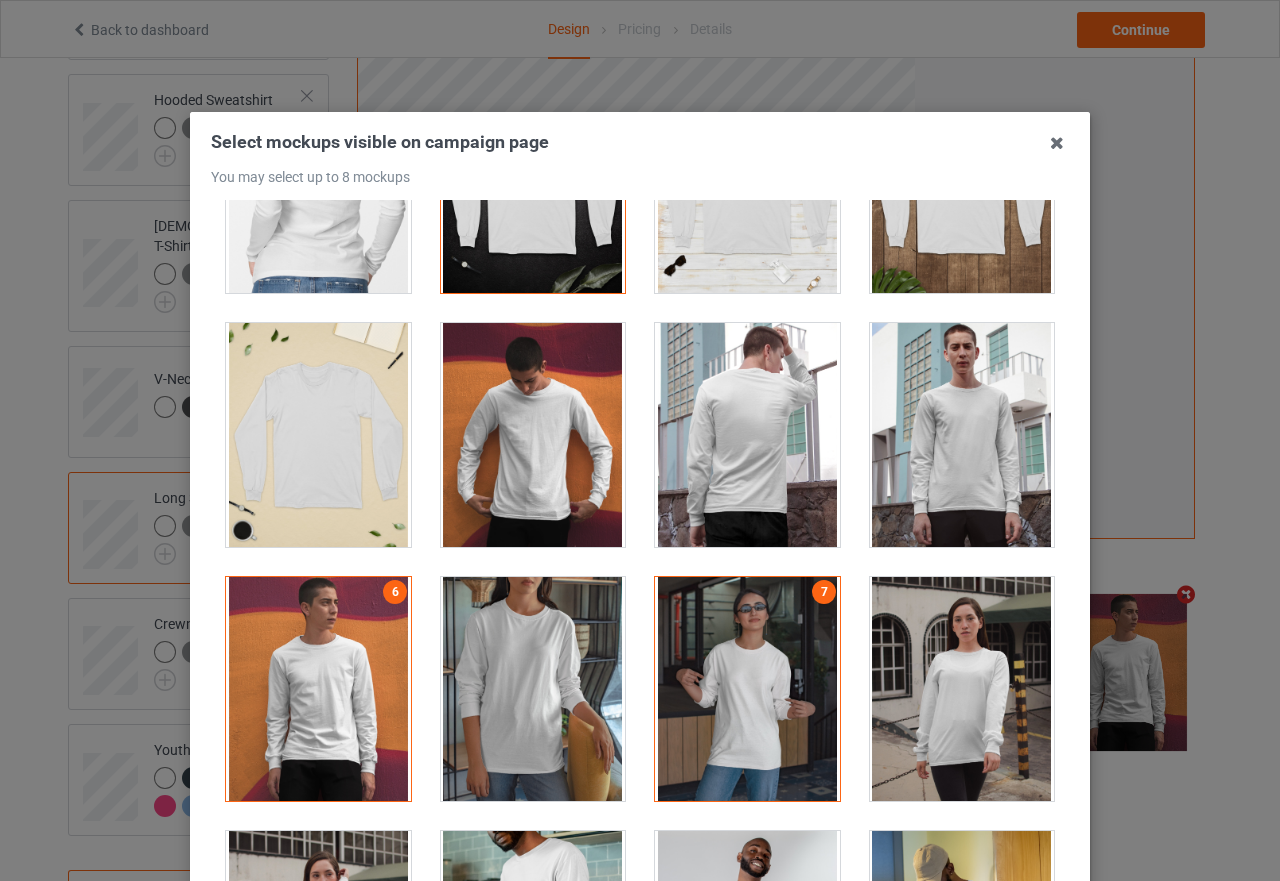 click at bounding box center (962, 689) 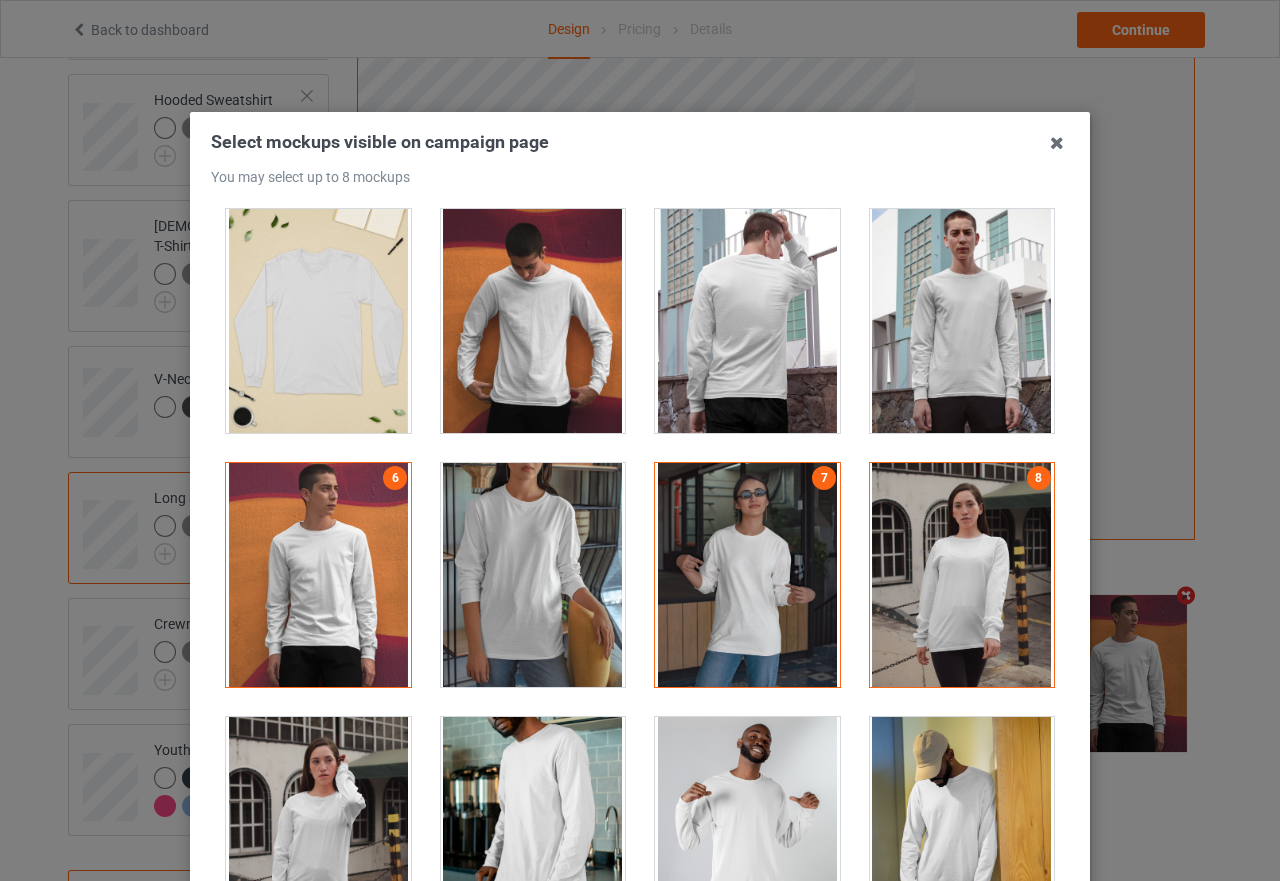 scroll, scrollTop: 900, scrollLeft: 0, axis: vertical 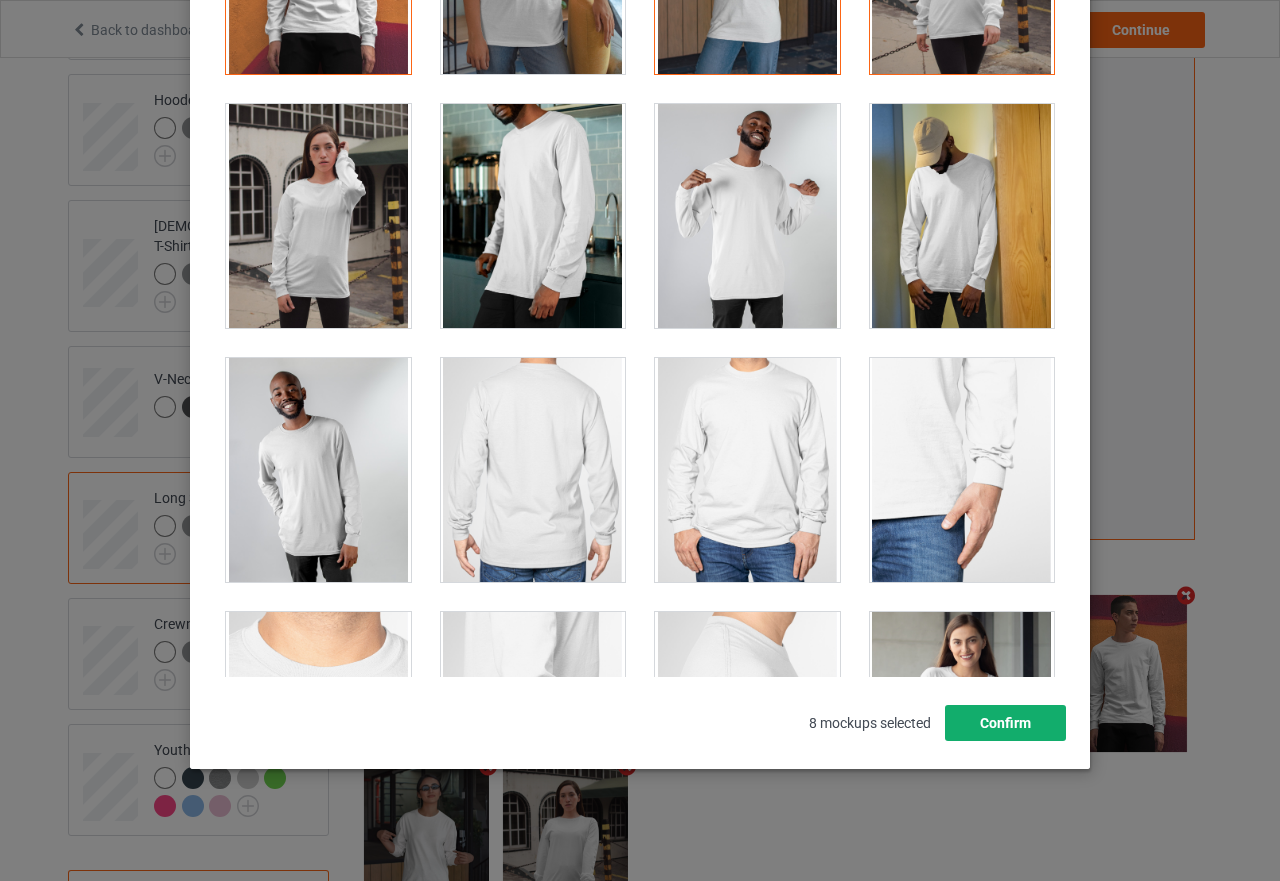 click on "Confirm" at bounding box center (1005, 723) 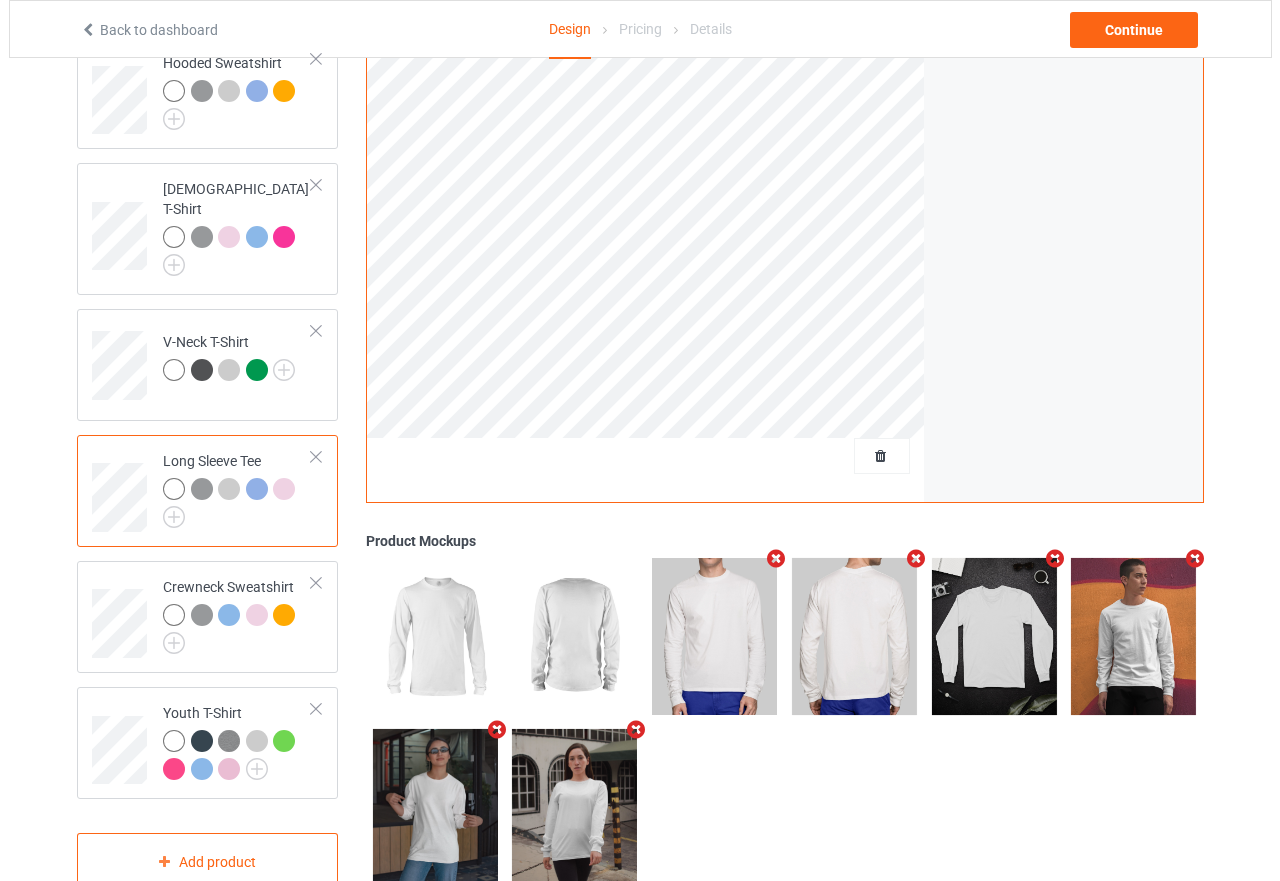 scroll, scrollTop: 483, scrollLeft: 0, axis: vertical 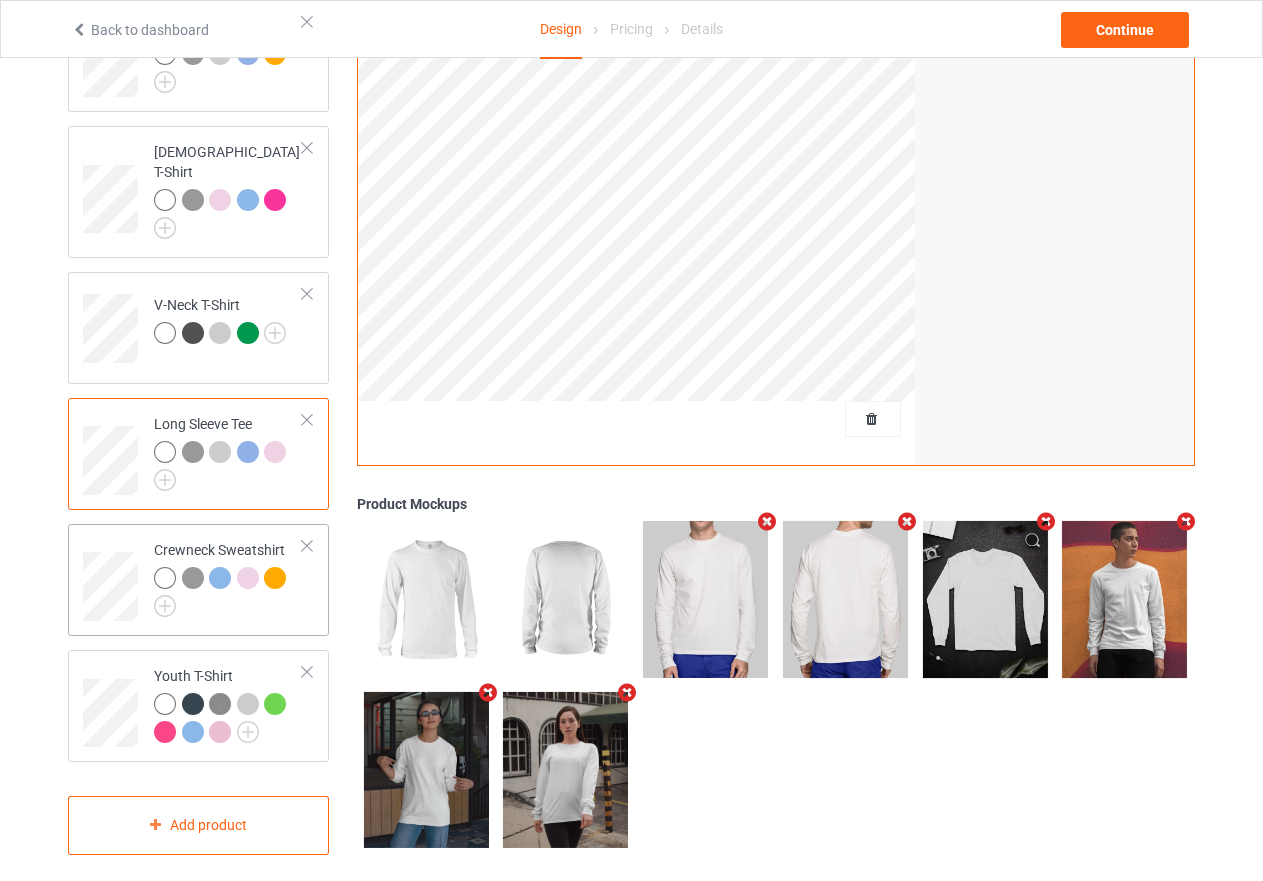 click at bounding box center [228, 592] 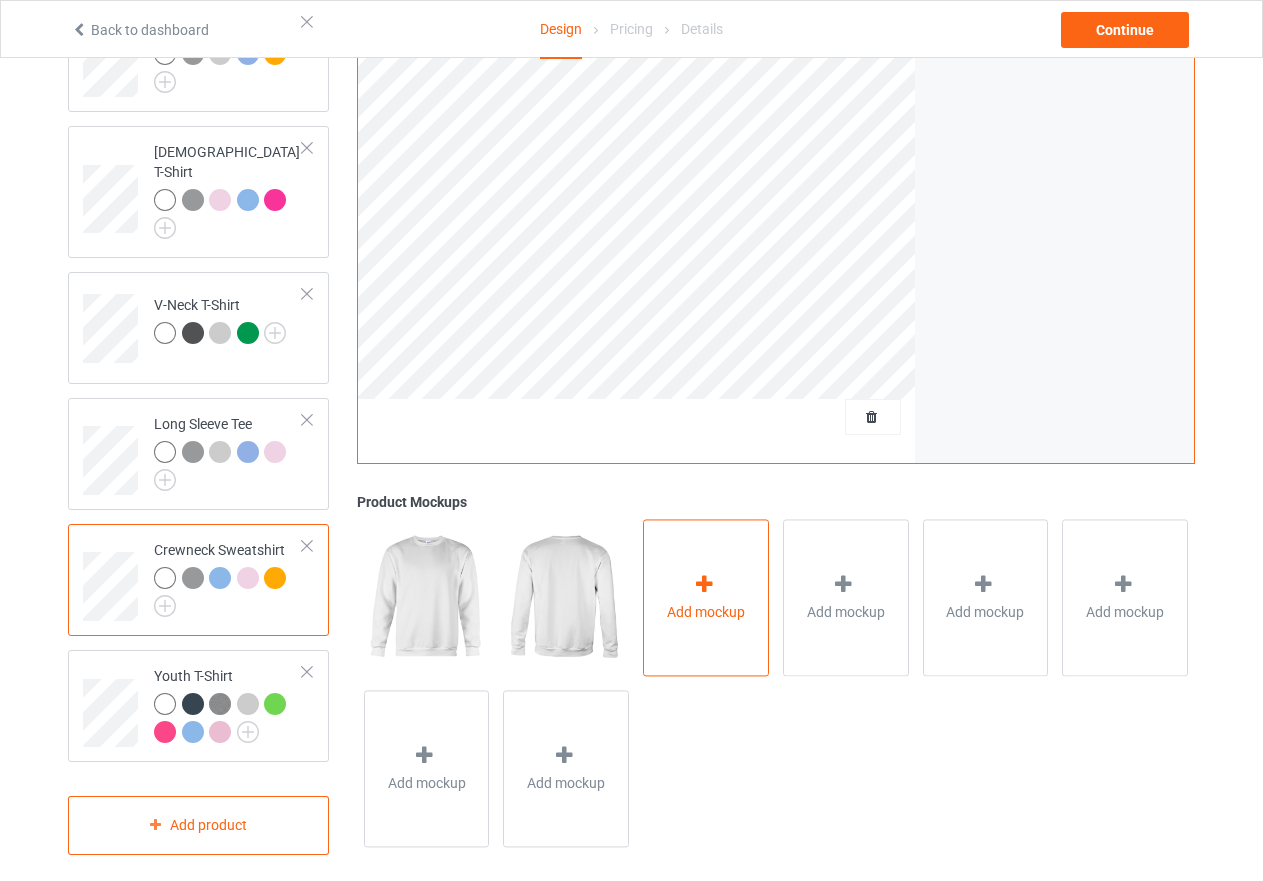 click at bounding box center [704, 584] 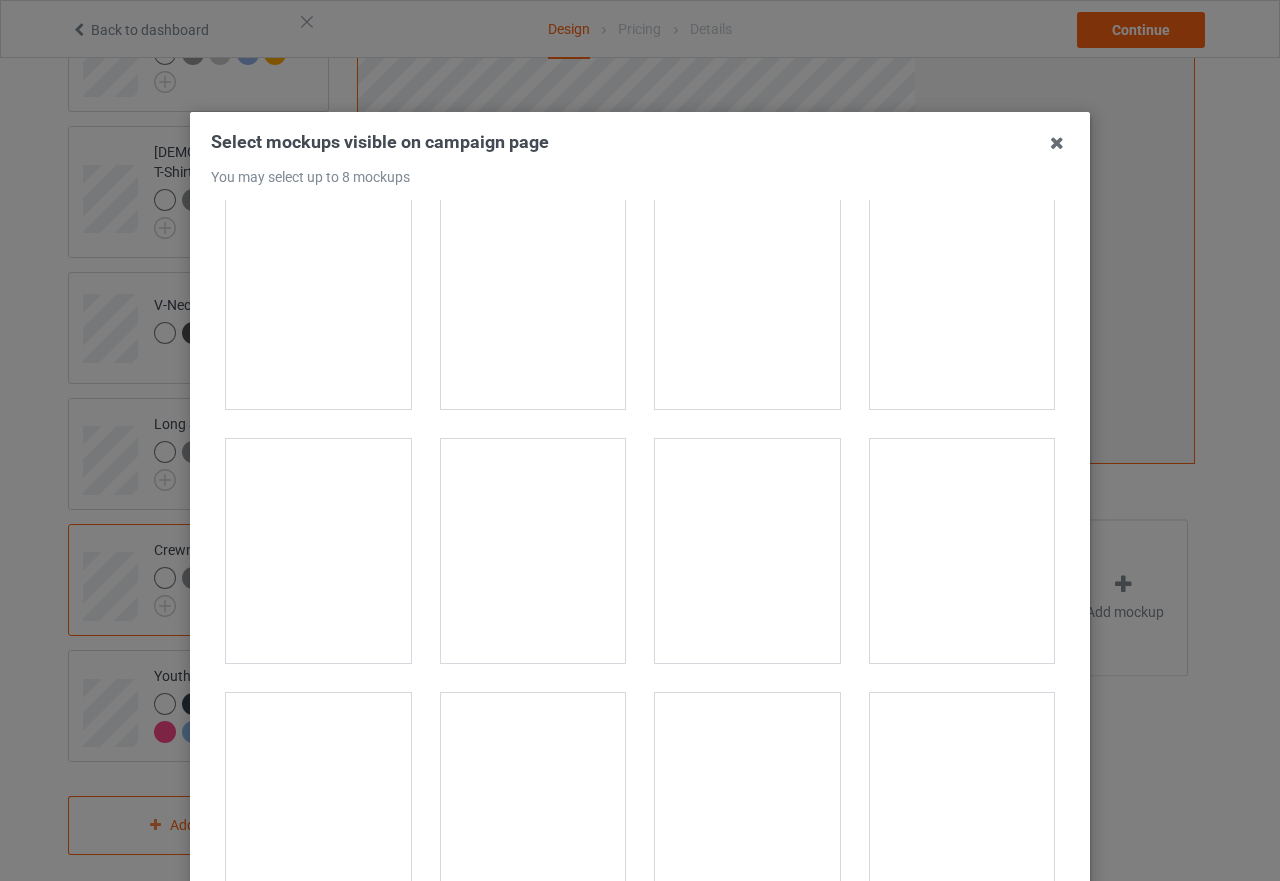 scroll, scrollTop: 1400, scrollLeft: 0, axis: vertical 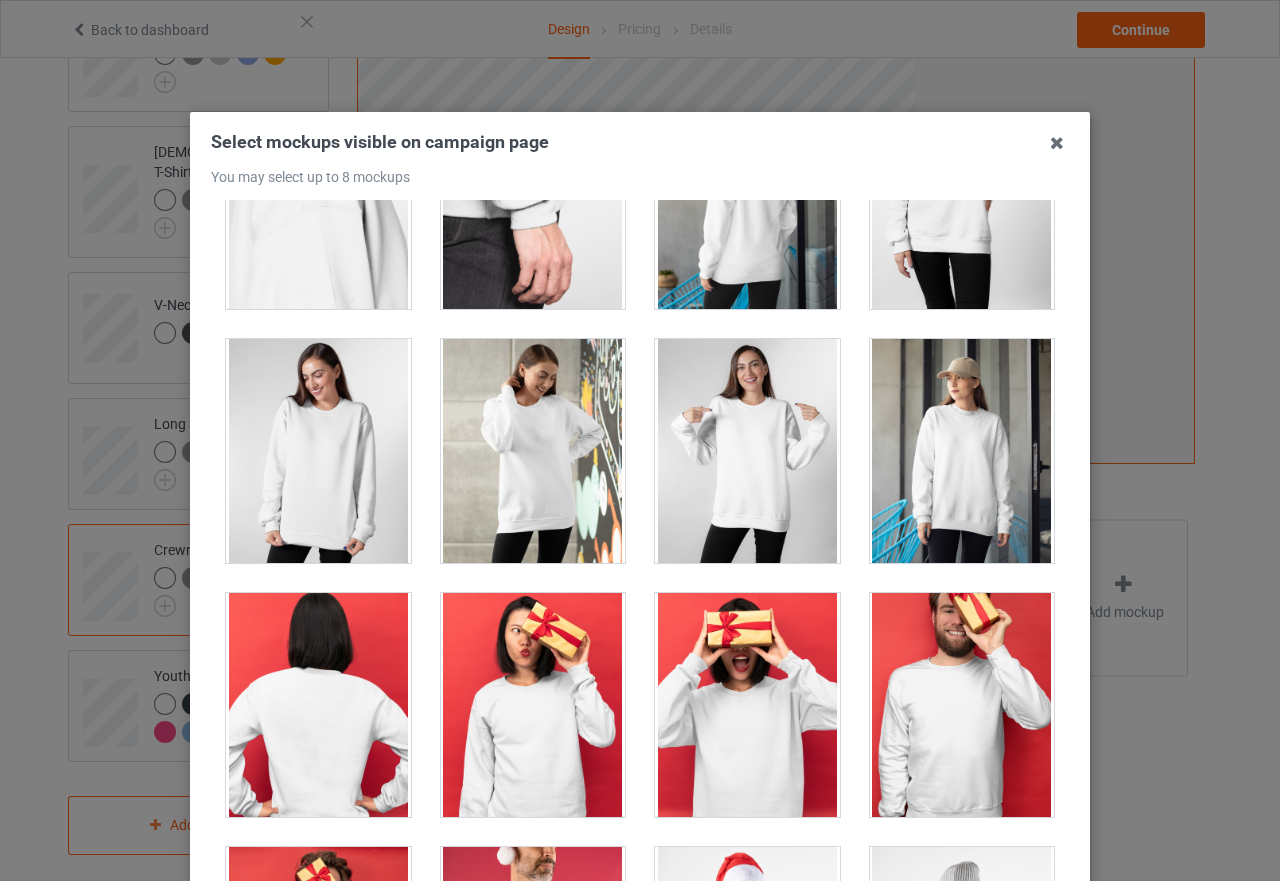 click at bounding box center (318, 451) 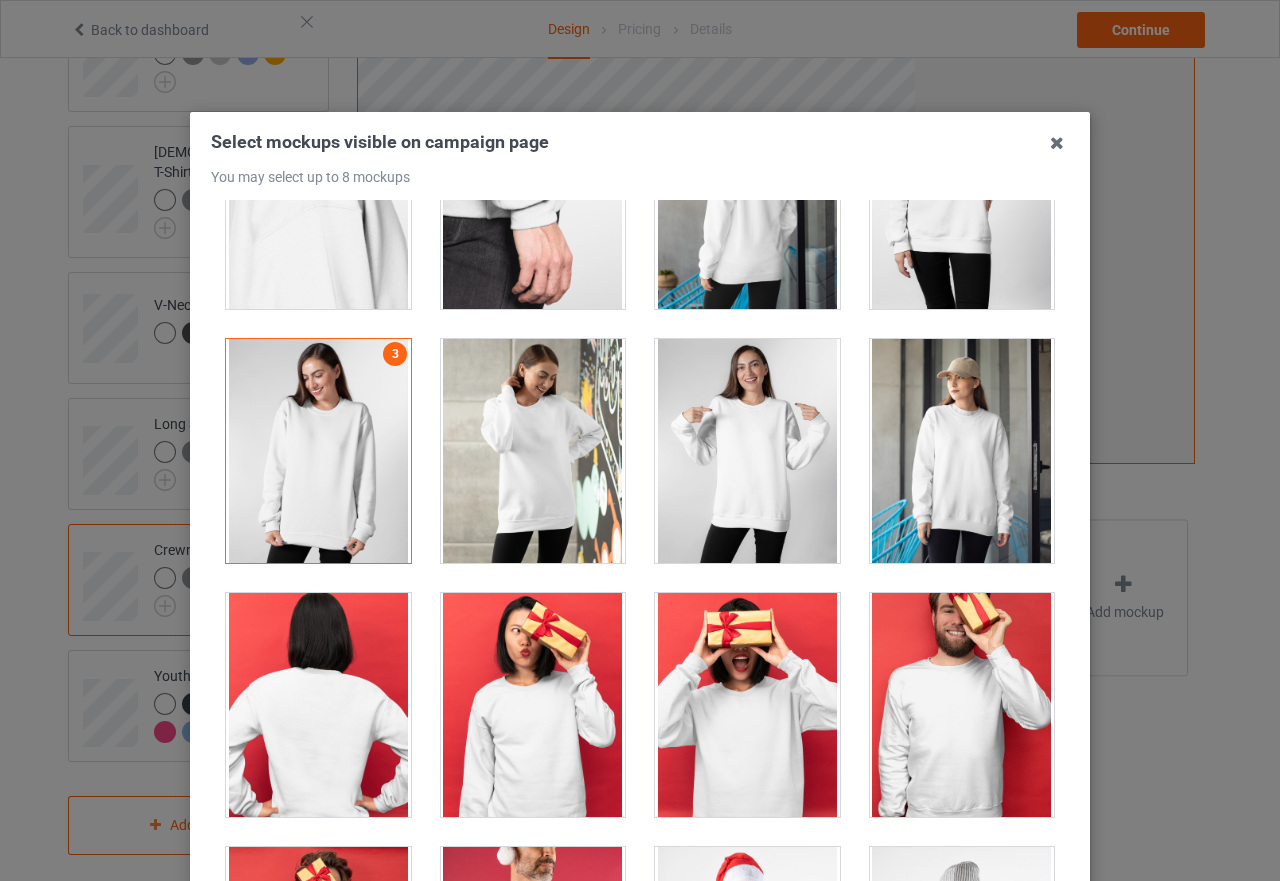 click at bounding box center [962, 451] 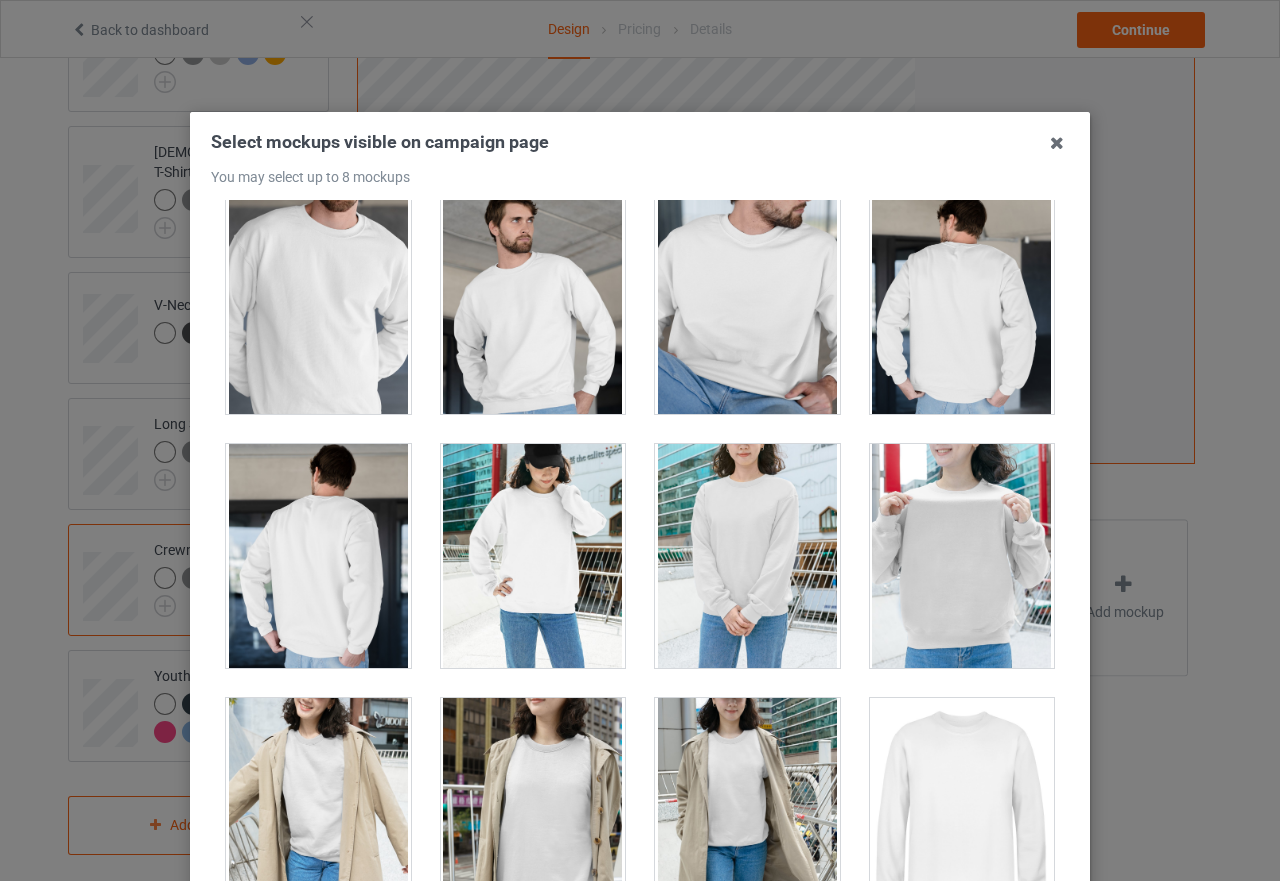 scroll, scrollTop: 5200, scrollLeft: 0, axis: vertical 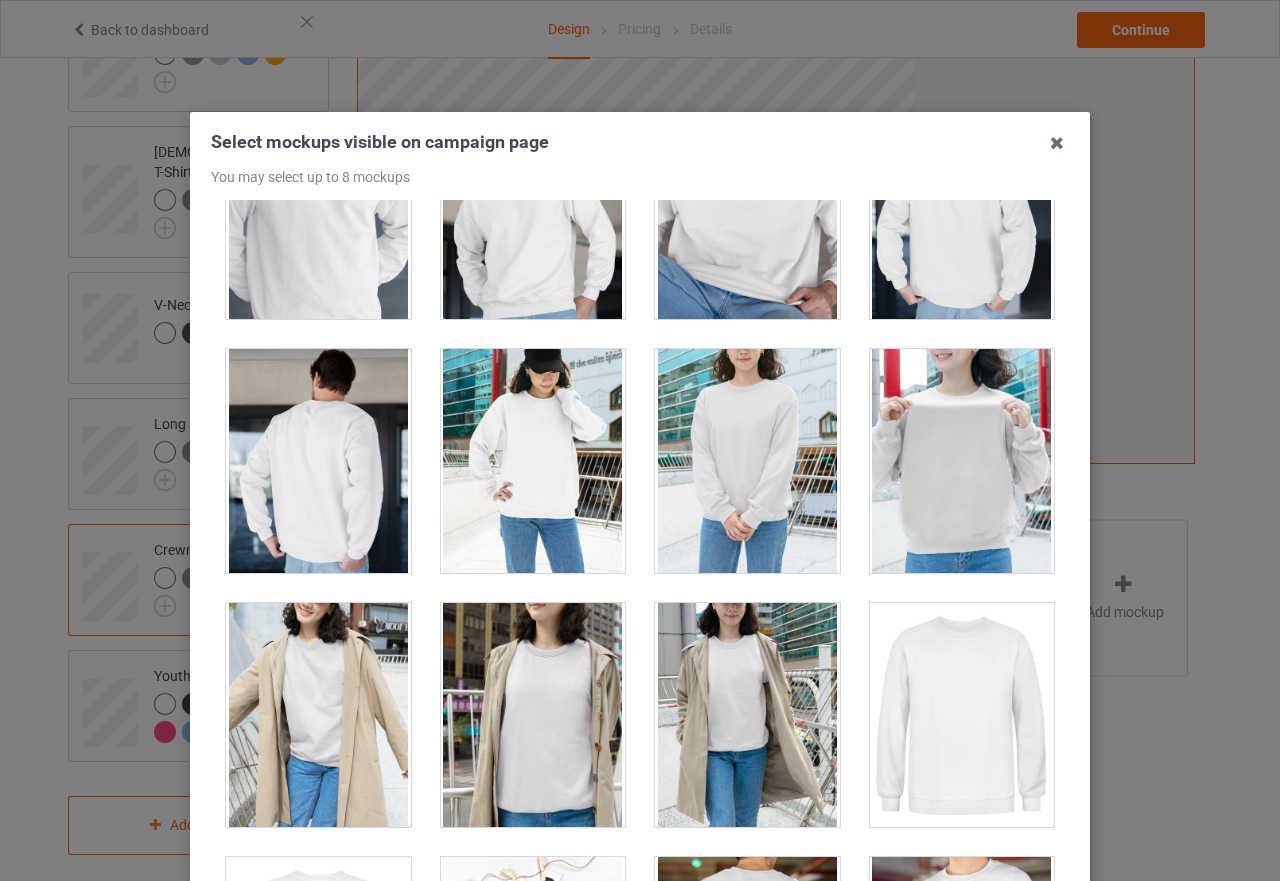 click at bounding box center (533, 461) 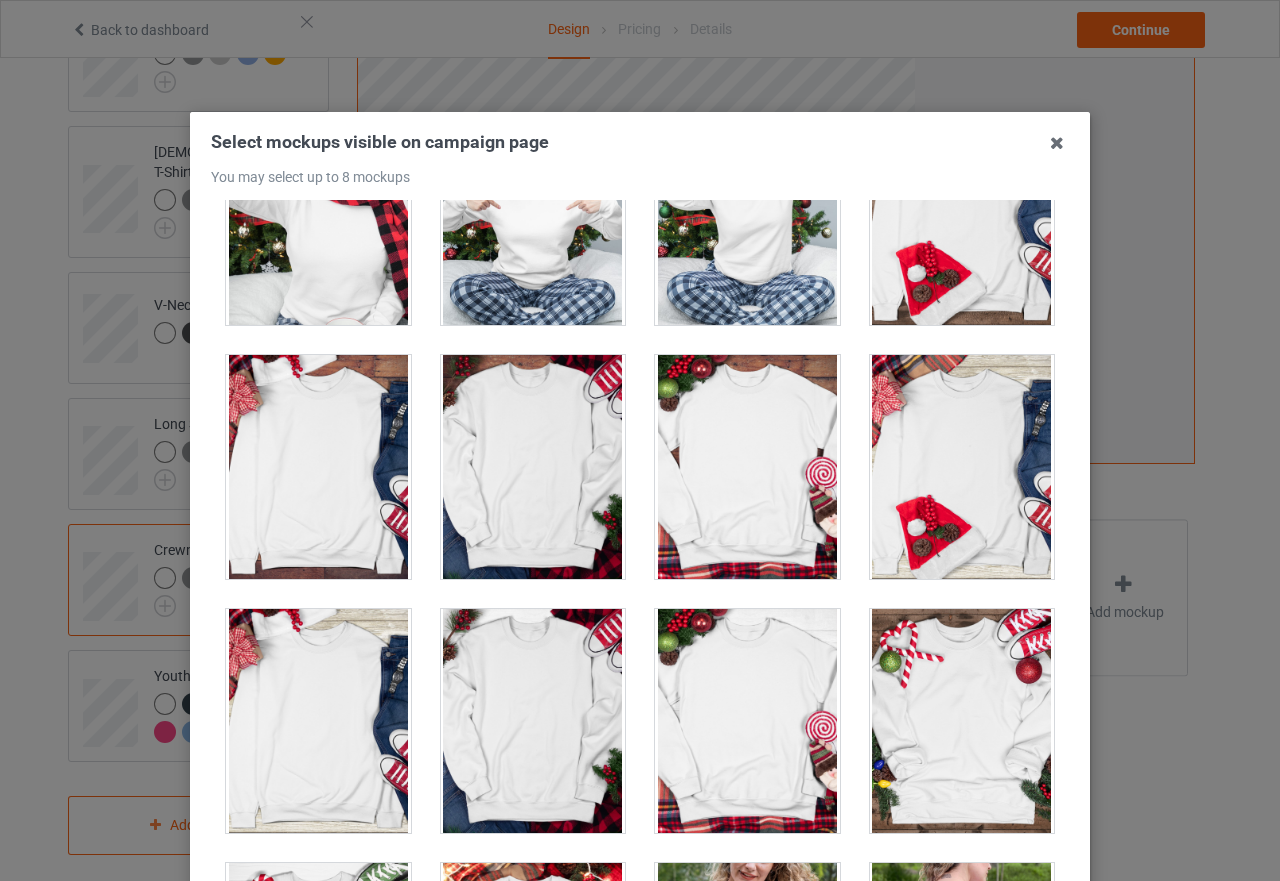 scroll, scrollTop: 8700, scrollLeft: 0, axis: vertical 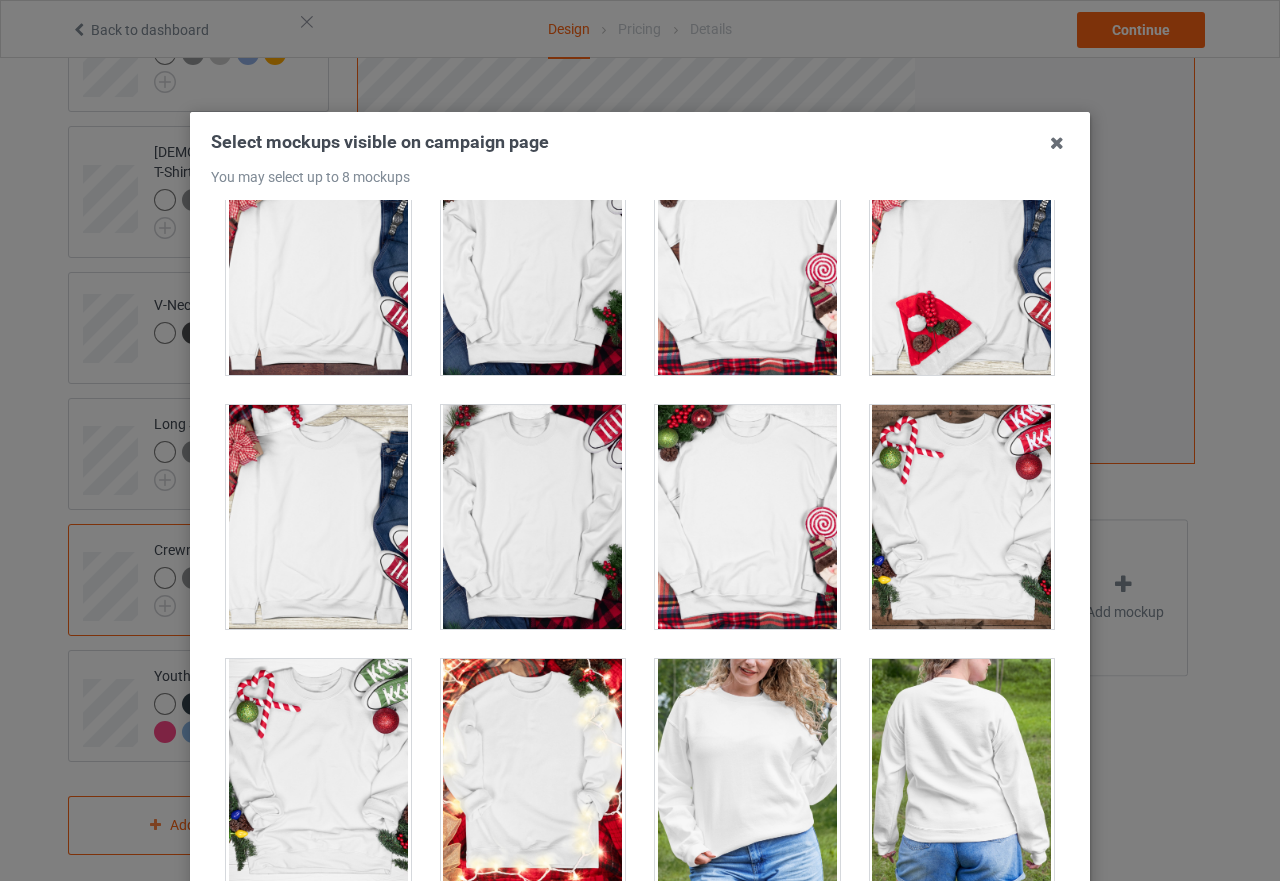 click at bounding box center (533, 517) 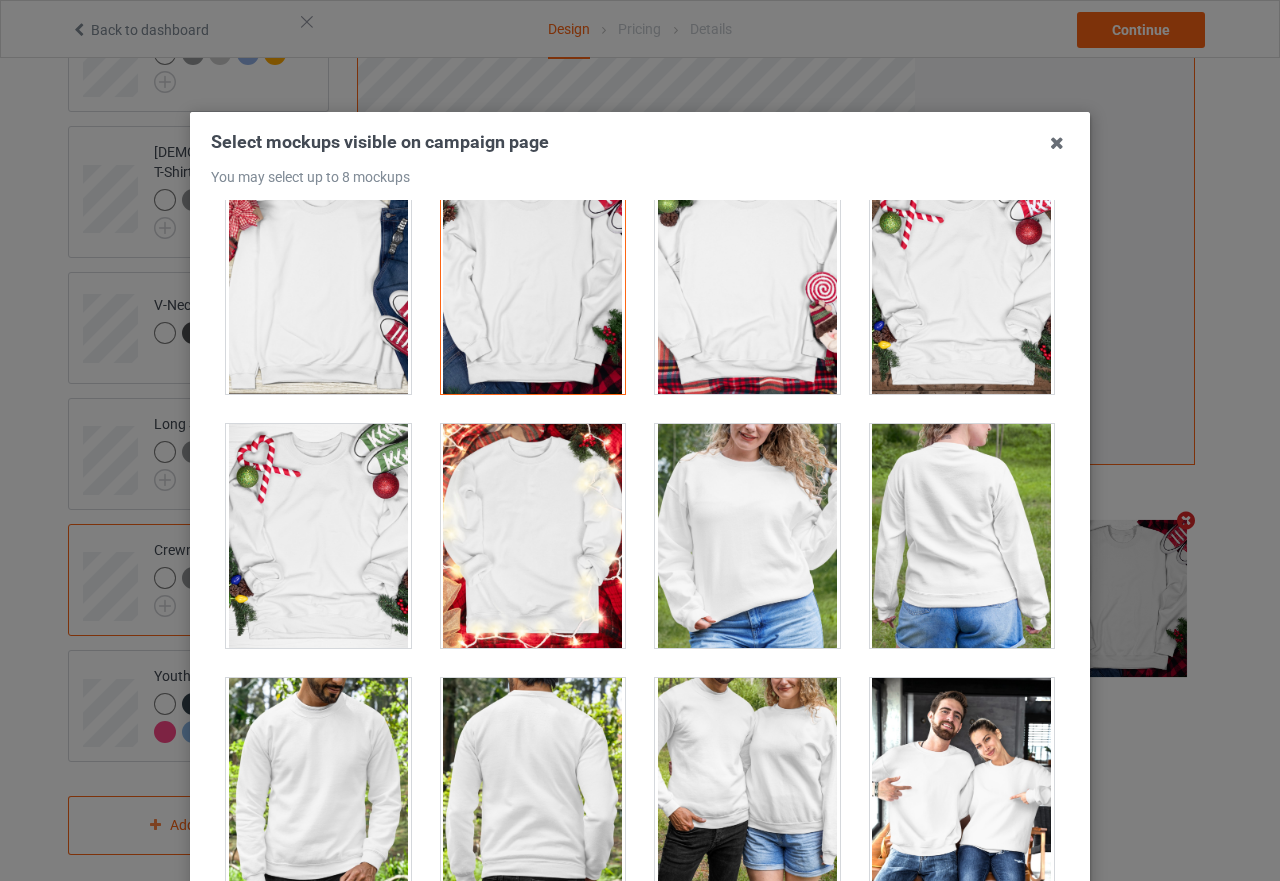 scroll, scrollTop: 9000, scrollLeft: 0, axis: vertical 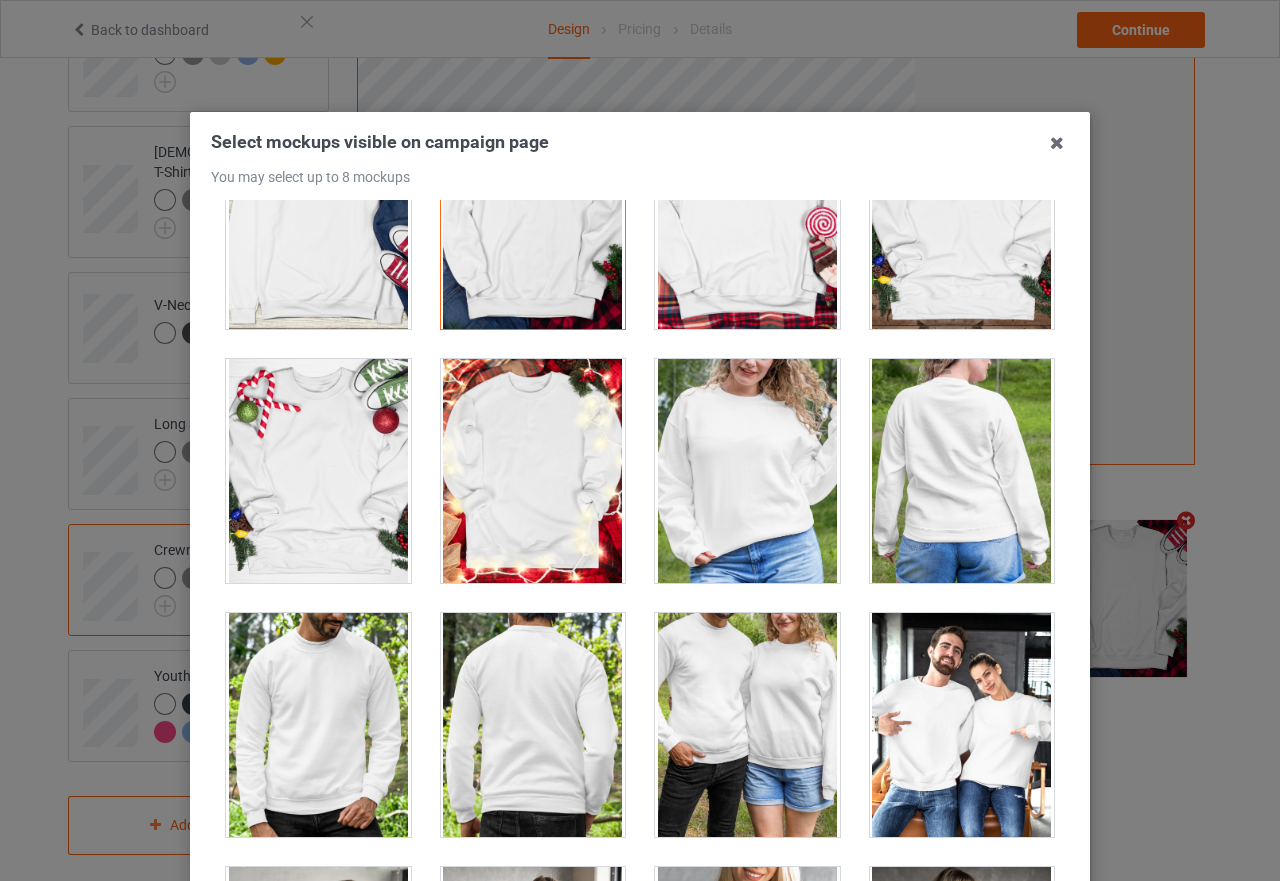 click at bounding box center [747, 471] 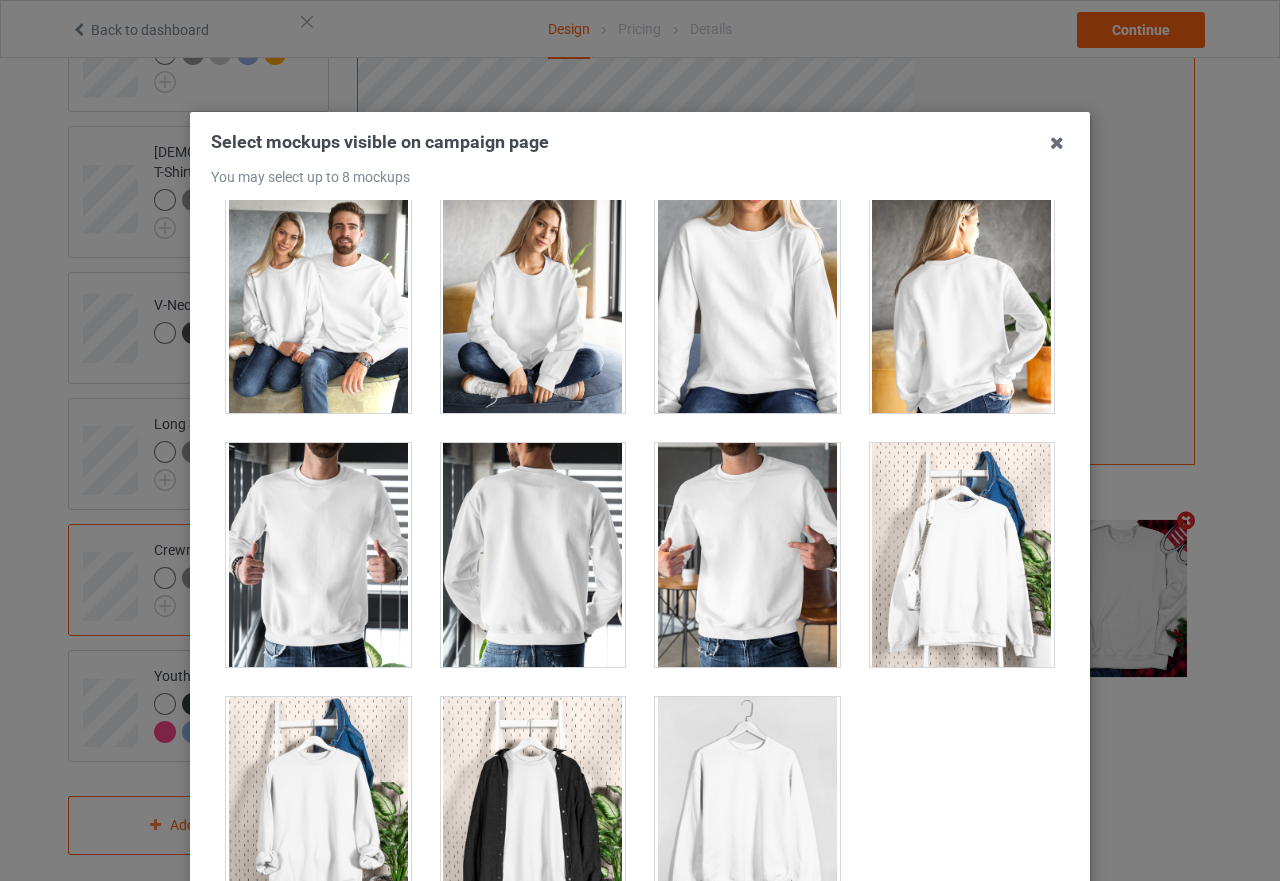 scroll, scrollTop: 9709, scrollLeft: 0, axis: vertical 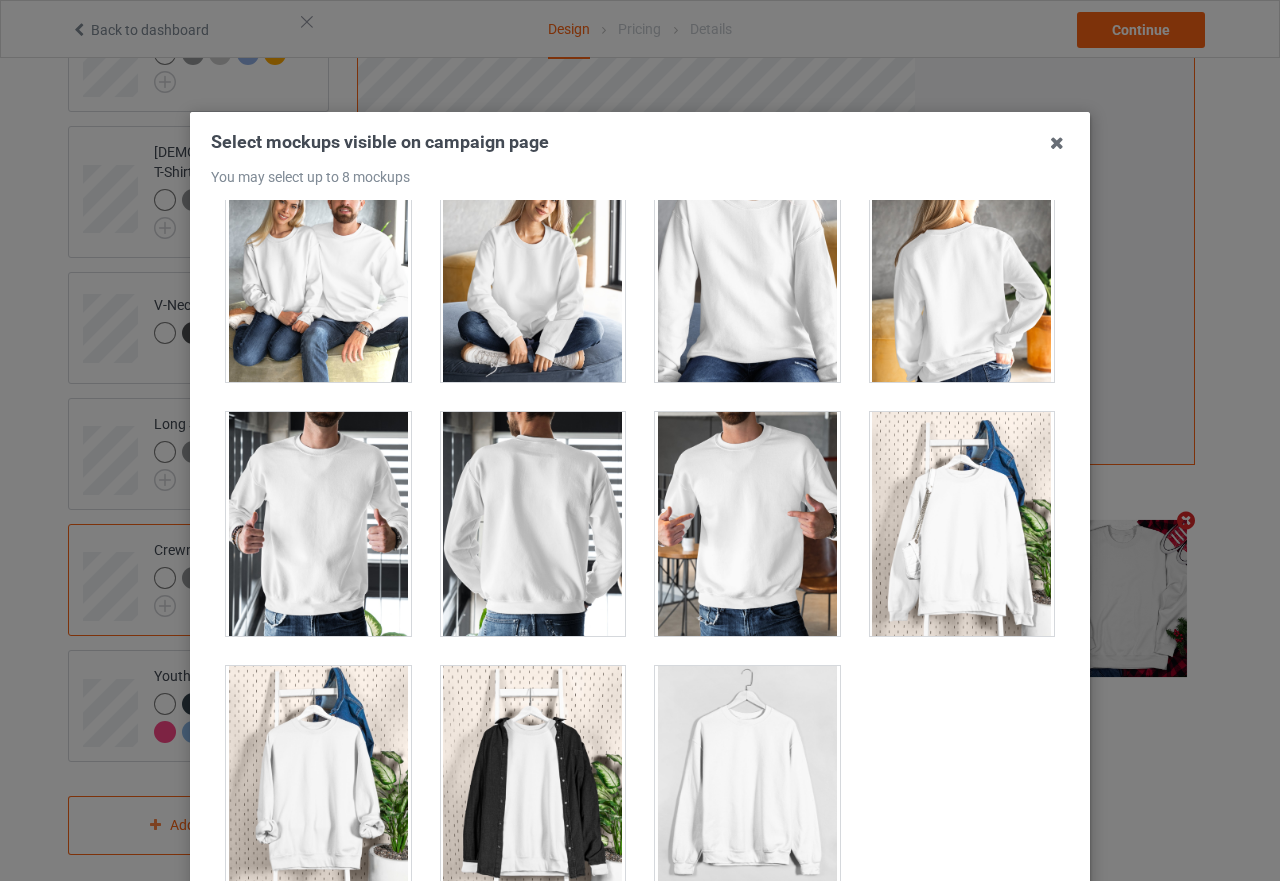 click at bounding box center (962, 524) 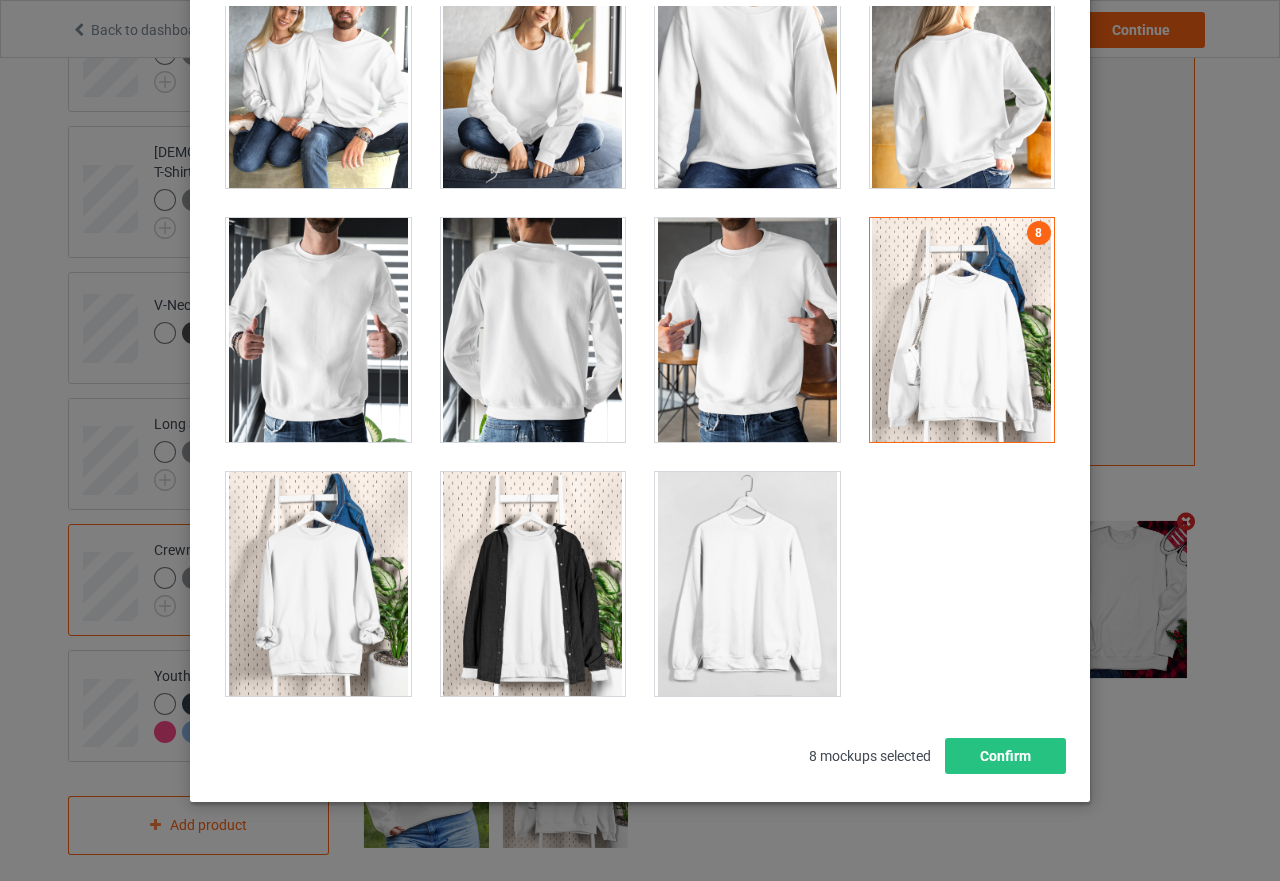 scroll, scrollTop: 227, scrollLeft: 0, axis: vertical 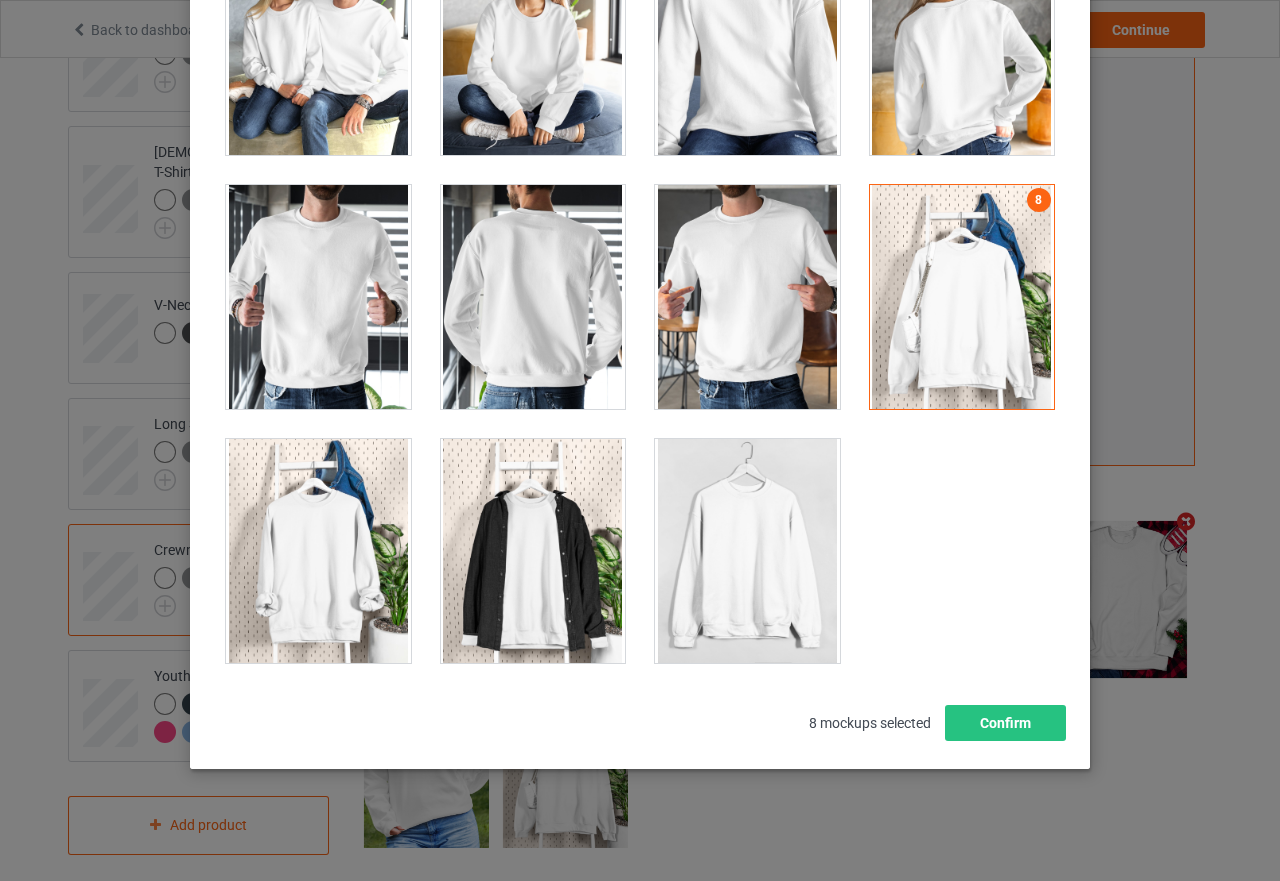 click at bounding box center (962, 297) 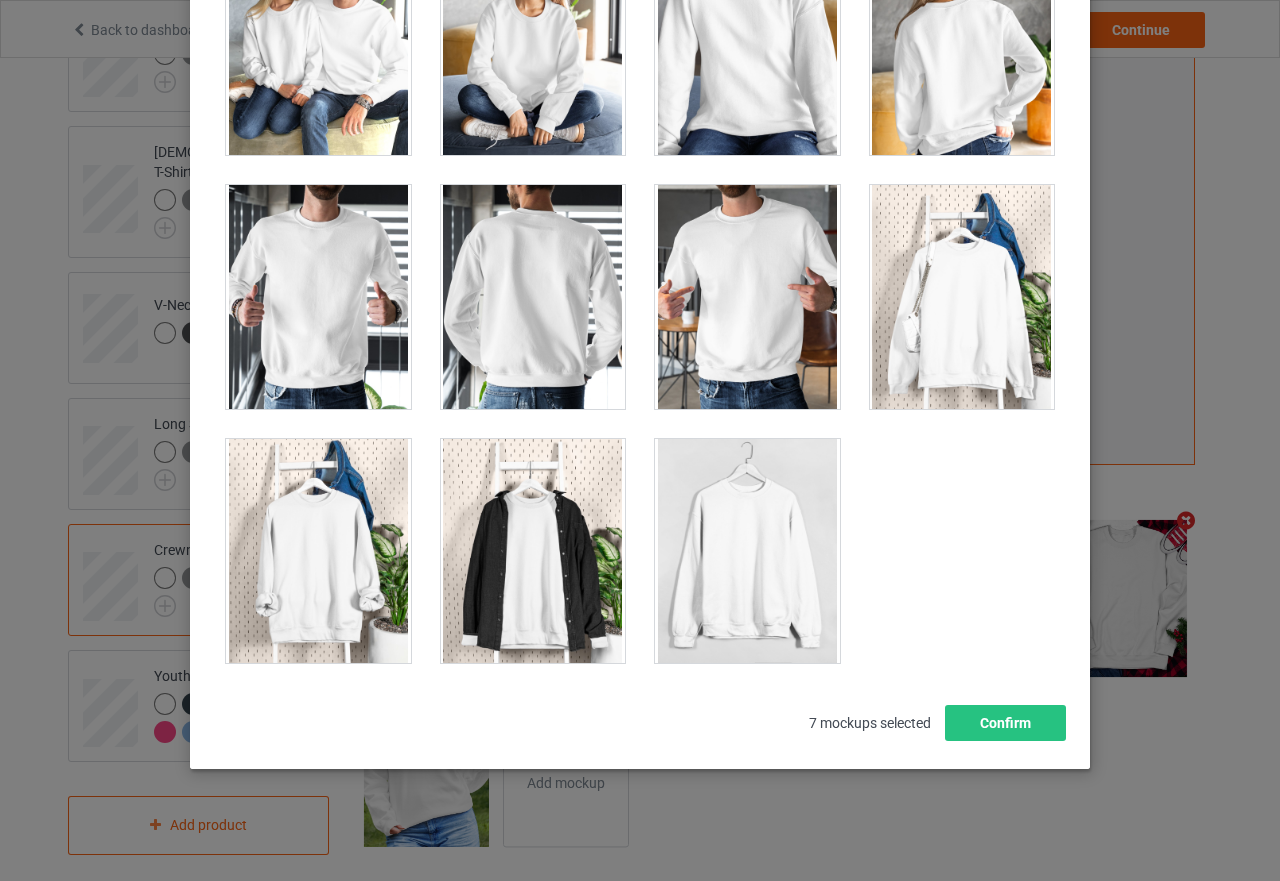 click at bounding box center (318, 551) 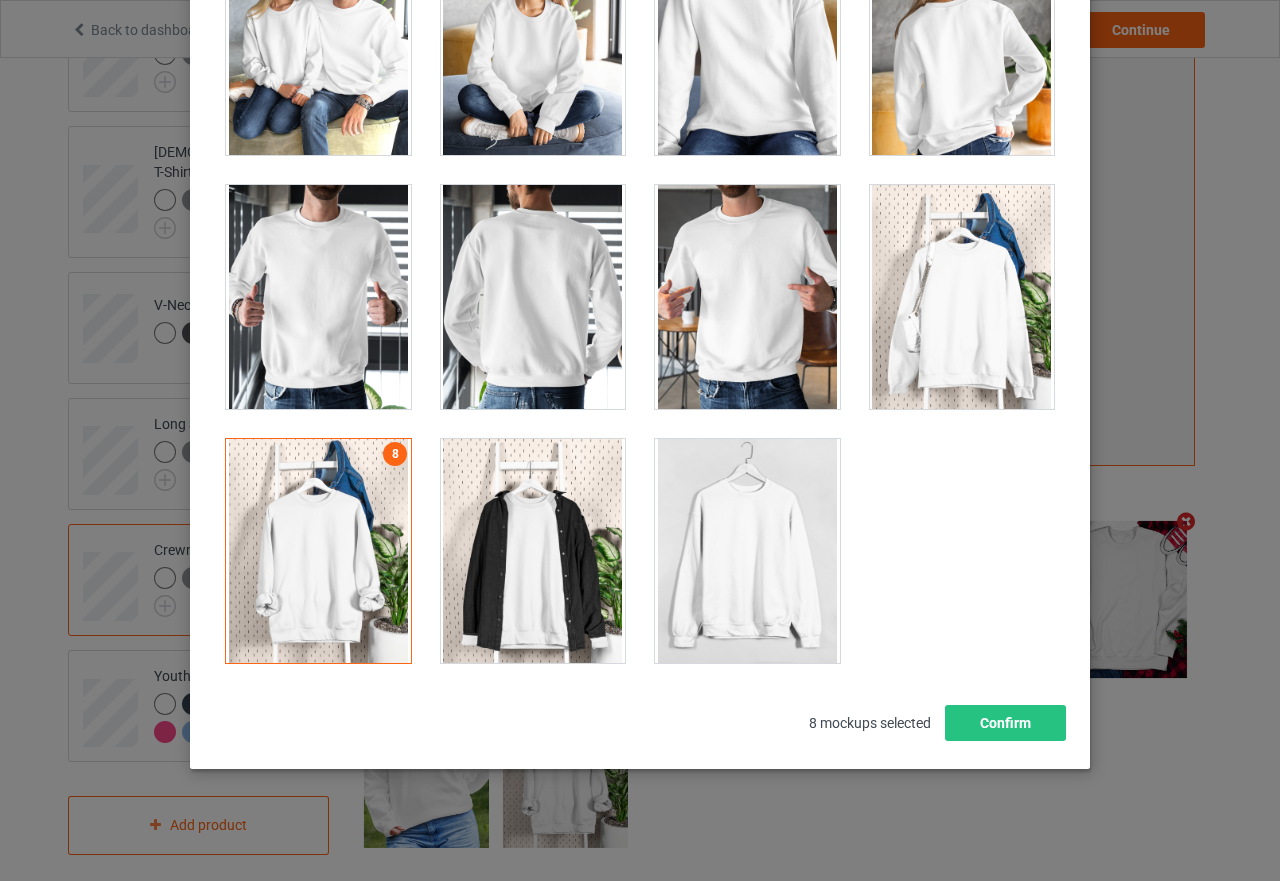 click at bounding box center [318, 551] 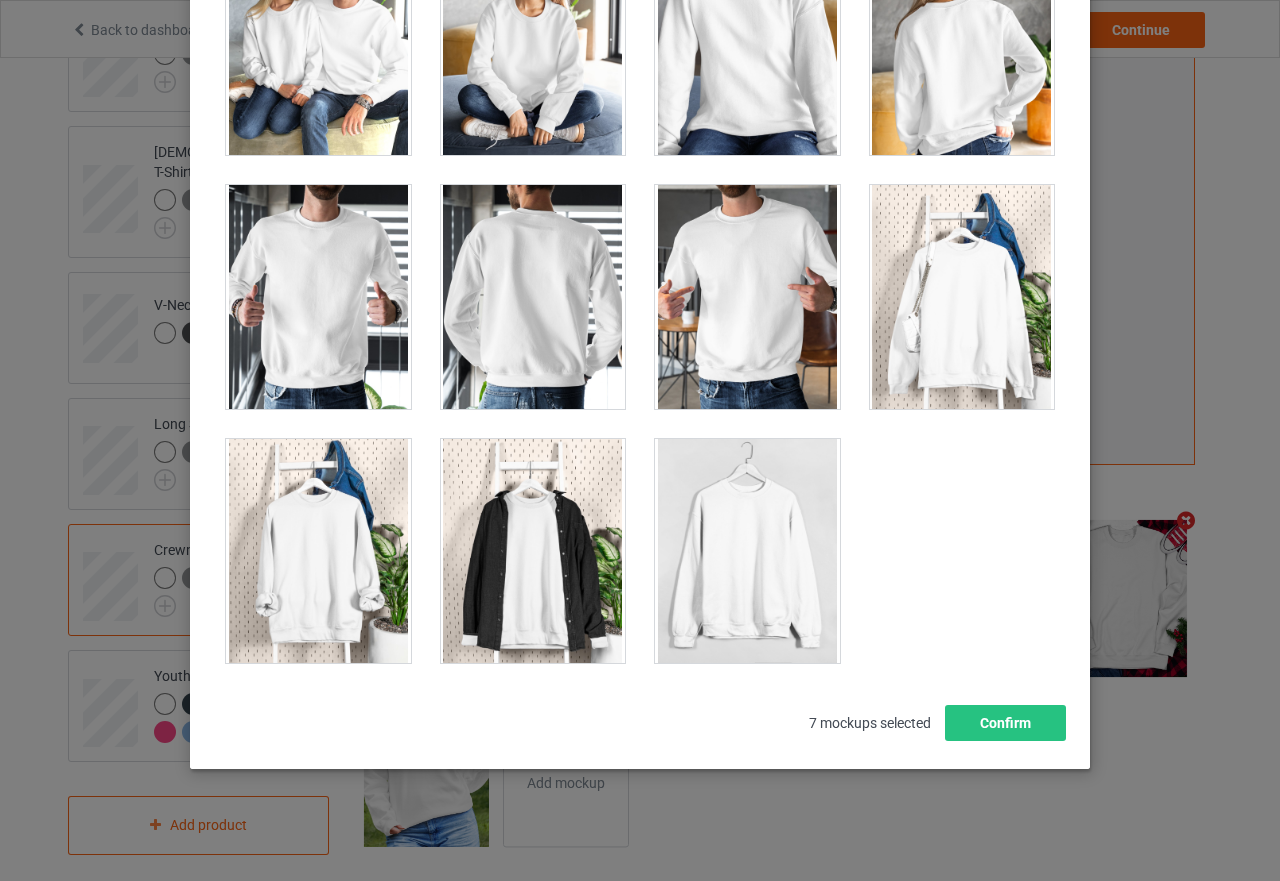click at bounding box center [747, 551] 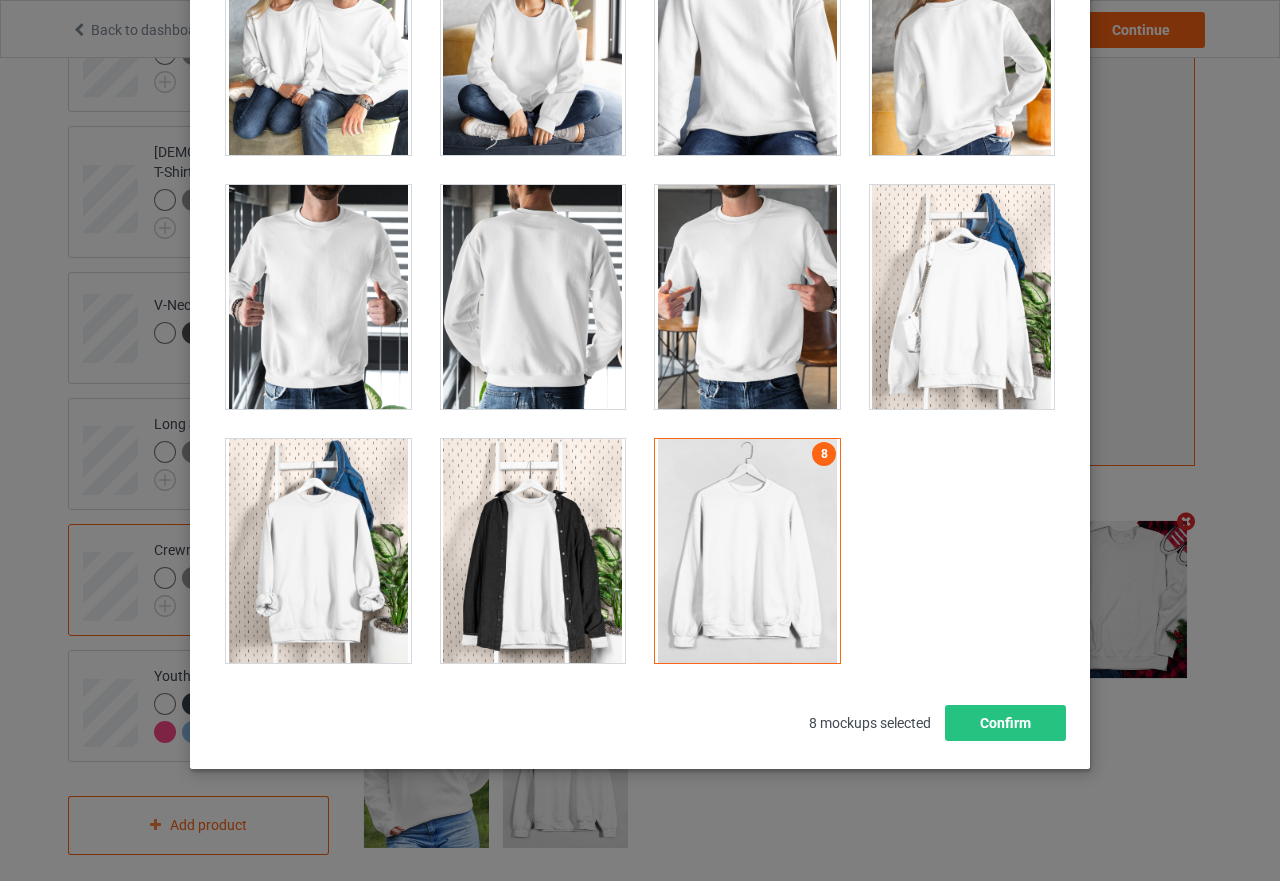 click at bounding box center (533, 551) 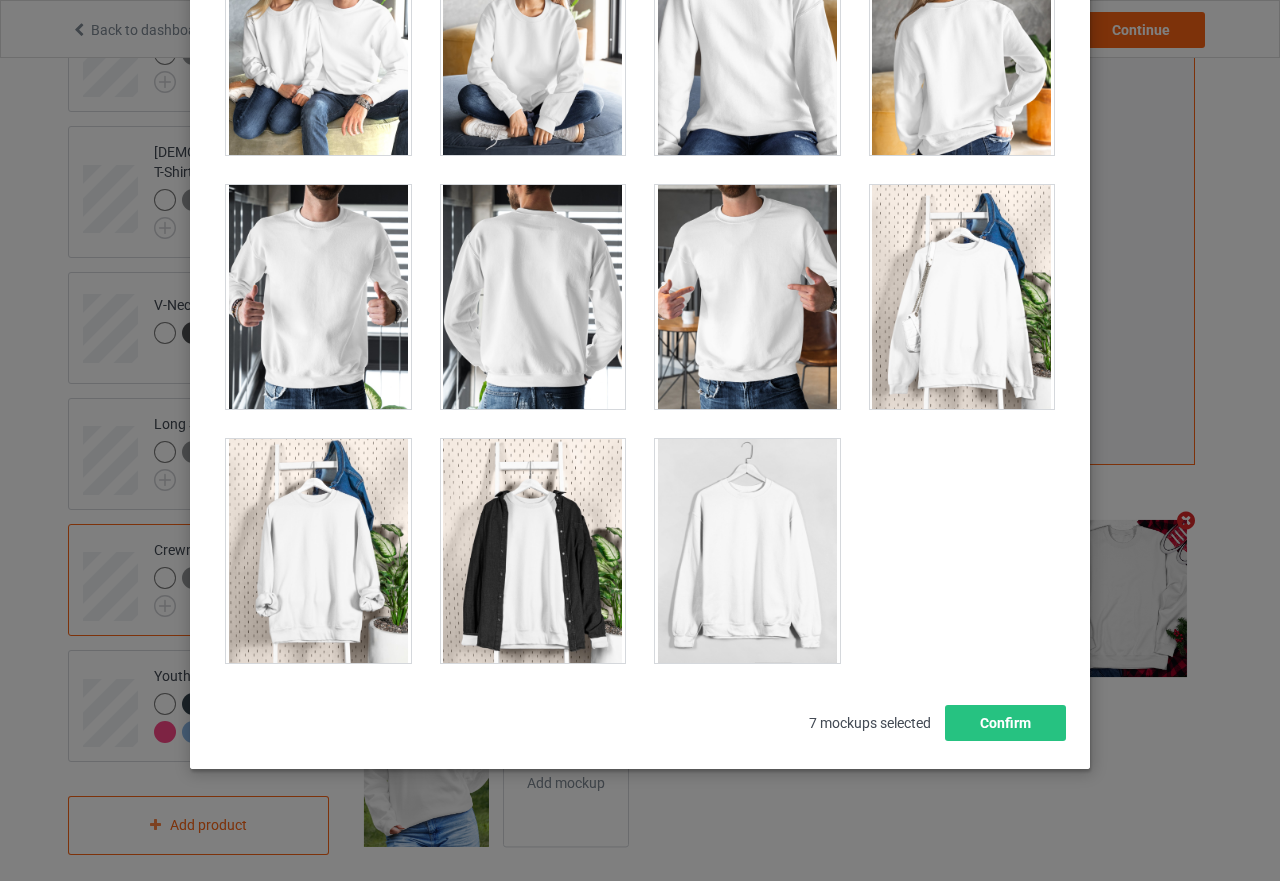 click at bounding box center [533, 551] 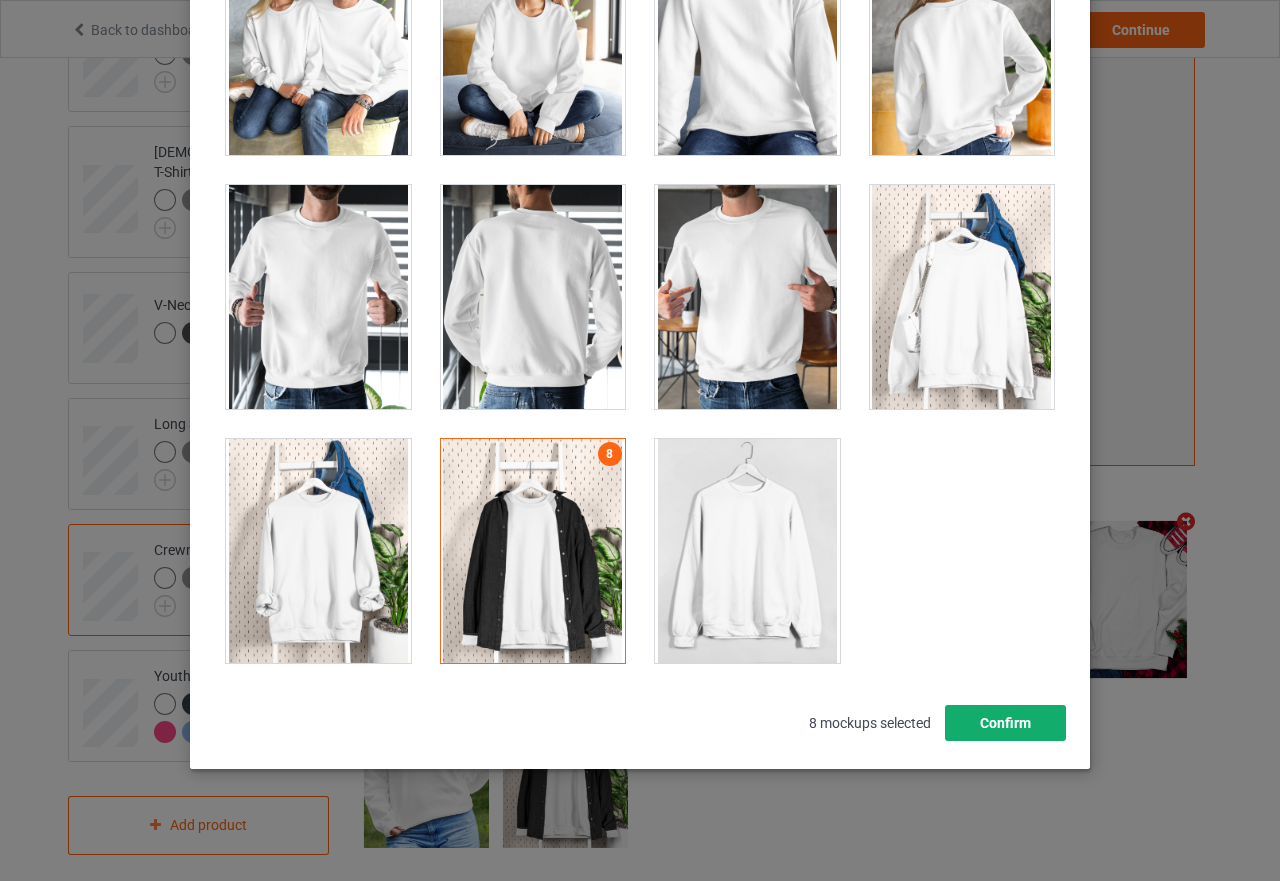 click on "Confirm" at bounding box center (1005, 723) 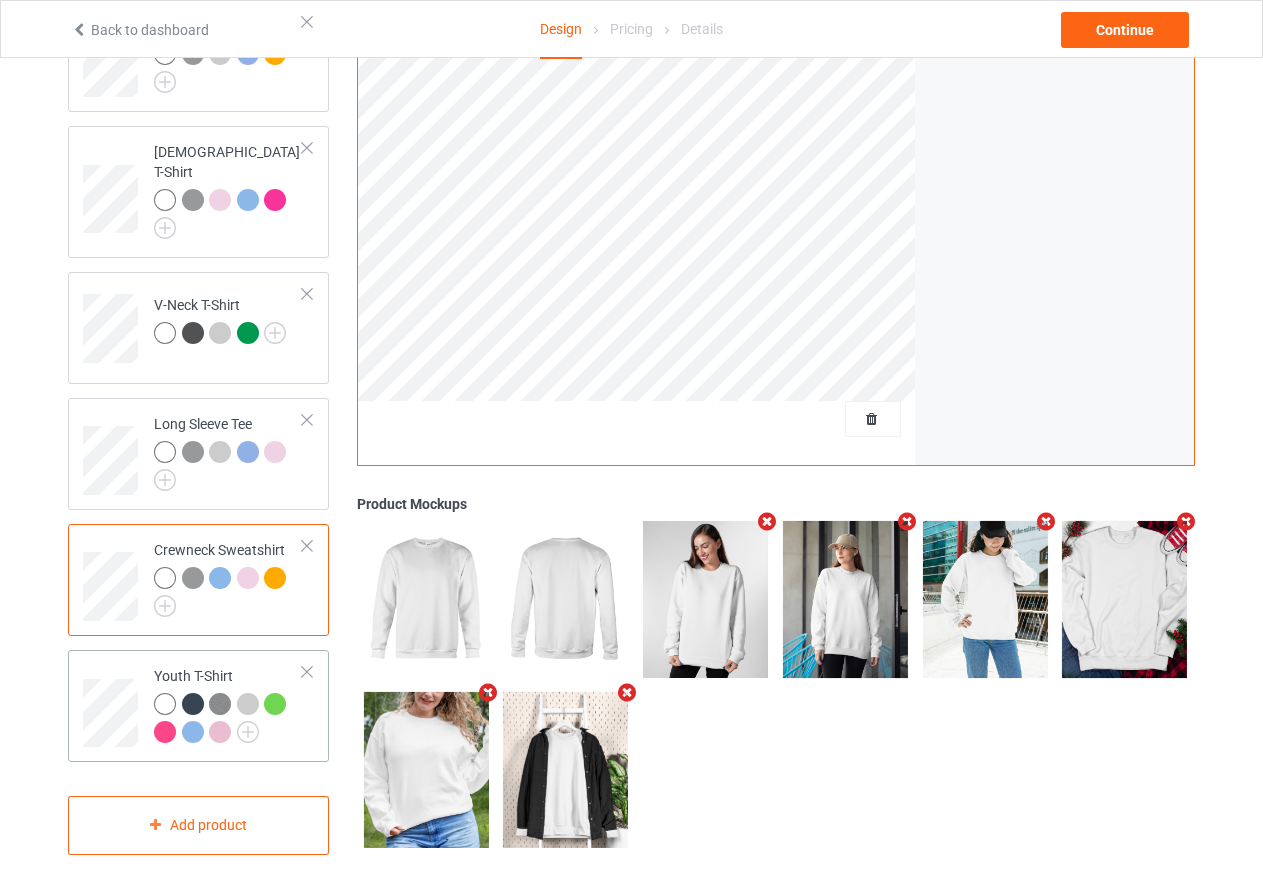 click on "Youth T-Shirt" at bounding box center [228, 706] 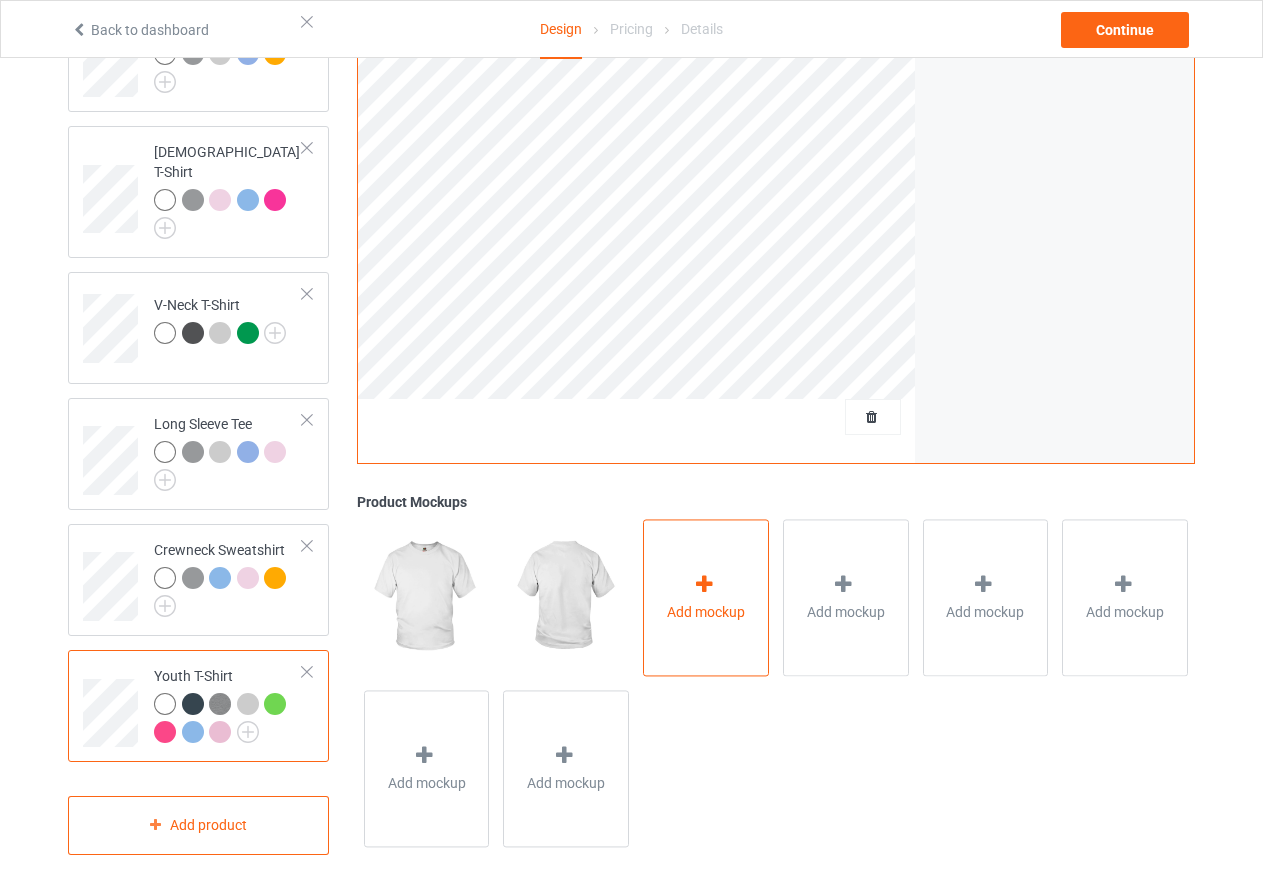 click at bounding box center [704, 584] 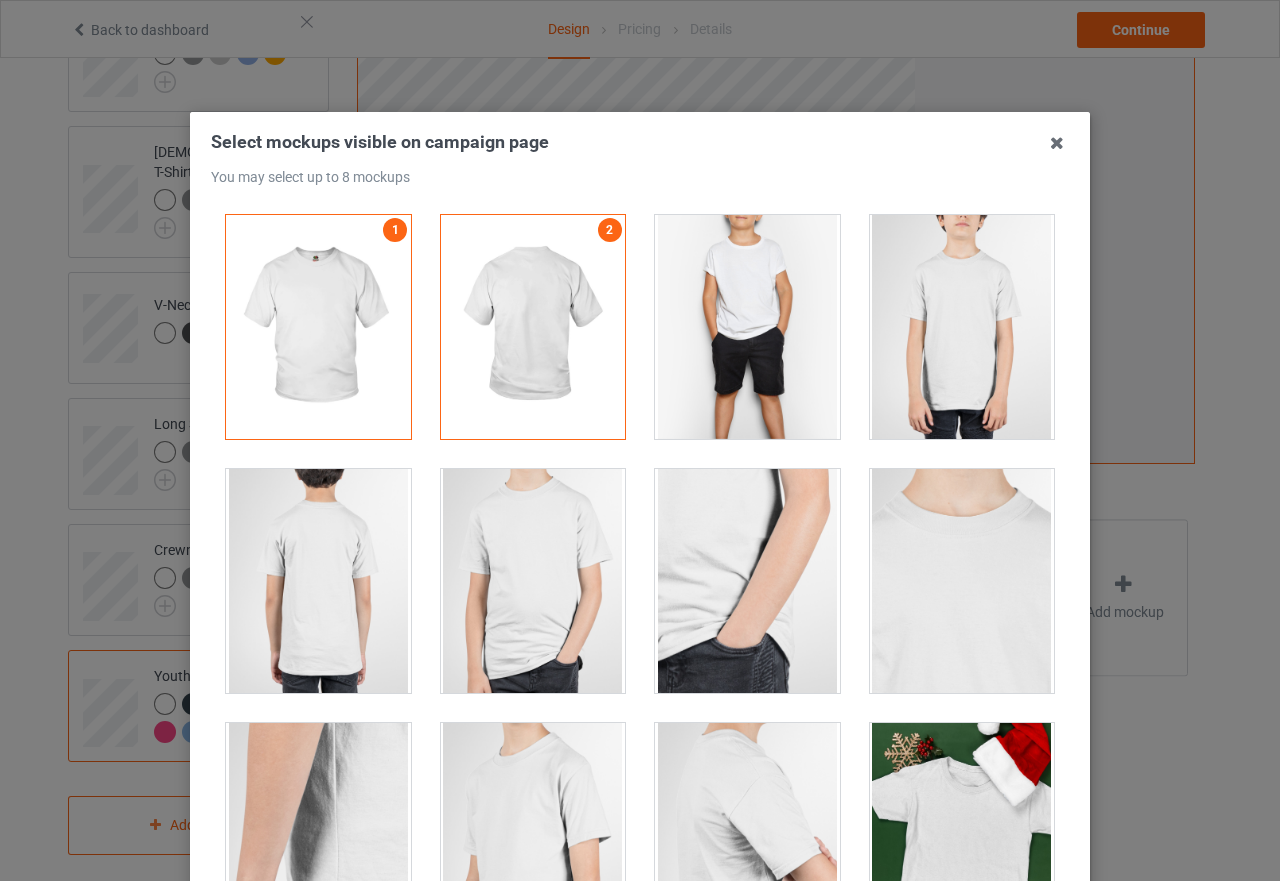 click at bounding box center [747, 327] 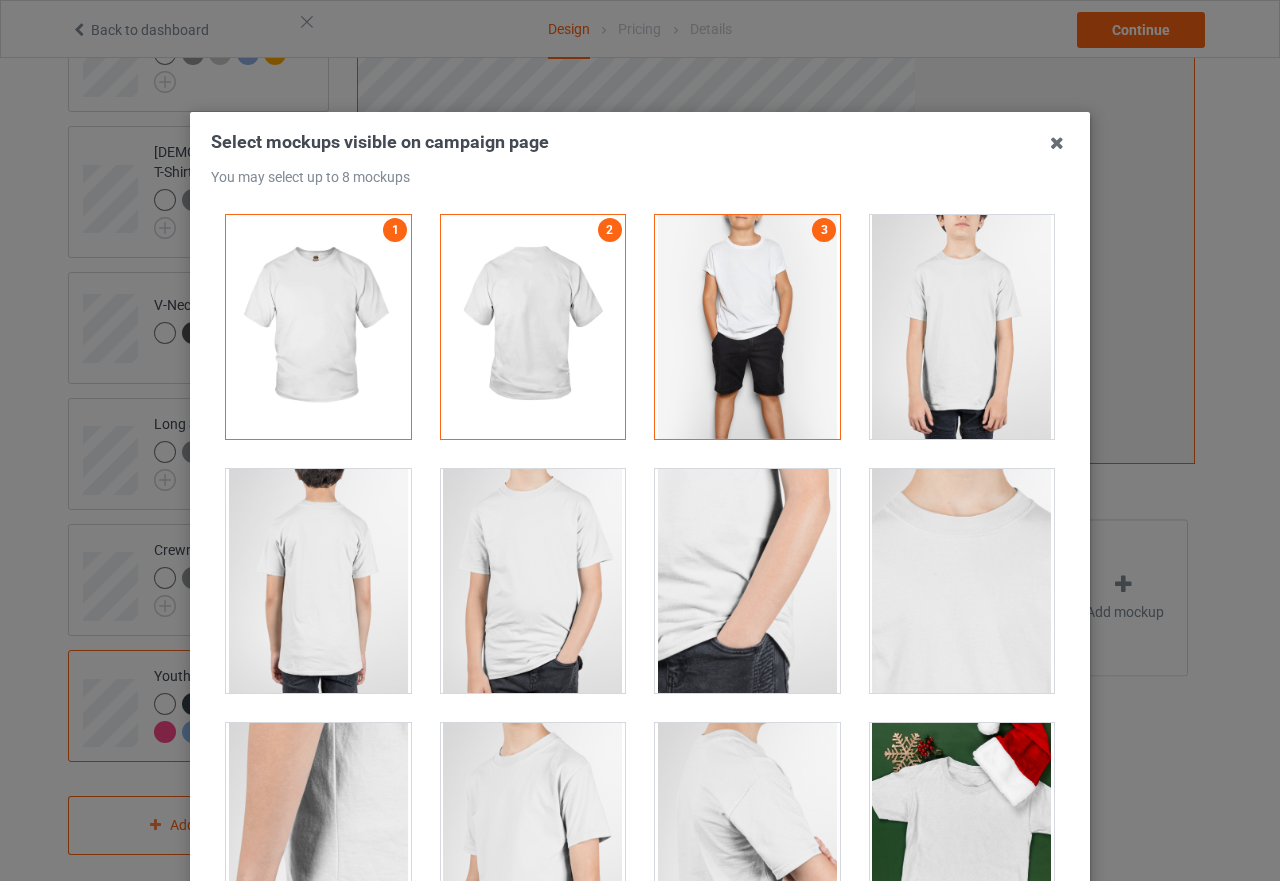 click at bounding box center [962, 327] 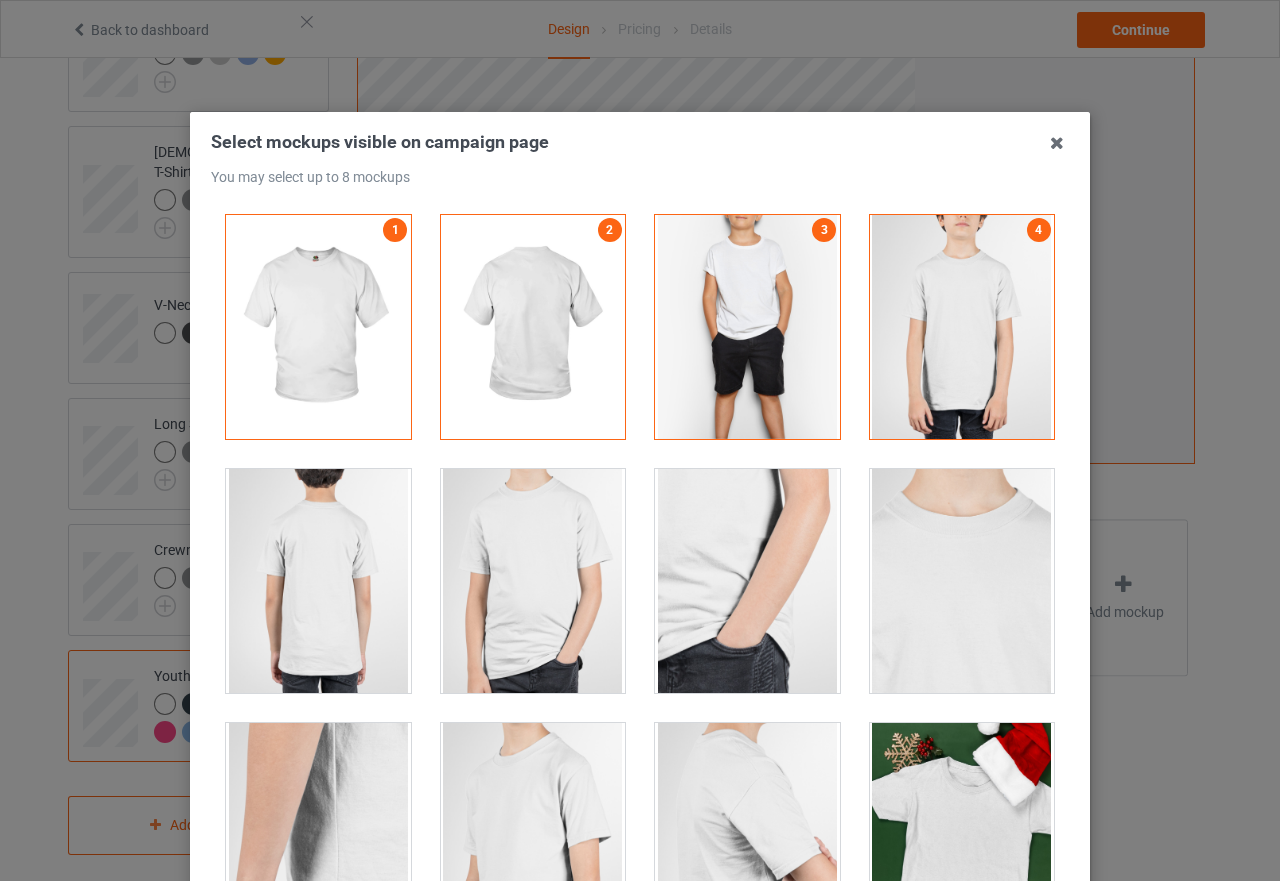 click at bounding box center (533, 581) 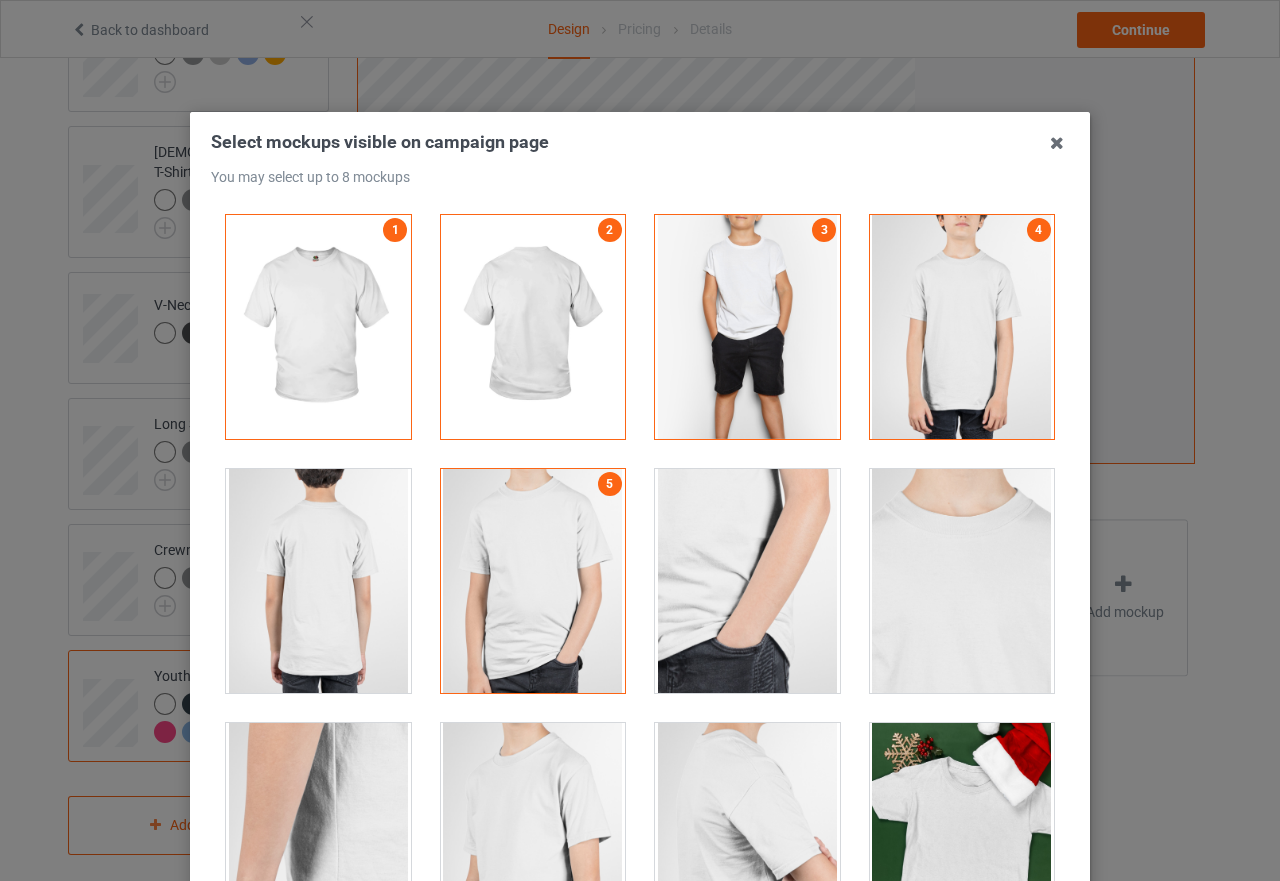 click at bounding box center (318, 581) 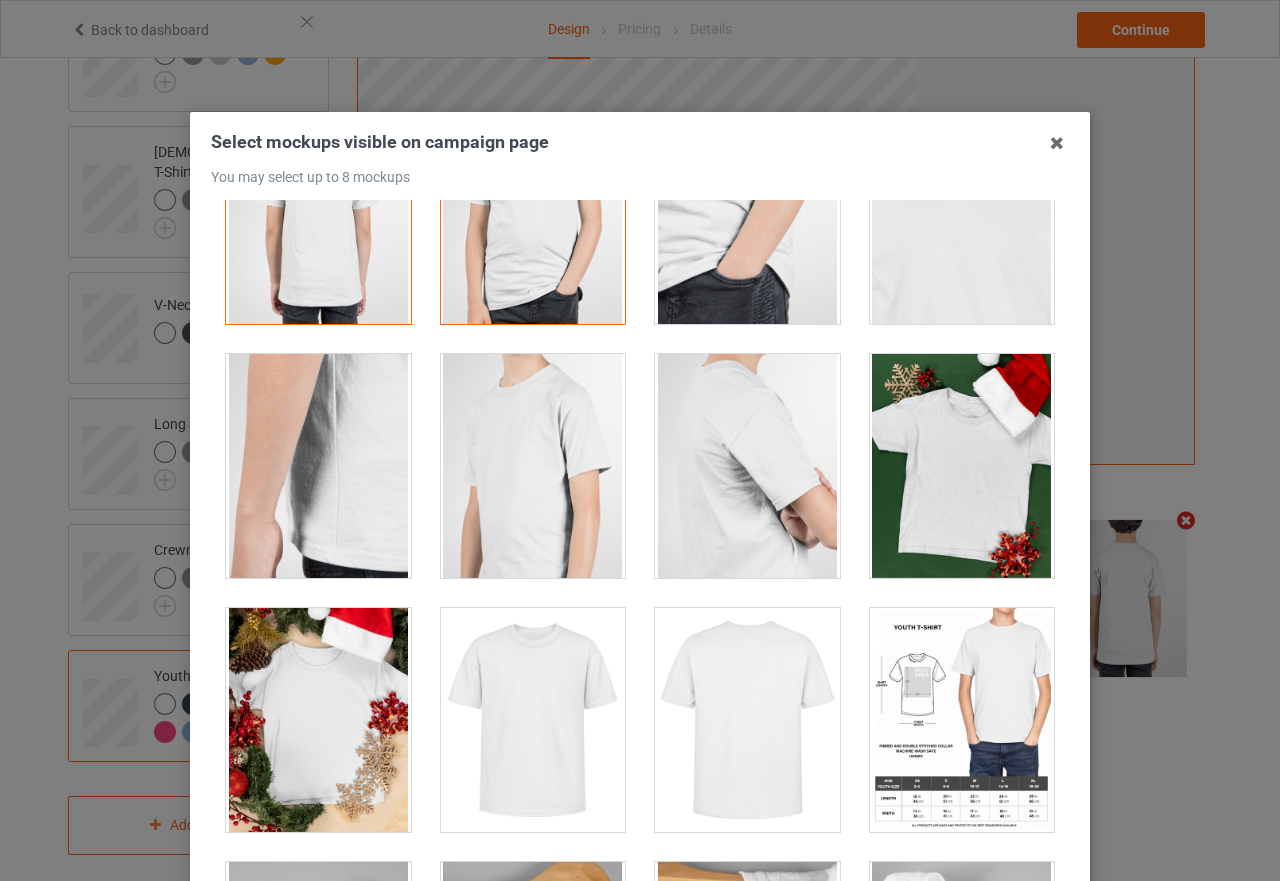 scroll, scrollTop: 500, scrollLeft: 0, axis: vertical 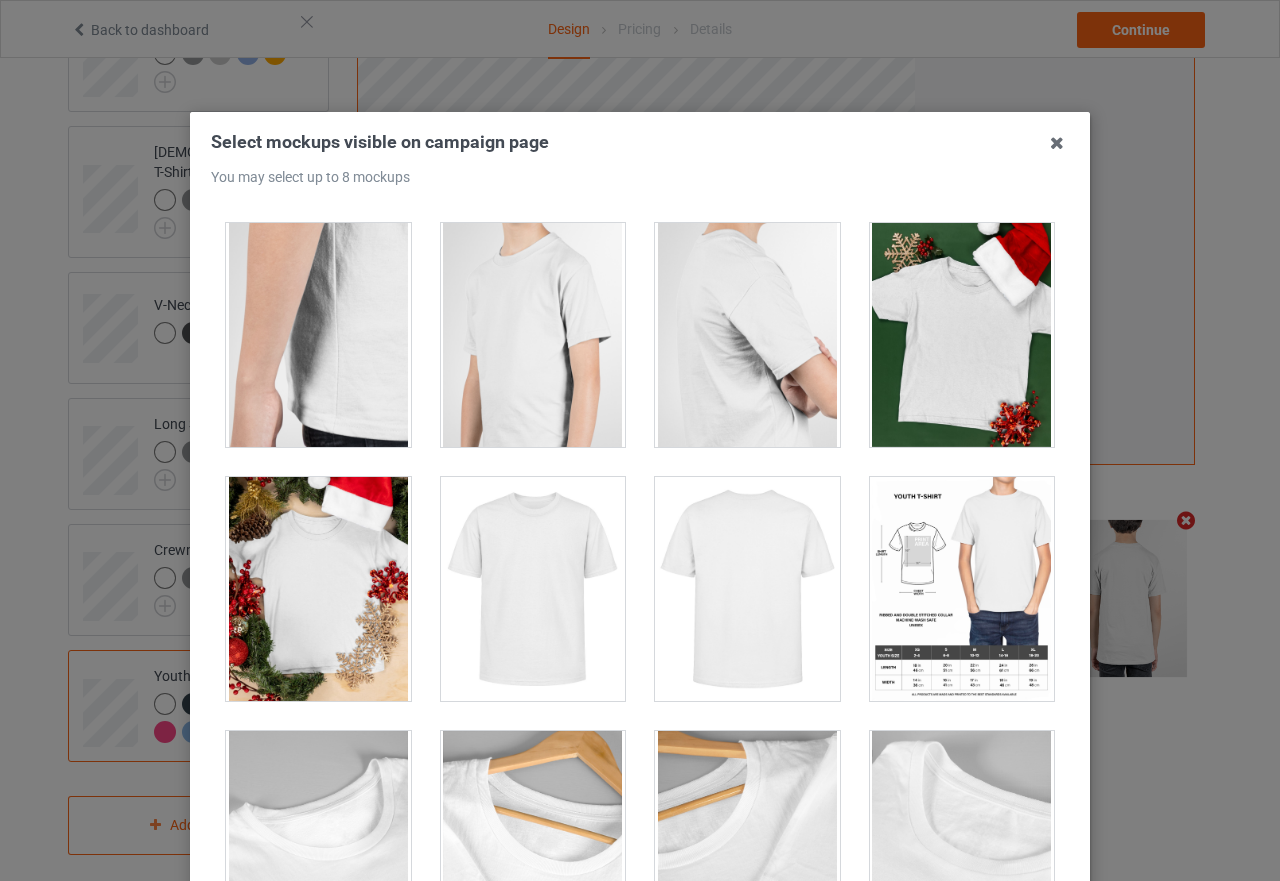 click at bounding box center [962, 589] 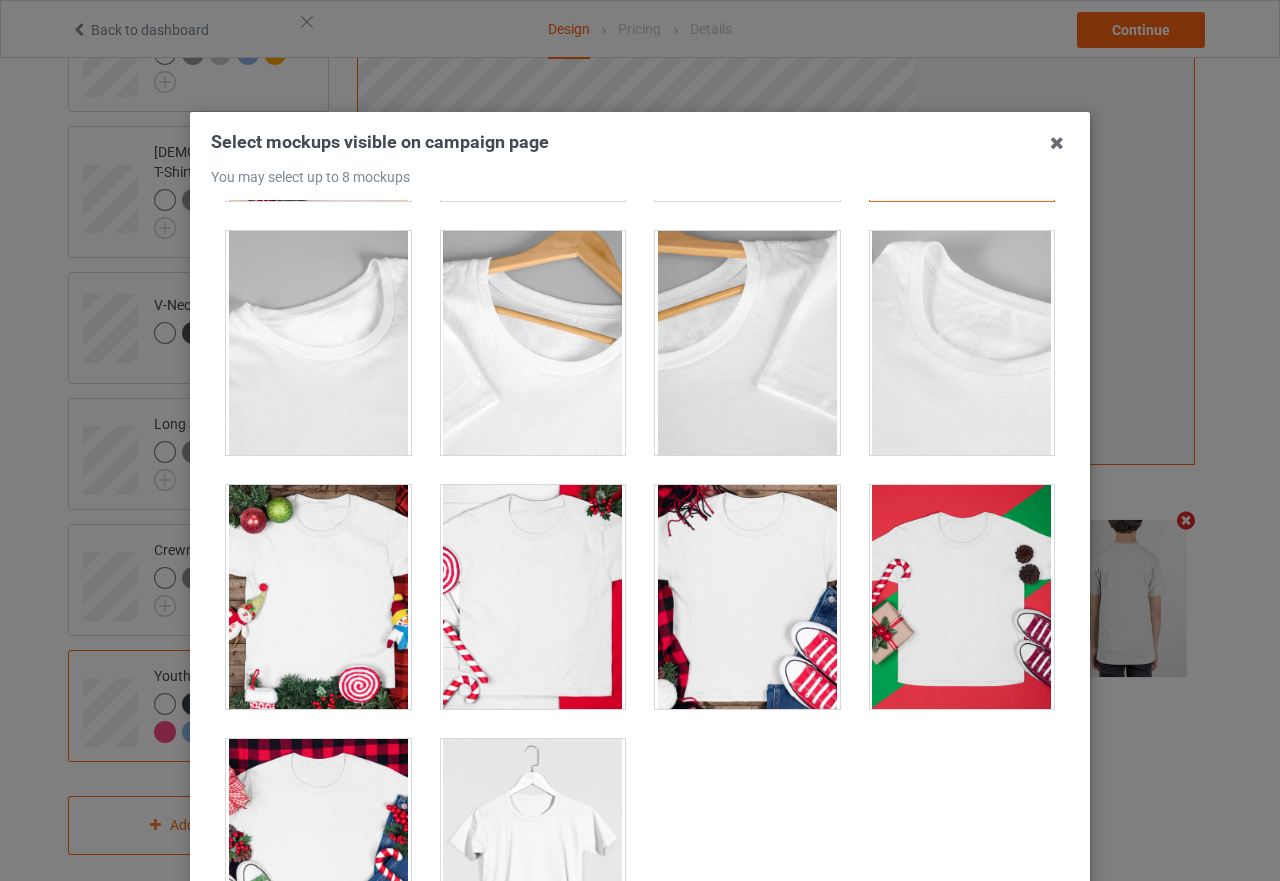 scroll, scrollTop: 1073, scrollLeft: 0, axis: vertical 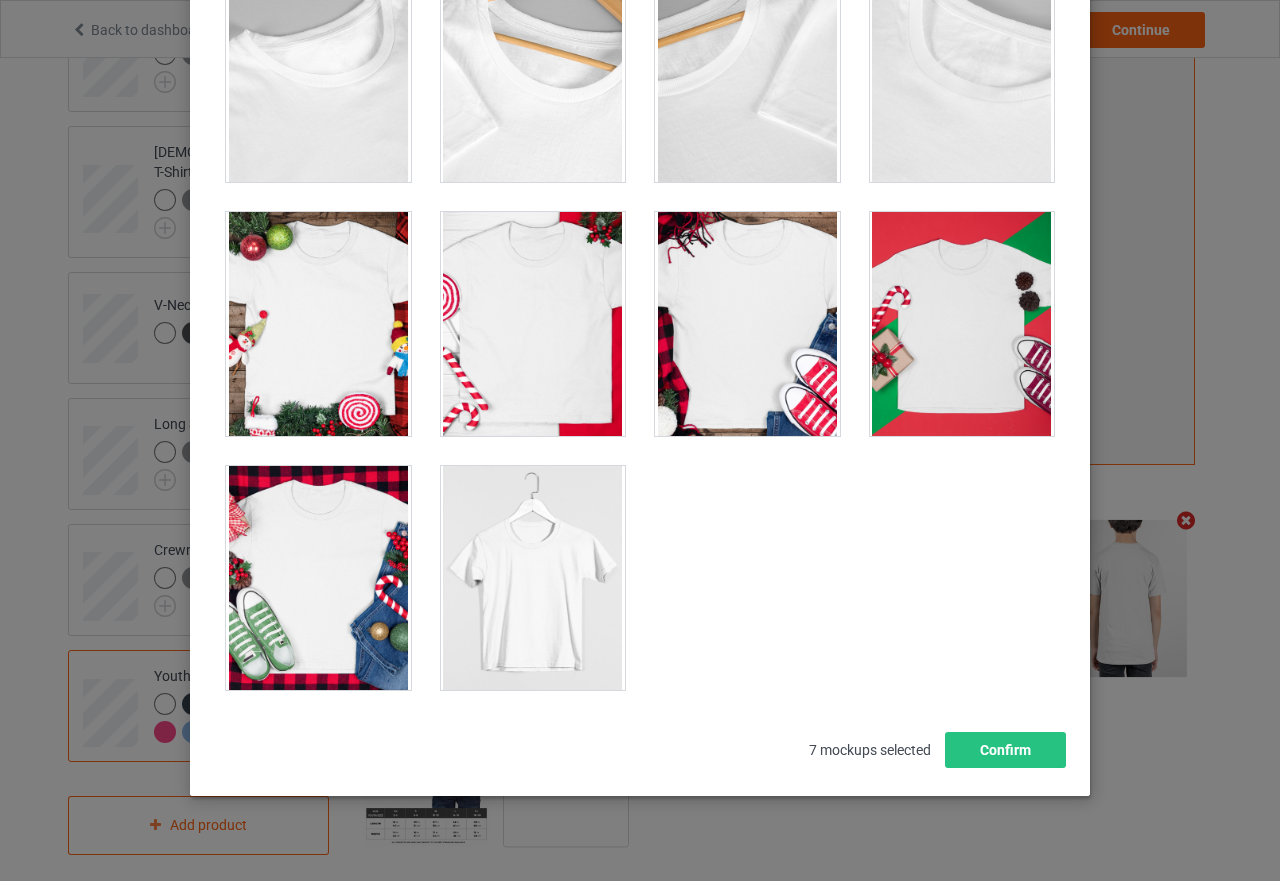 click at bounding box center (533, 578) 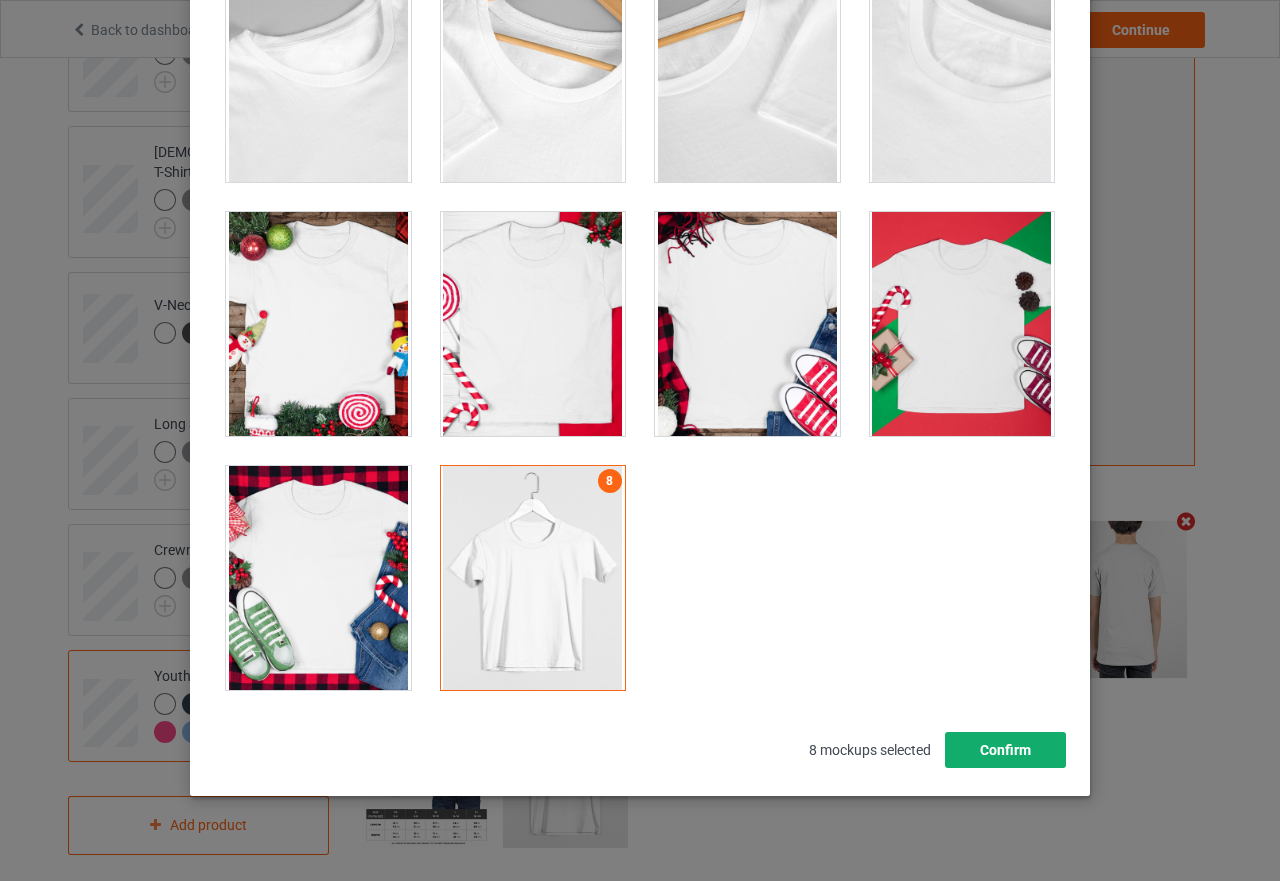 click on "Confirm" at bounding box center (1005, 750) 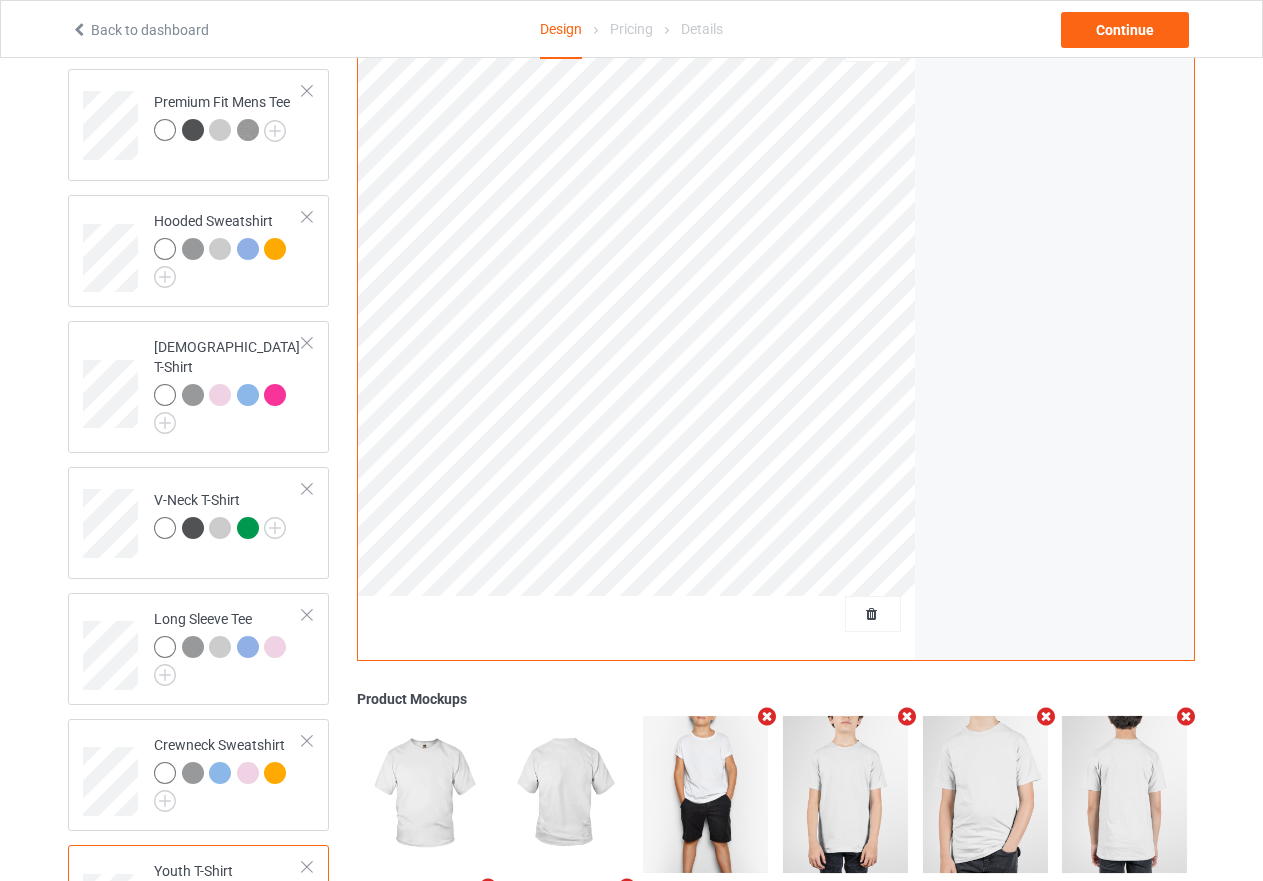 scroll, scrollTop: 0, scrollLeft: 0, axis: both 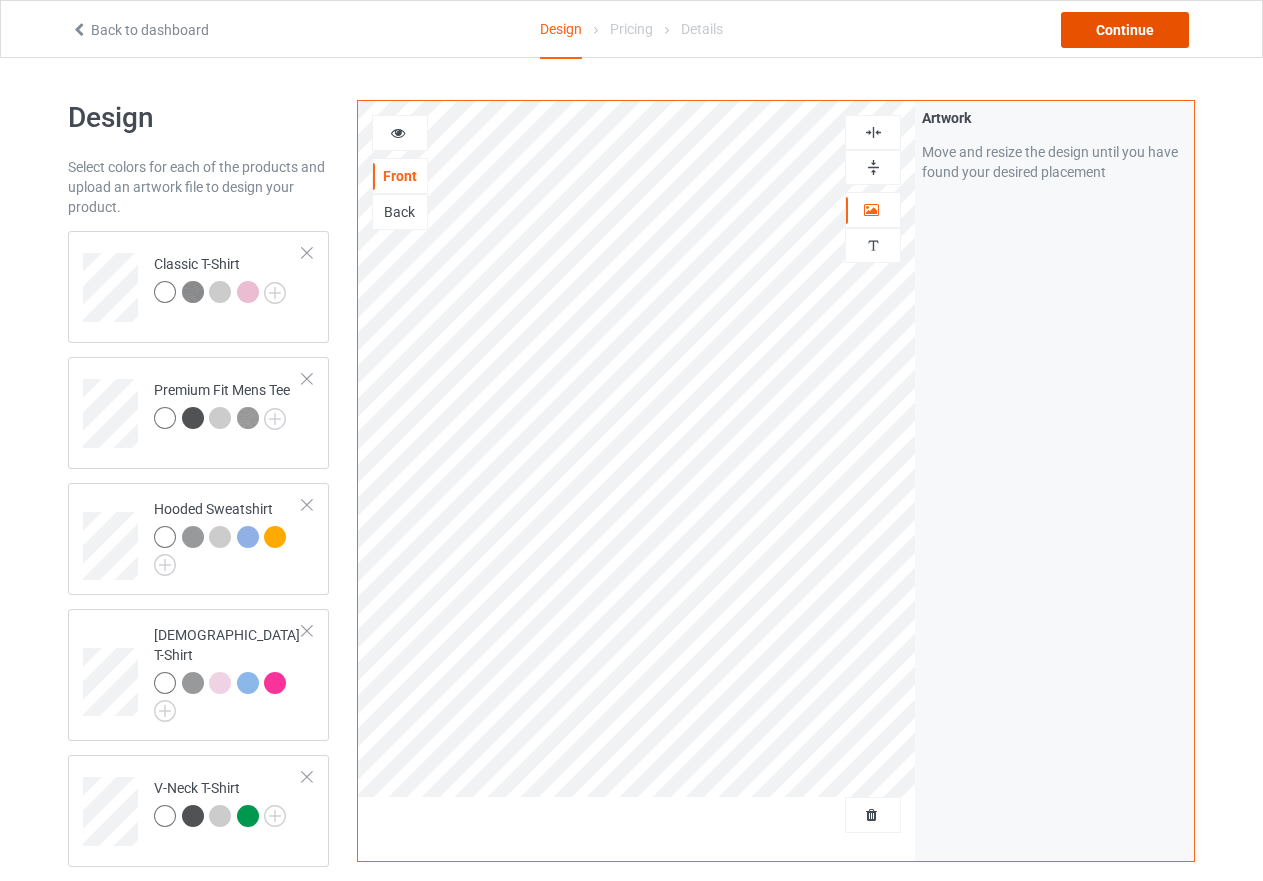 click on "Continue" at bounding box center (1125, 30) 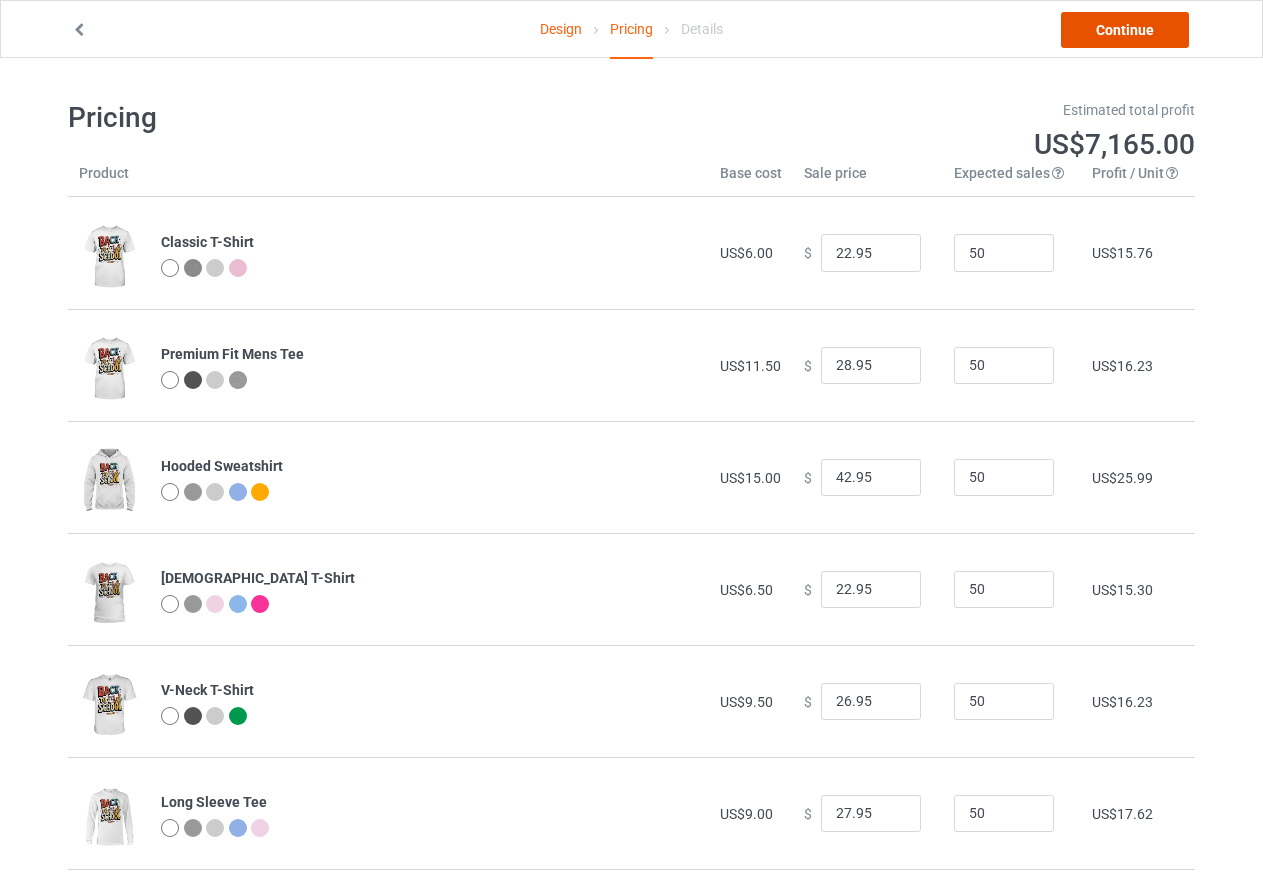click on "Continue" at bounding box center [1125, 30] 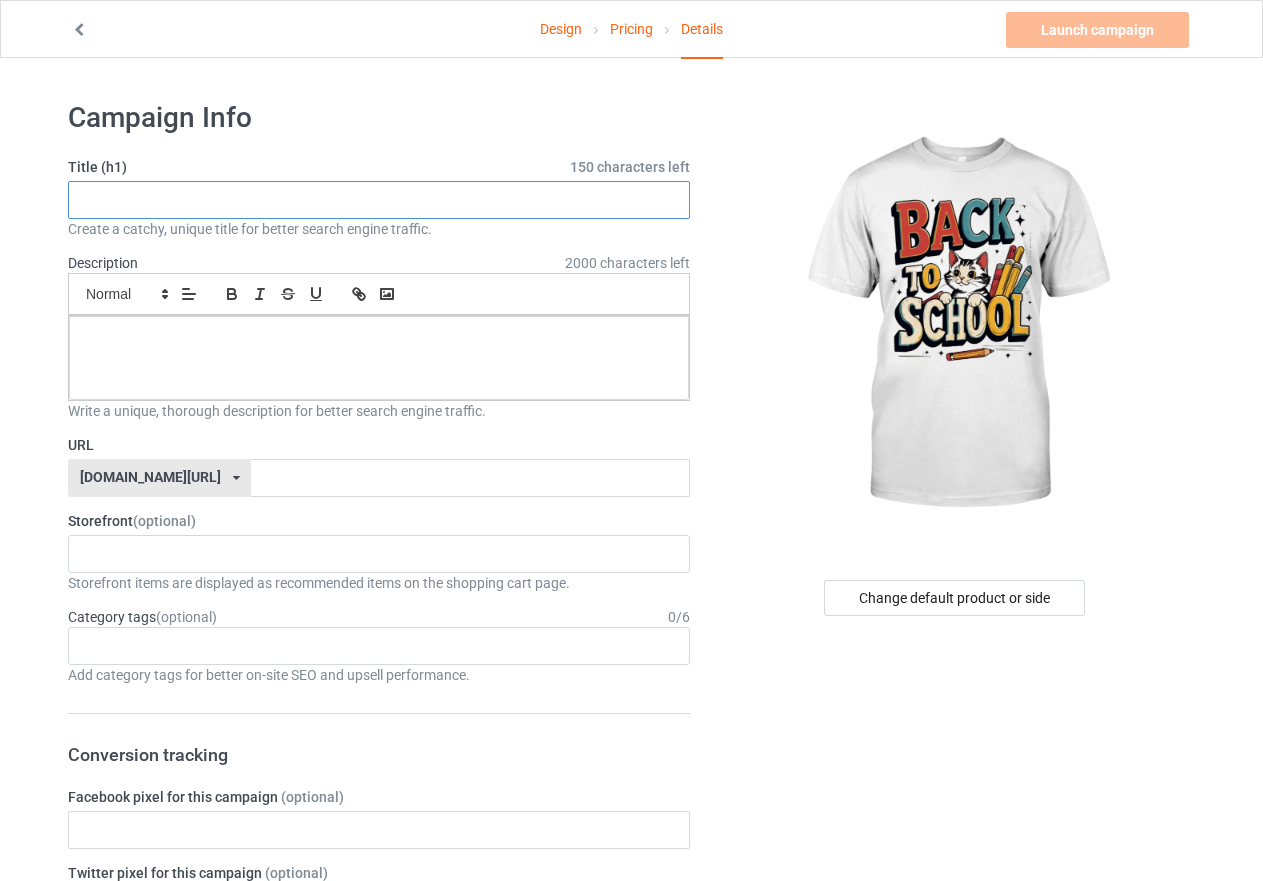 click at bounding box center [379, 200] 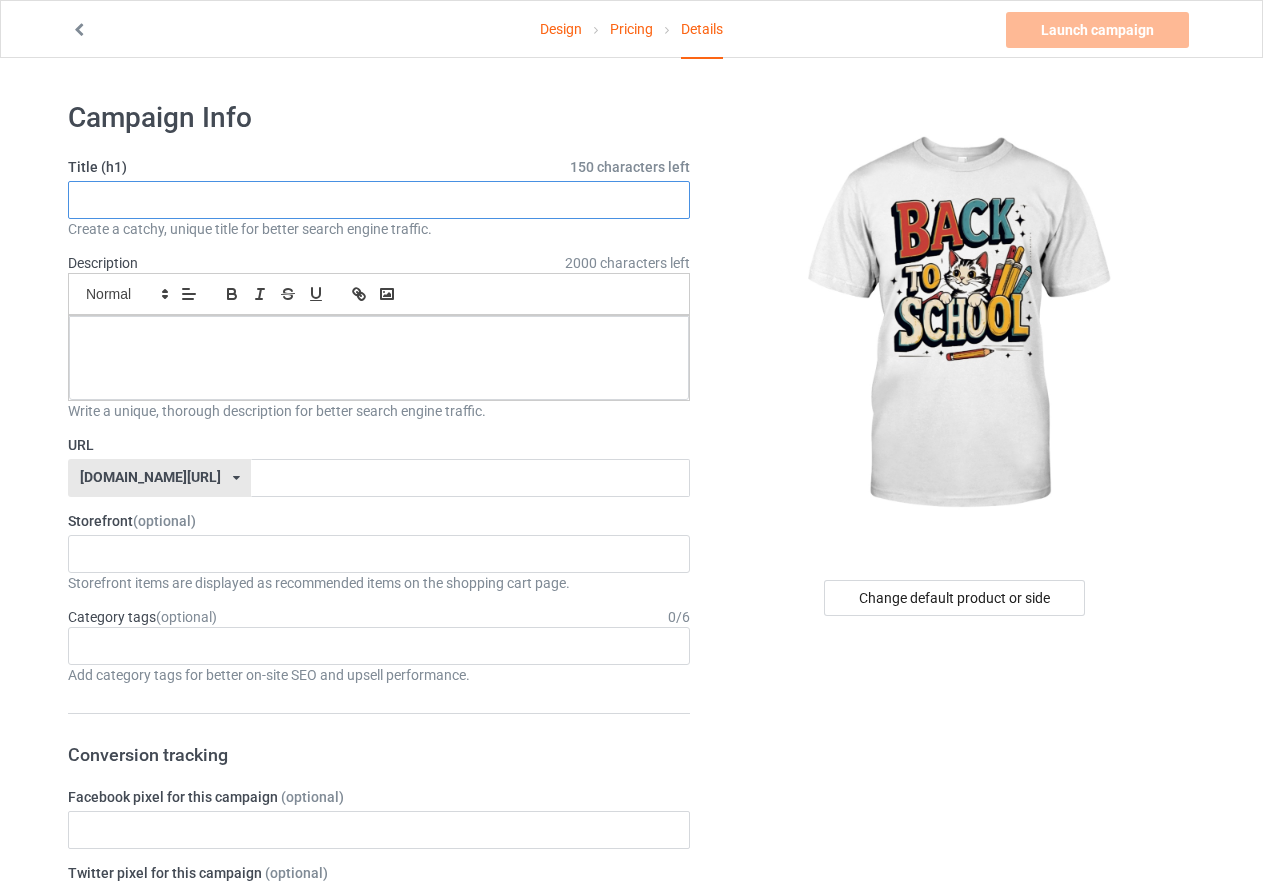 paste on "Back to School Bash: Gear Up in Style!" 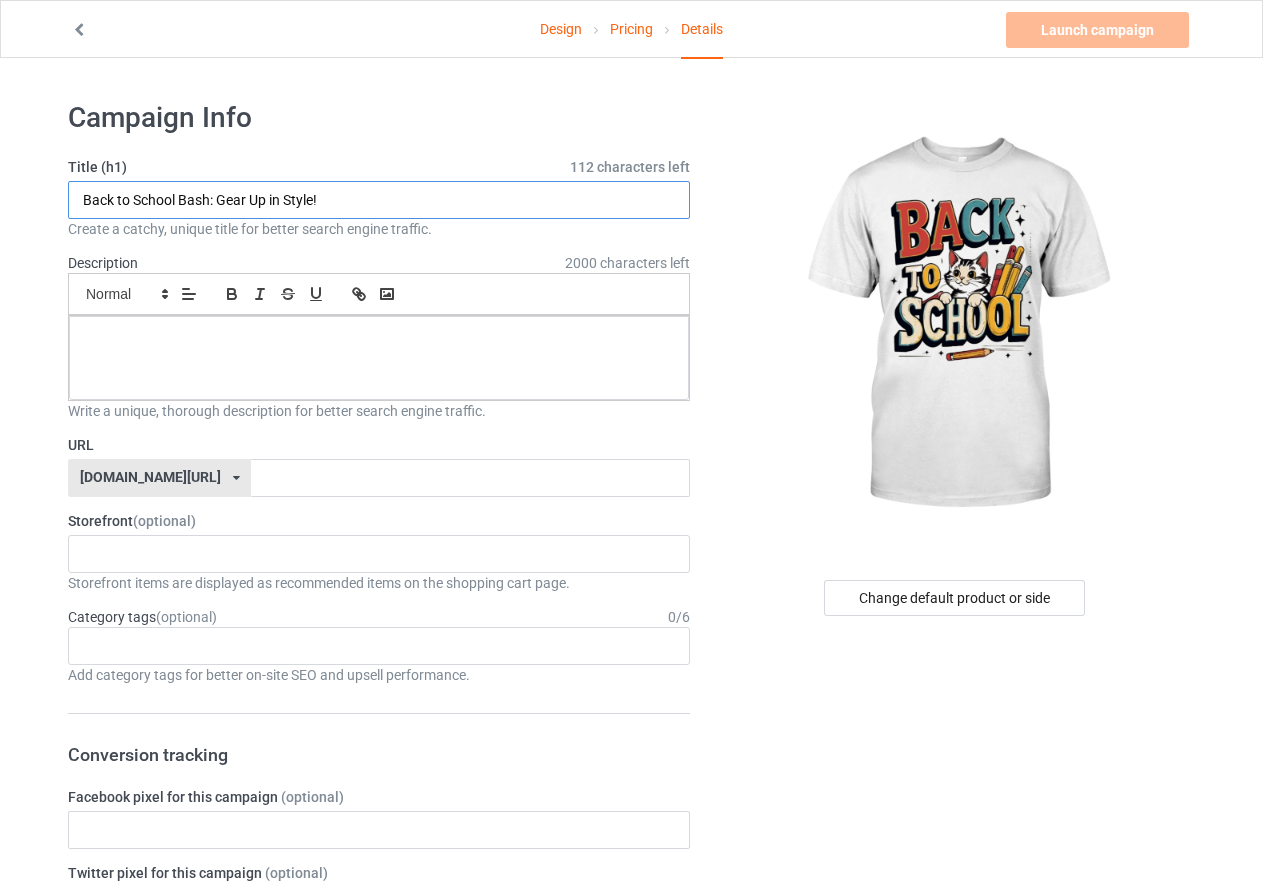 type on "Back to School Bash: Gear Up in Style!" 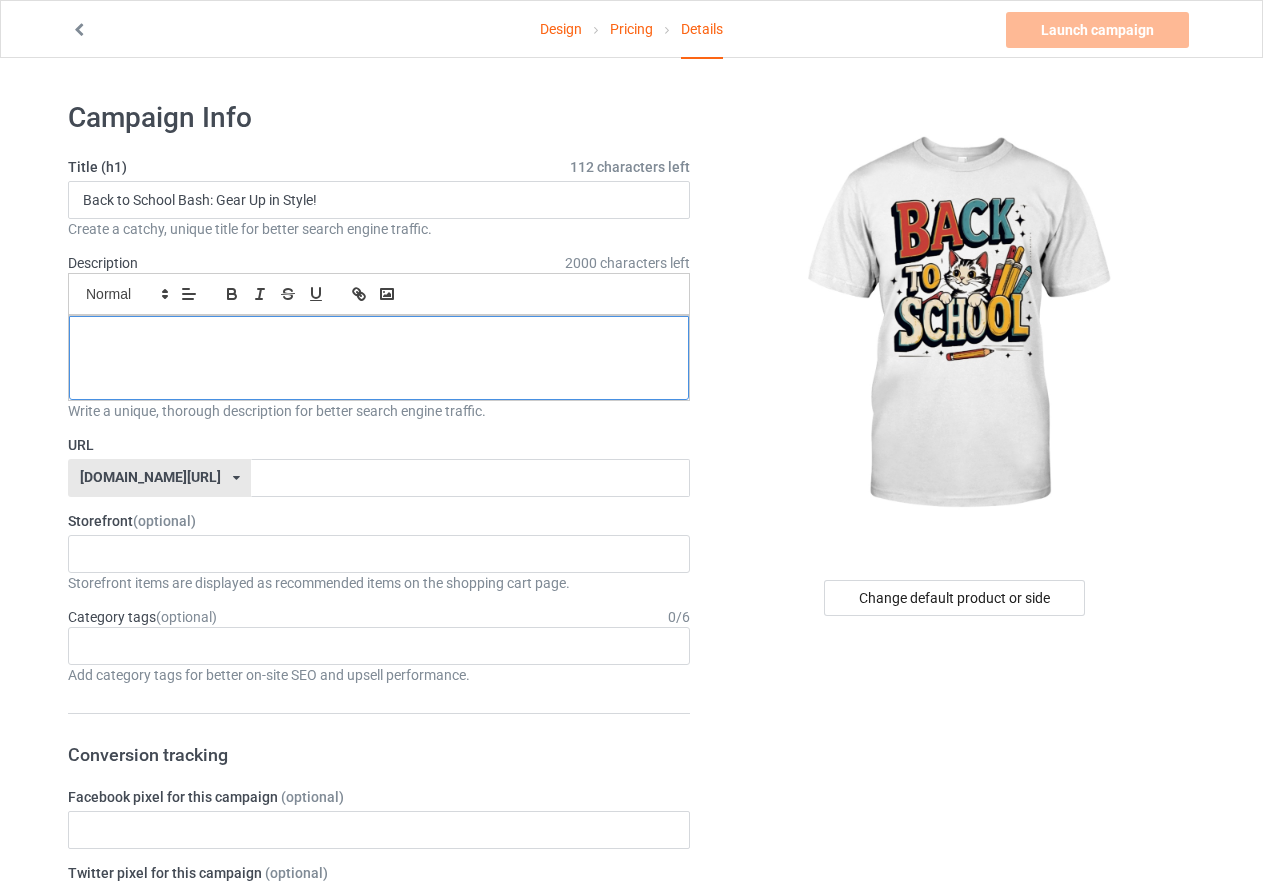 click at bounding box center (379, 338) 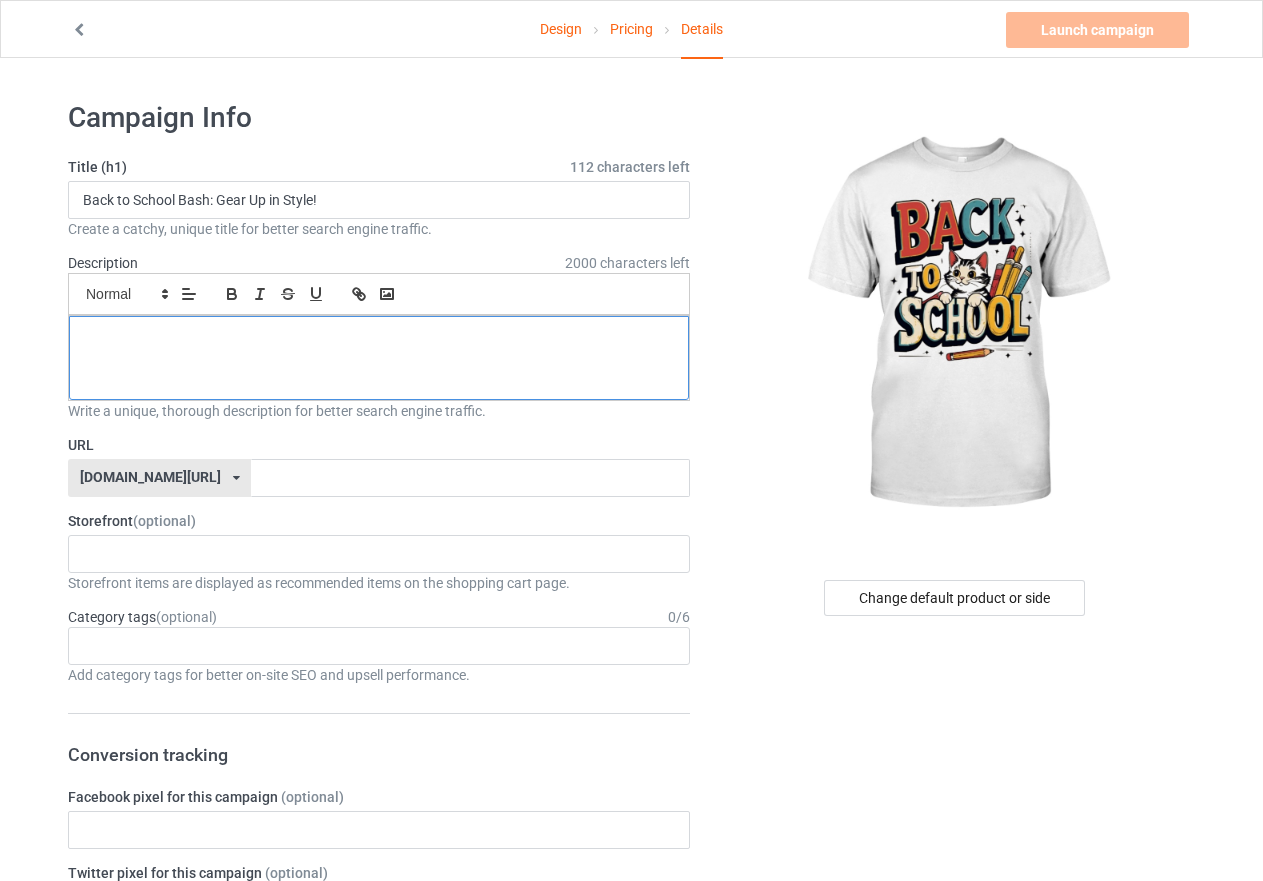 click at bounding box center (379, 338) 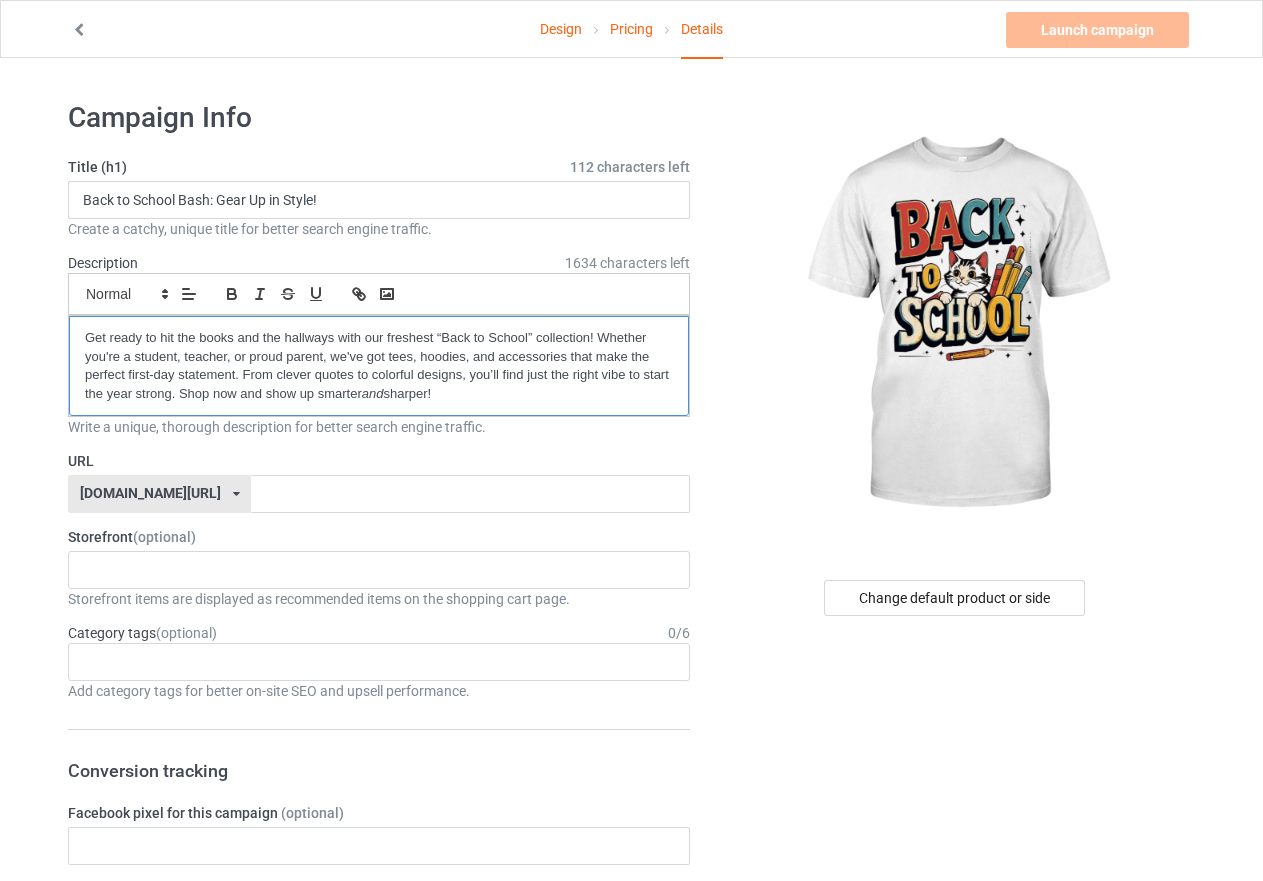 scroll, scrollTop: 0, scrollLeft: 0, axis: both 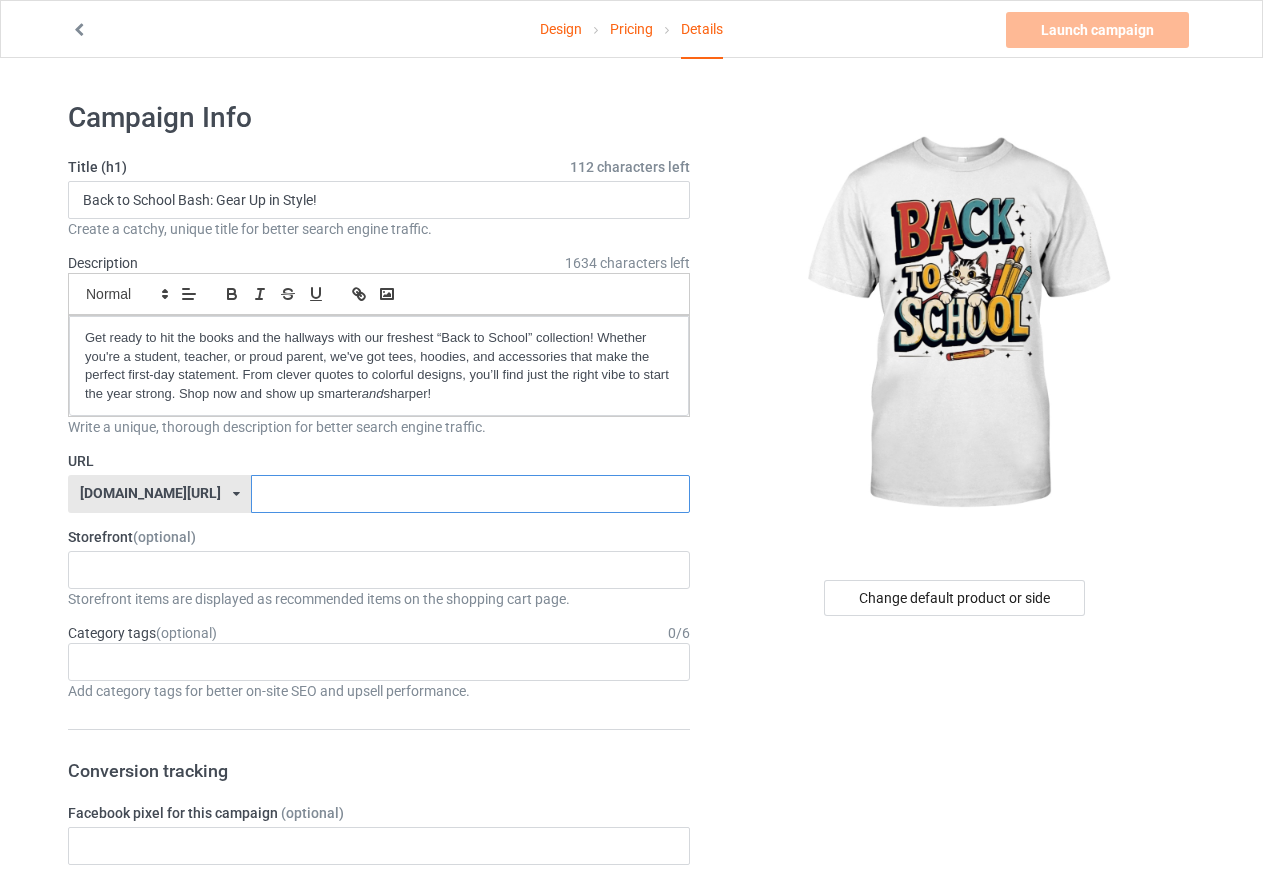 click at bounding box center (470, 494) 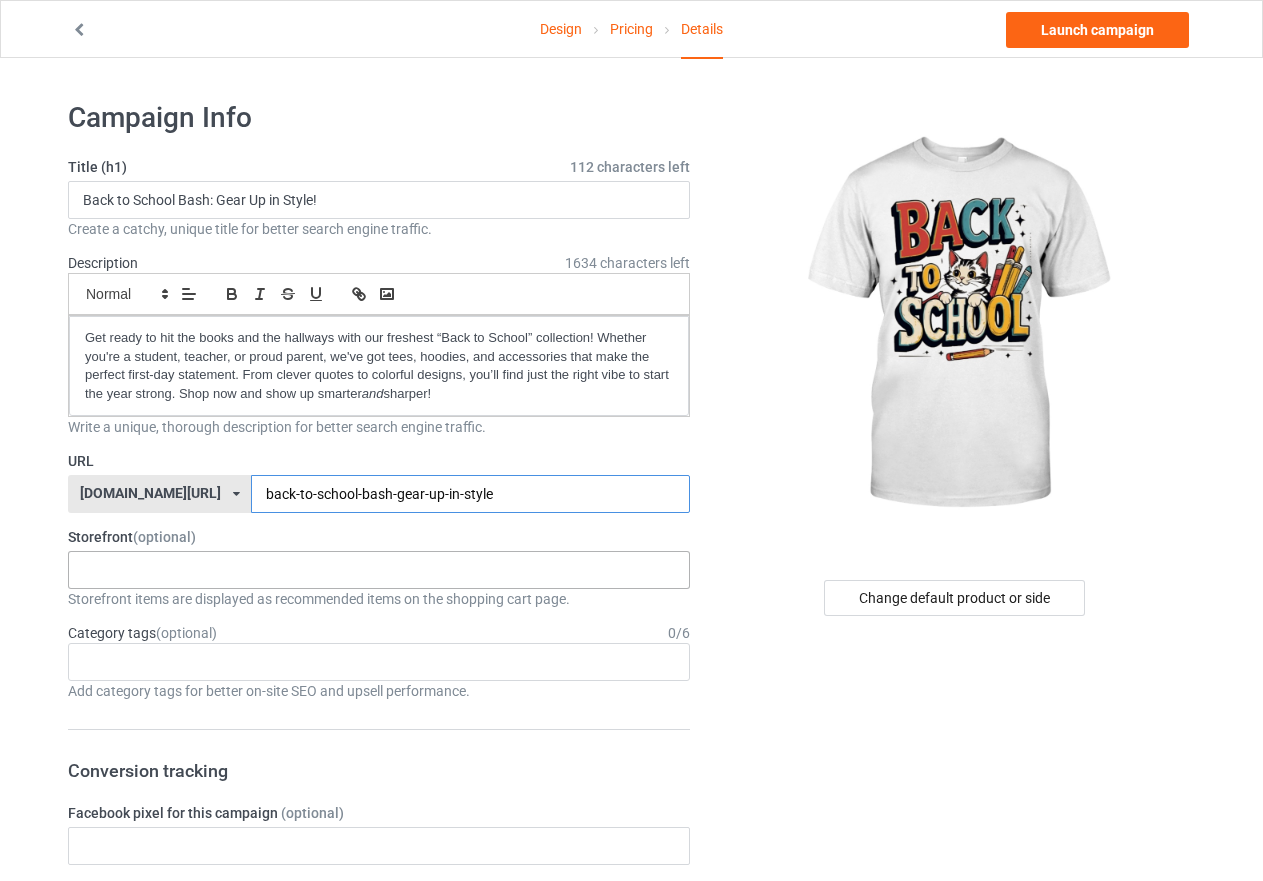 type on "back-to-school-bash-gear-up-in-style" 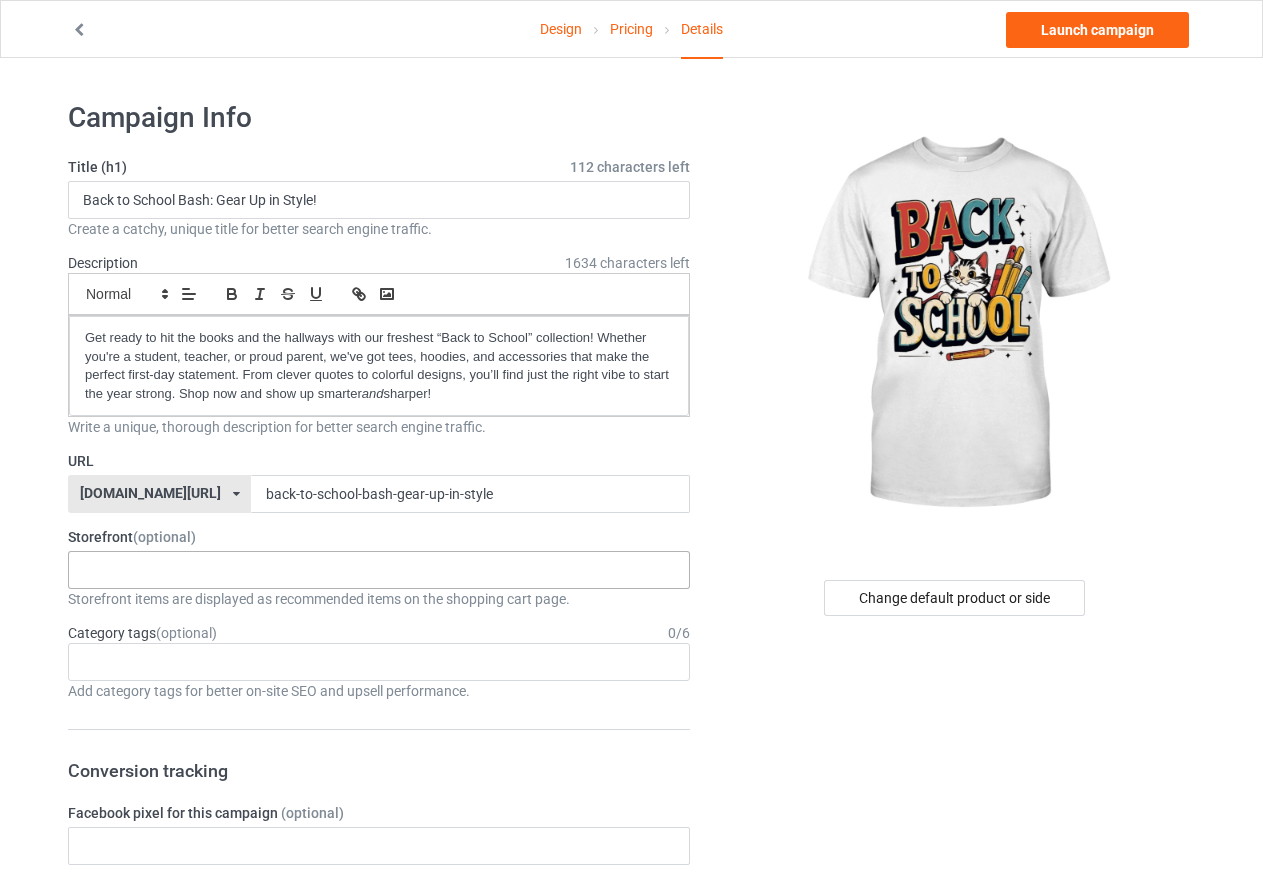 click on "Back to School Bash: Gear Up in Style! Back to School   Pup Style! Alien on Earth ALIEN    Mode: Activated Alien: From Outer Space to Your Closet Bear Spirit Tee  Wild at Heart Strong in Silence  A monkey on a wave has no stopping Danger in His Eyes  The Wolf That Rules the Night Alien on Earth   Boss Cat Dad Energy  Yorkie Dad   Shamrock Vibes Only  Ireland-Inspired Design 6887ad676410830030598852 6881f1b610639b0036c54c82 687cdaaf9f88dd003093f4d6 687cb97ae18644002efe8846 687ba71ef0a52c0035f43d27 687b8cc7f0a52c0035f43d20 687b75fcbf4d280031e0a9a3 6875f83e2e3619002e4bb825 68723ccb730360002f4a132e 68717739827cc2002fabed95 6870996c2e0e18002ef80b34 687046f82e0e18002ef80938" at bounding box center (379, 570) 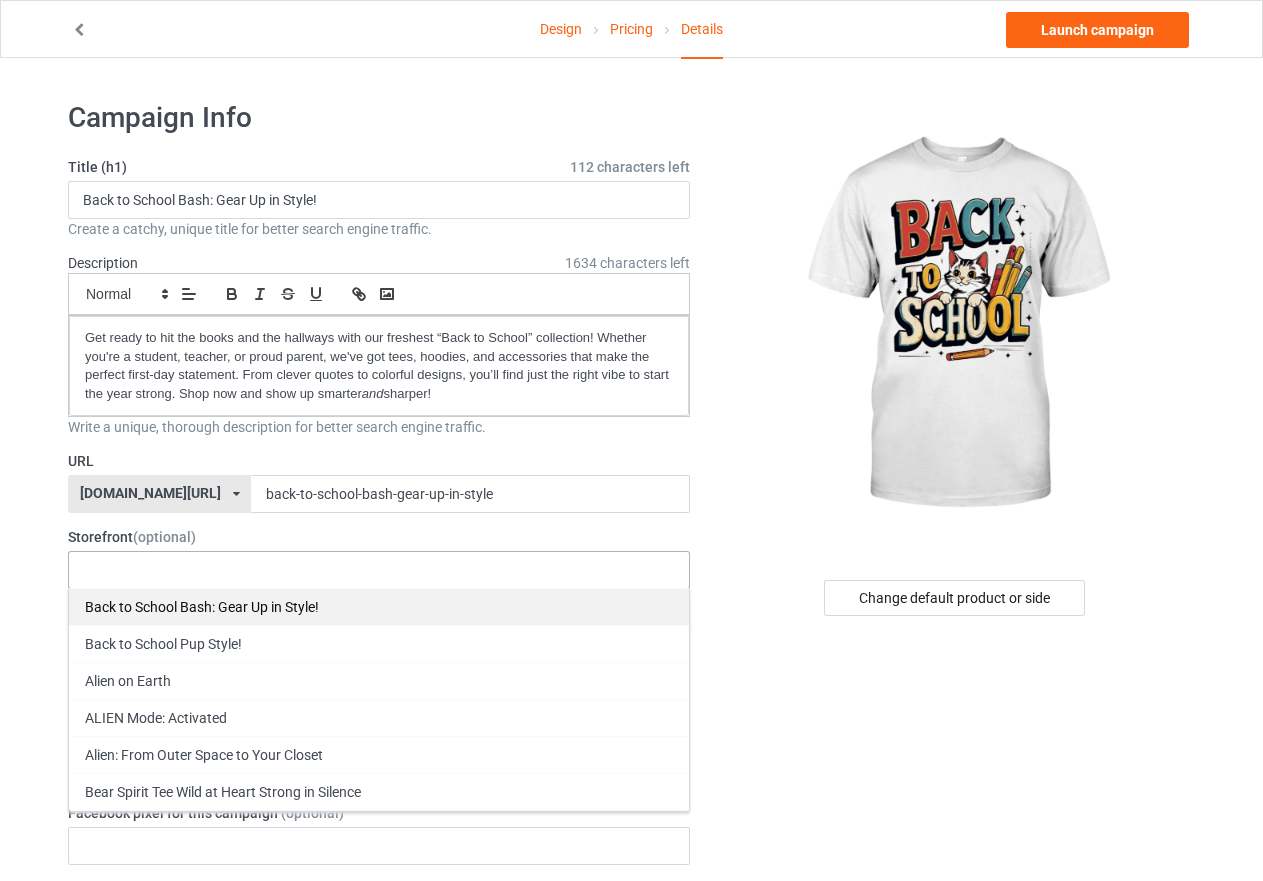 click on "Back to School Bash: Gear Up in Style!" at bounding box center [379, 606] 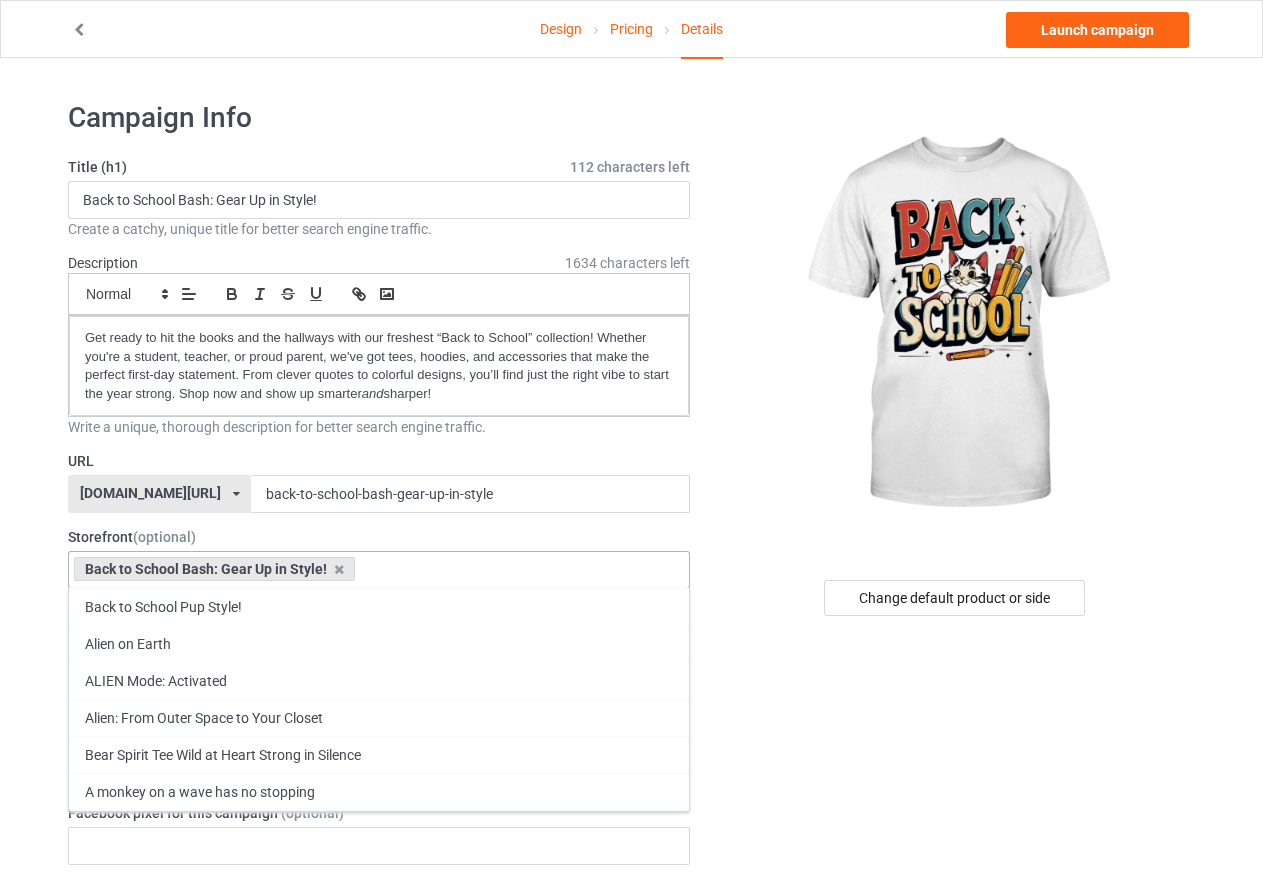 click on "Change default product or side" at bounding box center [956, 1102] 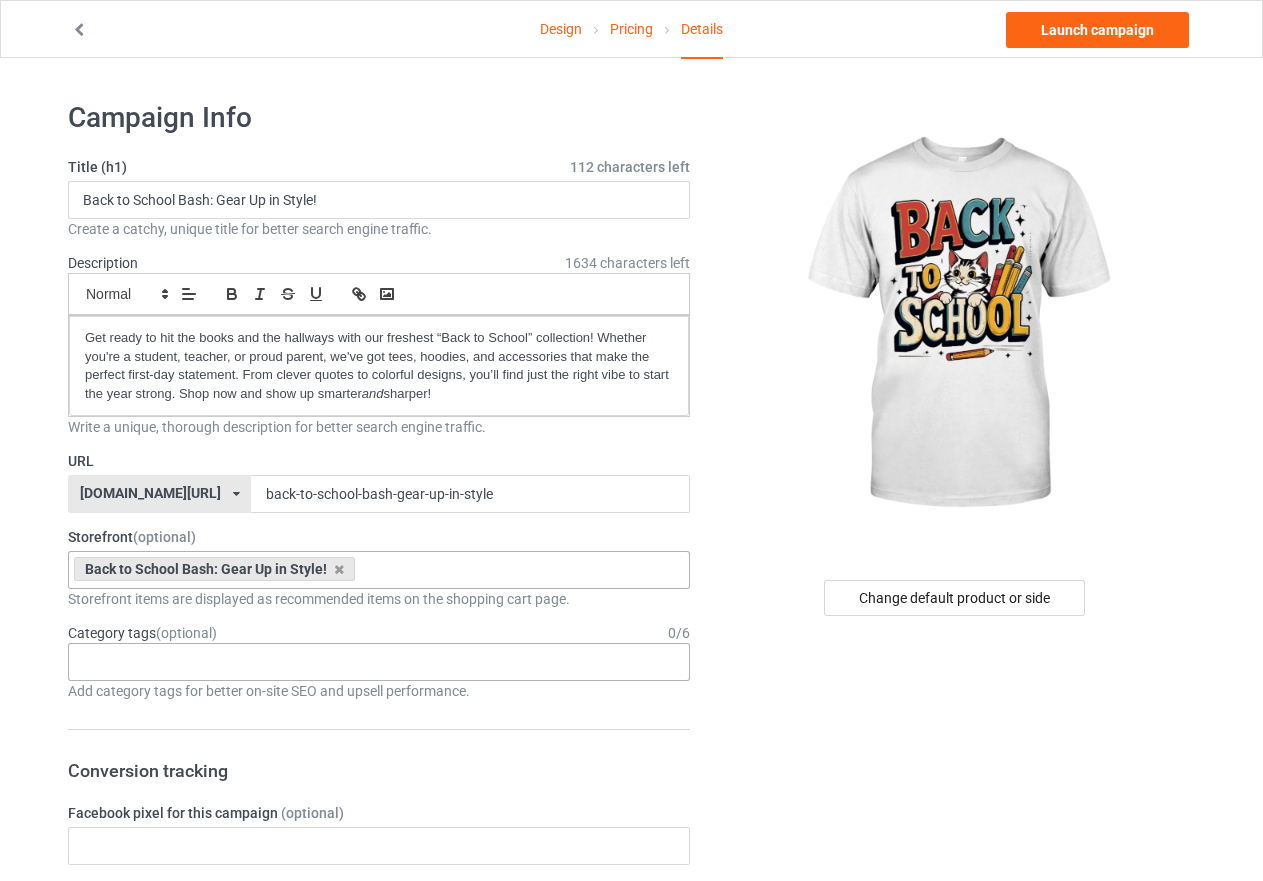 click on "Age > [DEMOGRAPHIC_DATA] > 1 Age > [DEMOGRAPHIC_DATA] Months > 1 Month Age > [DEMOGRAPHIC_DATA] Months Age > [DEMOGRAPHIC_DATA] Age > [DEMOGRAPHIC_DATA] > 10 Age > [DEMOGRAPHIC_DATA] Months > 10 Month Age > [DEMOGRAPHIC_DATA] > 100 Sports > Running > 10K Run Age > [DEMOGRAPHIC_DATA] > 11 Age > [DEMOGRAPHIC_DATA] Months > 11 Month Age > [DEMOGRAPHIC_DATA] > 12 Age > [DEMOGRAPHIC_DATA] Months > 12 Month Age > [DEMOGRAPHIC_DATA] > 13 Age > [DEMOGRAPHIC_DATA] > 14 Age > [DEMOGRAPHIC_DATA] > 15 Sports > Running > 15K Run Age > [DEMOGRAPHIC_DATA] > 16 Age > [DEMOGRAPHIC_DATA] > 17 Age > [DEMOGRAPHIC_DATA] > 18 Age > [DEMOGRAPHIC_DATA] > 19 Age > Decades > 1920s Age > Decades > 1930s Age > Decades > 1940s Age > Decades > 1950s Age > Decades > 1960s Age > Decades > 1970s Age > Decades > 1980s Age > Decades > 1990s Age > [DEMOGRAPHIC_DATA] > 2 Age > [DEMOGRAPHIC_DATA] Months > 2 Month Age > [DEMOGRAPHIC_DATA] > 20 Age > [DEMOGRAPHIC_DATA] Age > Decades > 2000s Age > Decades > 2010s Age > [DEMOGRAPHIC_DATA] > 21 Age > [DEMOGRAPHIC_DATA] > 22 Age > [DEMOGRAPHIC_DATA] > 23 Age > [DEMOGRAPHIC_DATA] > 24 Age > [DEMOGRAPHIC_DATA] > 25 Age > [DEMOGRAPHIC_DATA] > 26 Age > [DEMOGRAPHIC_DATA] > 27 Age > [DEMOGRAPHIC_DATA] > 28 Age > [DEMOGRAPHIC_DATA] > 29 Age > [DEMOGRAPHIC_DATA] > 3 Age > [DEMOGRAPHIC_DATA] Months > 3 Month Sports > Basketball > 3-Pointer Age > [DEMOGRAPHIC_DATA] > 30 Age > [DEMOGRAPHIC_DATA] > 31 Age > [DEMOGRAPHIC_DATA] > 32 Age > [DEMOGRAPHIC_DATA] > 33 Age > [DEMOGRAPHIC_DATA] > 34 Age > [DEMOGRAPHIC_DATA] > 35 Age Jobs 1" at bounding box center (379, 662) 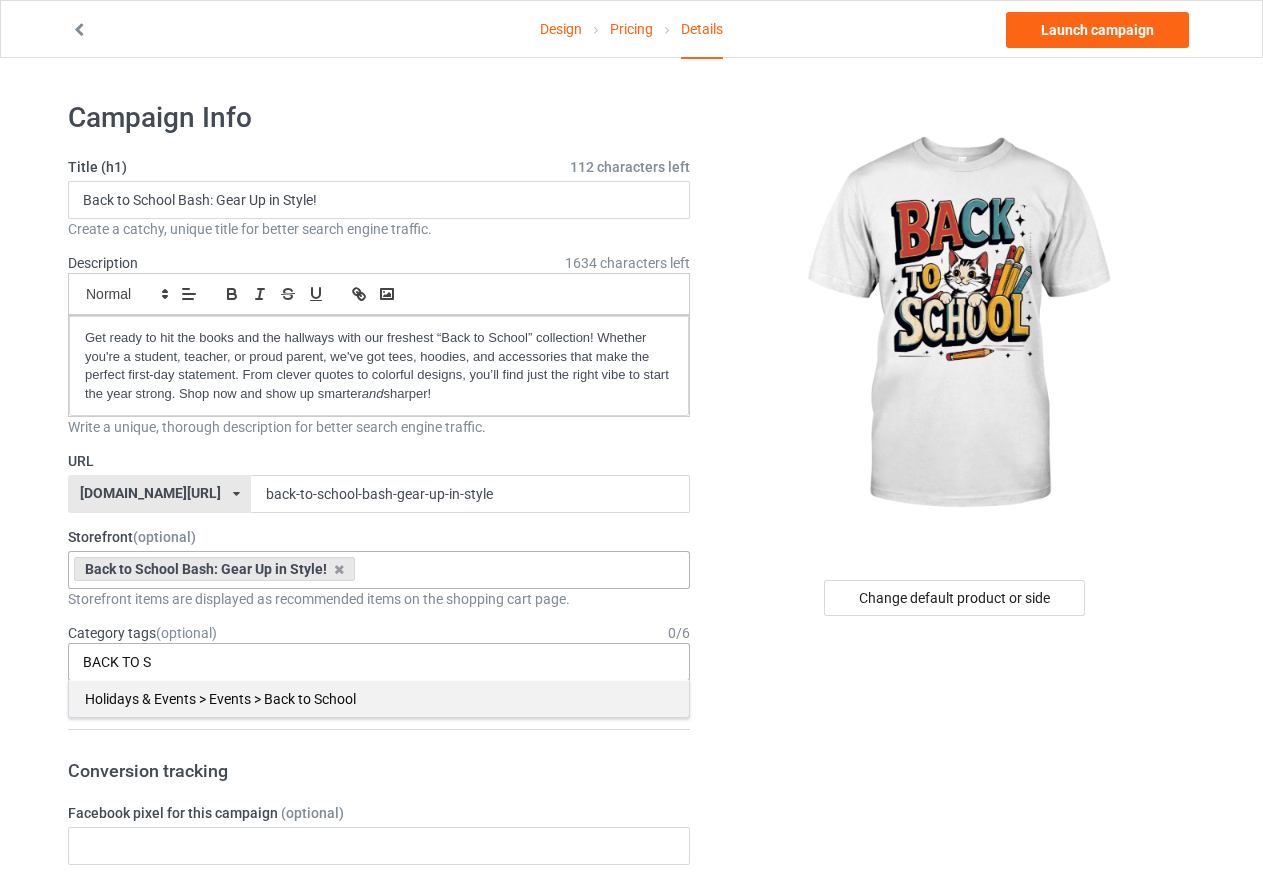 type on "BACK TO S" 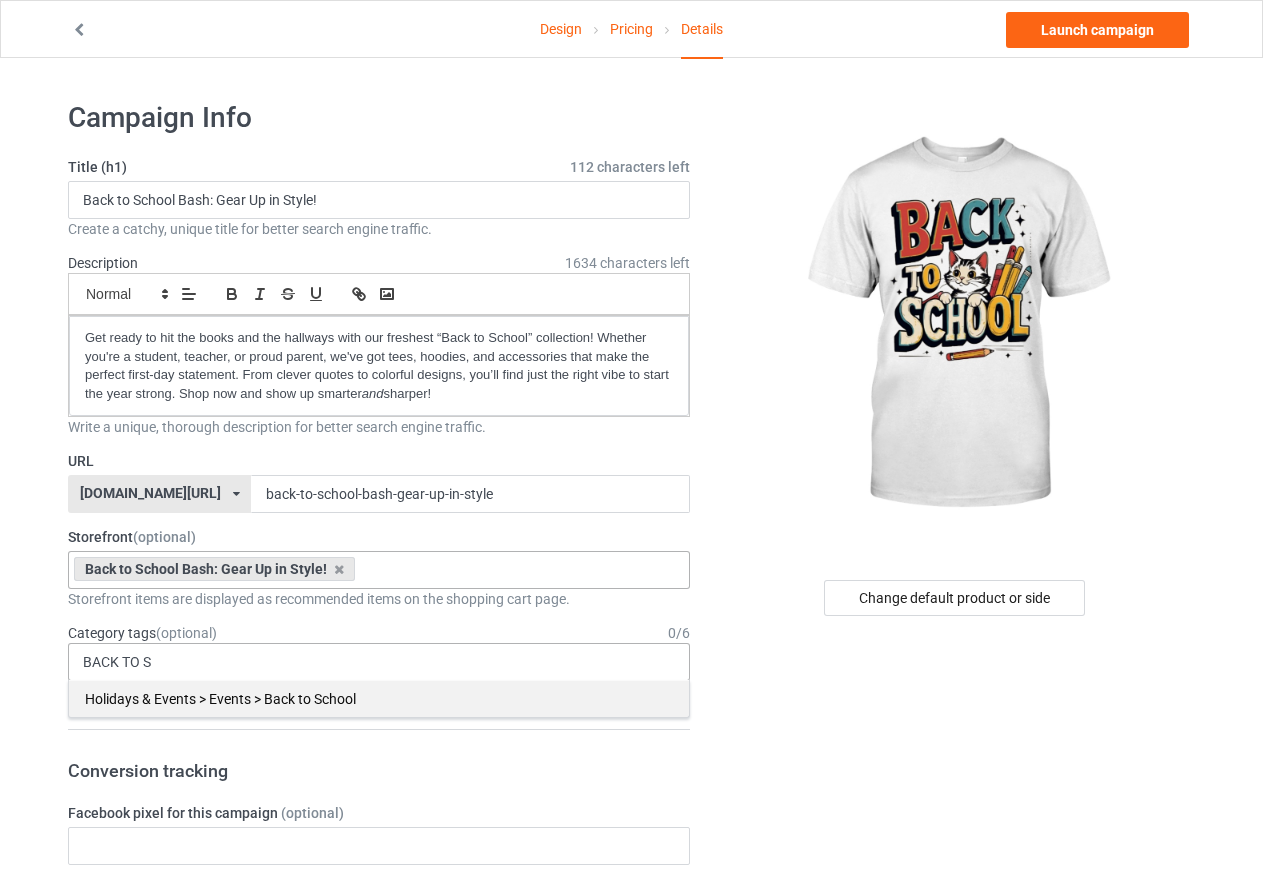 click on "Holidays & Events > Events > Back to School" at bounding box center [379, 698] 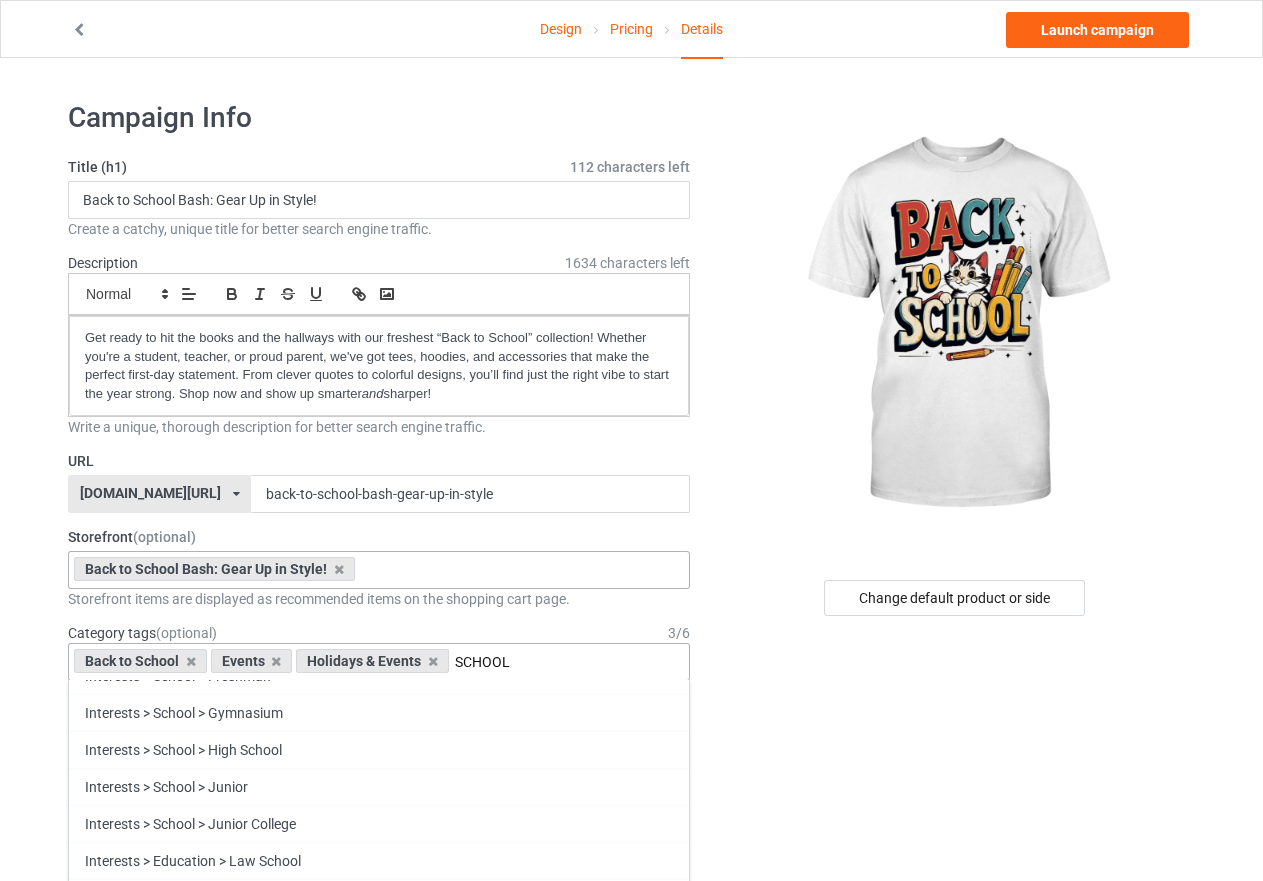 scroll, scrollTop: 200, scrollLeft: 0, axis: vertical 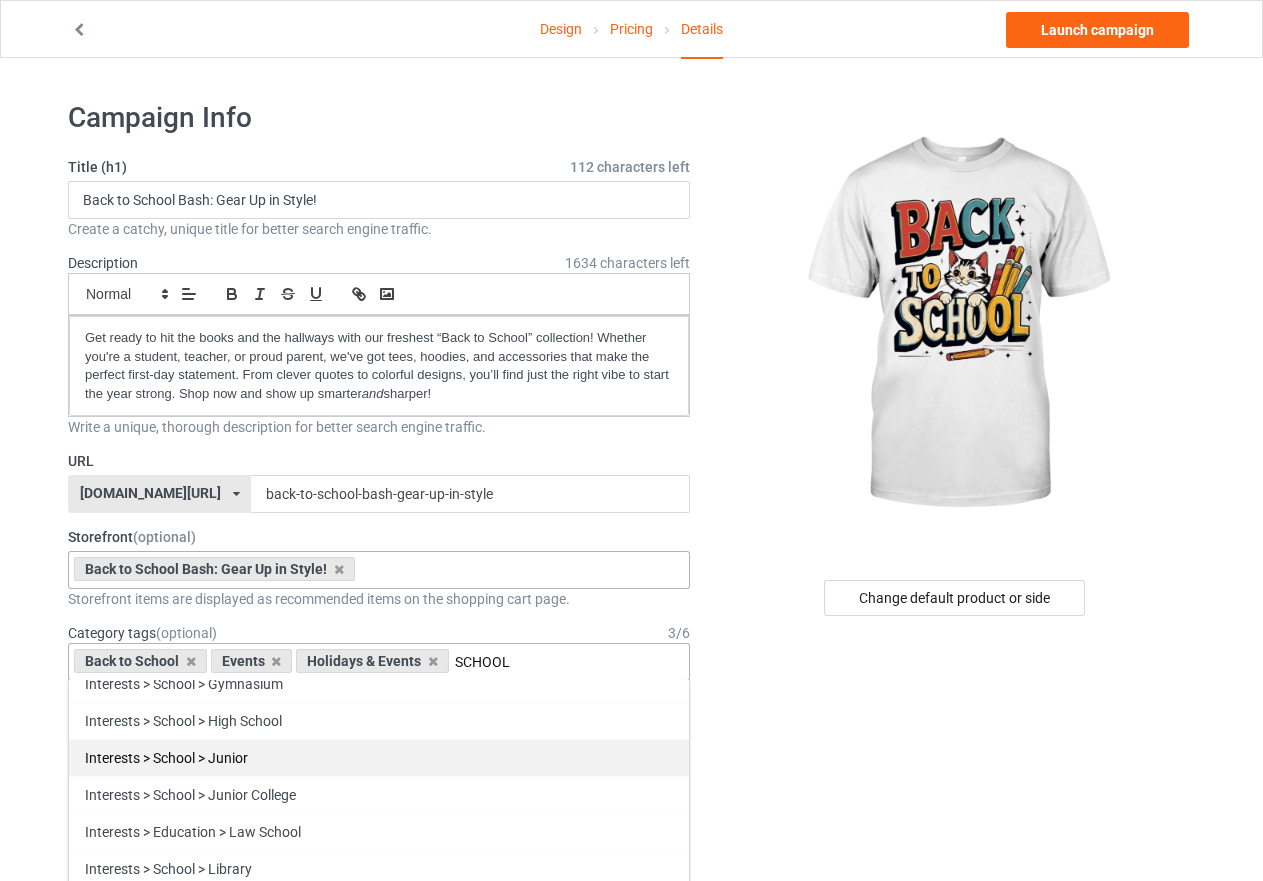 type on "SCHOOL" 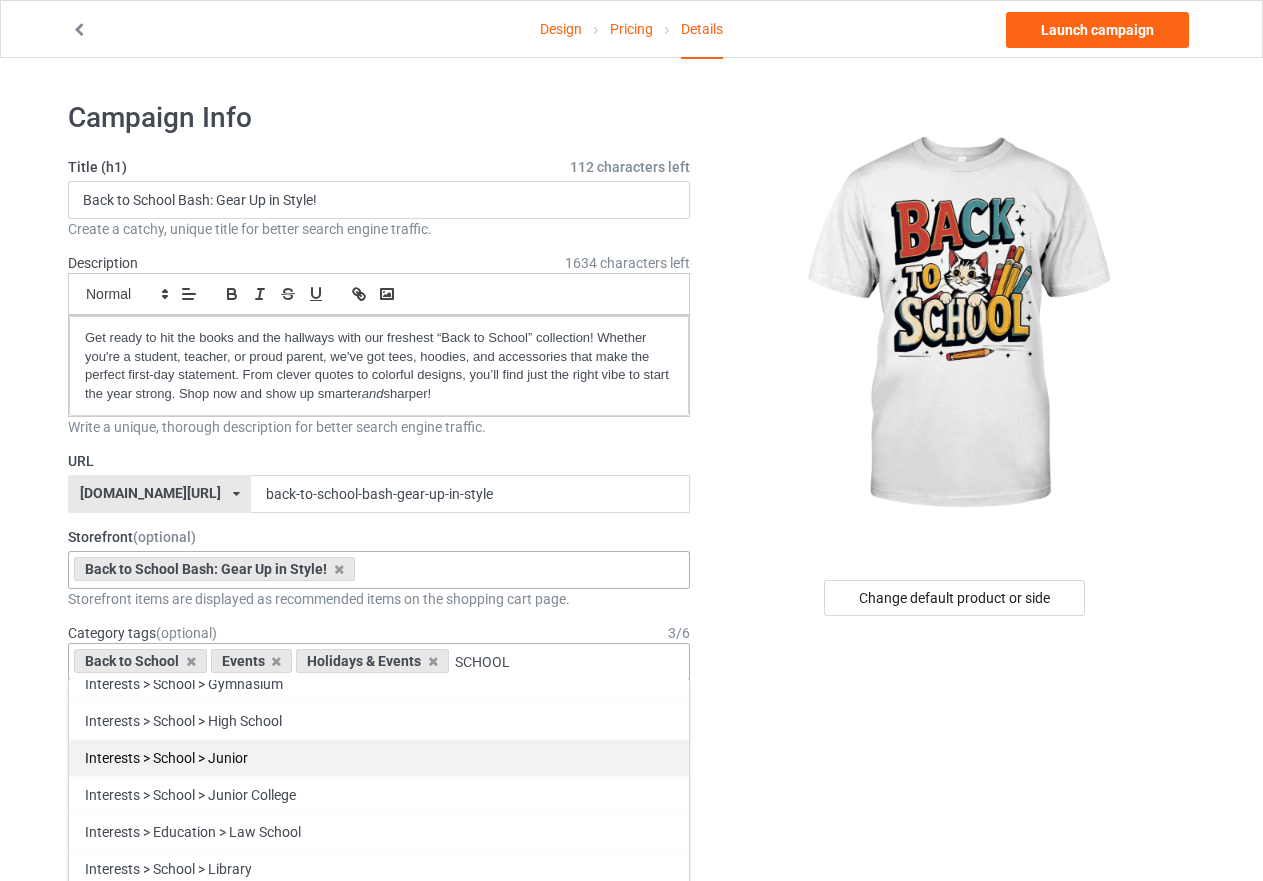 click on "Interests > School > Junior" at bounding box center (379, 757) 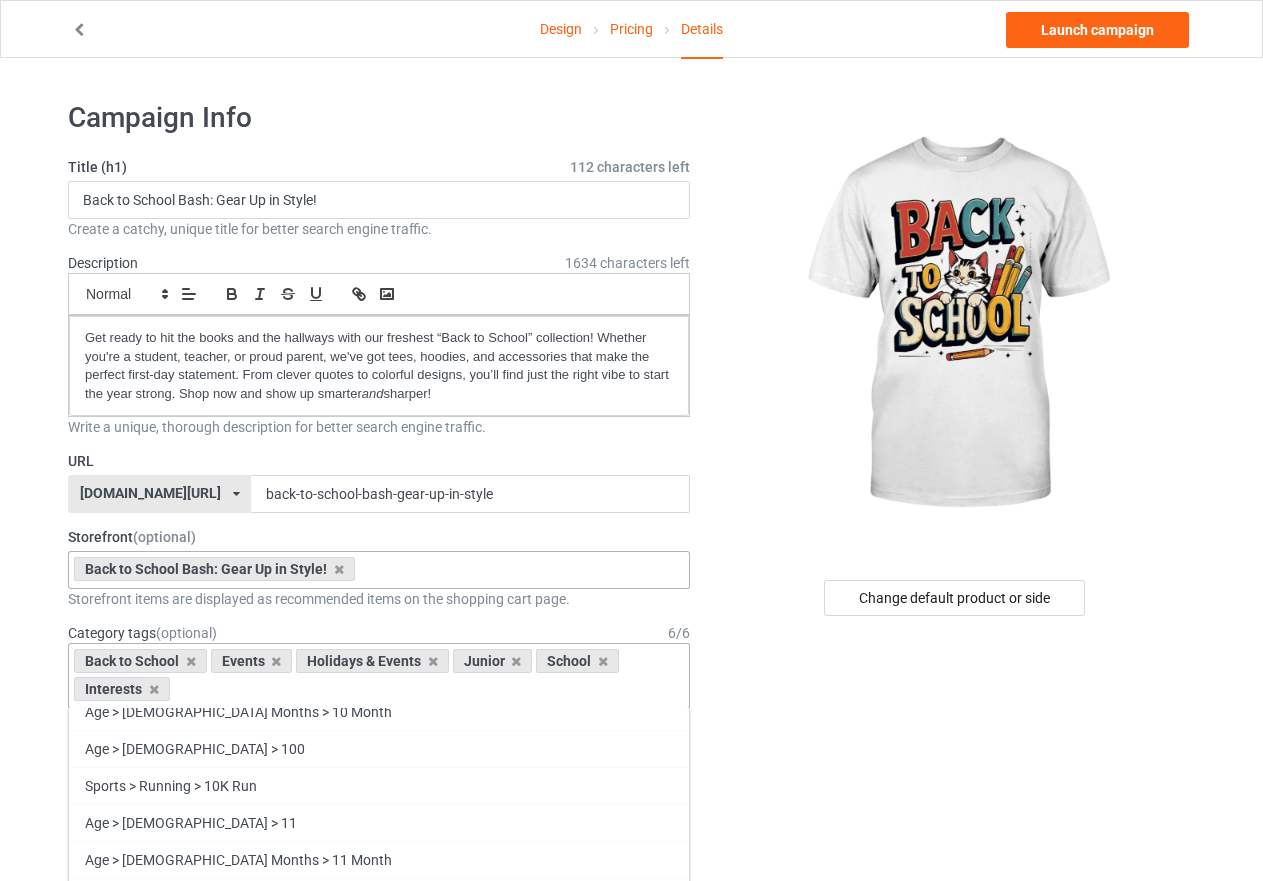 scroll, scrollTop: 38717, scrollLeft: 0, axis: vertical 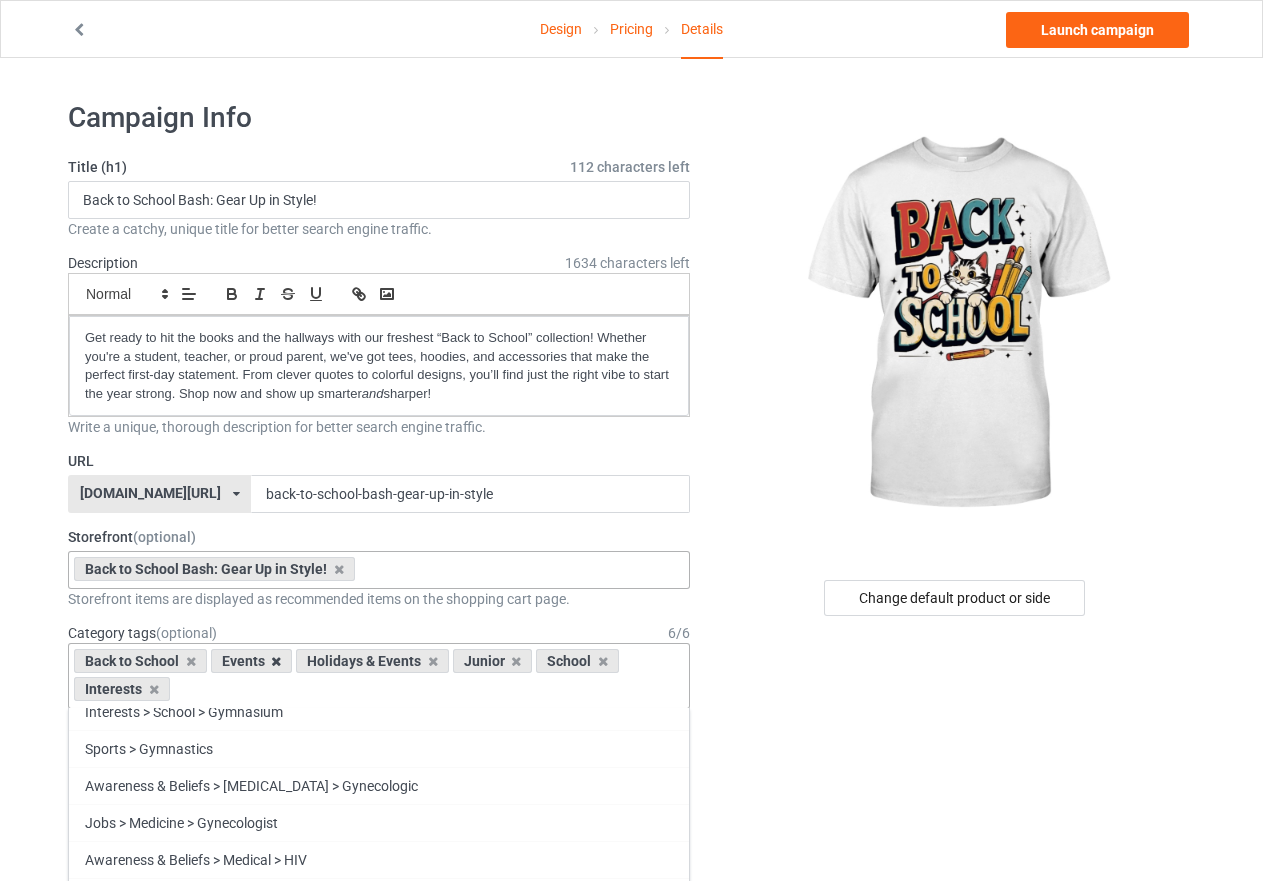 click at bounding box center (276, 661) 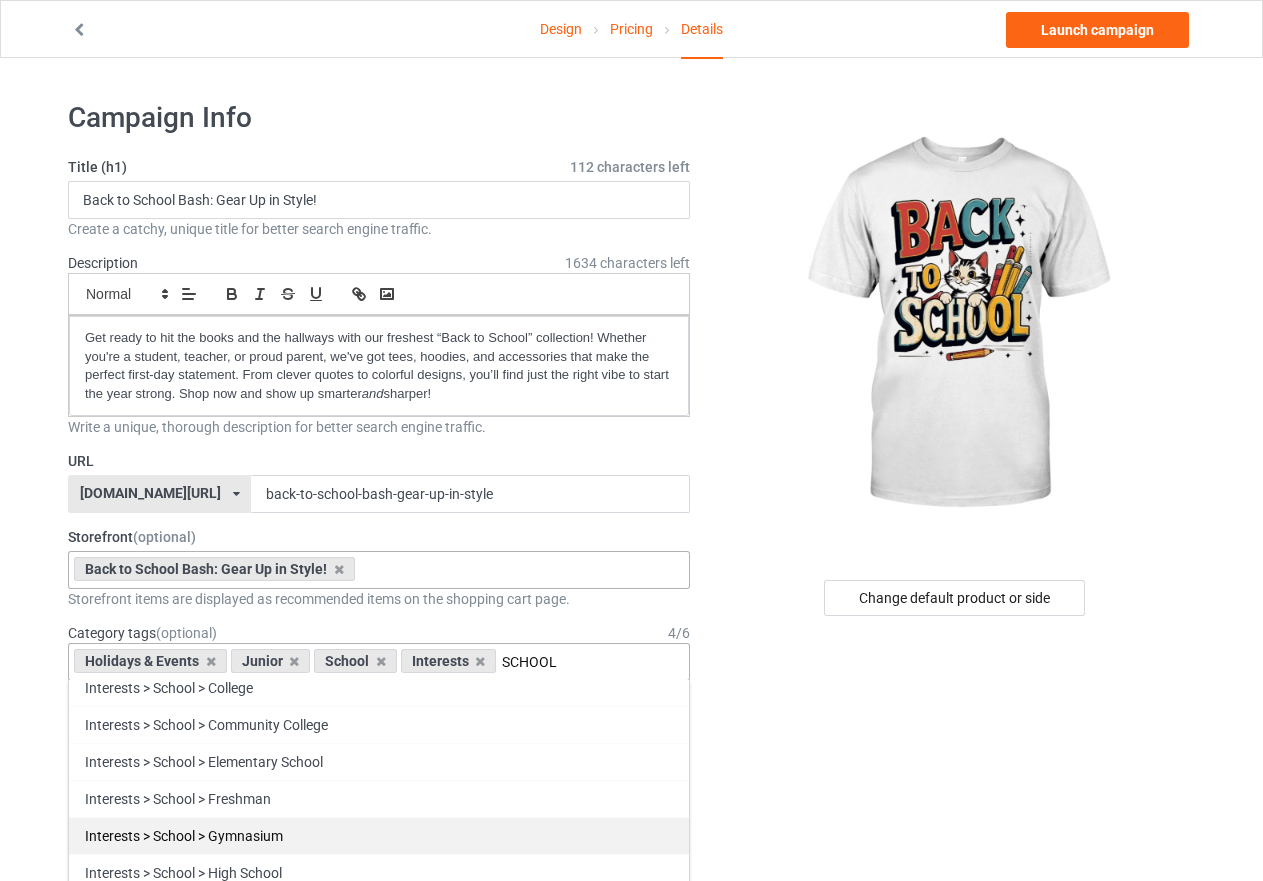 scroll, scrollTop: 185, scrollLeft: 0, axis: vertical 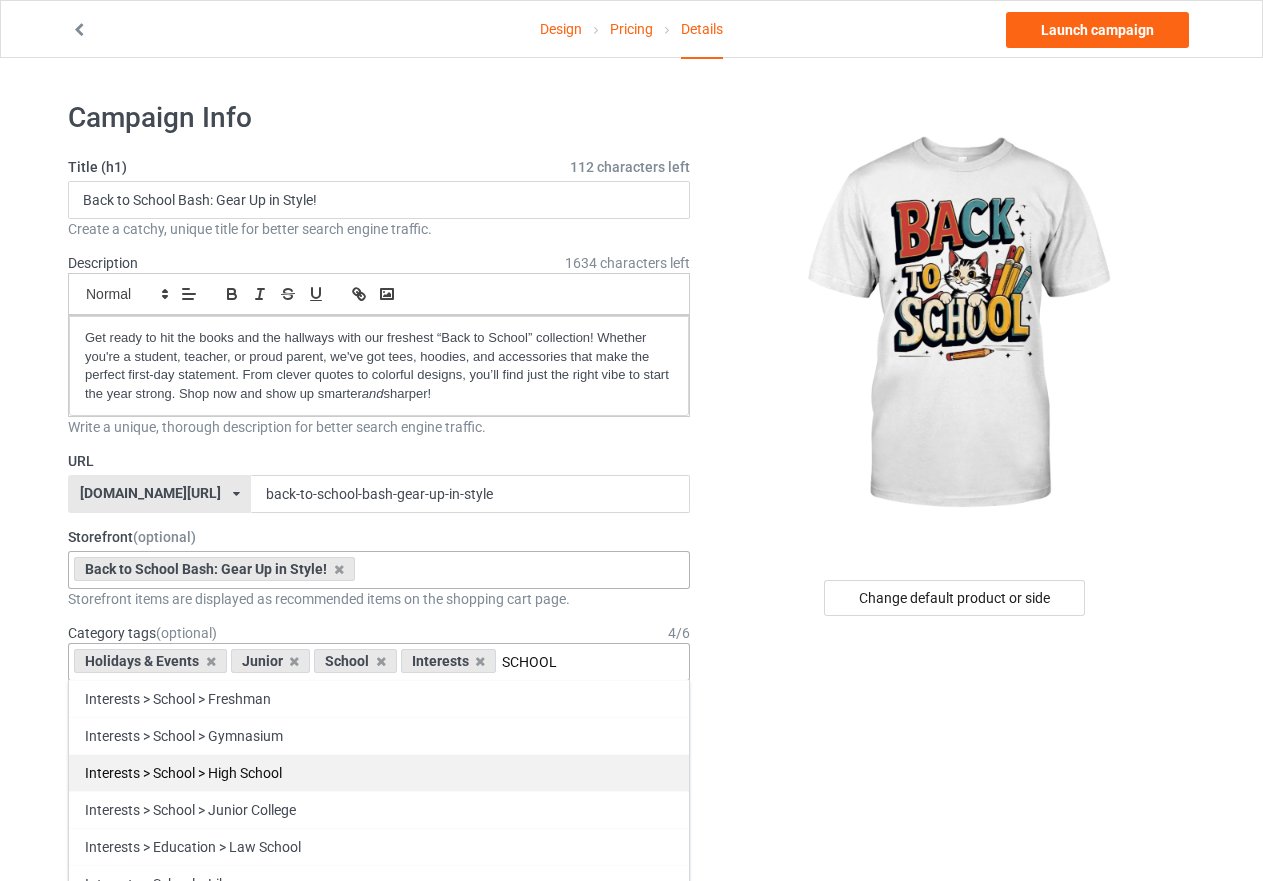 type on "SCHOOL" 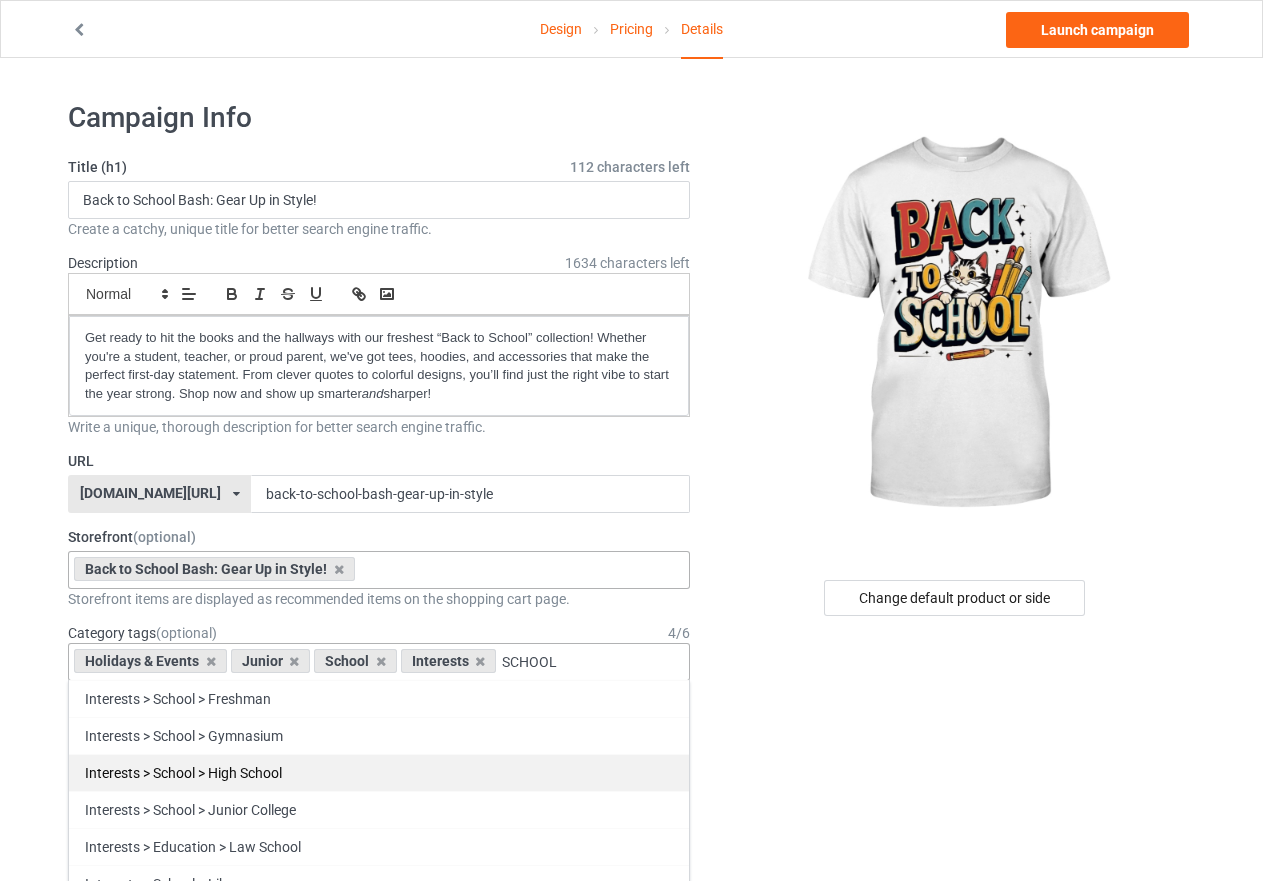 click on "Interests > School > High School" at bounding box center [379, 772] 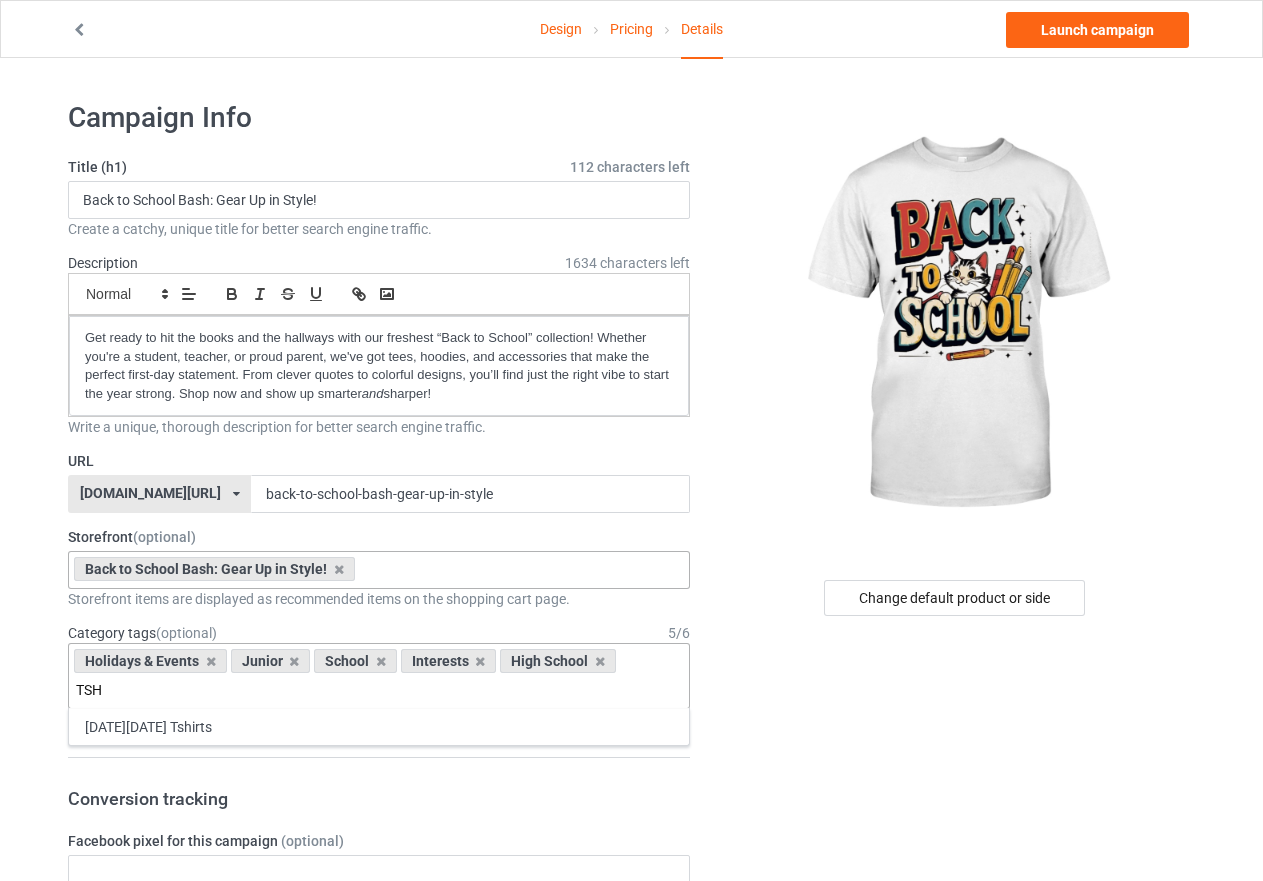 scroll, scrollTop: 0, scrollLeft: 0, axis: both 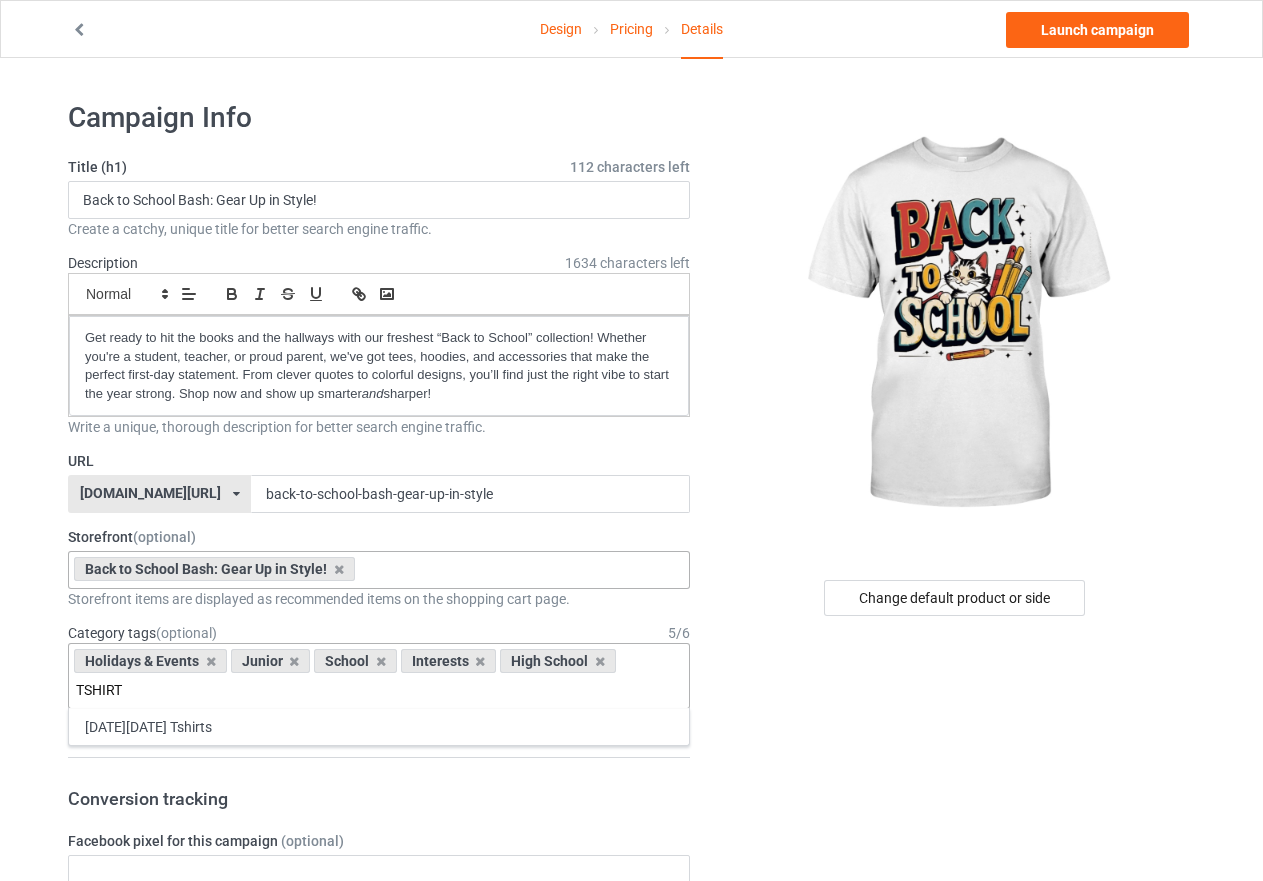 click on "TSHIRT" at bounding box center (108, 690) 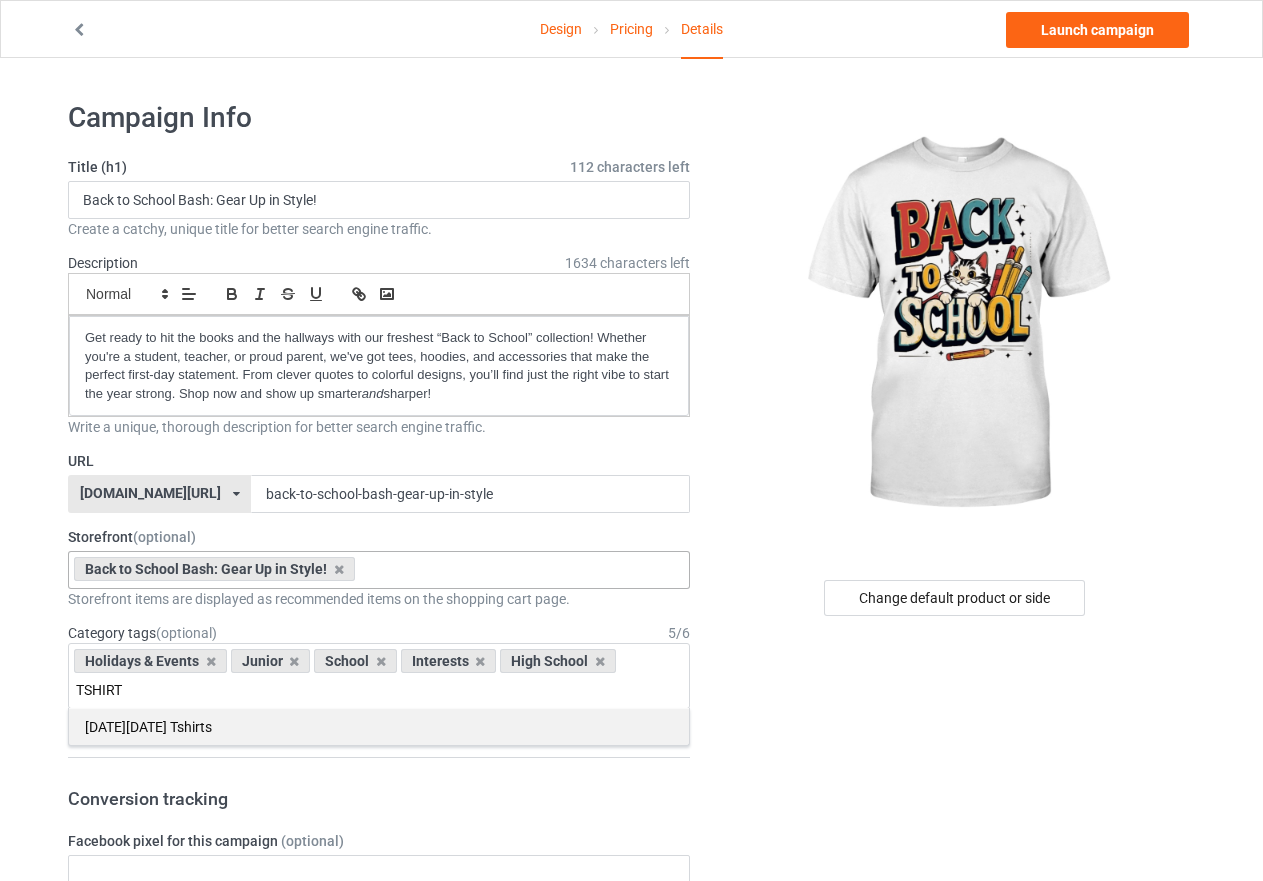 scroll, scrollTop: 100, scrollLeft: 0, axis: vertical 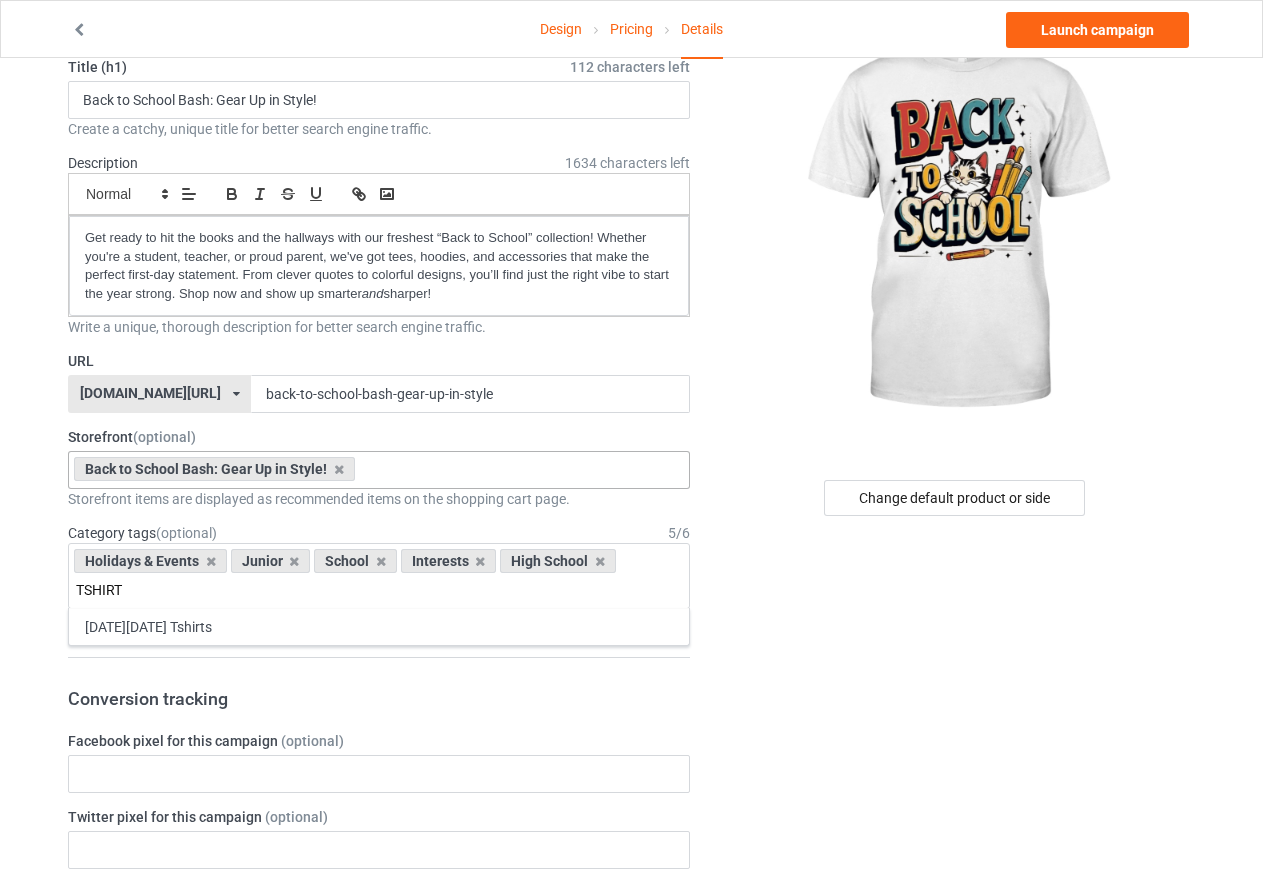 click on "TSHIRT" at bounding box center [108, 590] 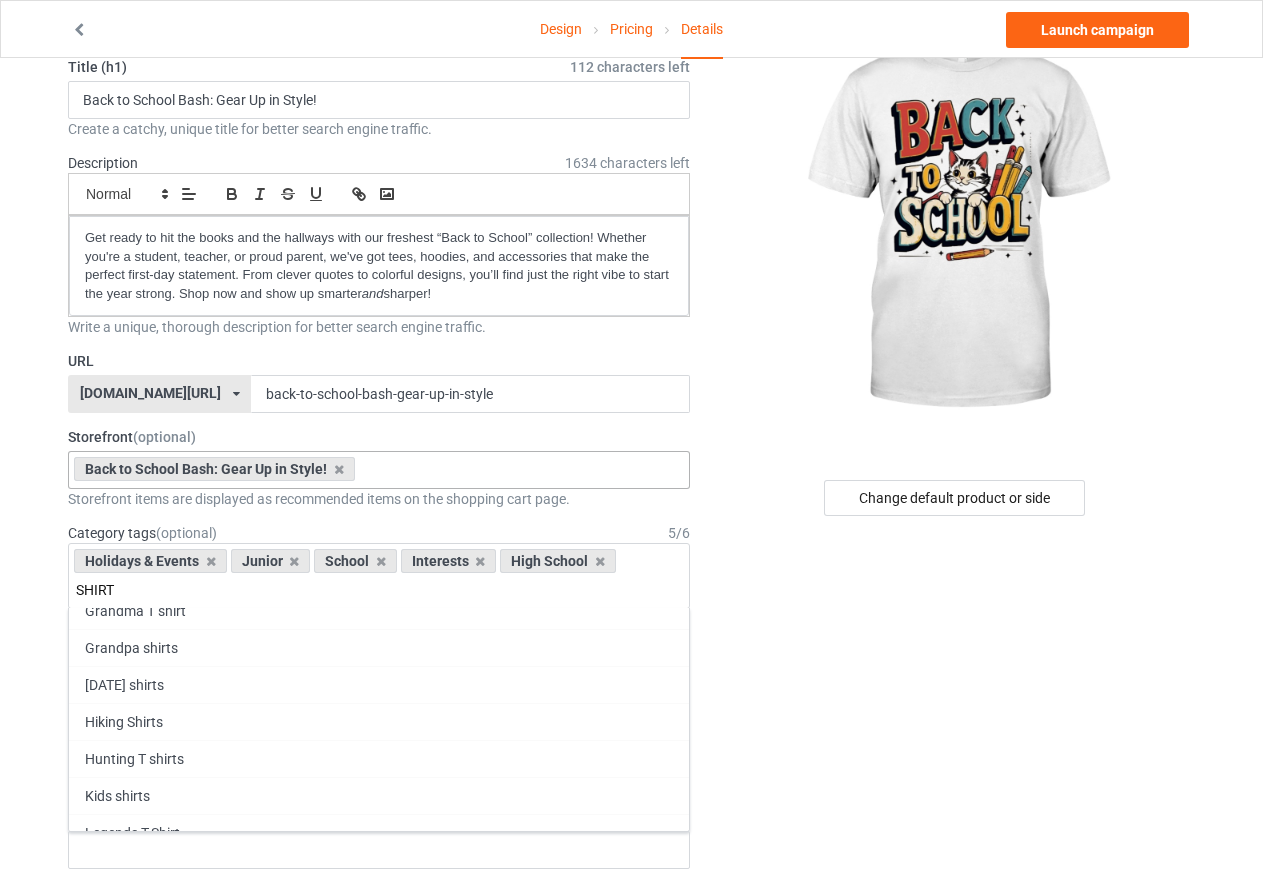 scroll, scrollTop: 1300, scrollLeft: 0, axis: vertical 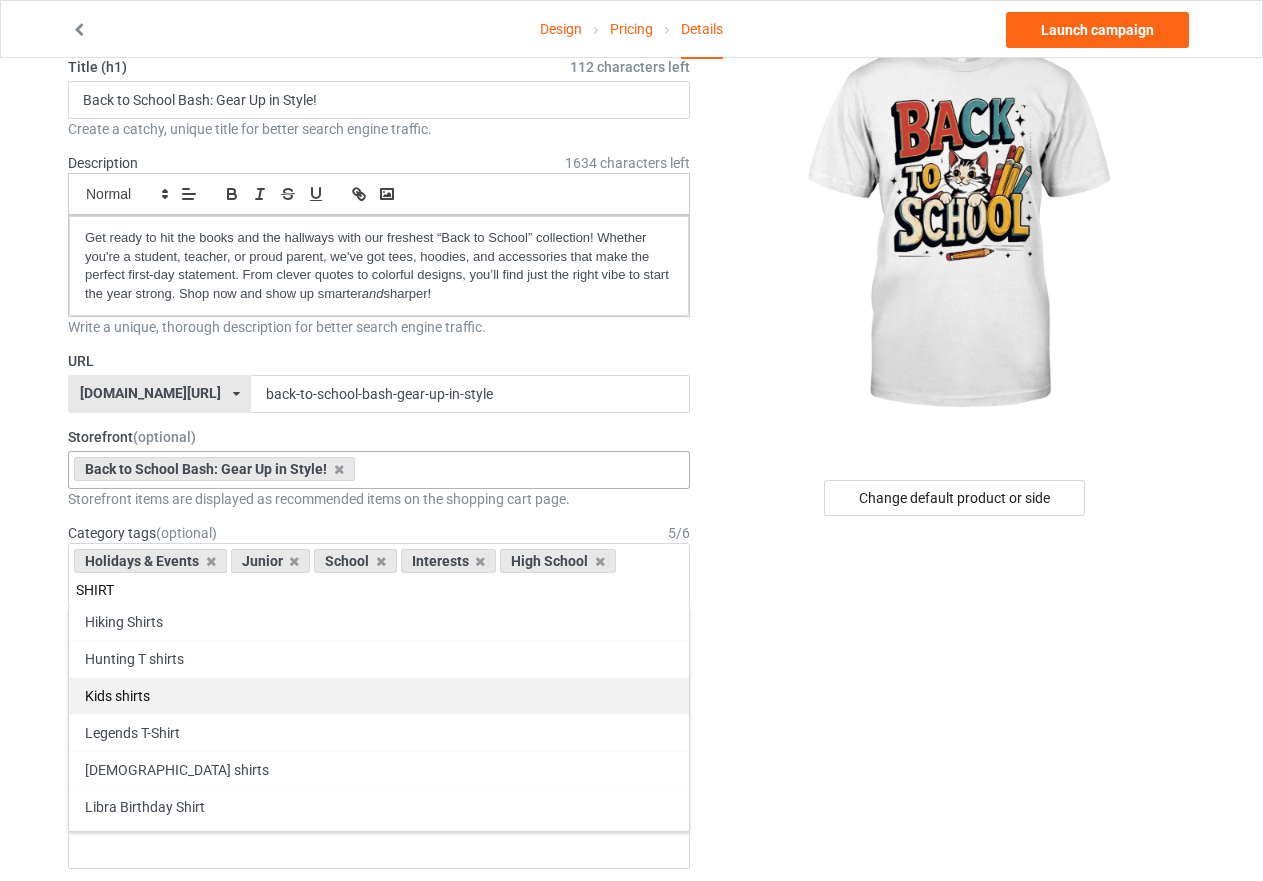 type on "SHIRT" 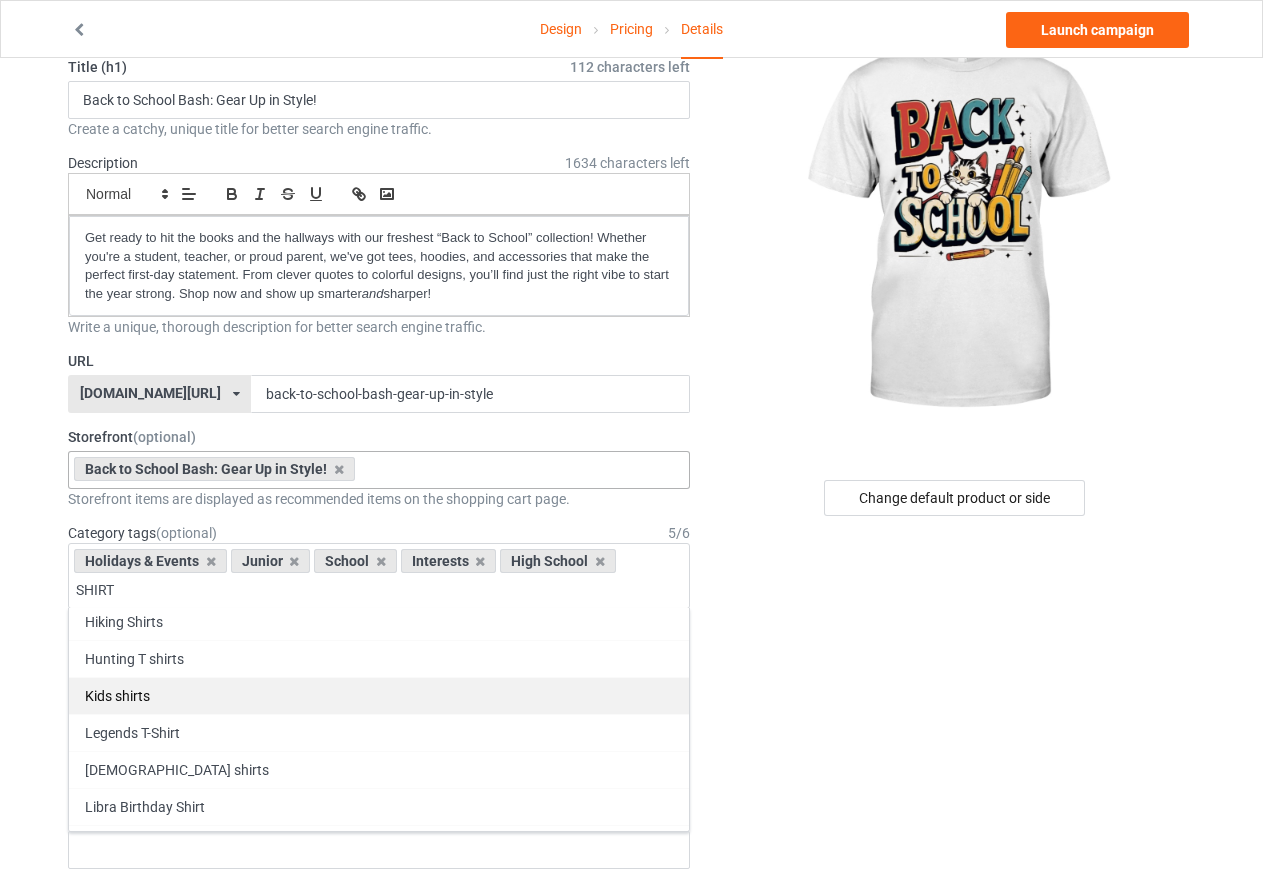 click on "Kids shirts" at bounding box center [379, 695] 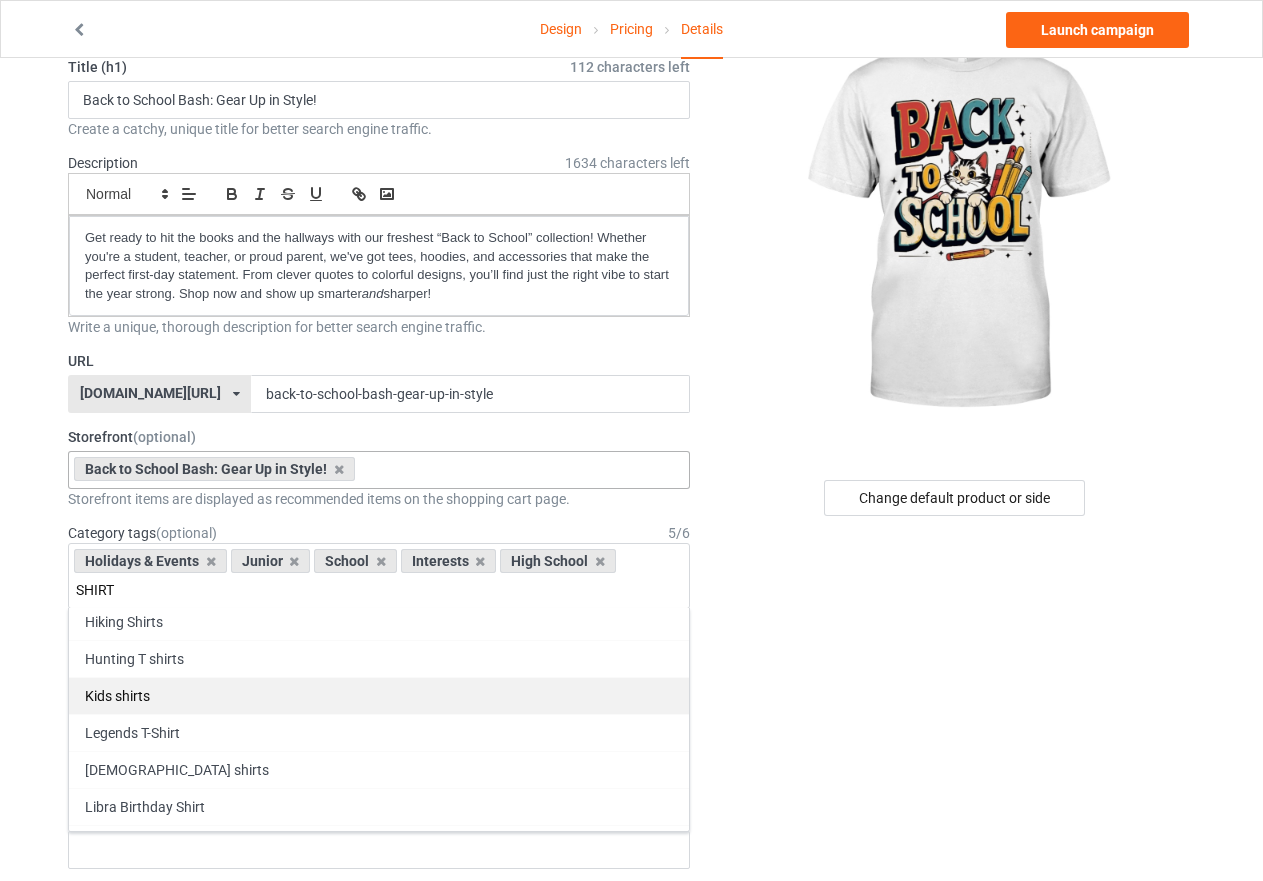 type 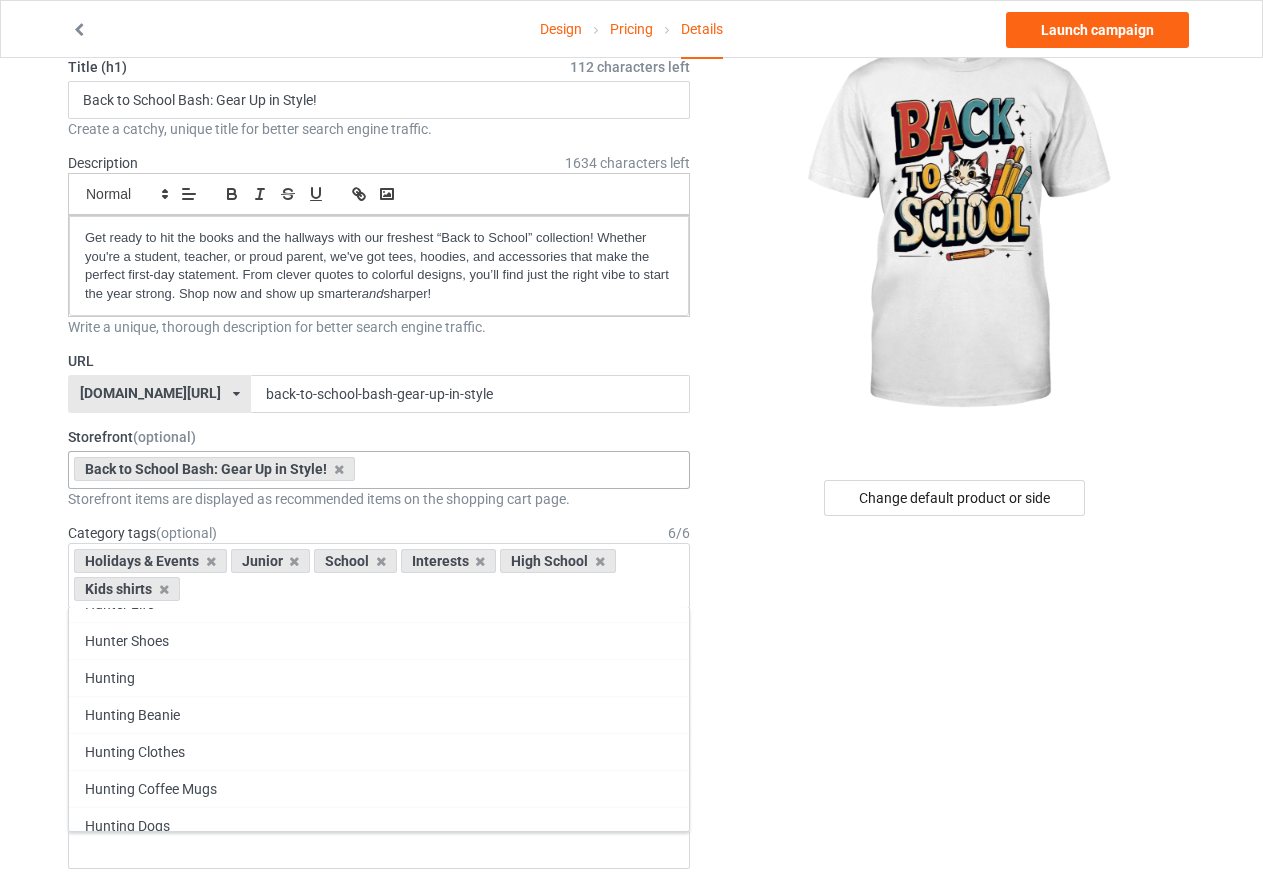 scroll, scrollTop: 99221, scrollLeft: 0, axis: vertical 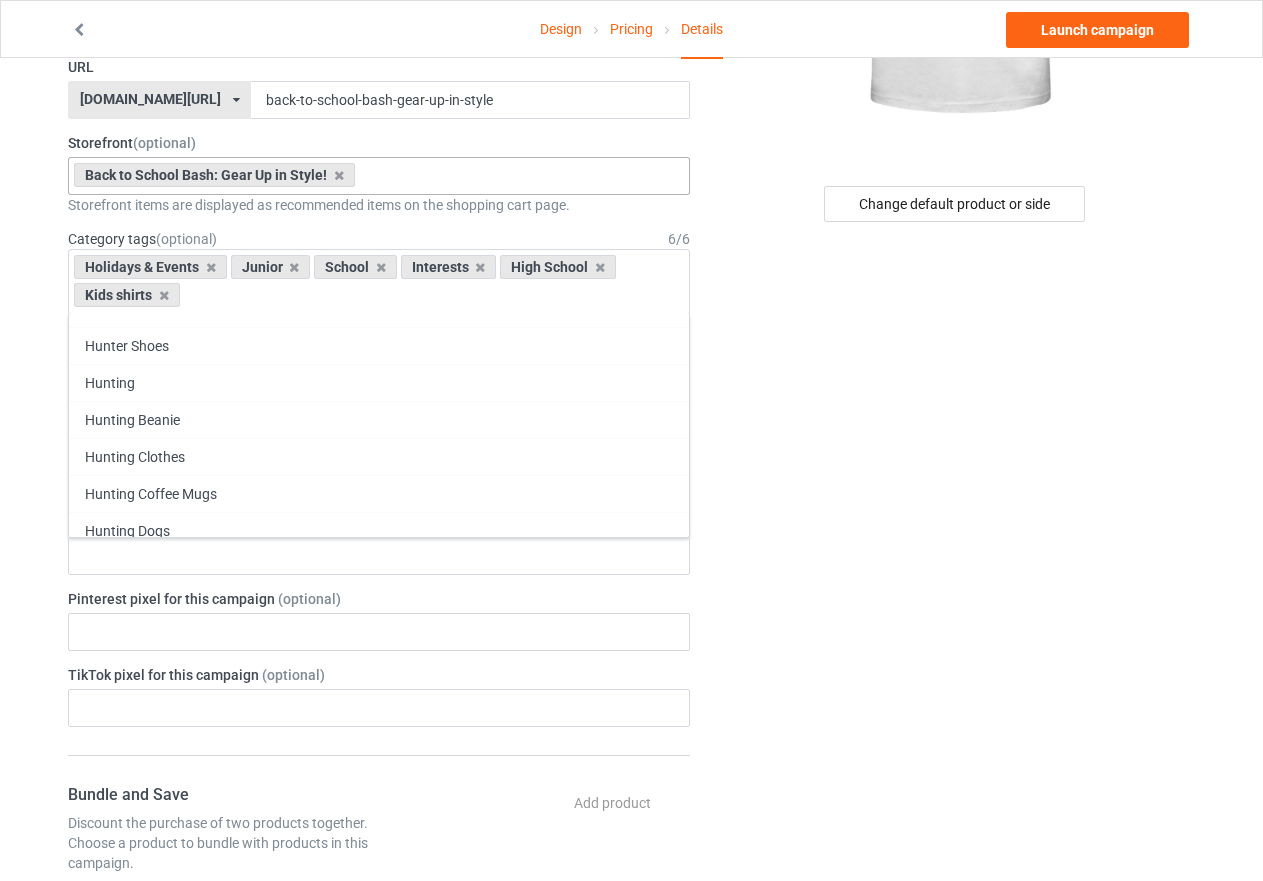 click on "Change default product or side" at bounding box center (956, 722) 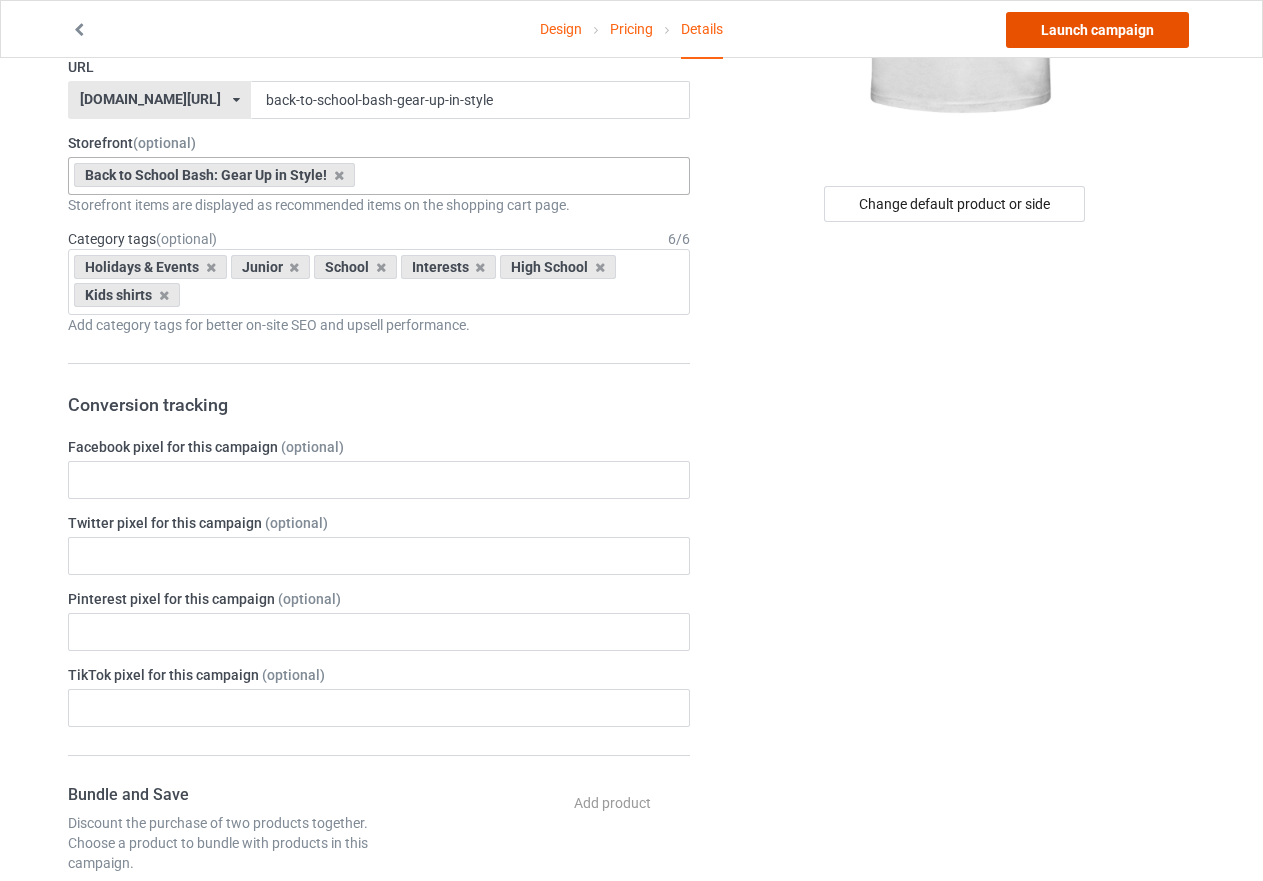 click on "Launch campaign" at bounding box center [1097, 30] 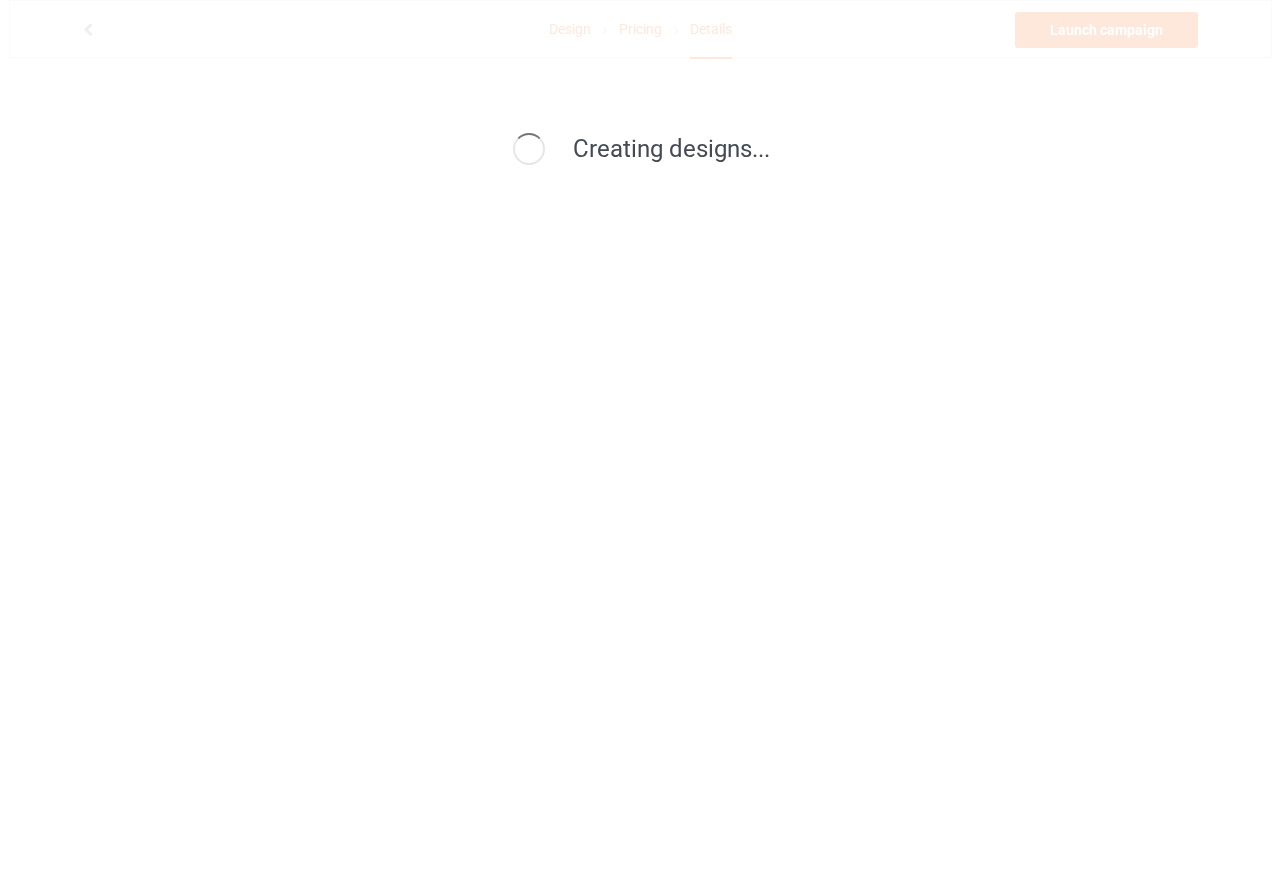 scroll, scrollTop: 0, scrollLeft: 0, axis: both 